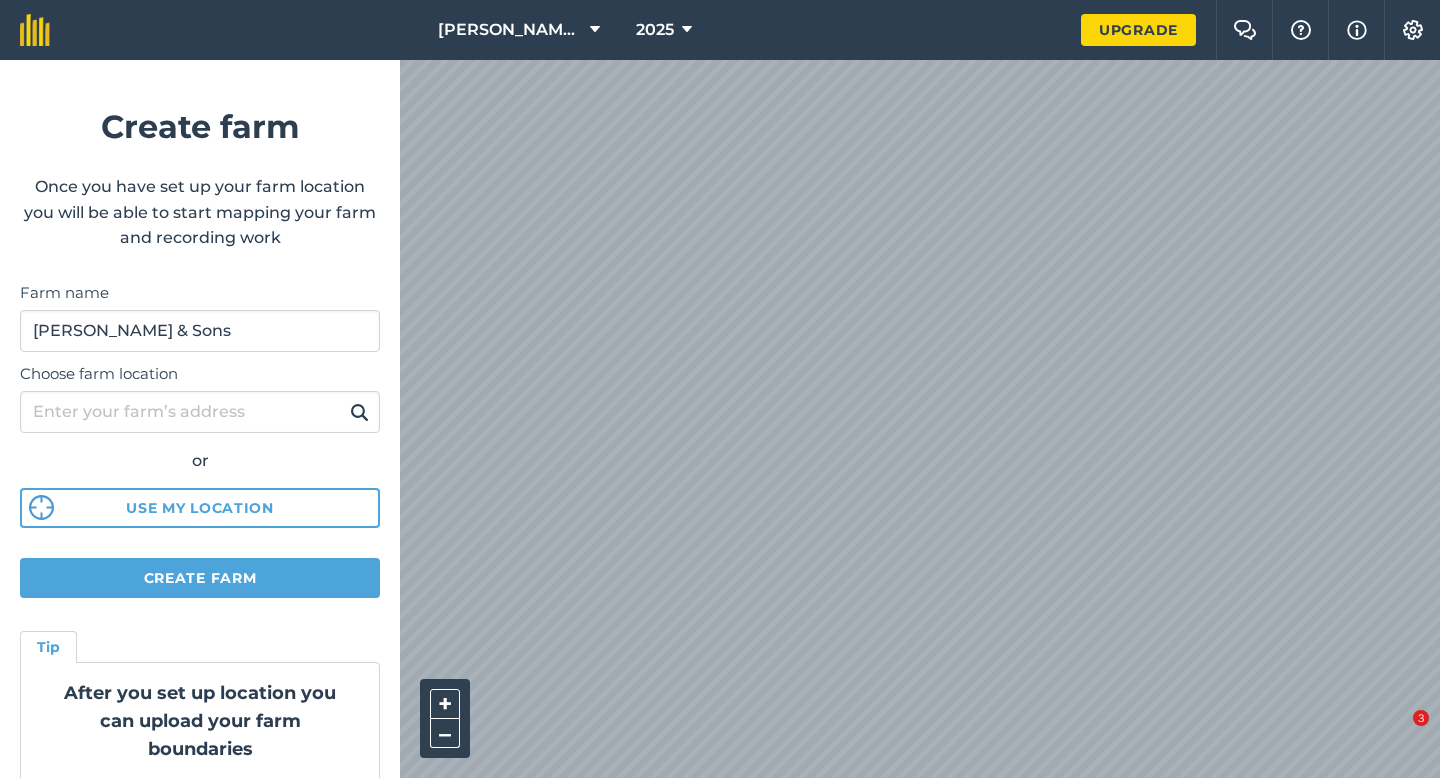scroll, scrollTop: 0, scrollLeft: 0, axis: both 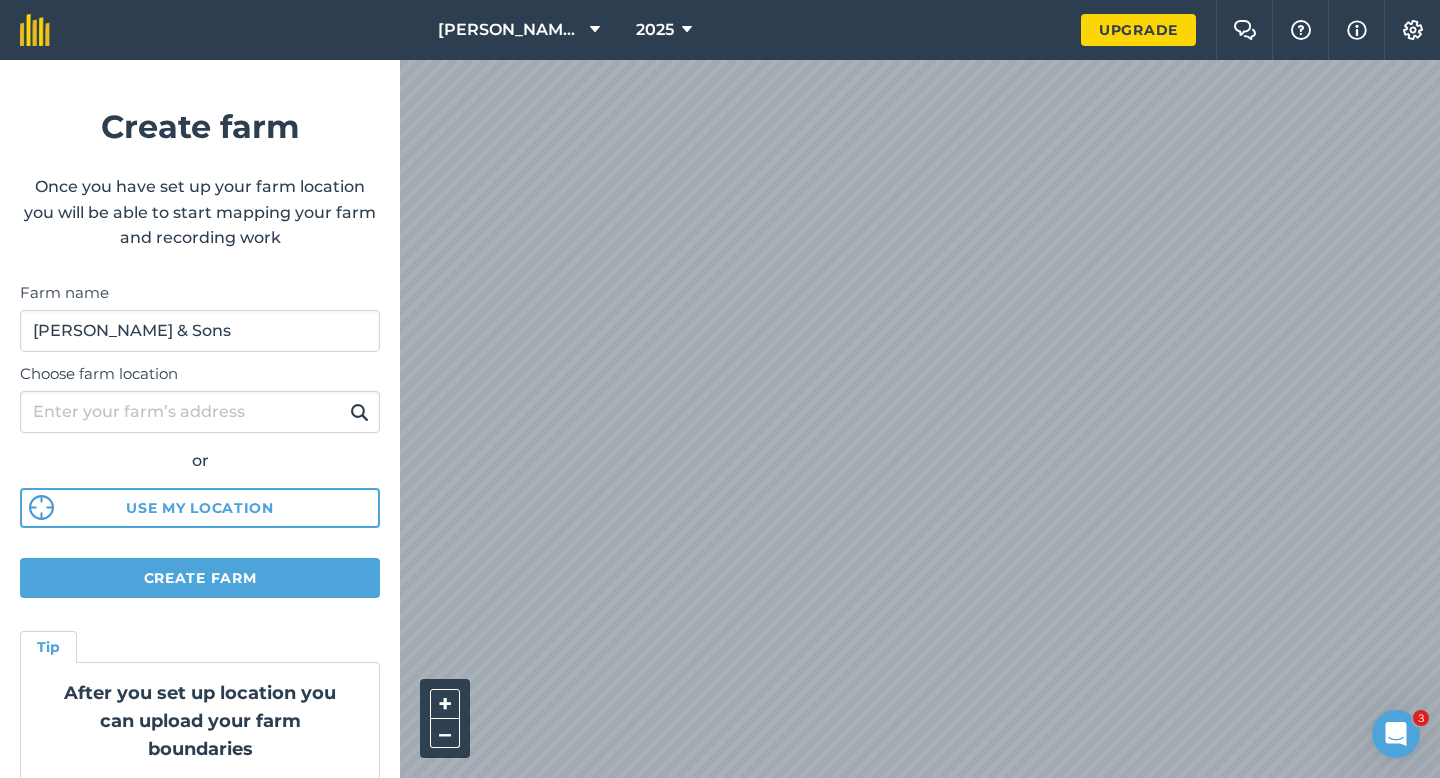 click on "[PERSON_NAME] Farming Partnership 2025 Upgrade Farm Chat Help Info Settings Create farm Once you have set up your farm location you will be able to start mapping your farm and recording work Farm name [PERSON_NAME] & Sons Choose farm location or   Use my location Create farm Tip After you set up location you can upload your farm boundaries Just go to  Settings > Connections + – Satellite (Azure)
3" at bounding box center [720, 389] 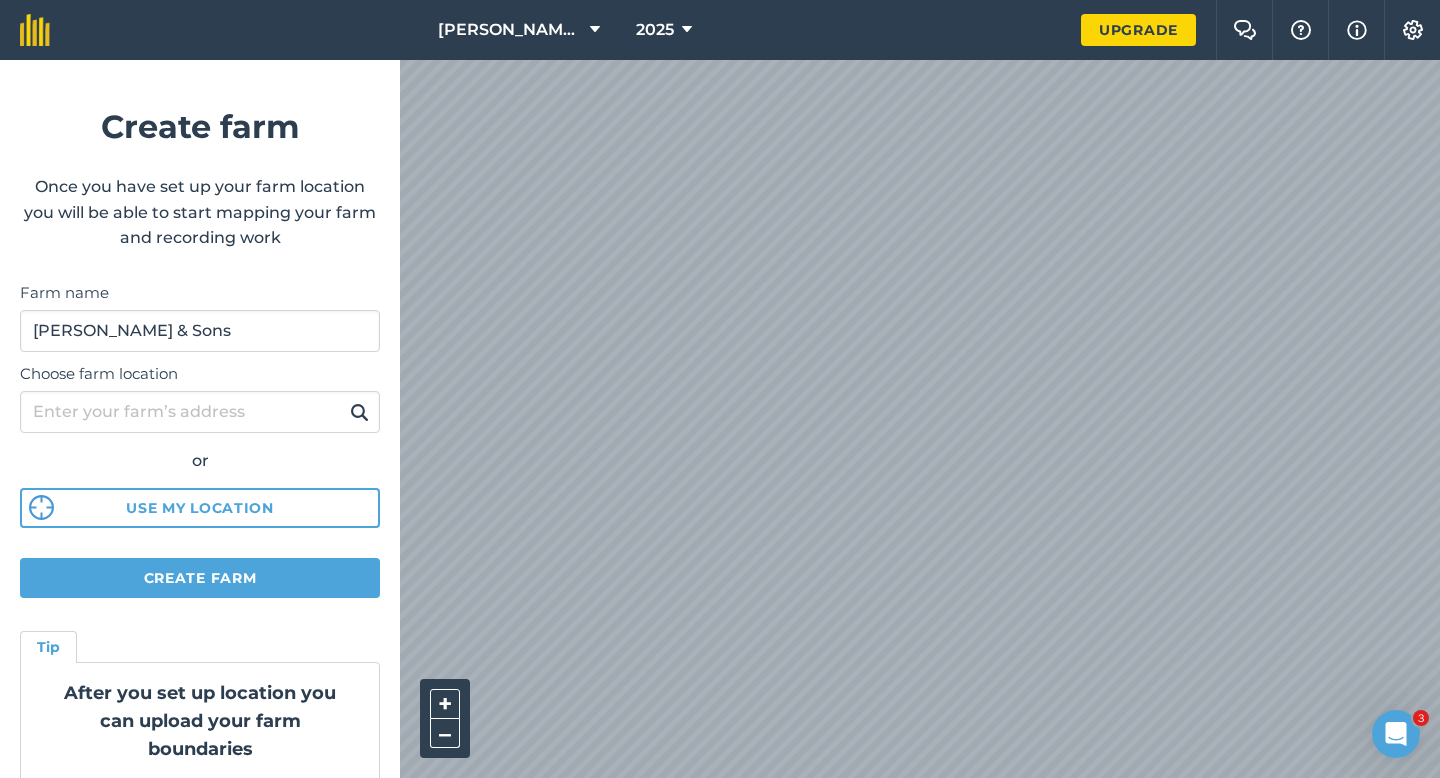 click on "[PERSON_NAME] Farming Partnership 2025 Upgrade Farm Chat Help Info Settings Create farm Once you have set up your farm location you will be able to start mapping your farm and recording work Farm name [PERSON_NAME] & Sons Choose farm location or   Use my location Create farm Tip After you set up location you can upload your farm boundaries Just go to  Settings > Connections + – Satellite (Azure)
3" at bounding box center [720, 389] 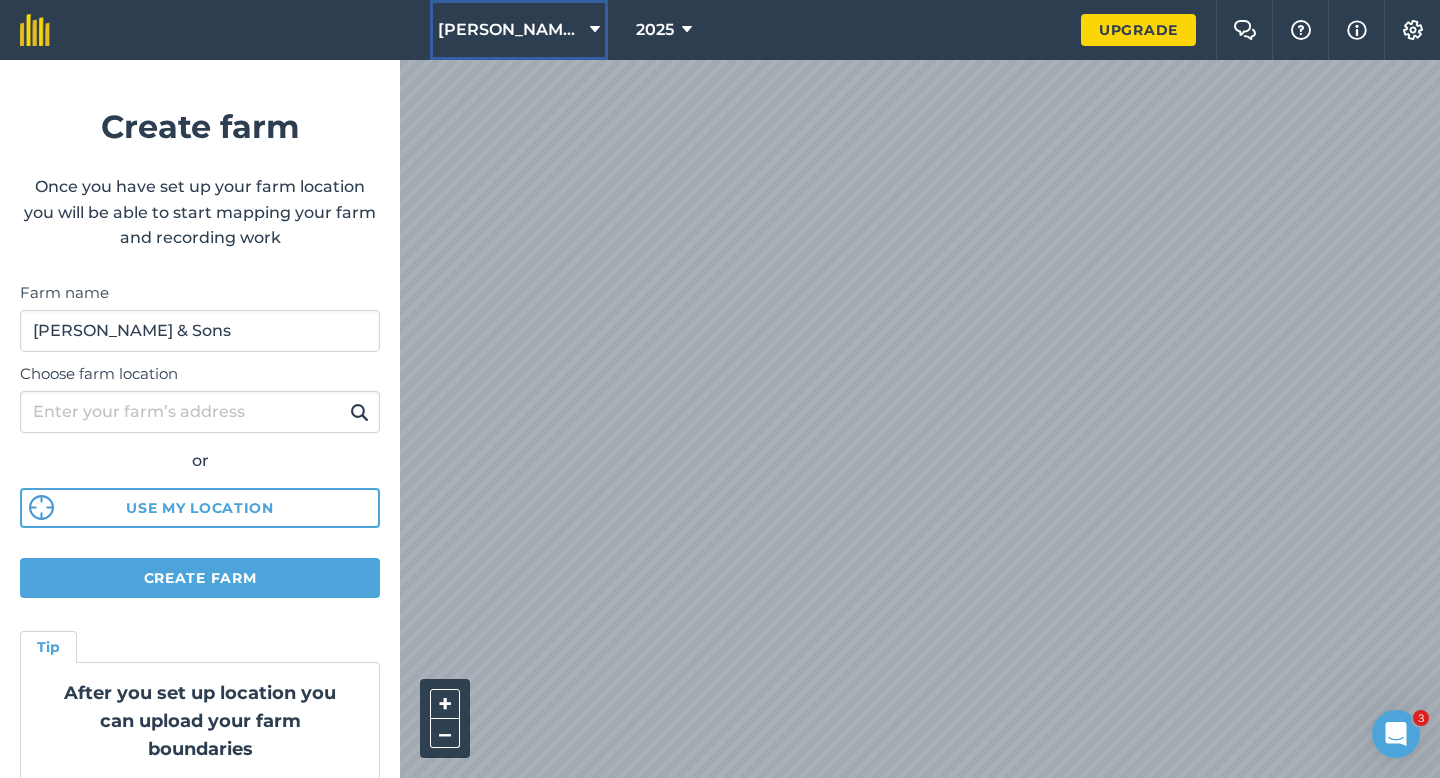 click on "[PERSON_NAME] Farming Partnership" at bounding box center [510, 30] 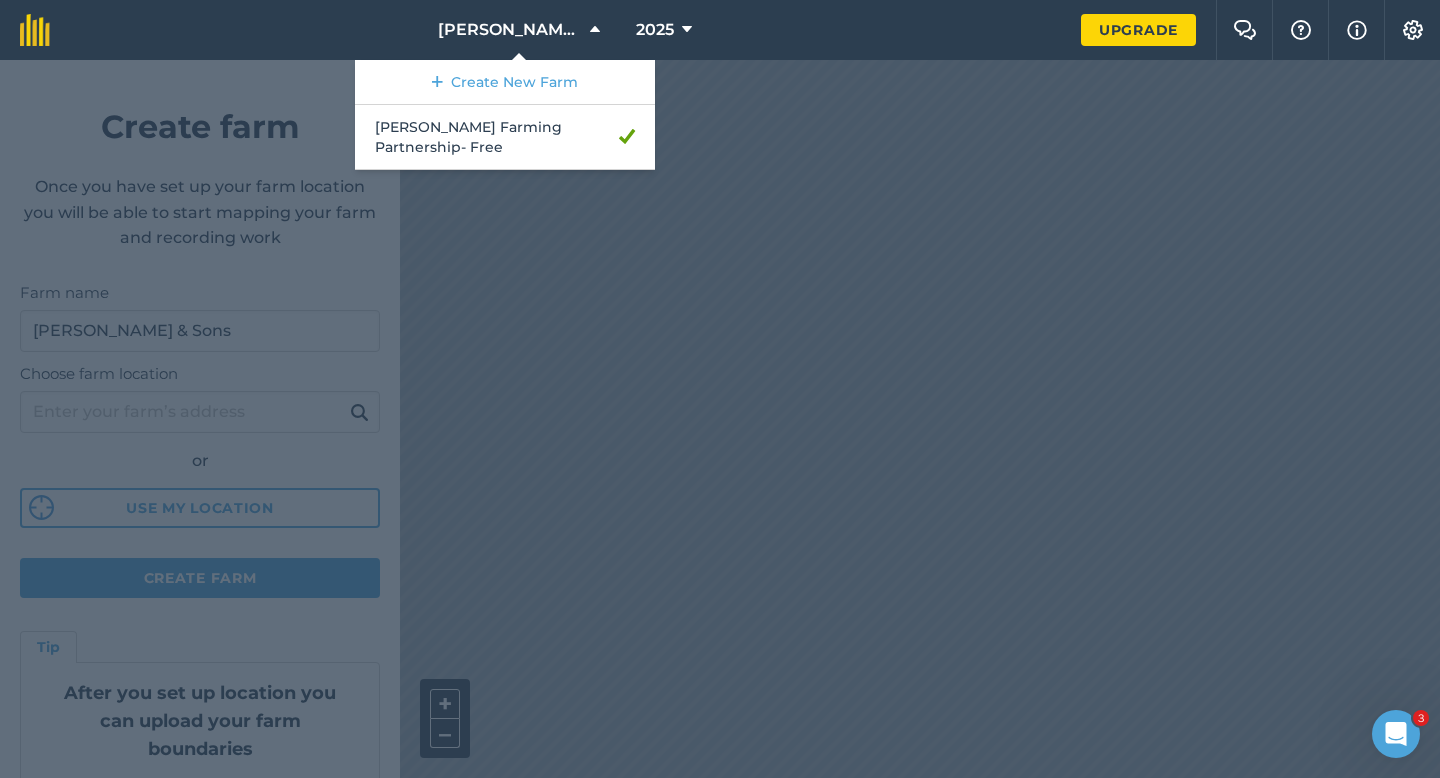 click at bounding box center (720, 419) 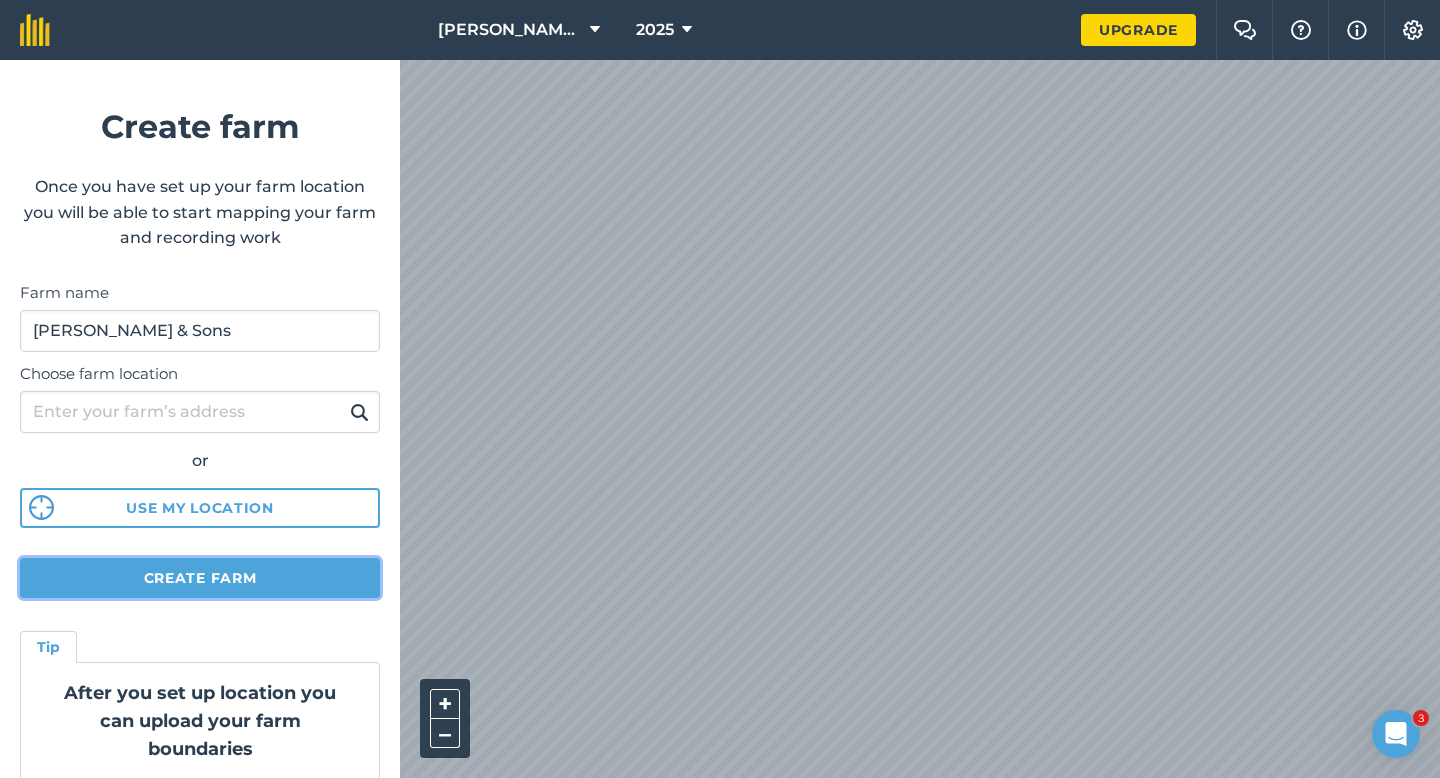 click on "Create farm" at bounding box center [200, 578] 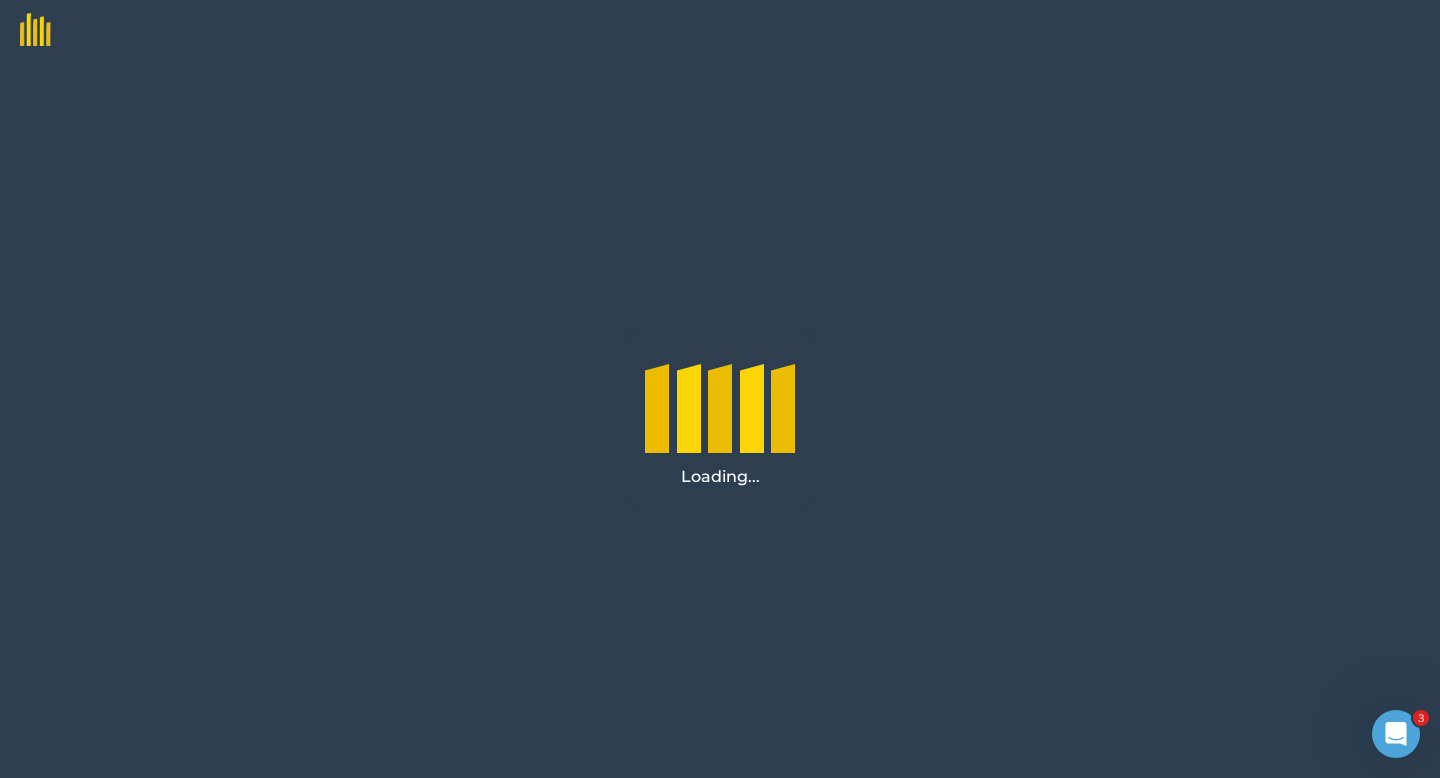 click on "Loading..." at bounding box center (720, 419) 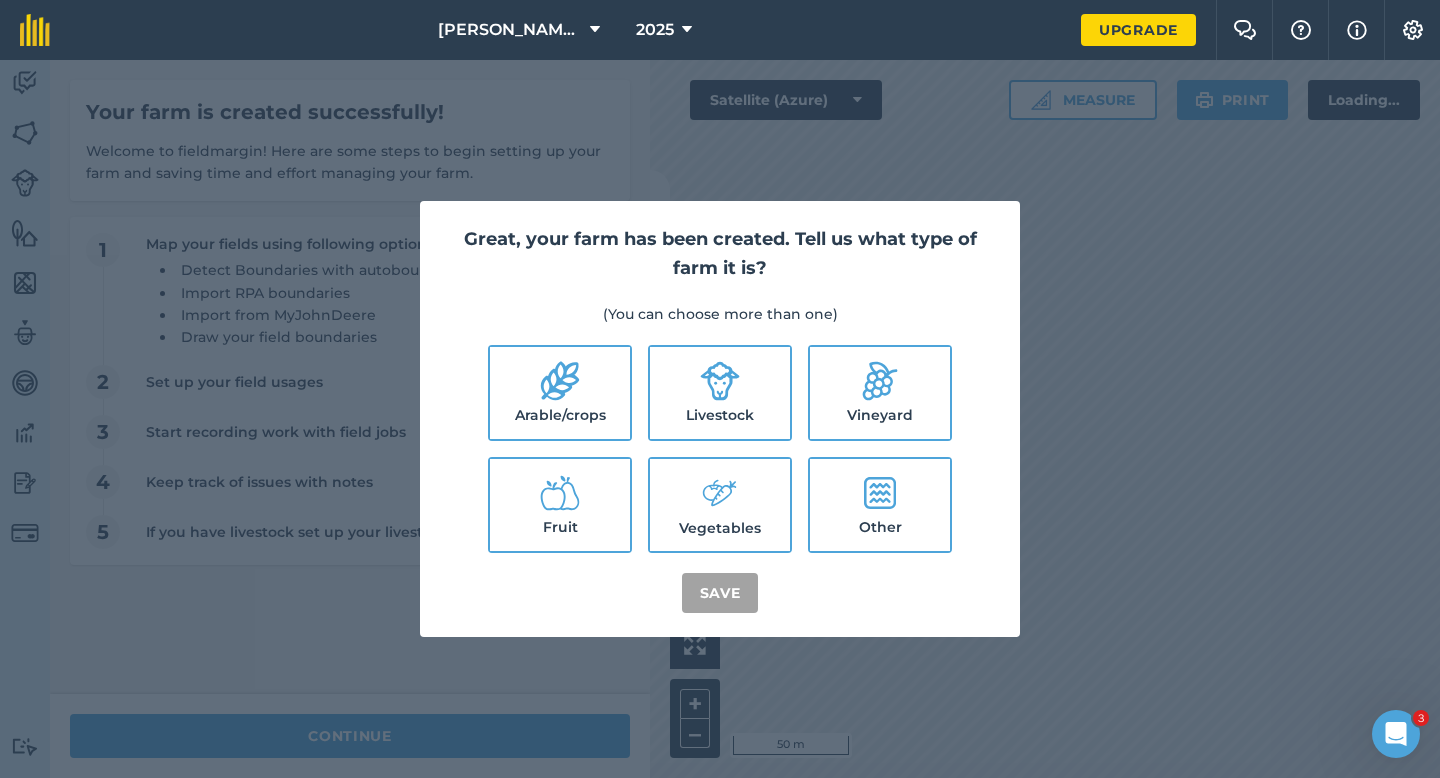 click on "Arable/crops" at bounding box center [560, 393] 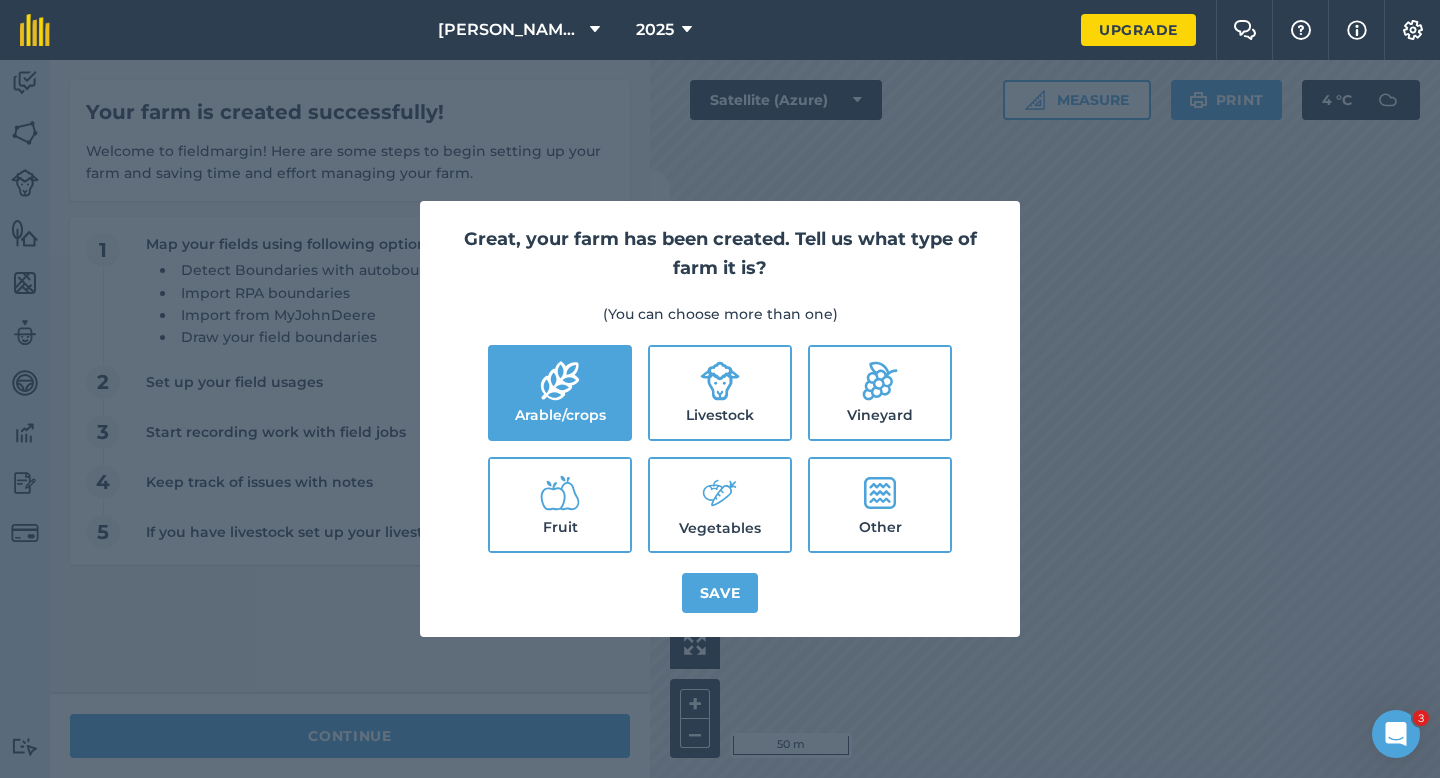 click on "Livestock" at bounding box center [720, 393] 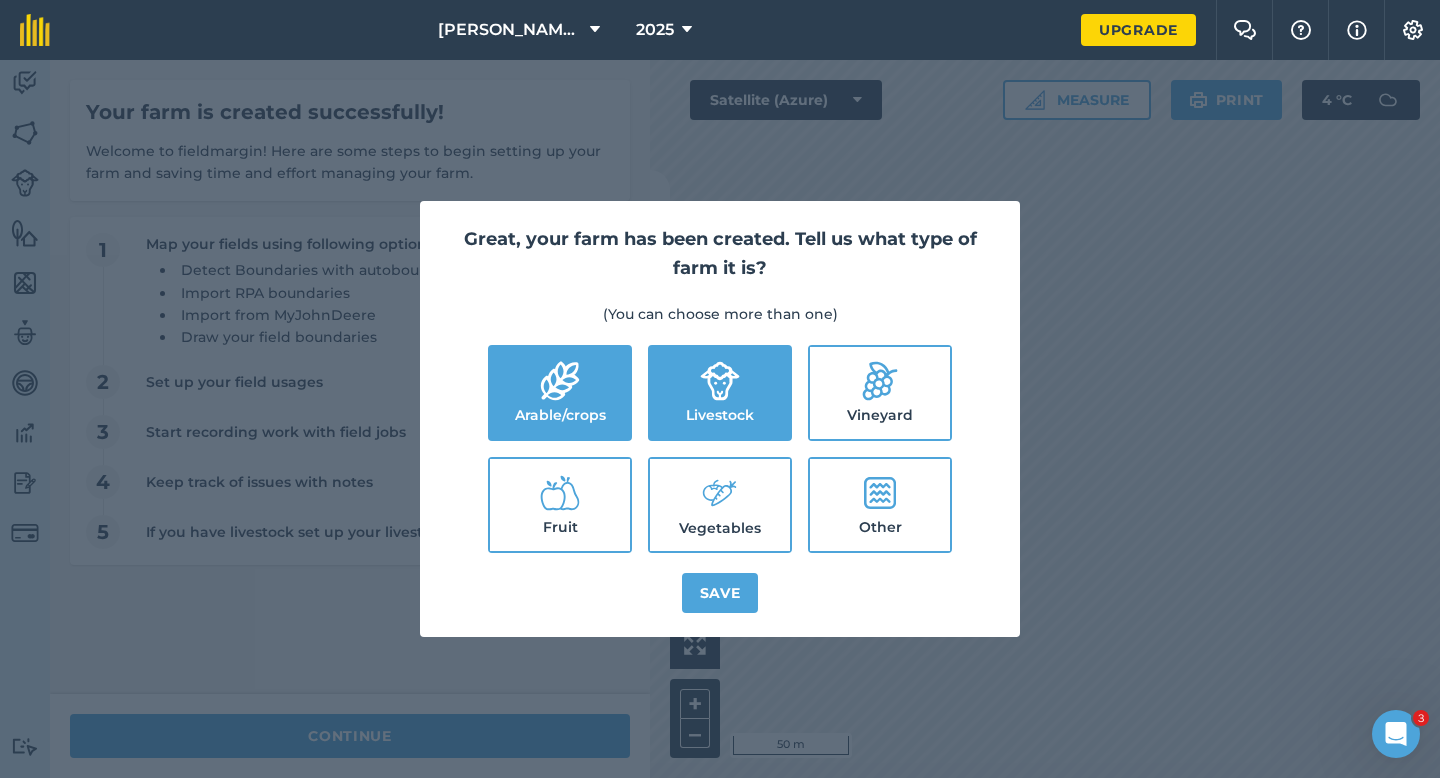 click on "Vegetables" at bounding box center [720, 505] 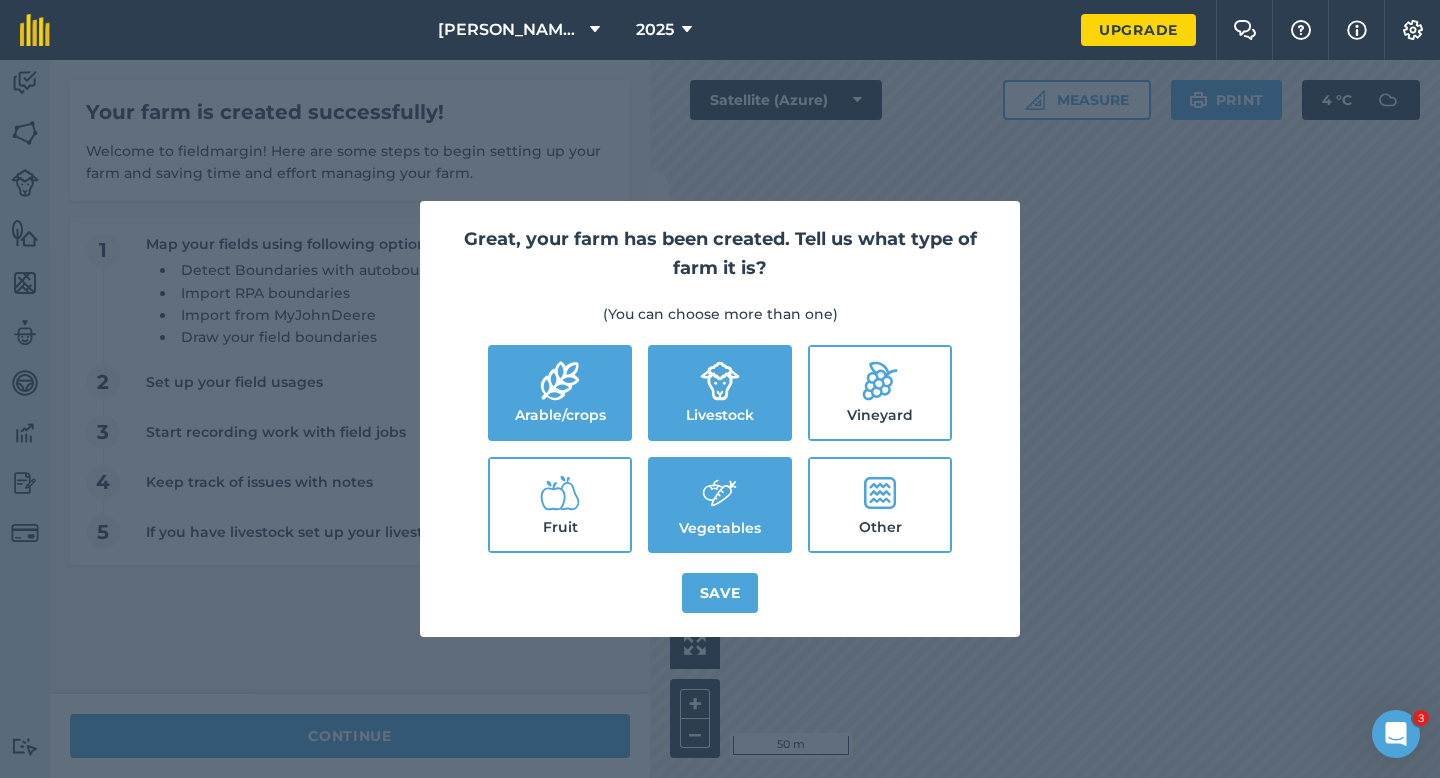 click on "Great, your farm has been created. Tell us what type of farm it is? (You can choose more than one) Arable/crops Livestock Vineyard Fruit Vegetables Other Save" at bounding box center (720, 419) 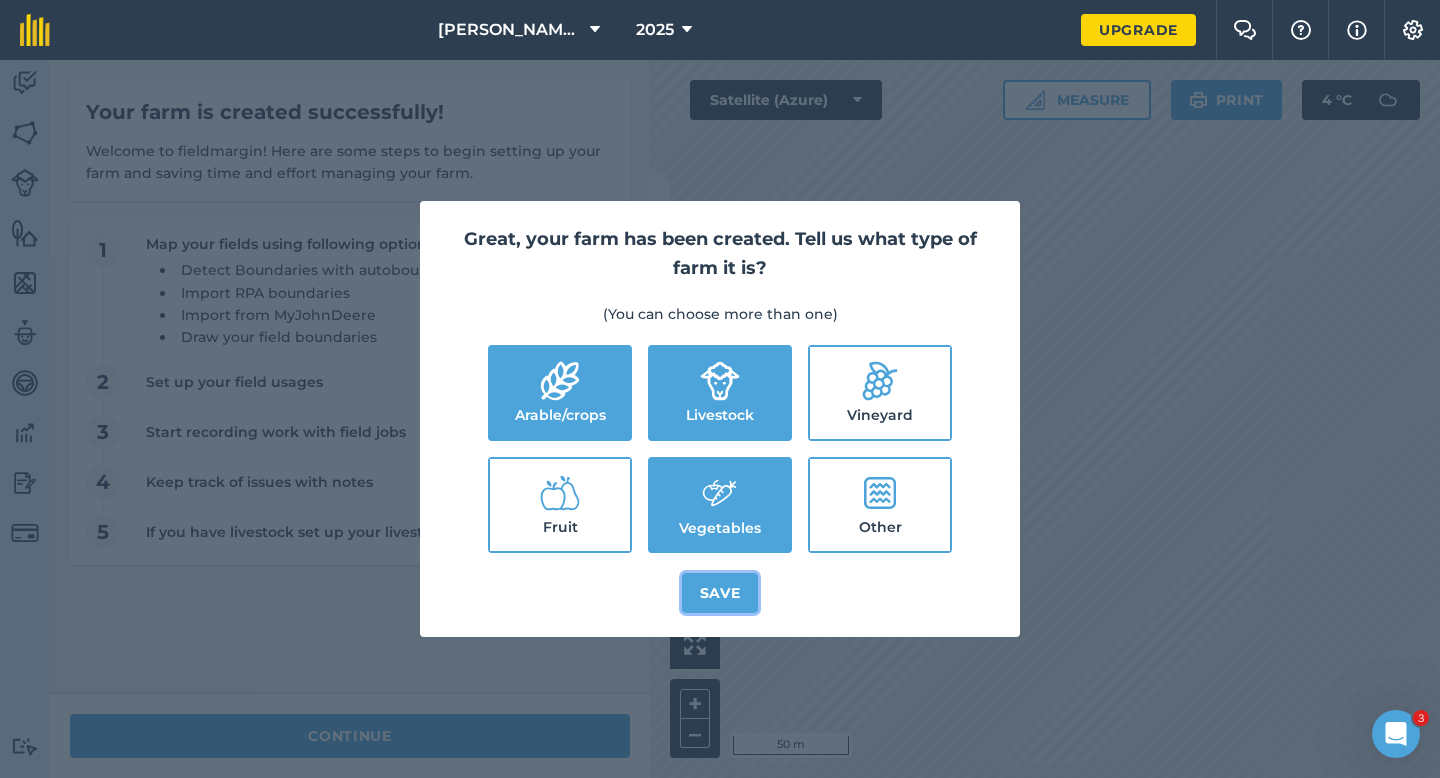 click on "Save" at bounding box center [720, 593] 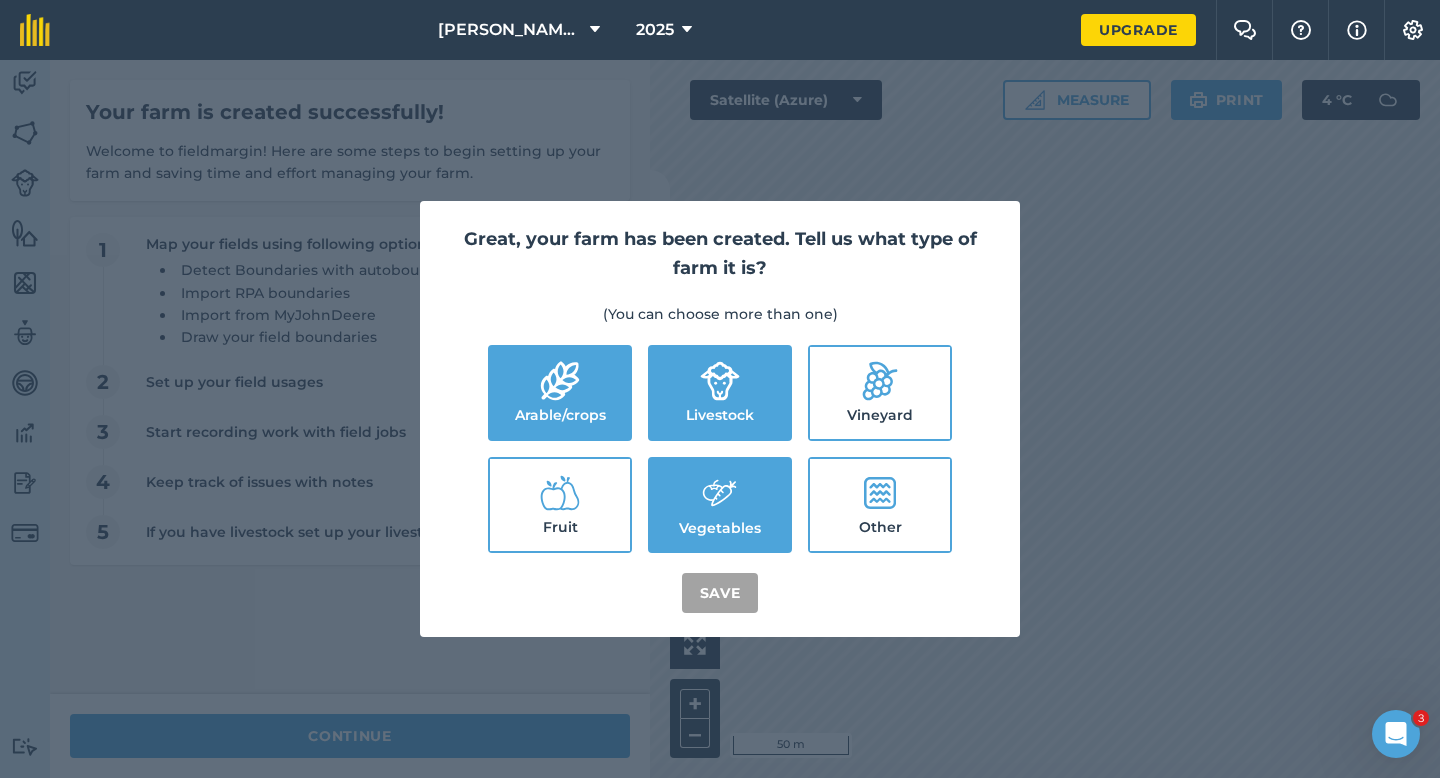 click on "Great, your farm has been created. Tell us what type of farm it is? (You can choose more than one) Arable/crops Livestock Vineyard Fruit Vegetables Other Save" at bounding box center [720, 419] 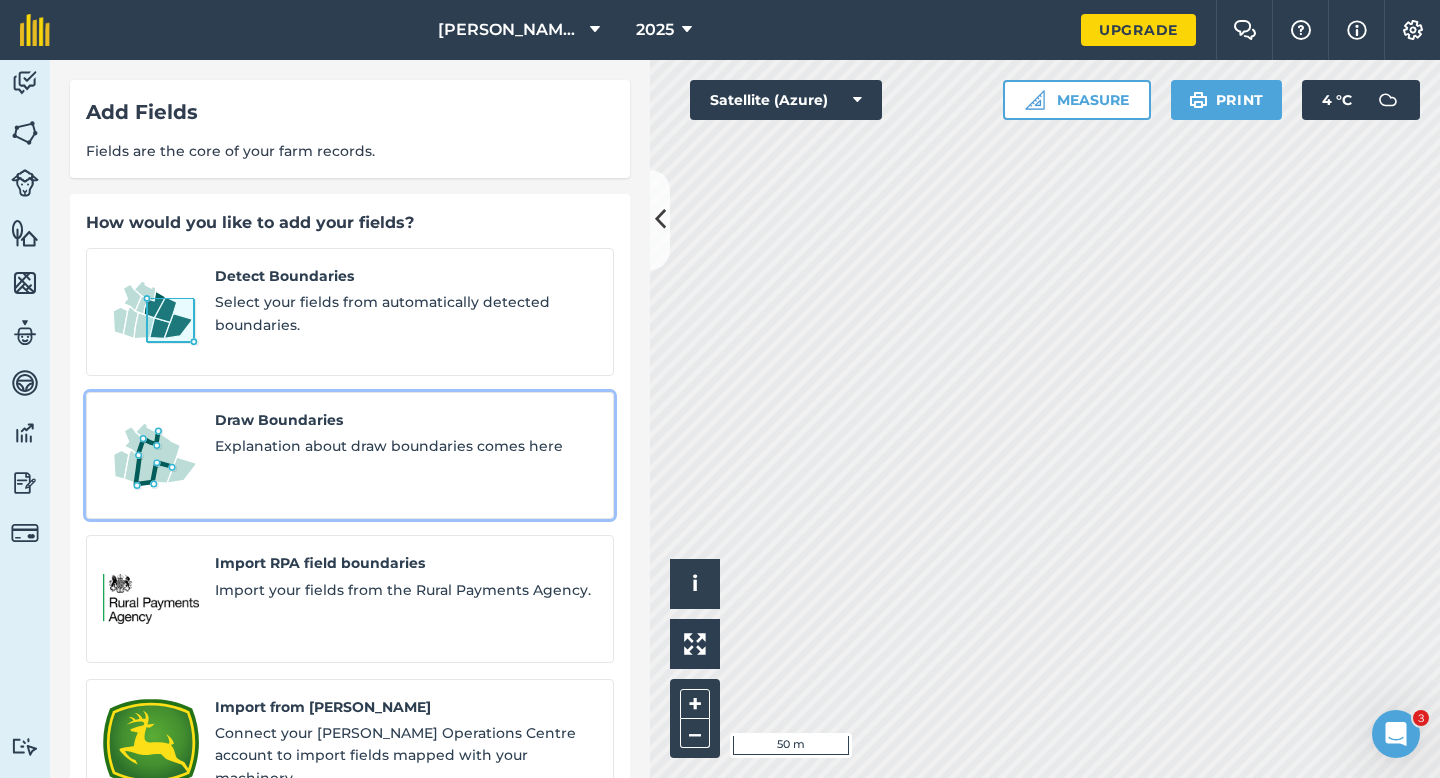 click on "Draw Boundaries Explanation about draw boundaries comes here" at bounding box center (350, 456) 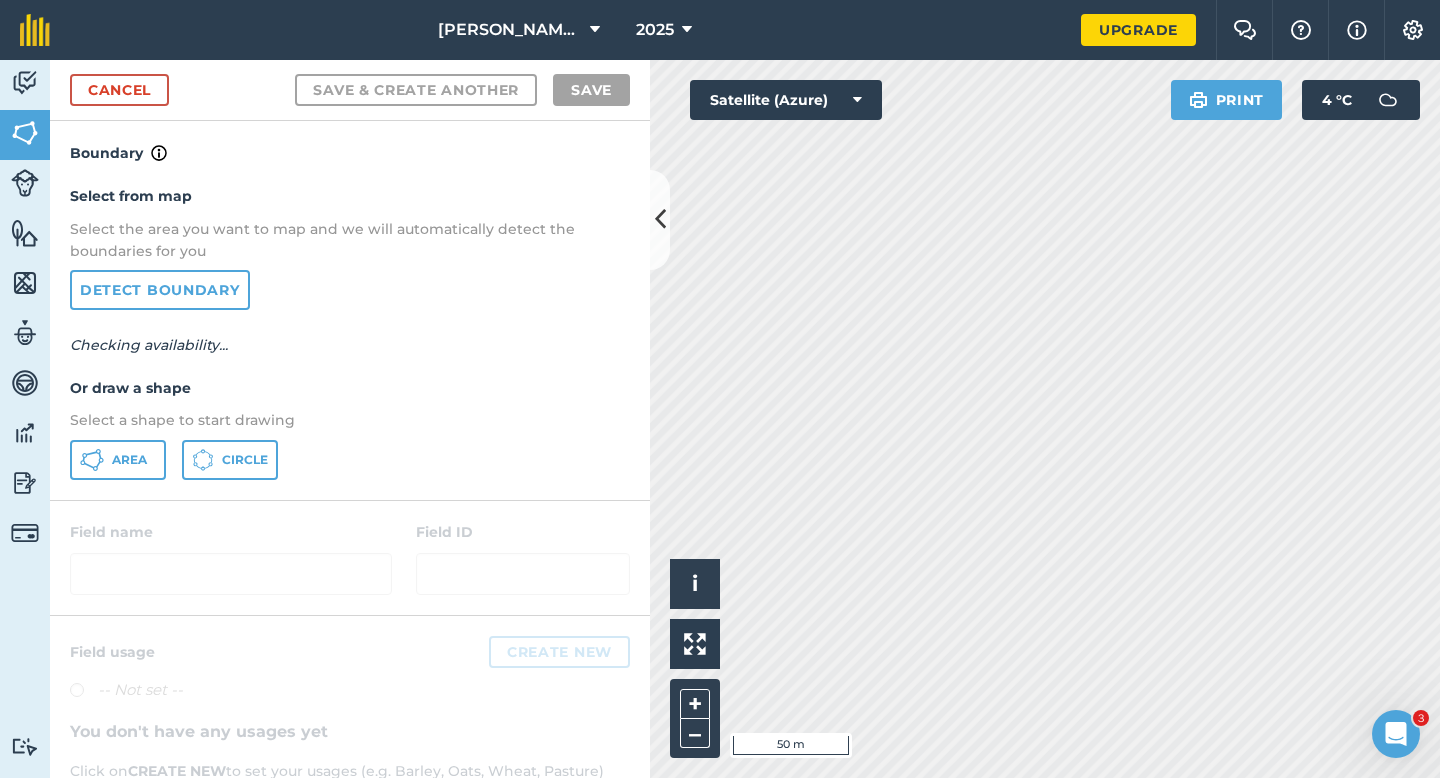 click on "Area Circle" at bounding box center (350, 460) 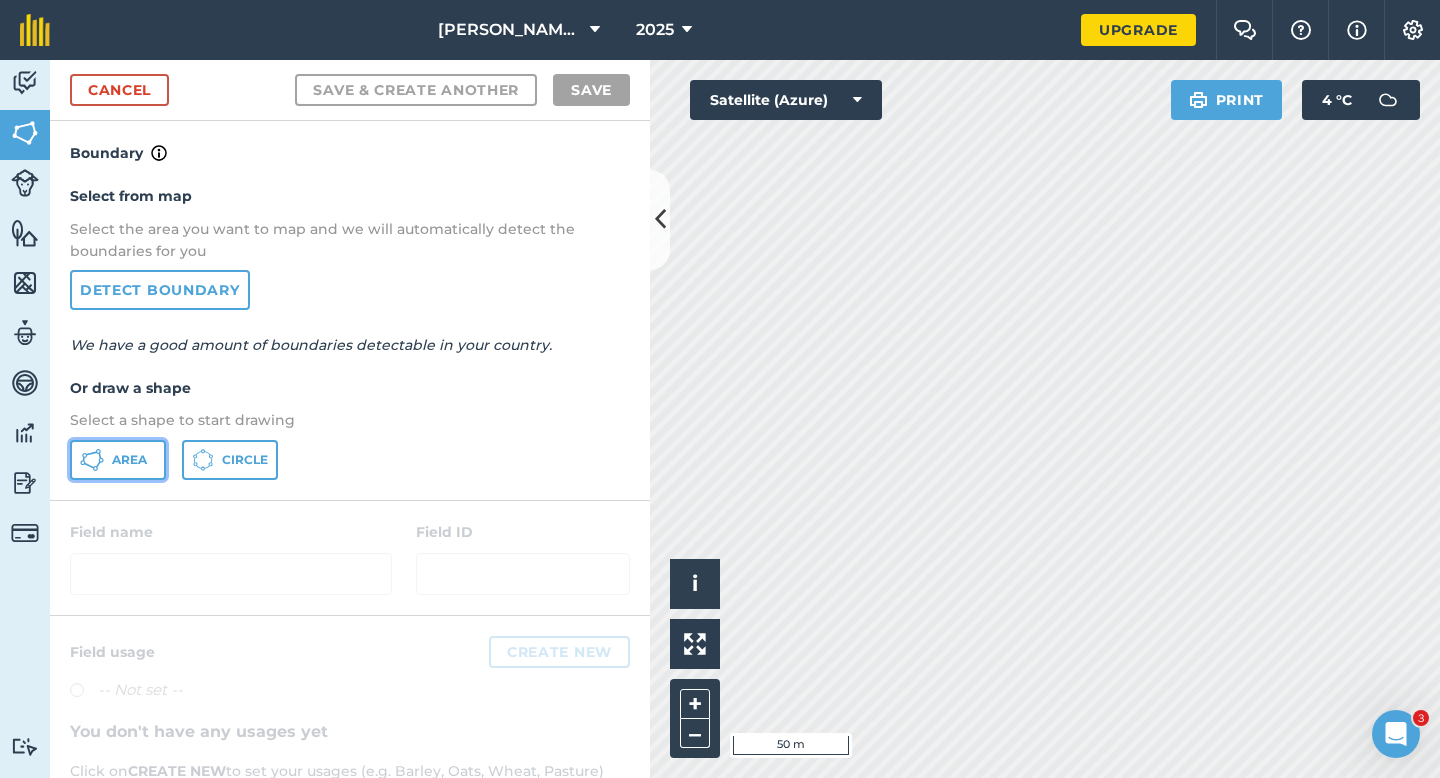 click on "Area" at bounding box center [118, 460] 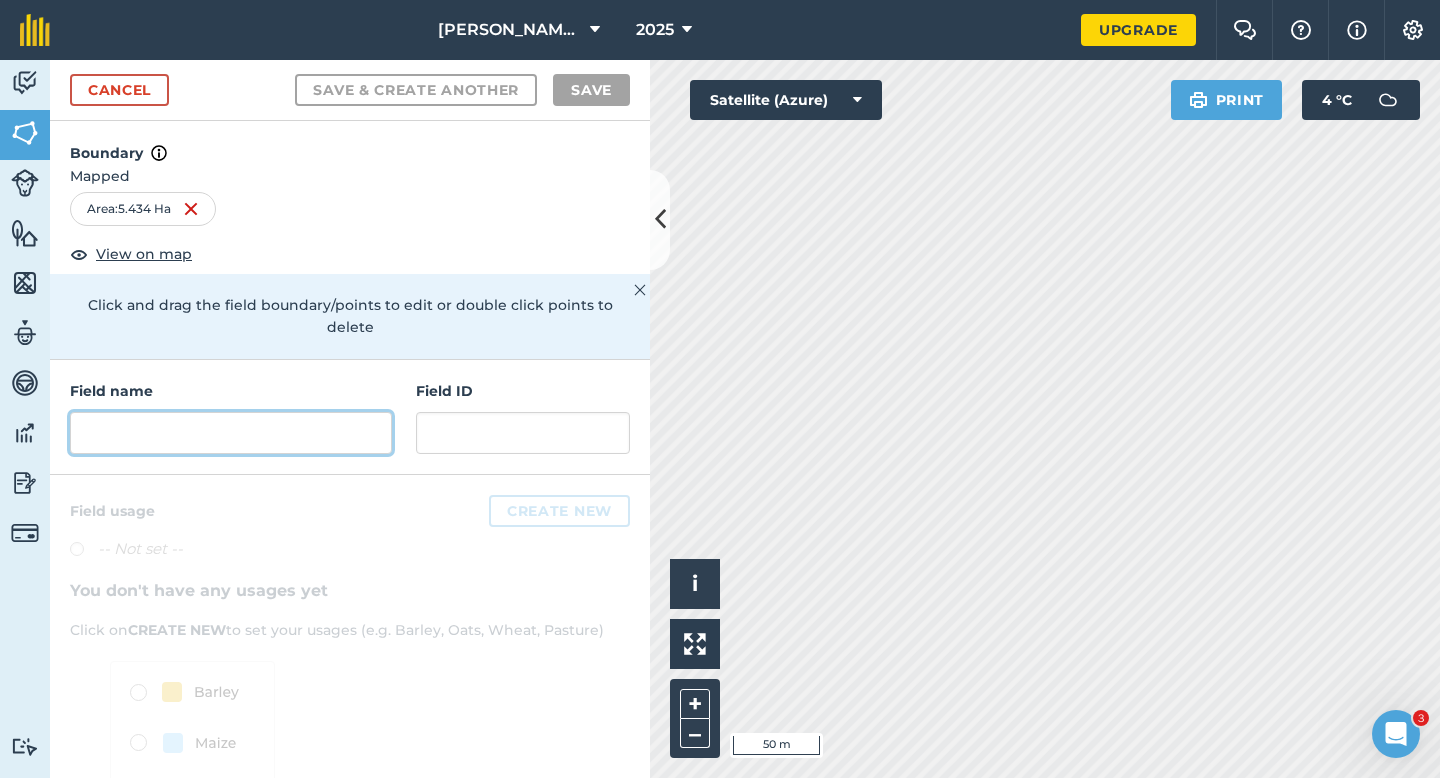 click at bounding box center [231, 433] 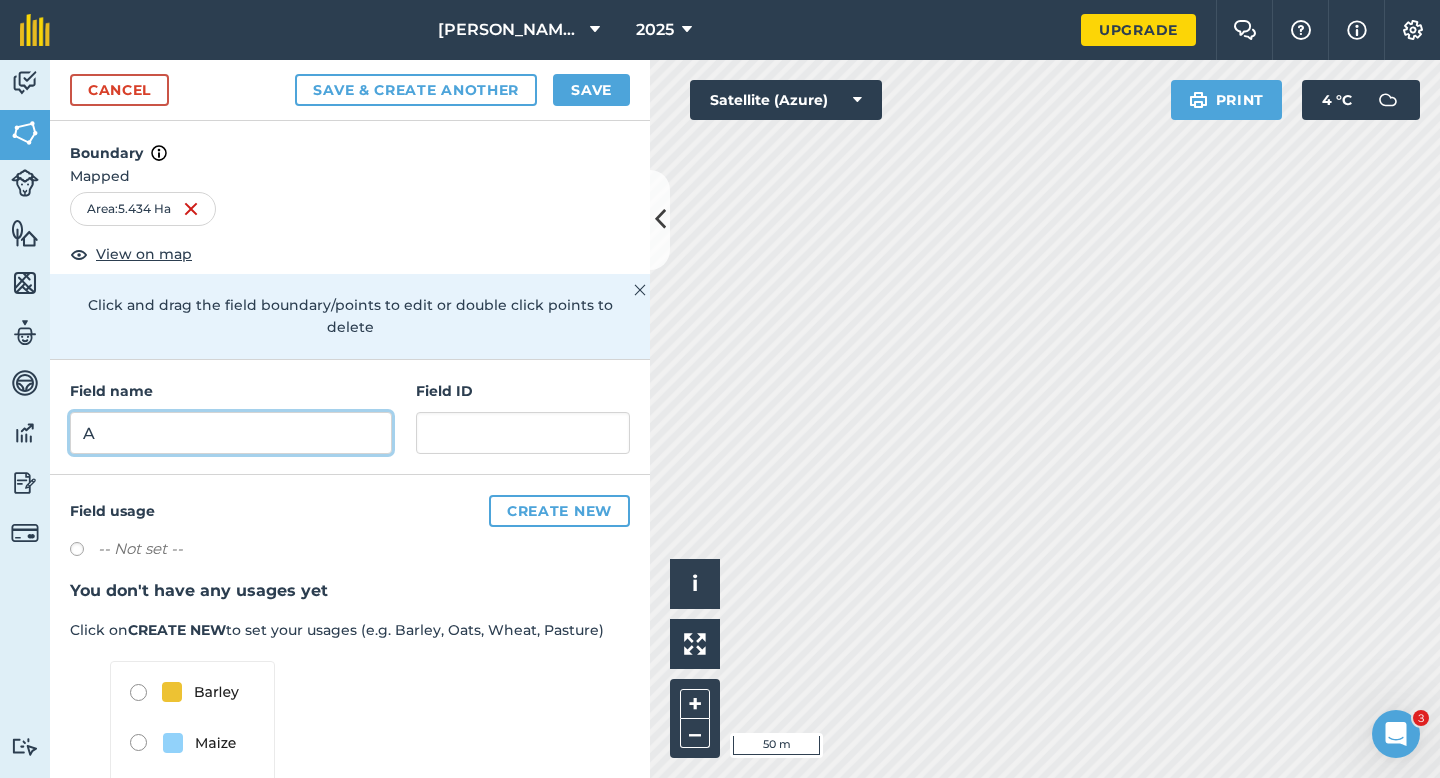 type on "A" 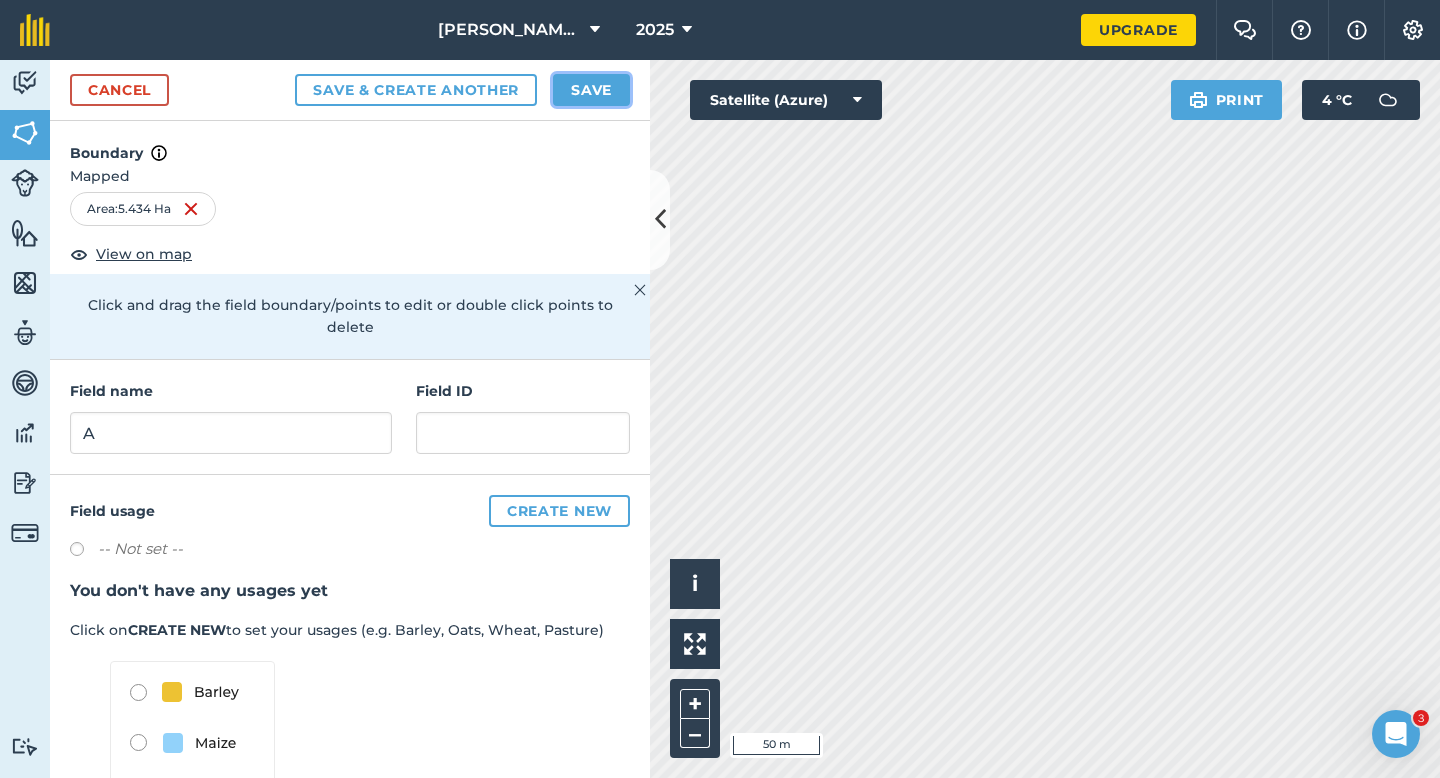 click on "Save" at bounding box center [591, 90] 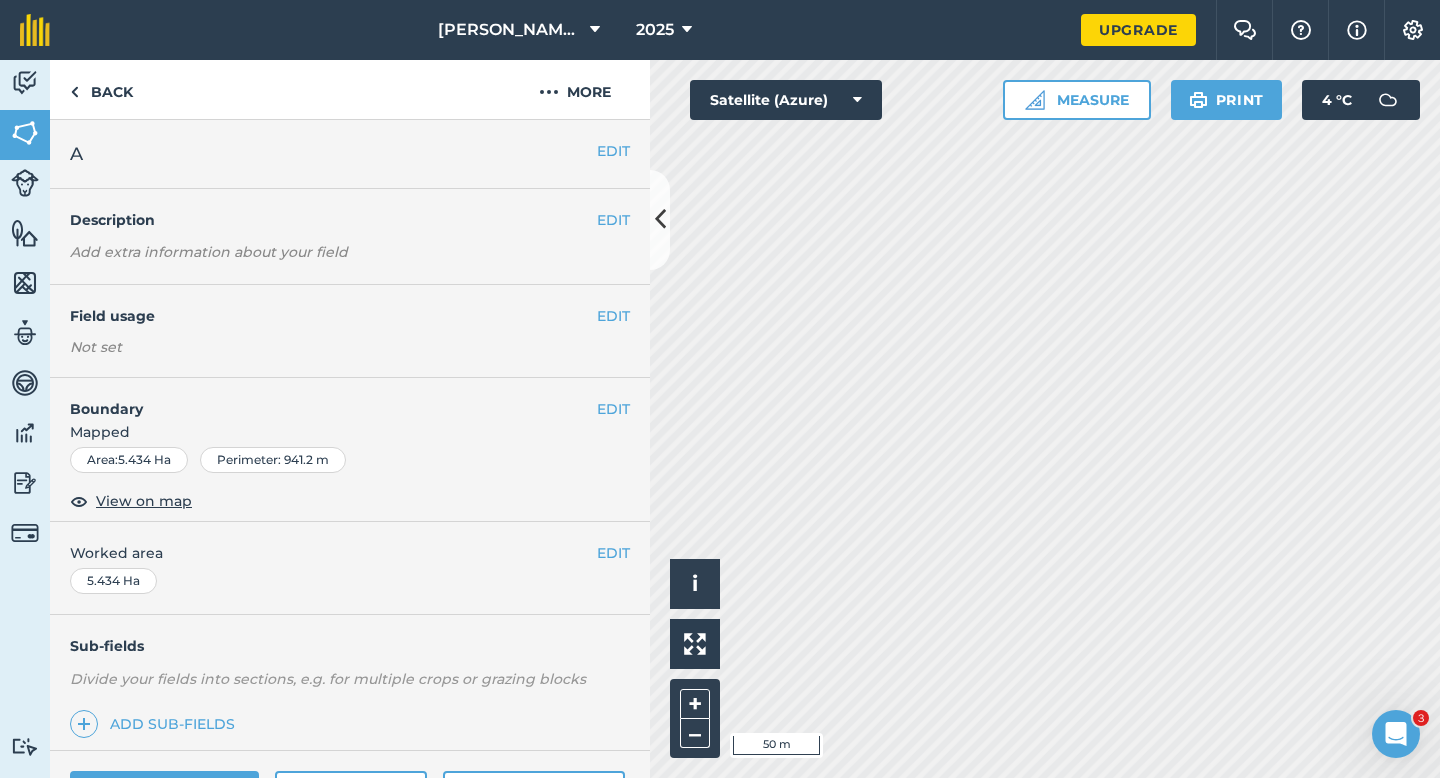 click on "EDIT Boundary   Mapped Area :  5.434   Ha Perimeter :   941.2   m   View on map" at bounding box center [350, 450] 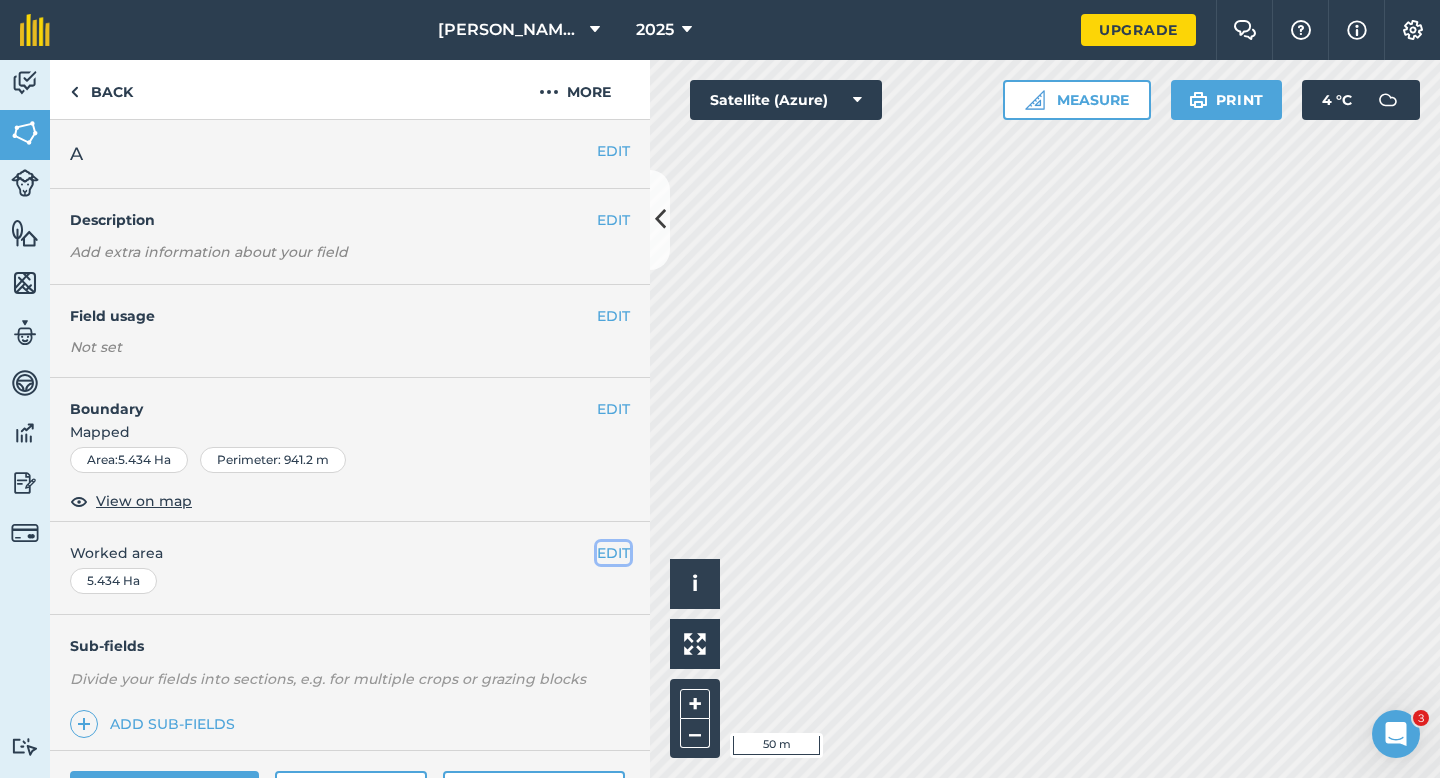 click on "EDIT" at bounding box center (613, 553) 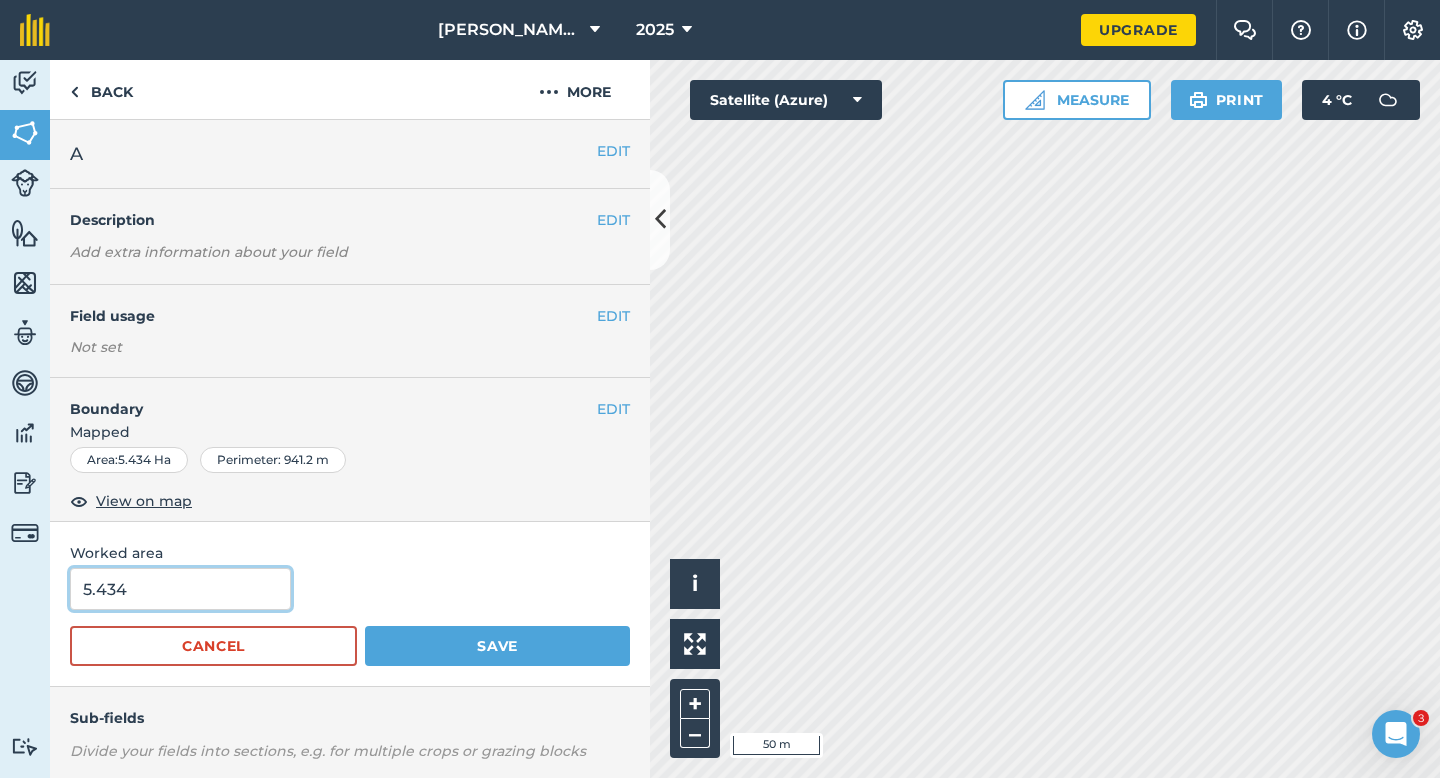 click on "5.434" at bounding box center [180, 589] 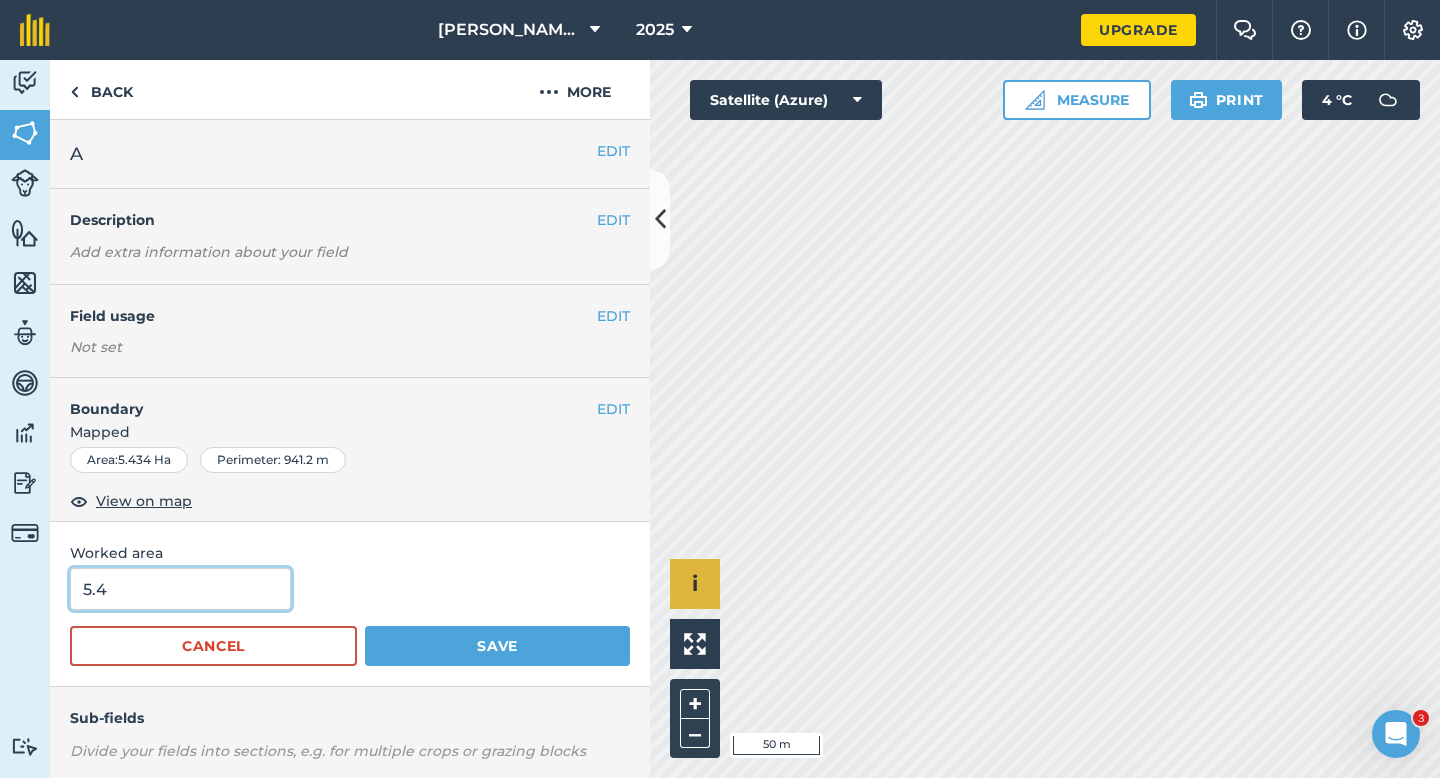 type on "5.4" 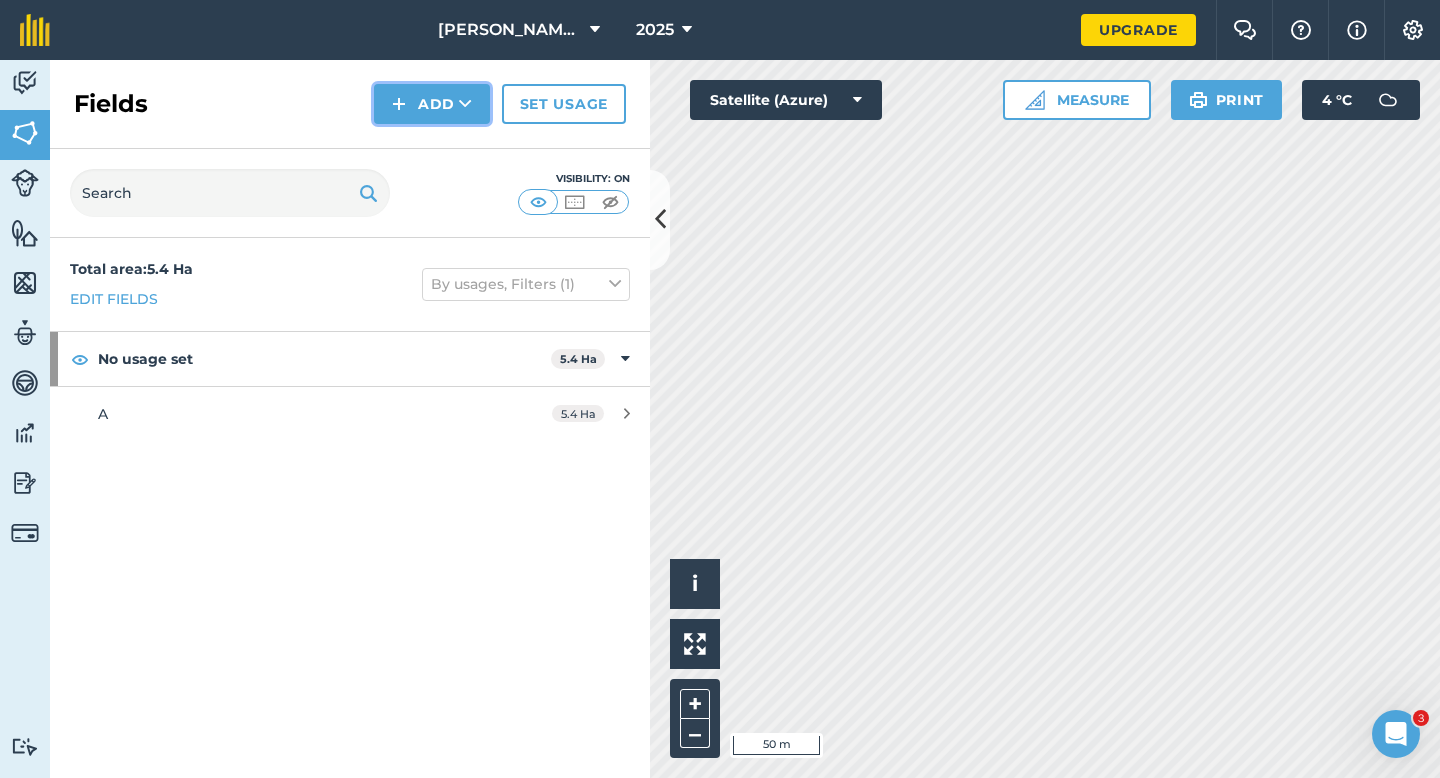 click on "Add" at bounding box center (432, 104) 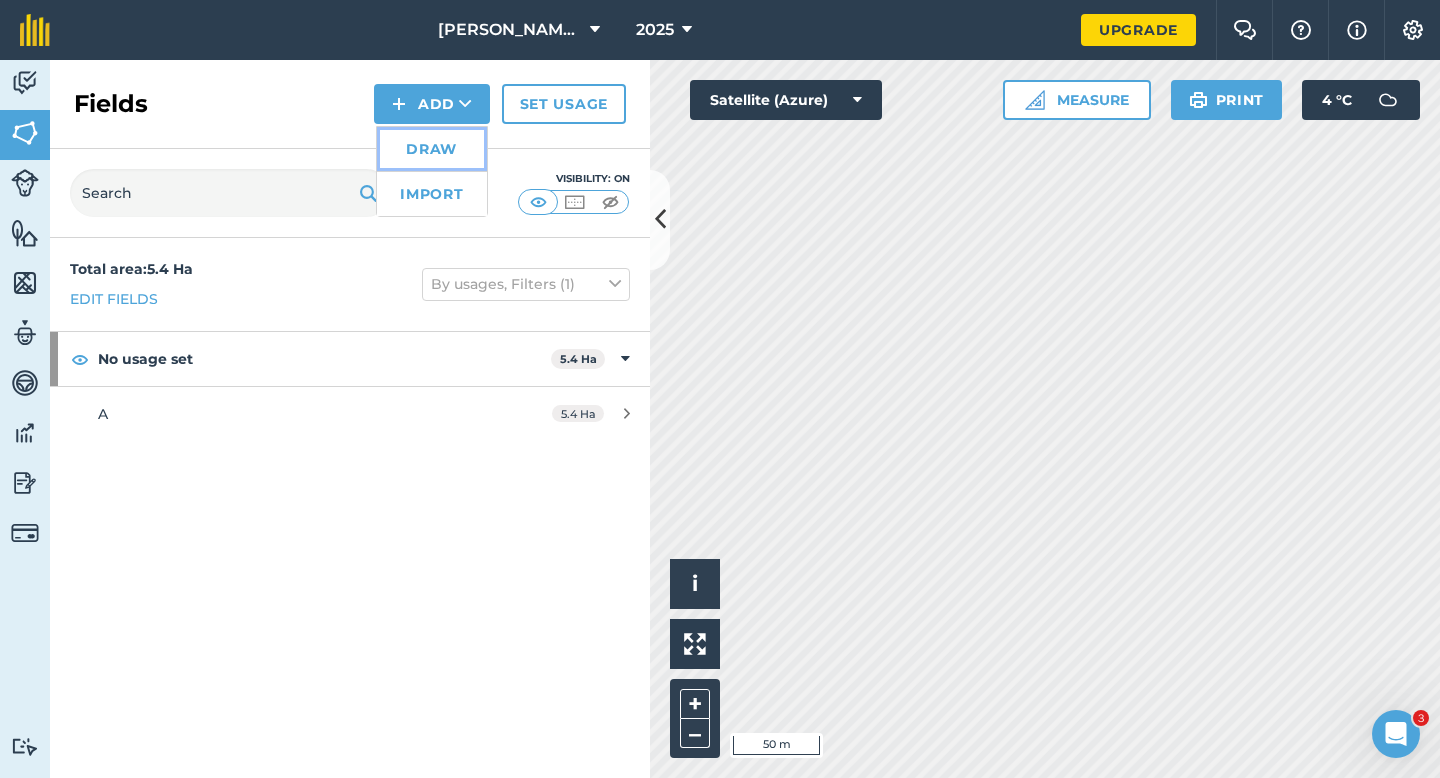 click on "Draw" at bounding box center (432, 149) 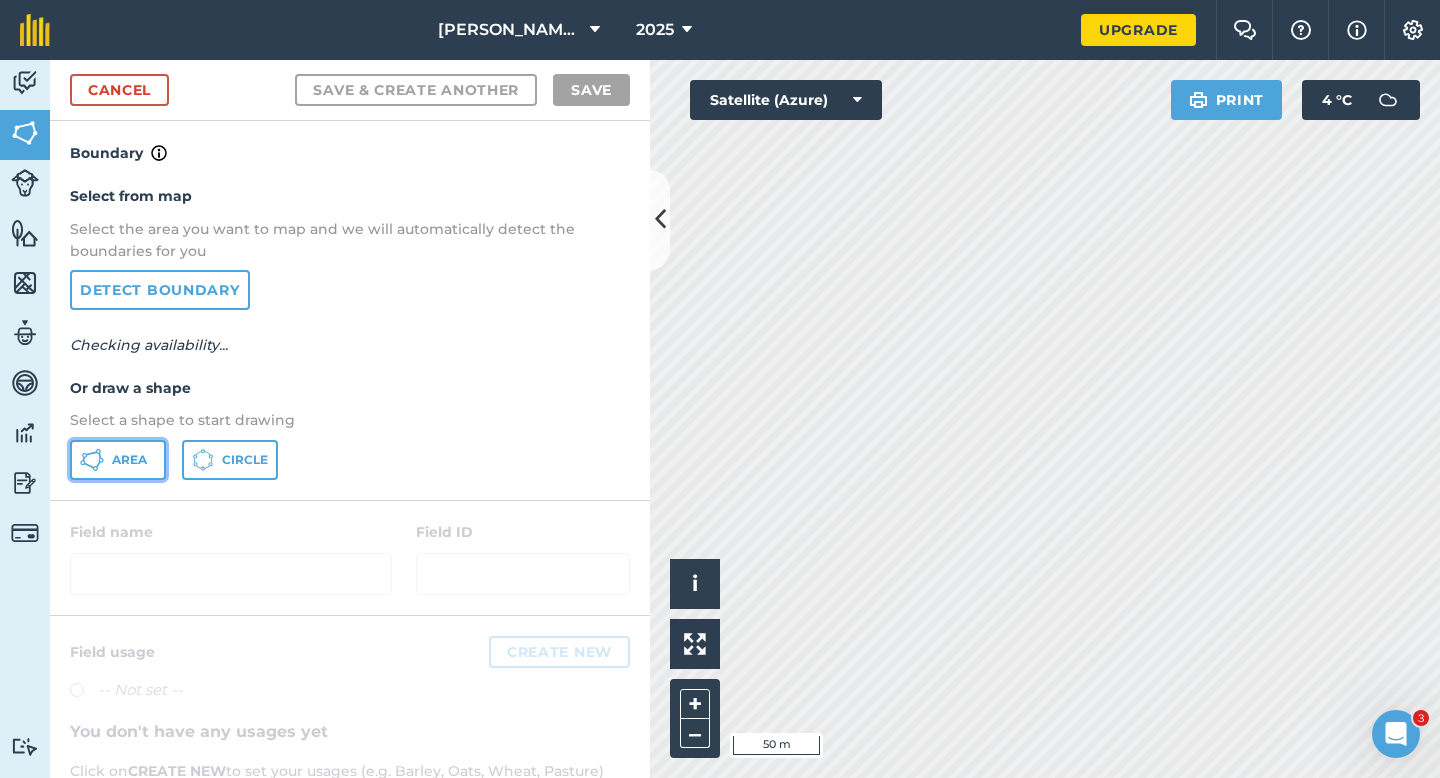 click on "Area" at bounding box center (118, 460) 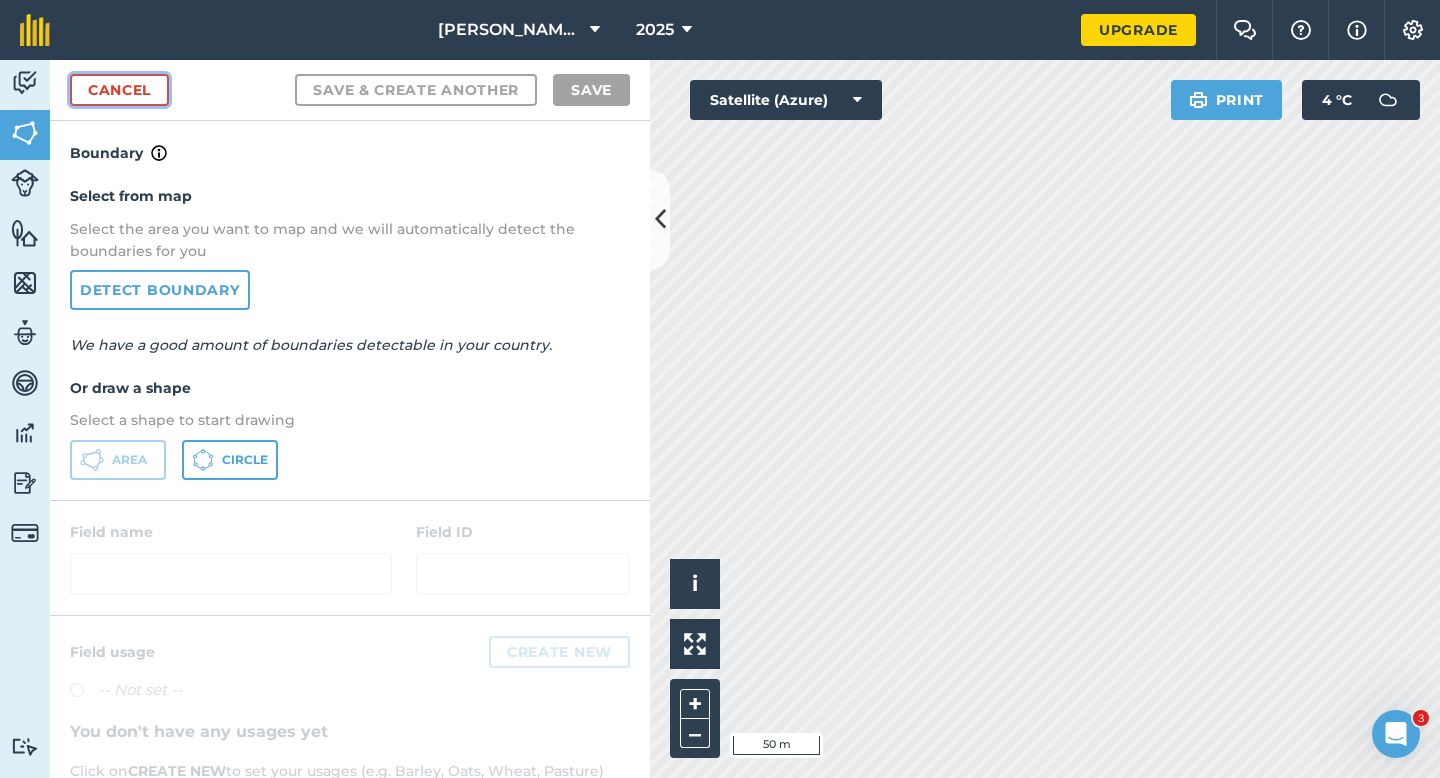 click on "Cancel" at bounding box center [119, 90] 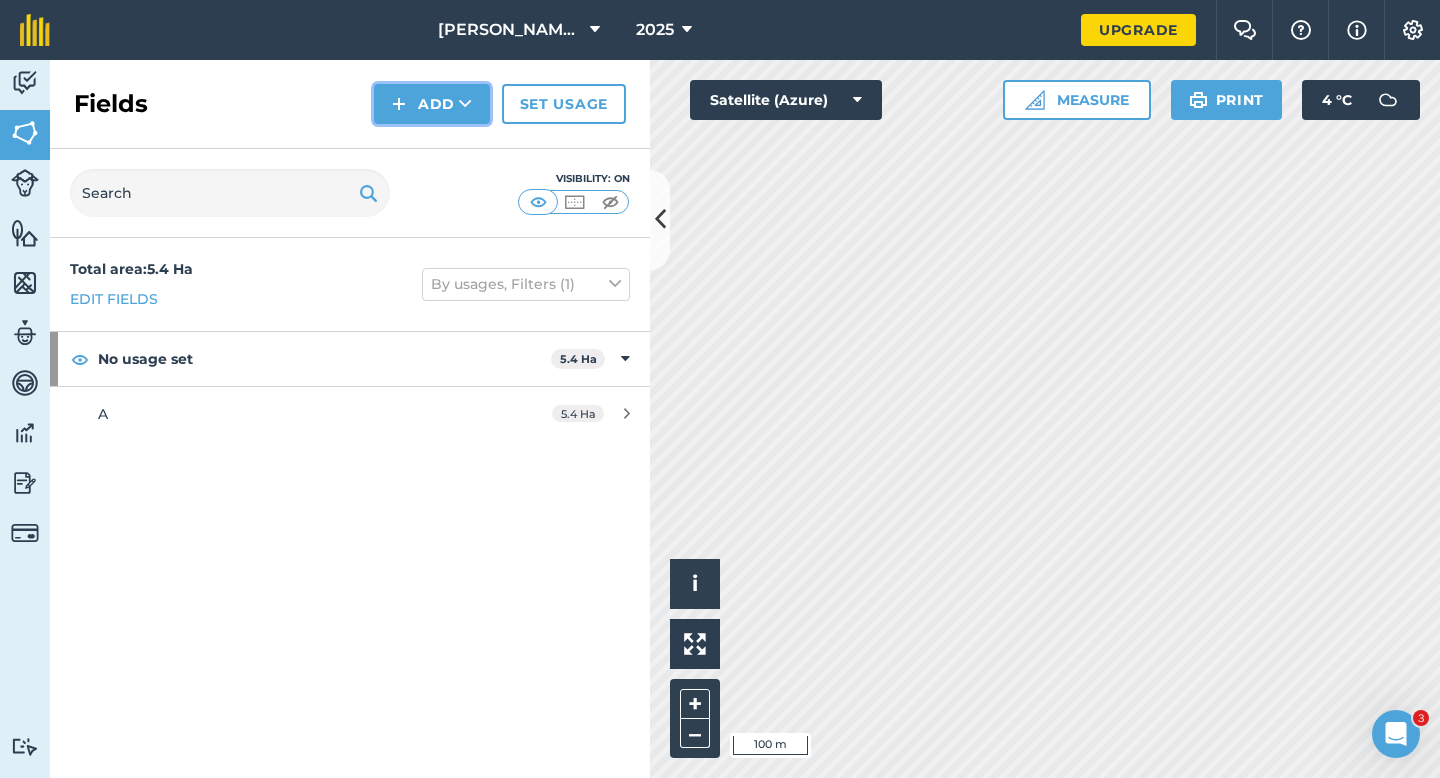 click on "Add" at bounding box center [432, 104] 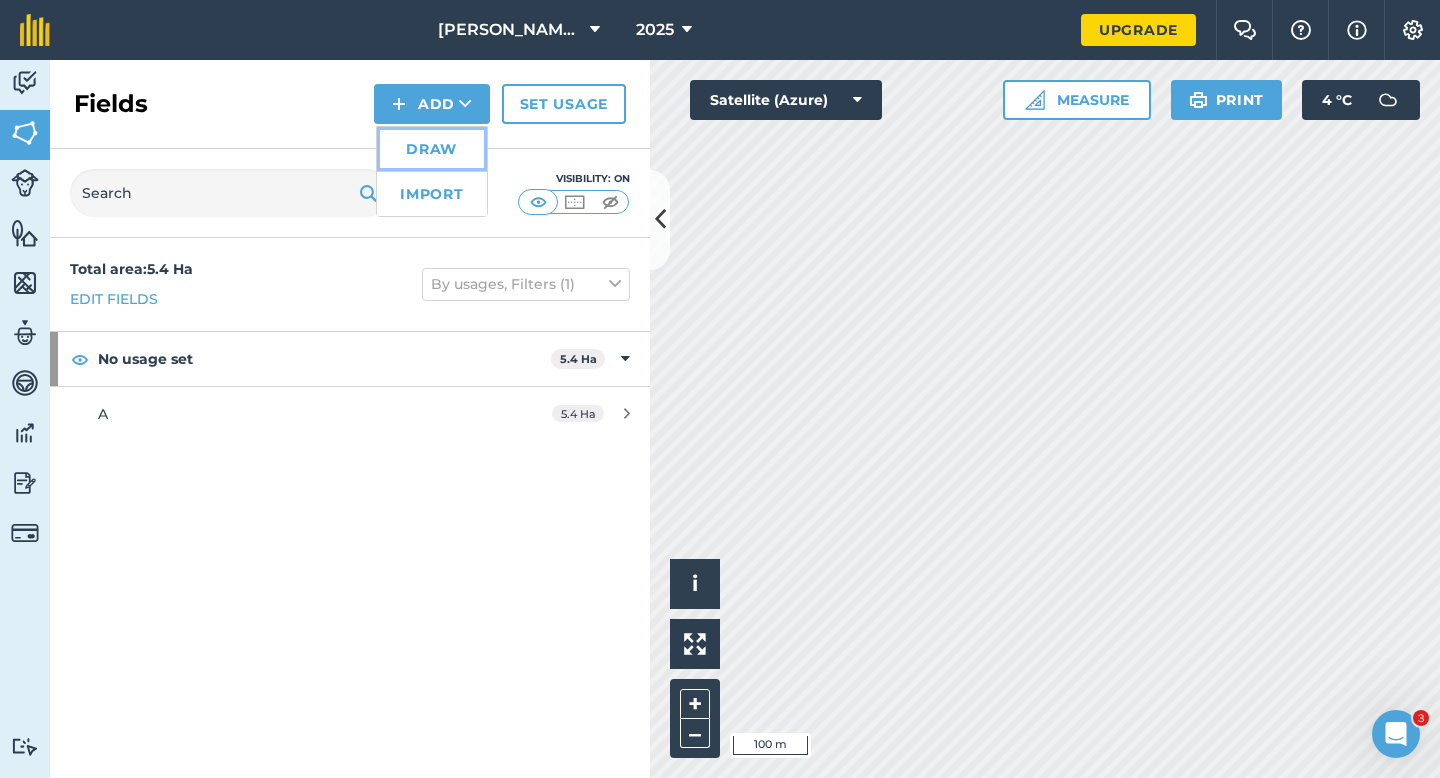 click on "Draw" at bounding box center [432, 149] 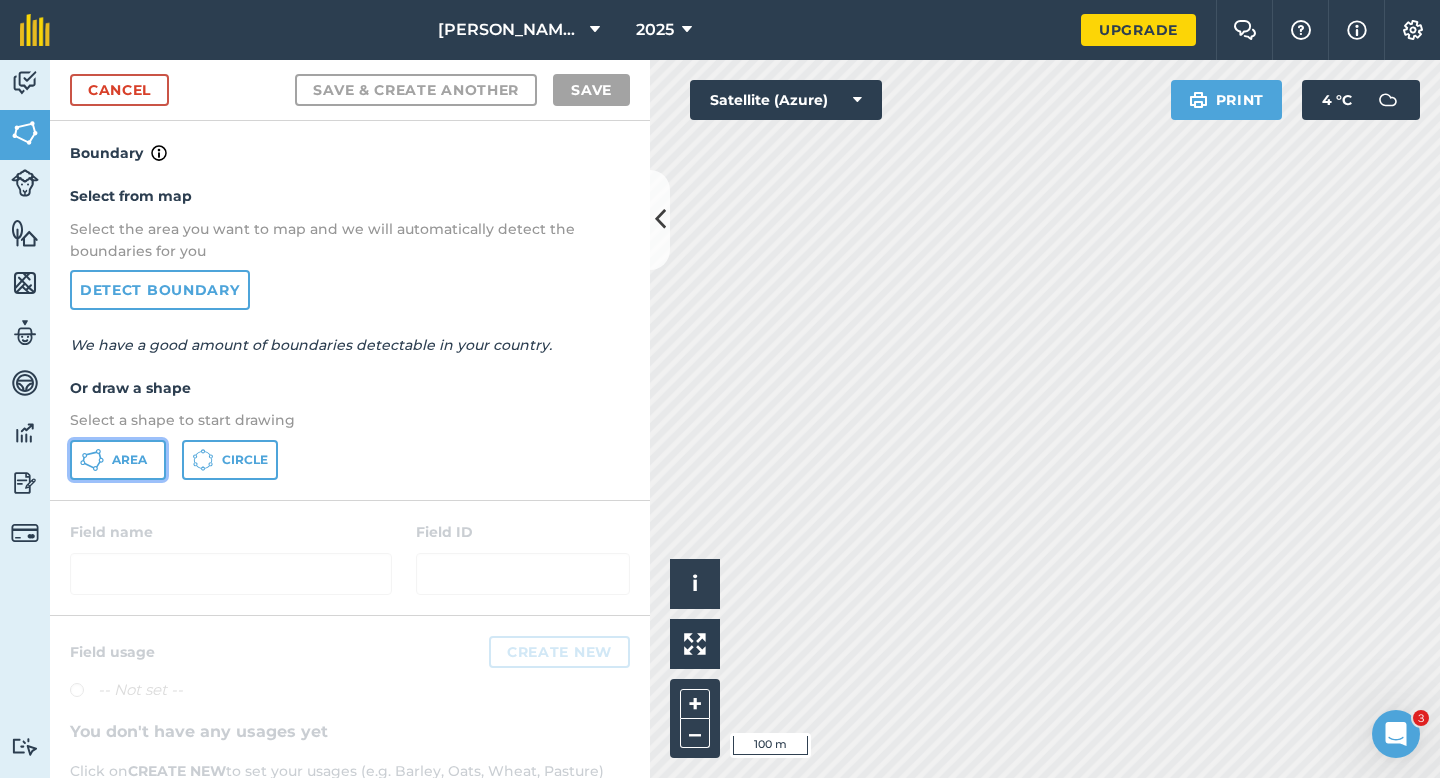 click on "Area" at bounding box center [118, 460] 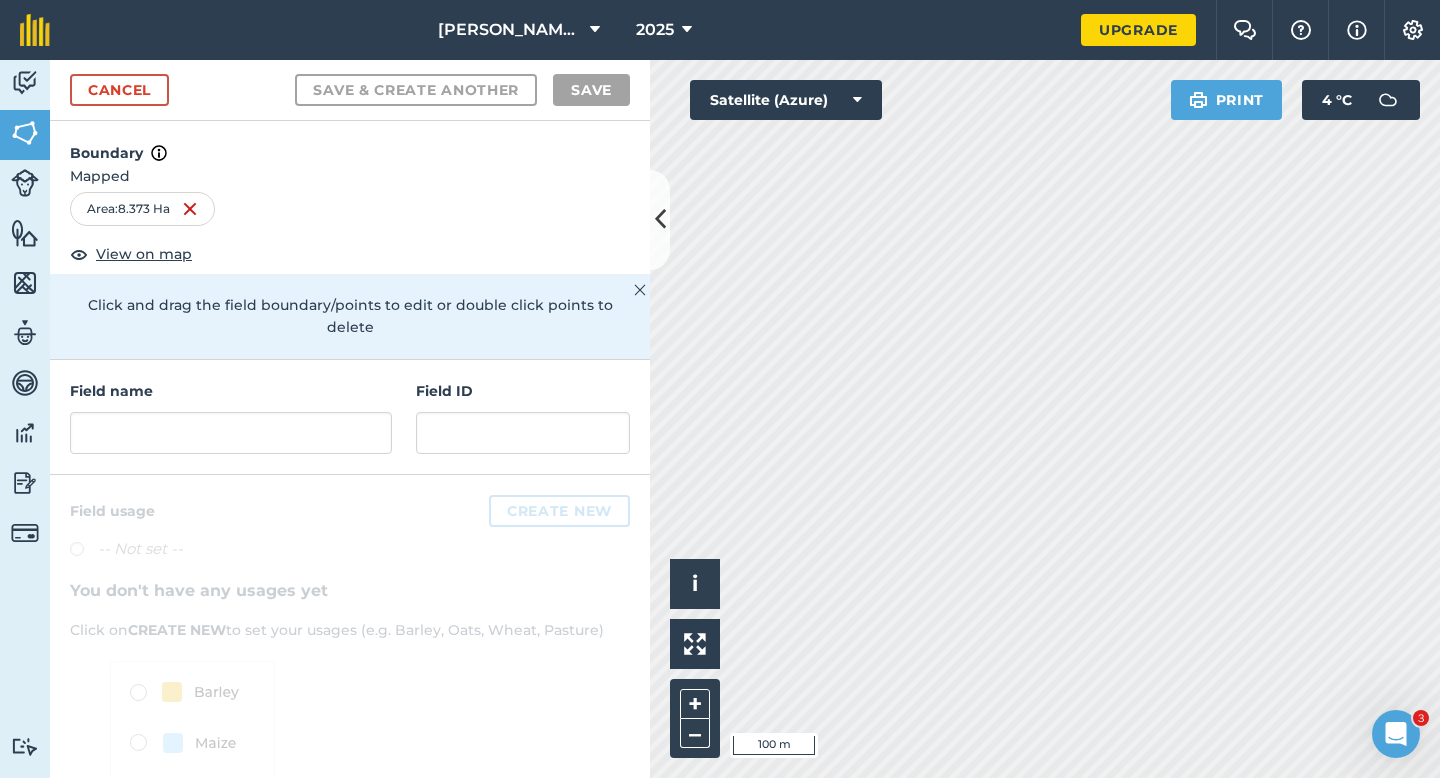 click on "Field name Field ID" at bounding box center (350, 417) 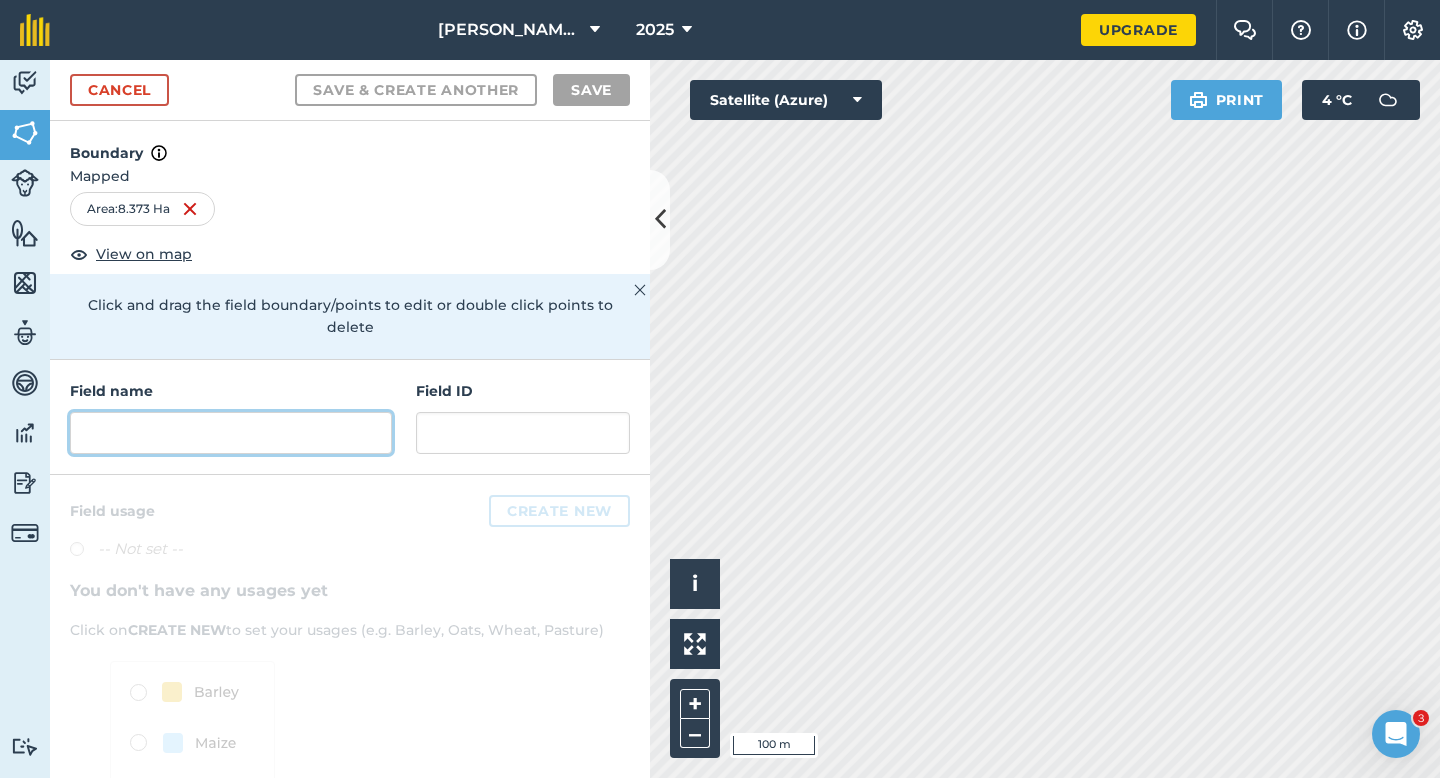 click at bounding box center (231, 433) 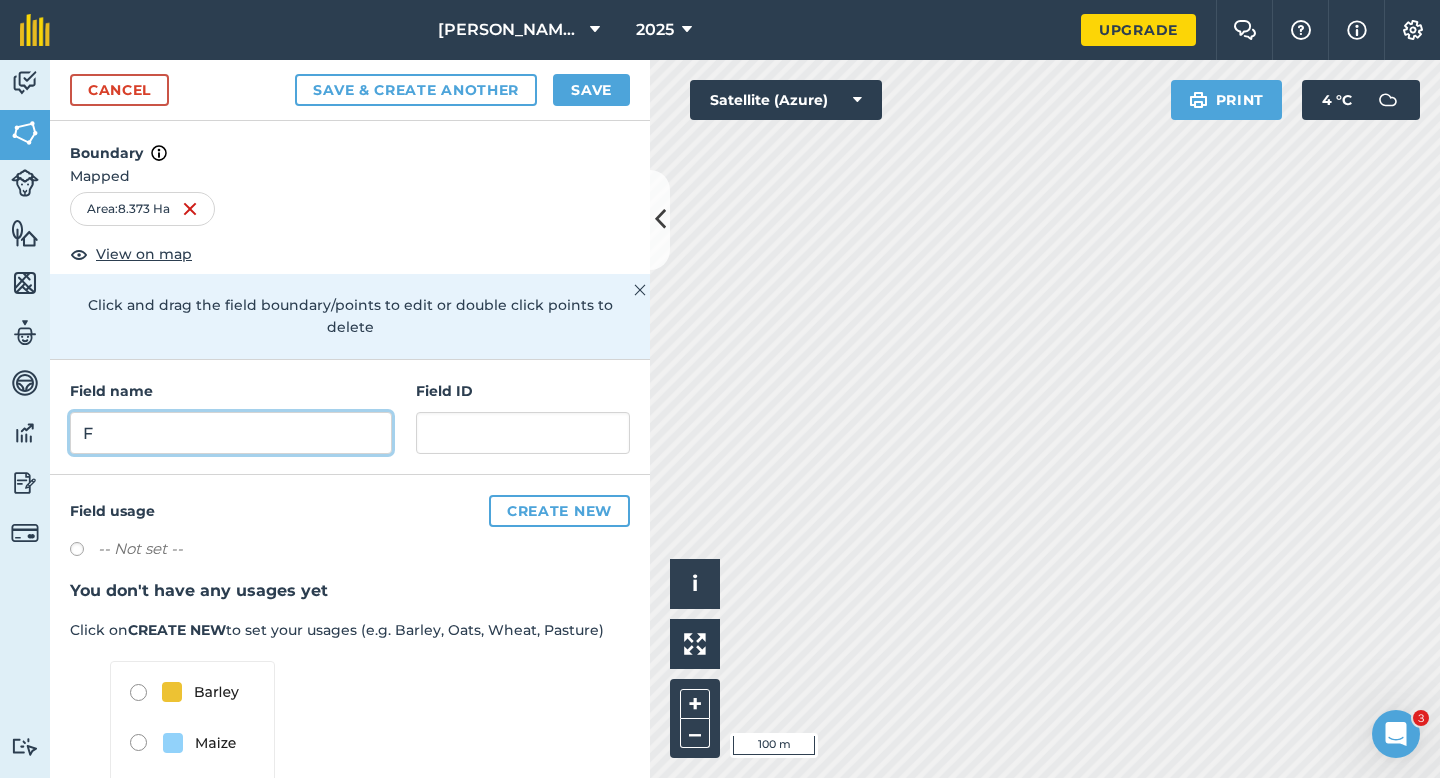 type on "F" 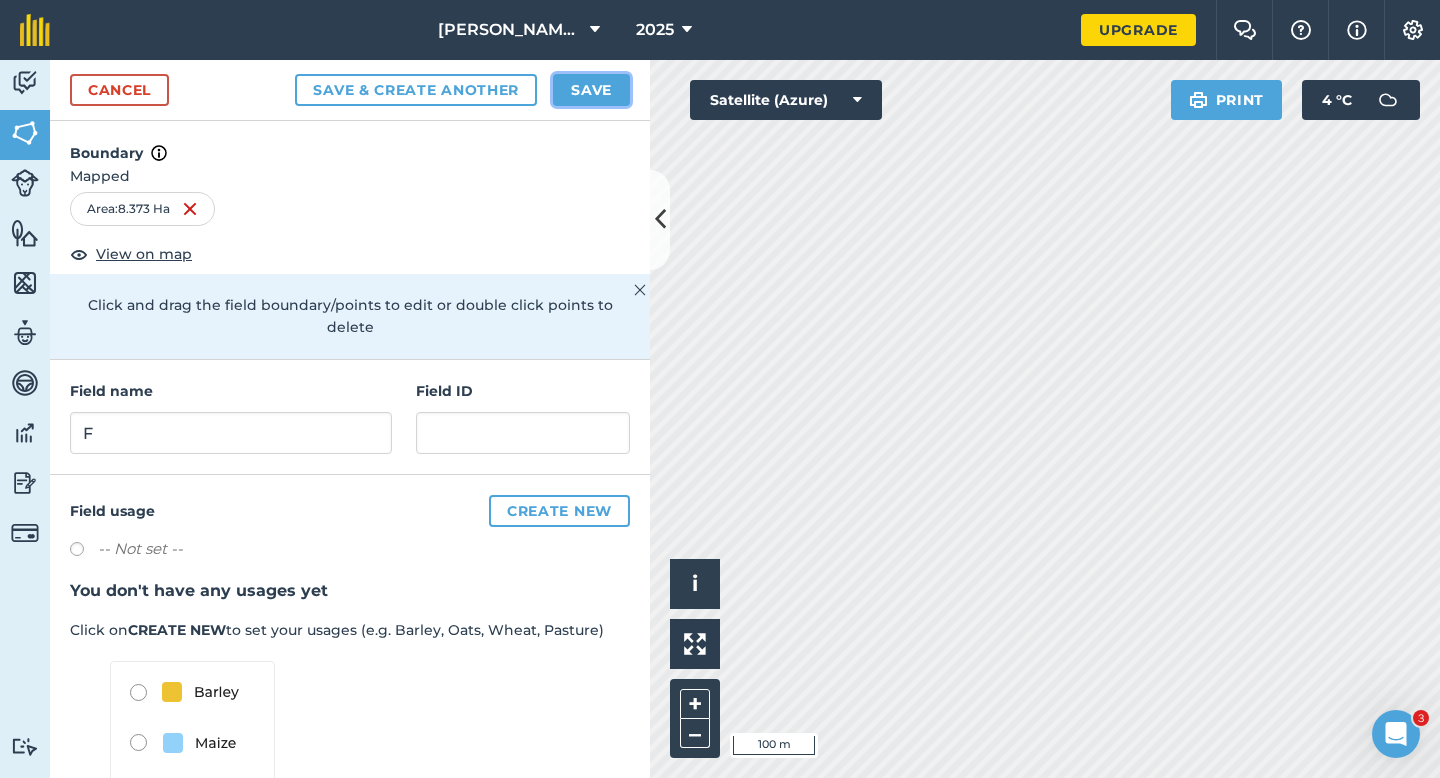 click on "Save" at bounding box center (591, 90) 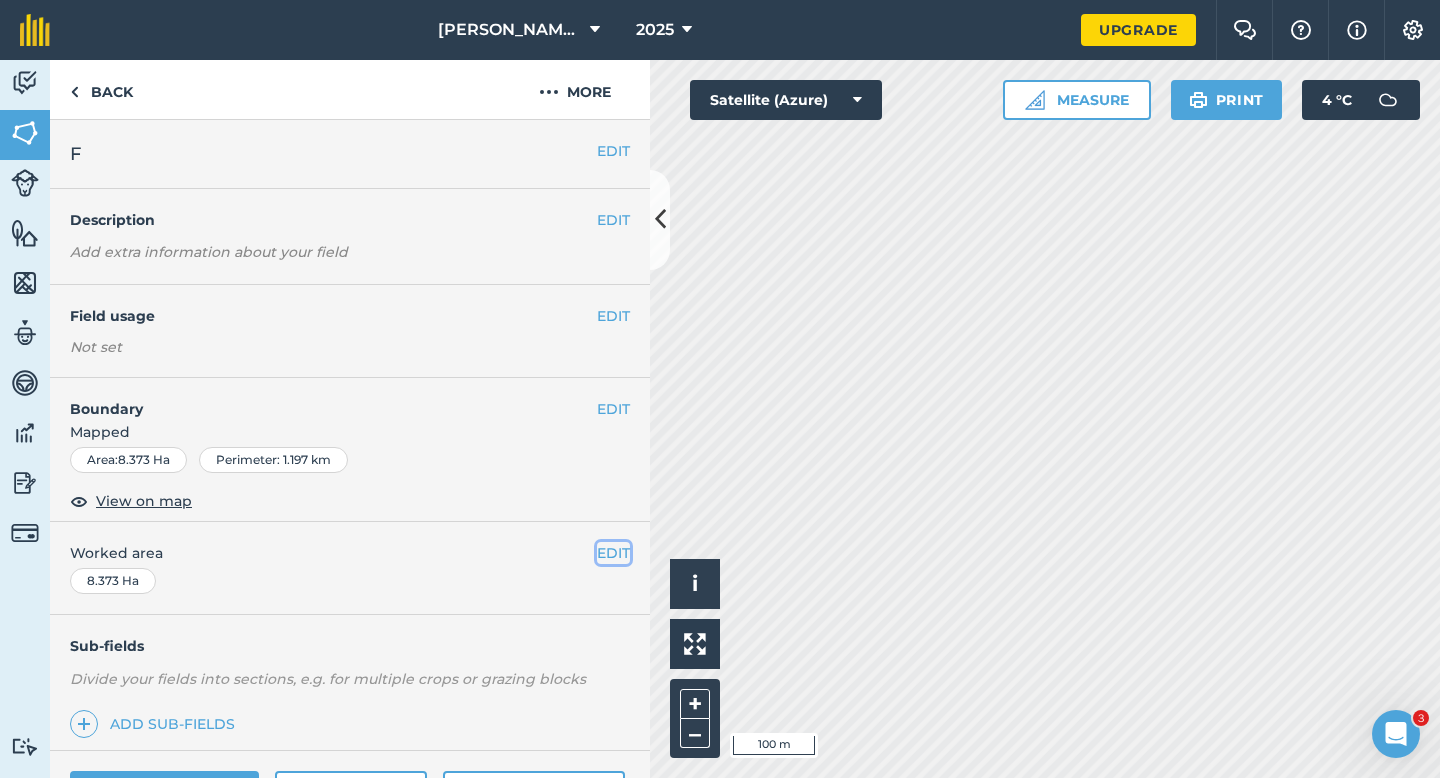click on "EDIT" at bounding box center [613, 553] 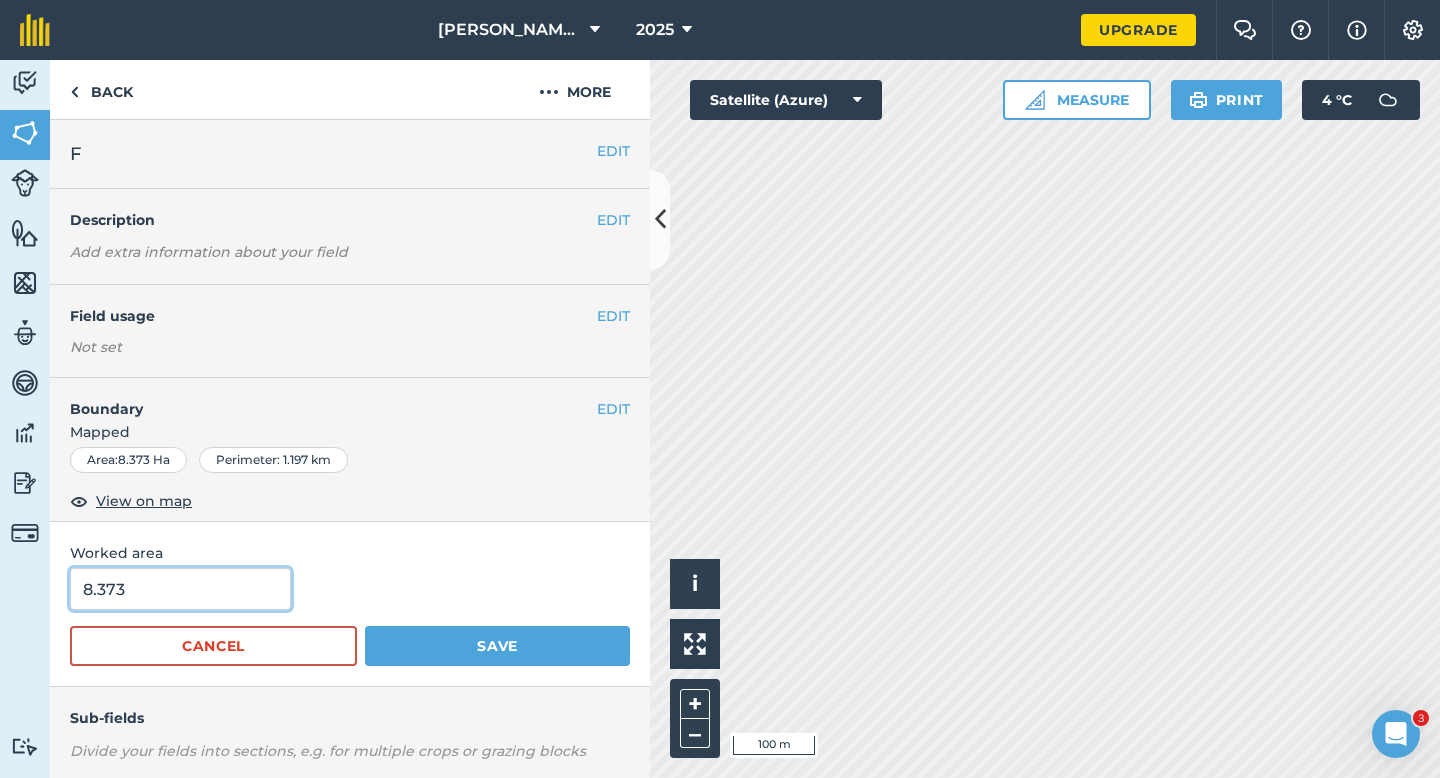 click on "8.373" at bounding box center [180, 589] 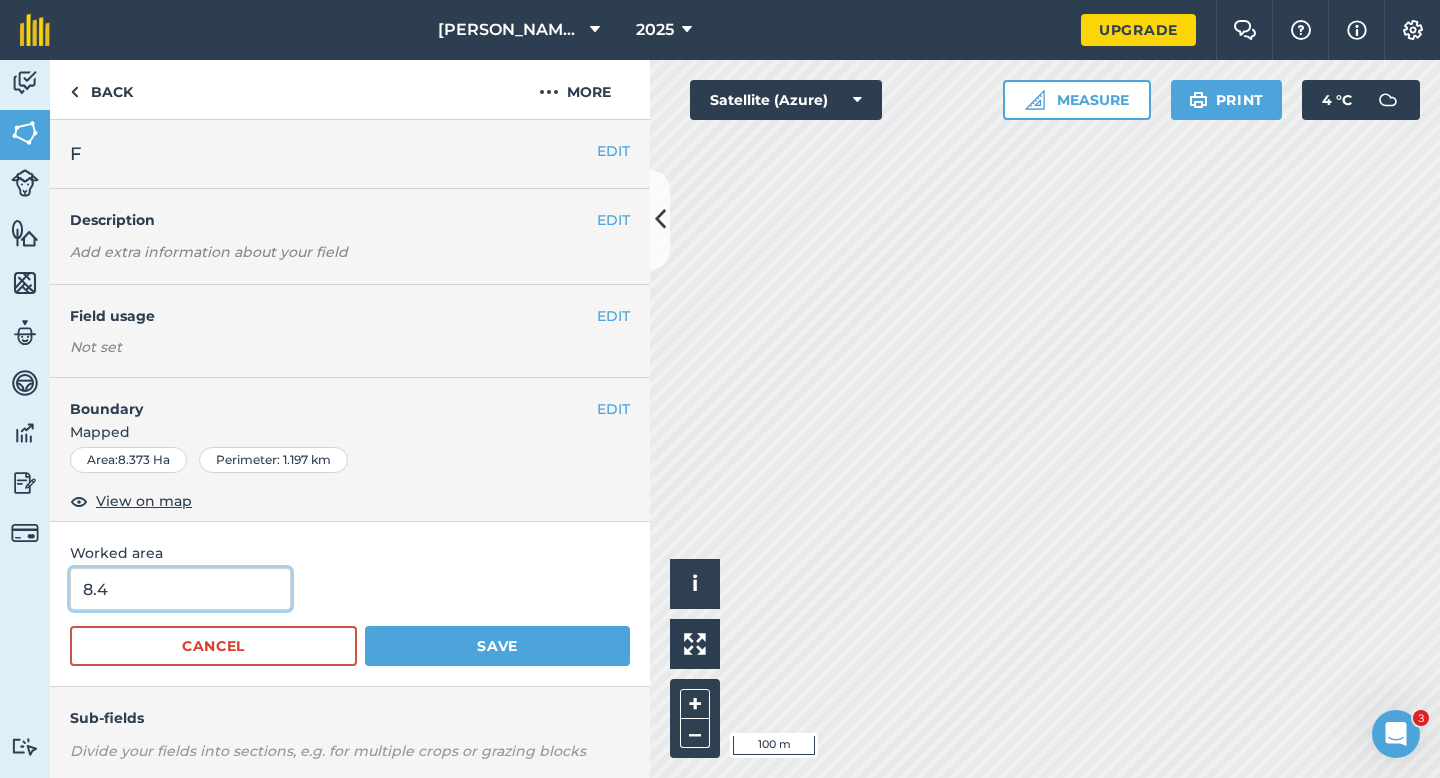 type on "8.4" 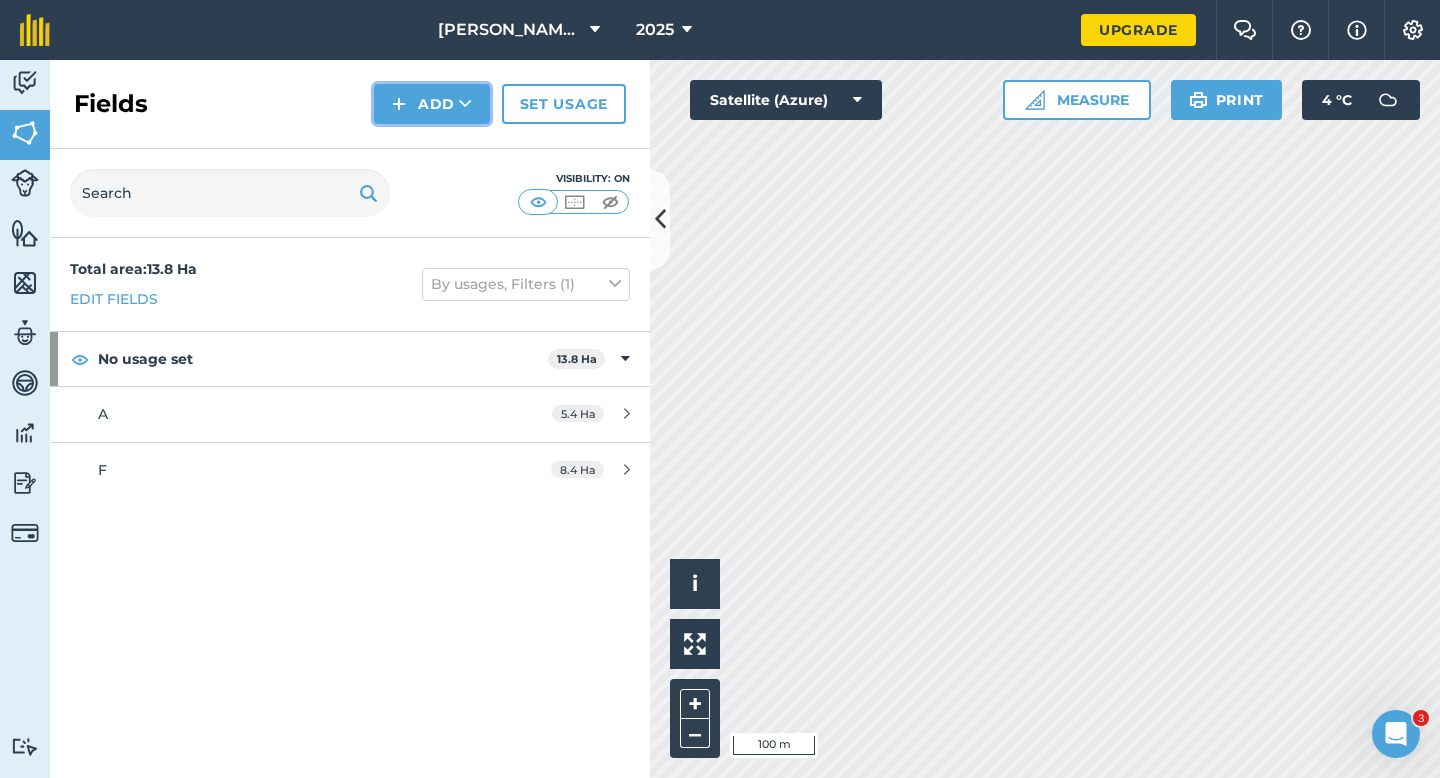 click on "Add" at bounding box center [432, 104] 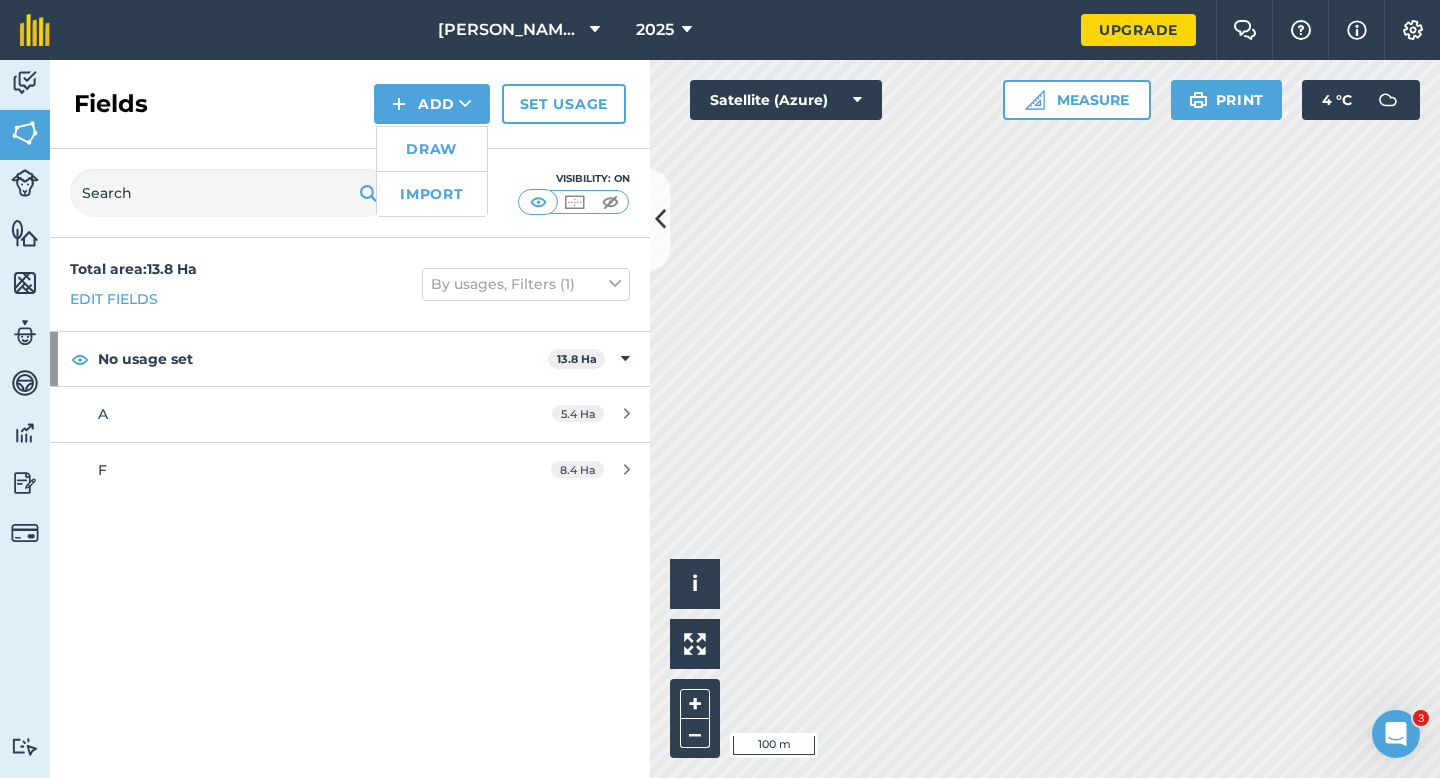 click on "Draw" at bounding box center [432, 149] 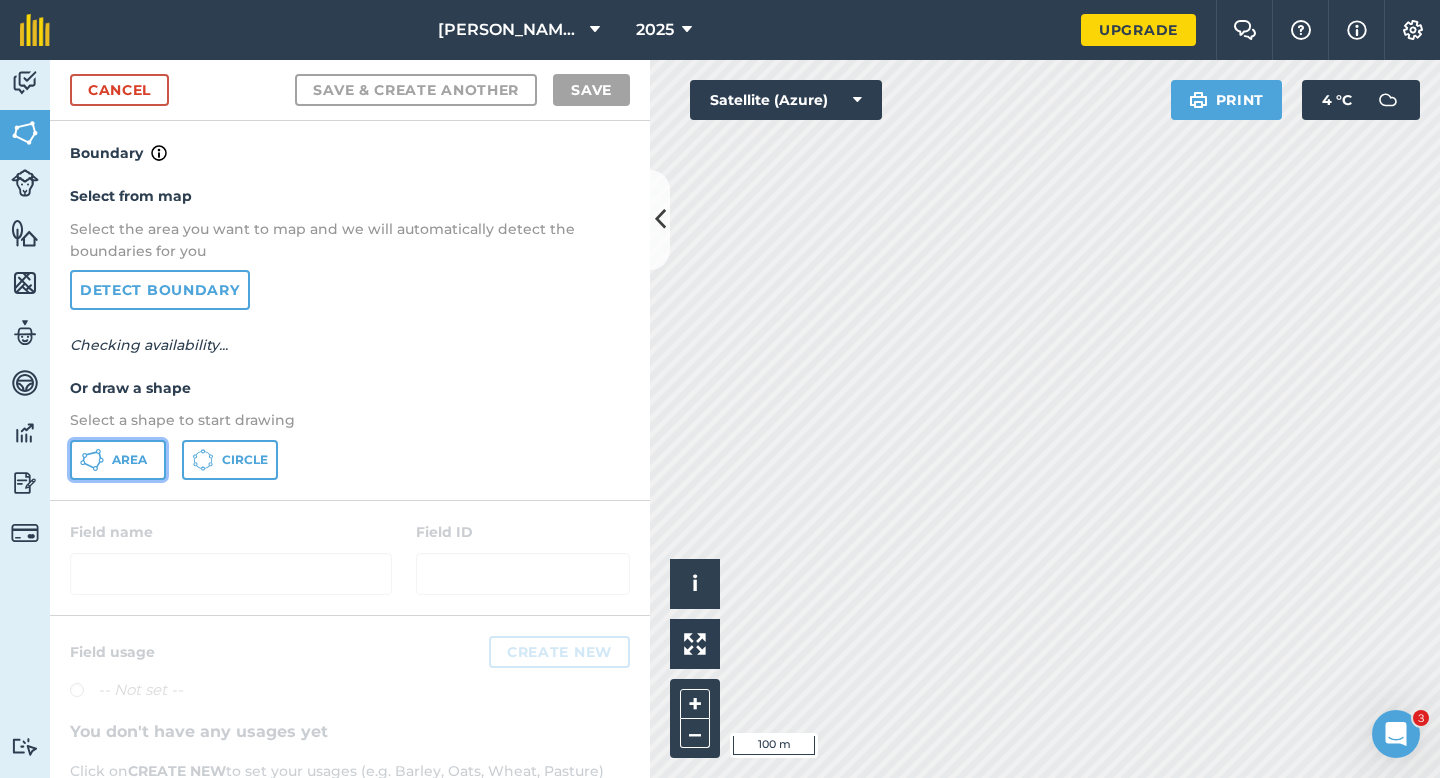 click on "Area" at bounding box center (118, 460) 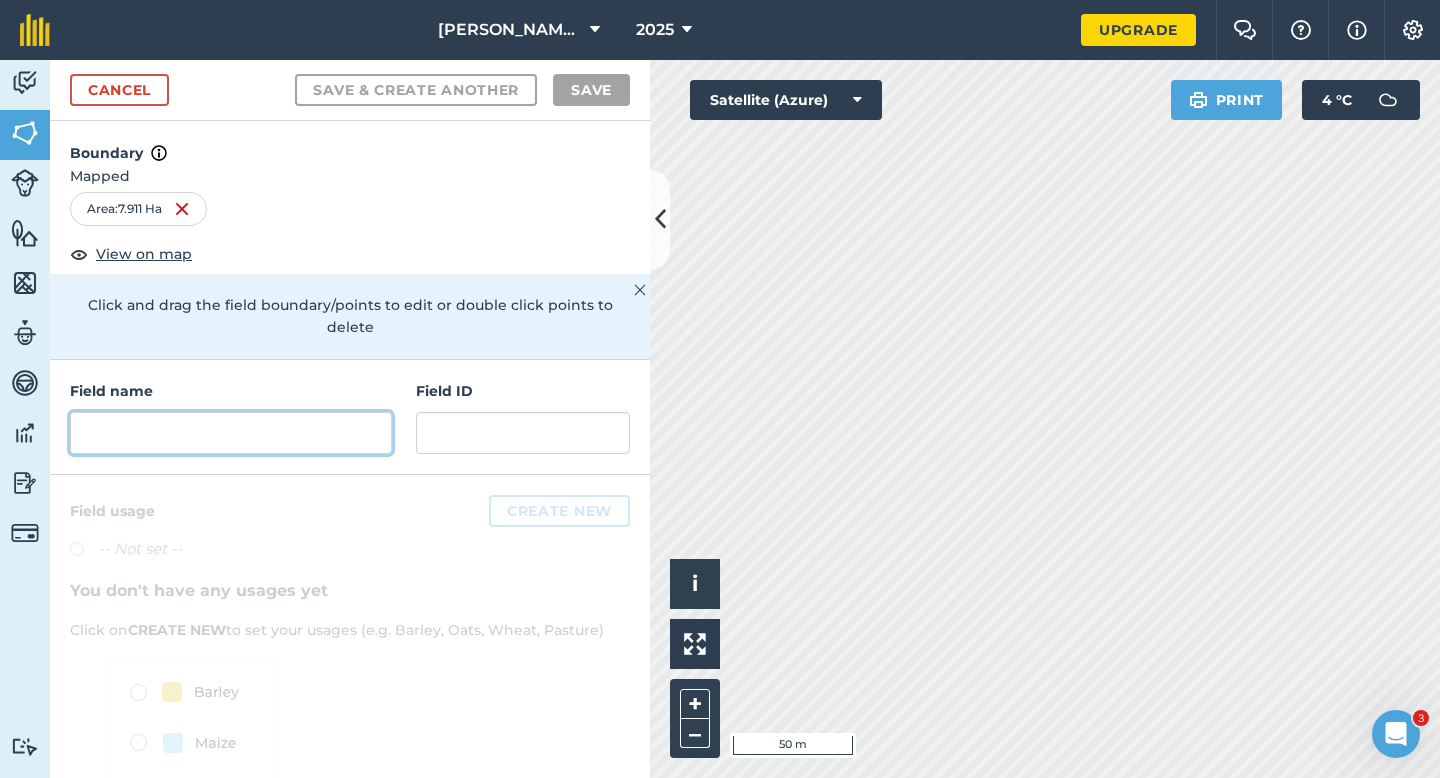 click at bounding box center (231, 433) 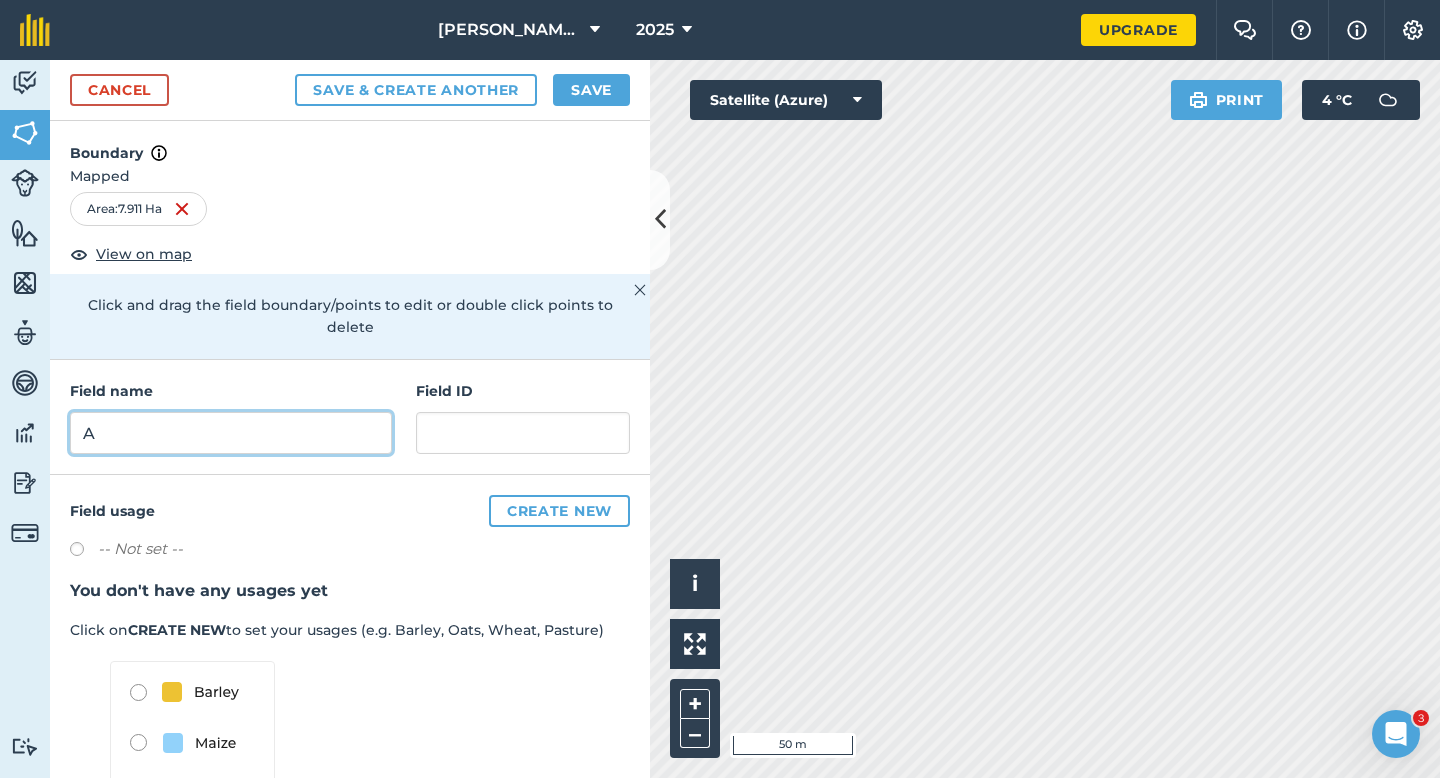 type on "A" 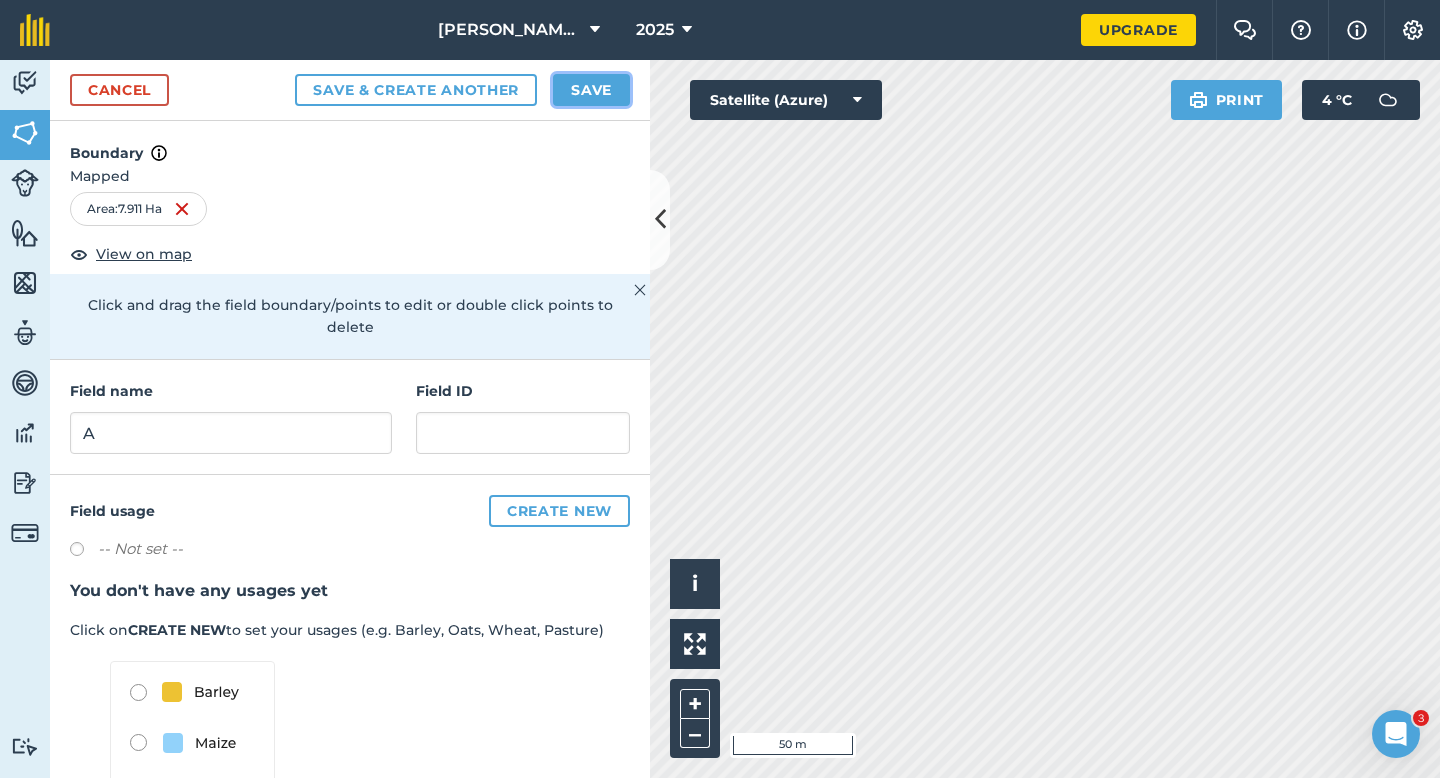 click on "Save" at bounding box center [591, 90] 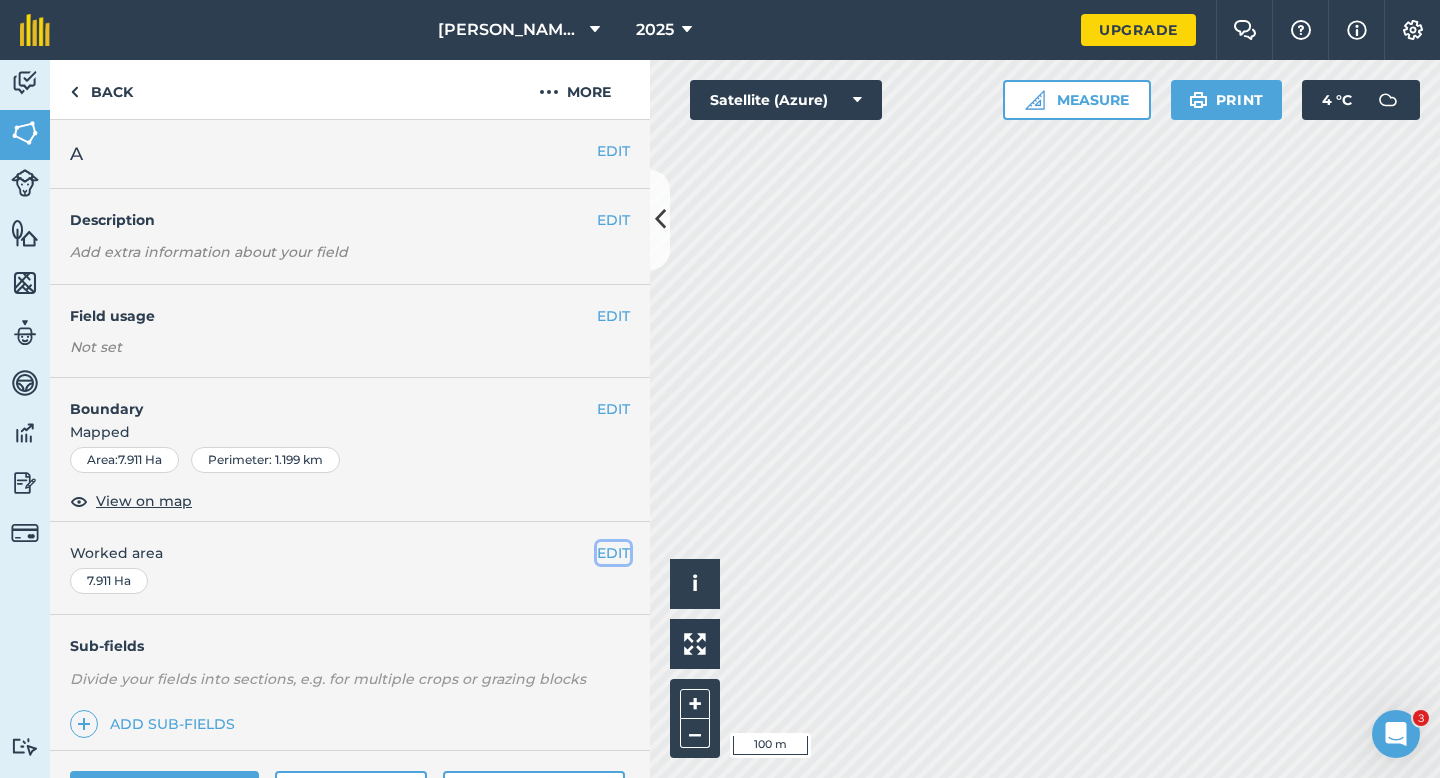 click on "EDIT" at bounding box center [613, 553] 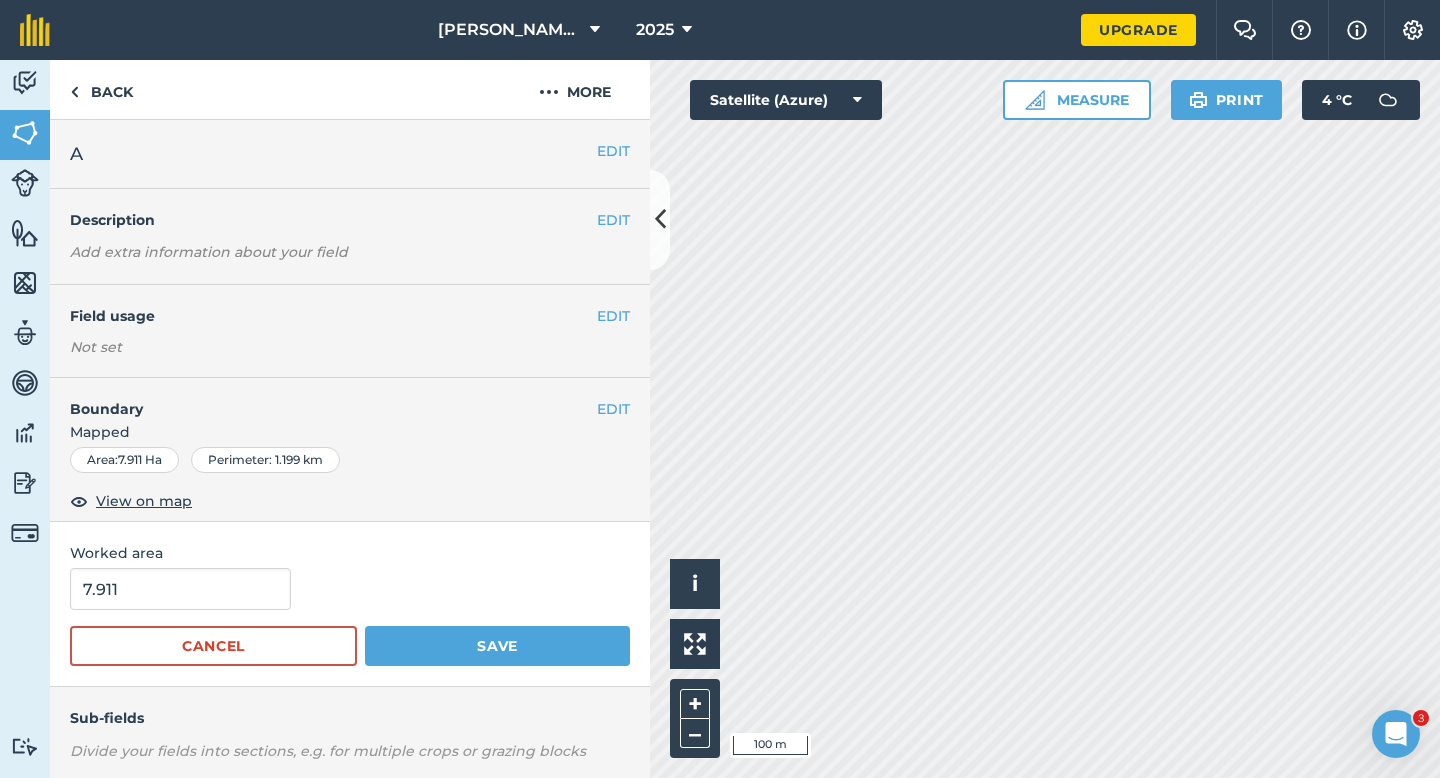 click on "7.911 Cancel Save" at bounding box center [350, 617] 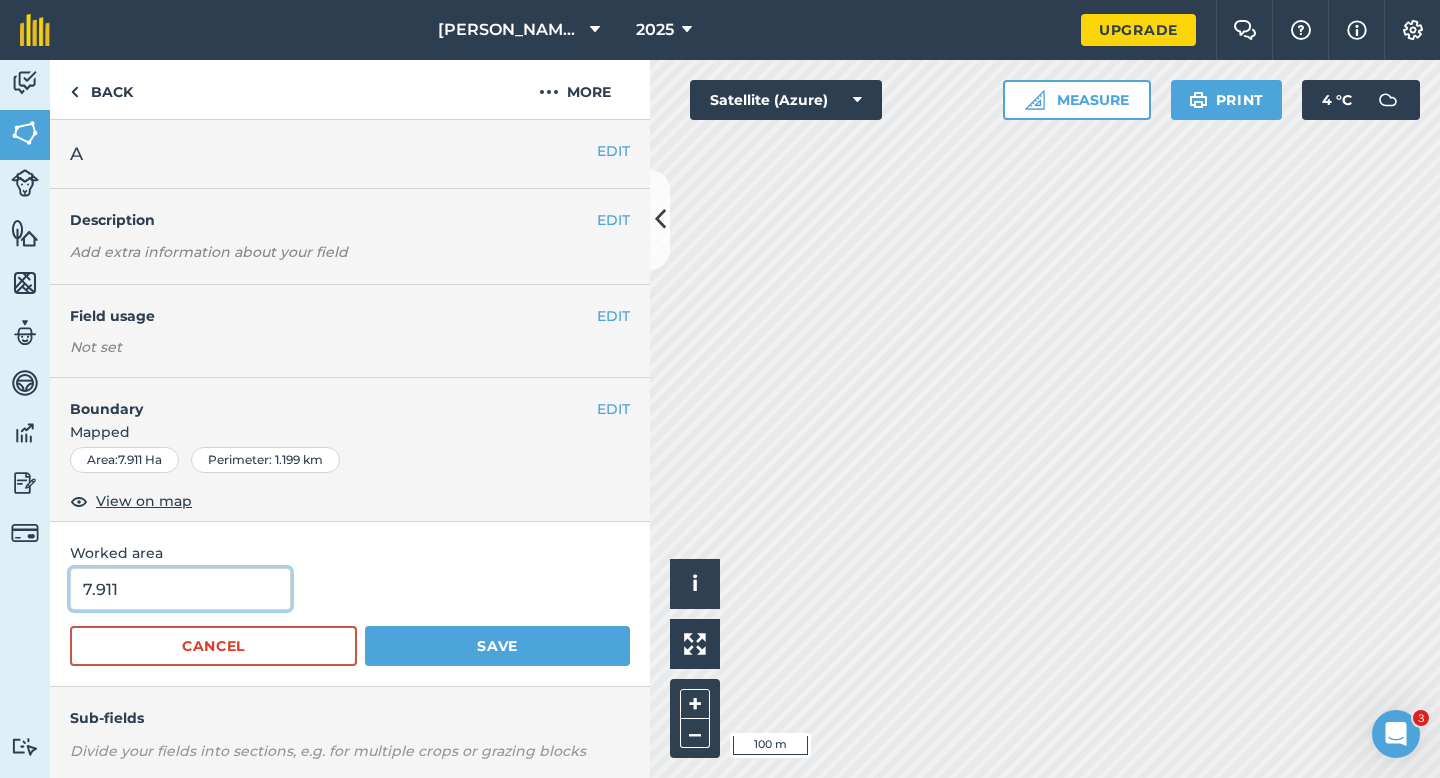 type on "8" 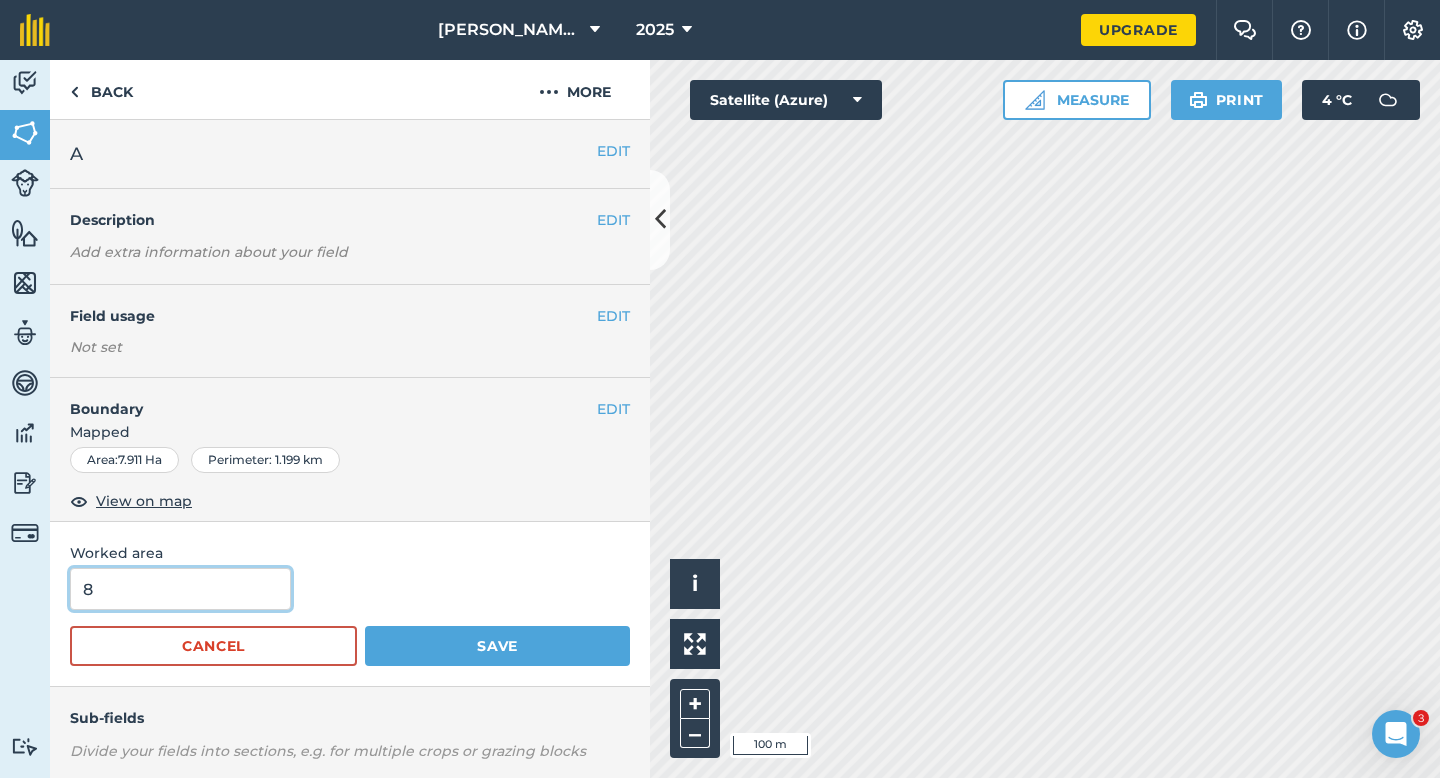 click on "8" at bounding box center (180, 589) 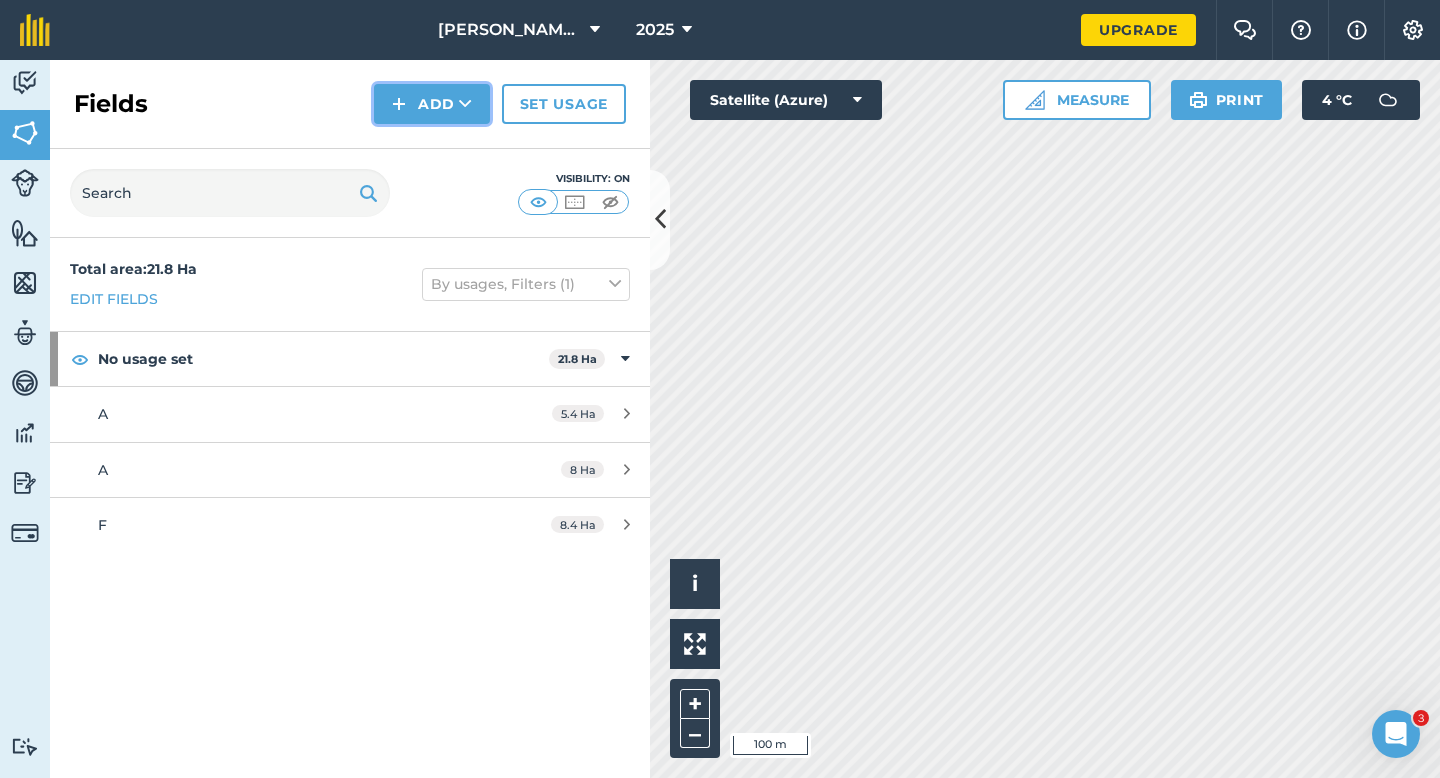 click on "Add" at bounding box center (432, 104) 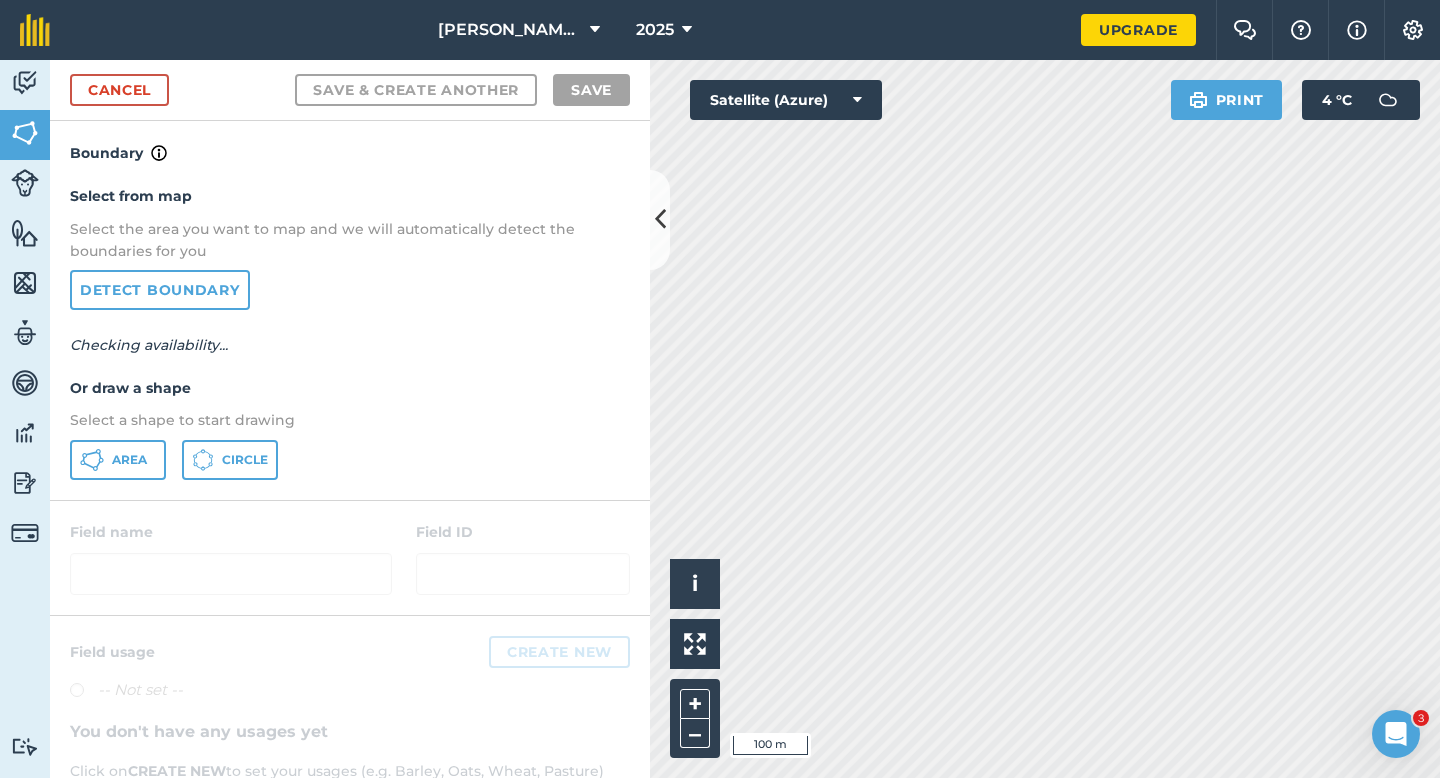 click on "Select a shape to start drawing" at bounding box center (350, 420) 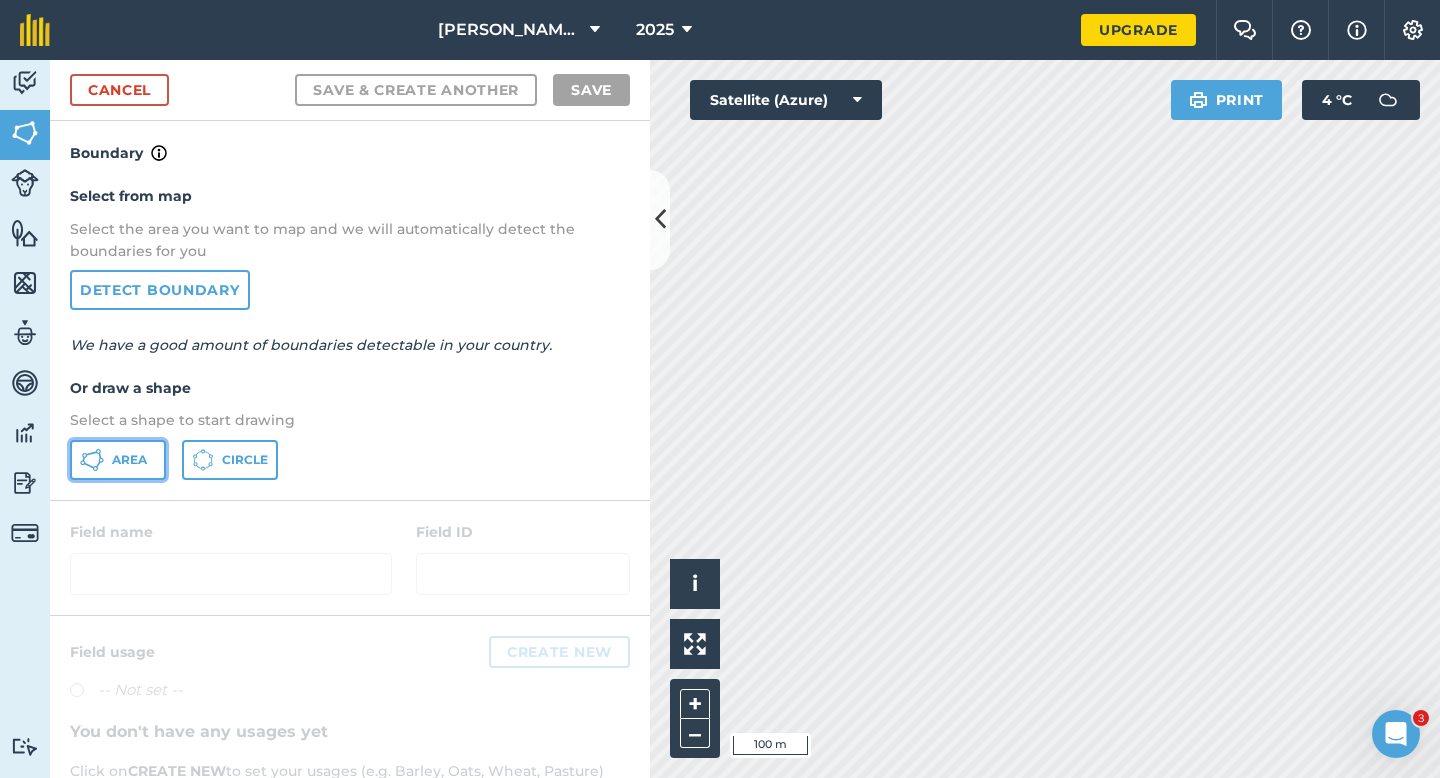 click on "Area" at bounding box center (118, 460) 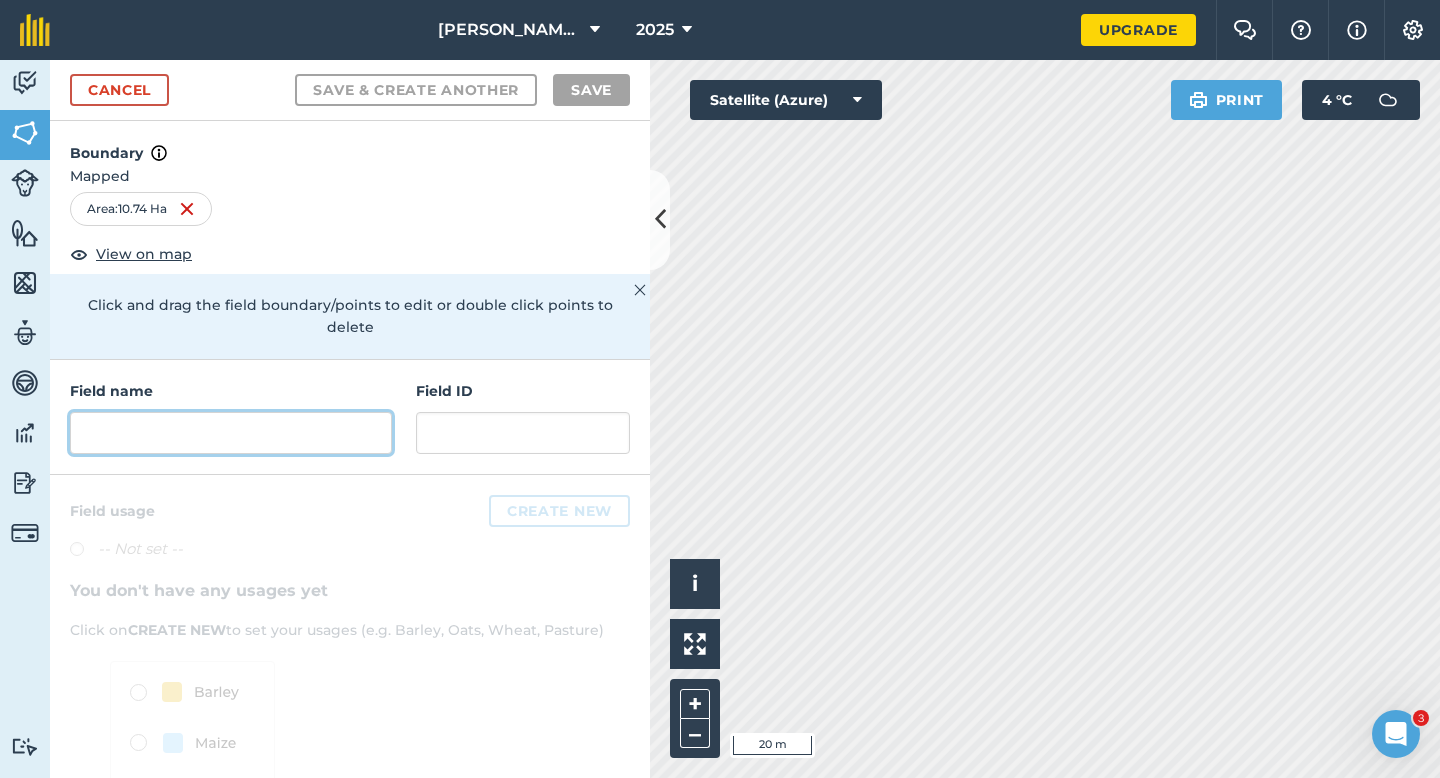 click at bounding box center (231, 433) 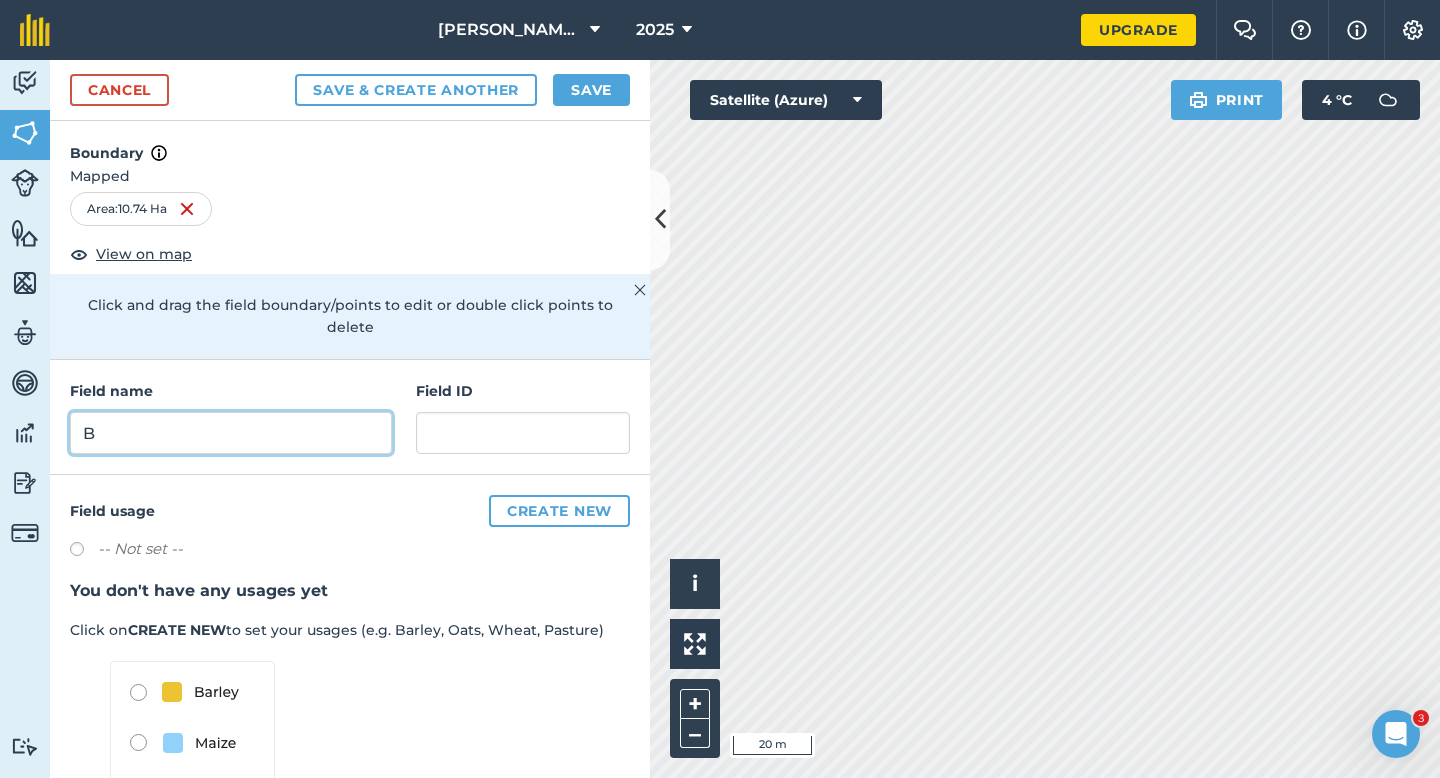 type on "B" 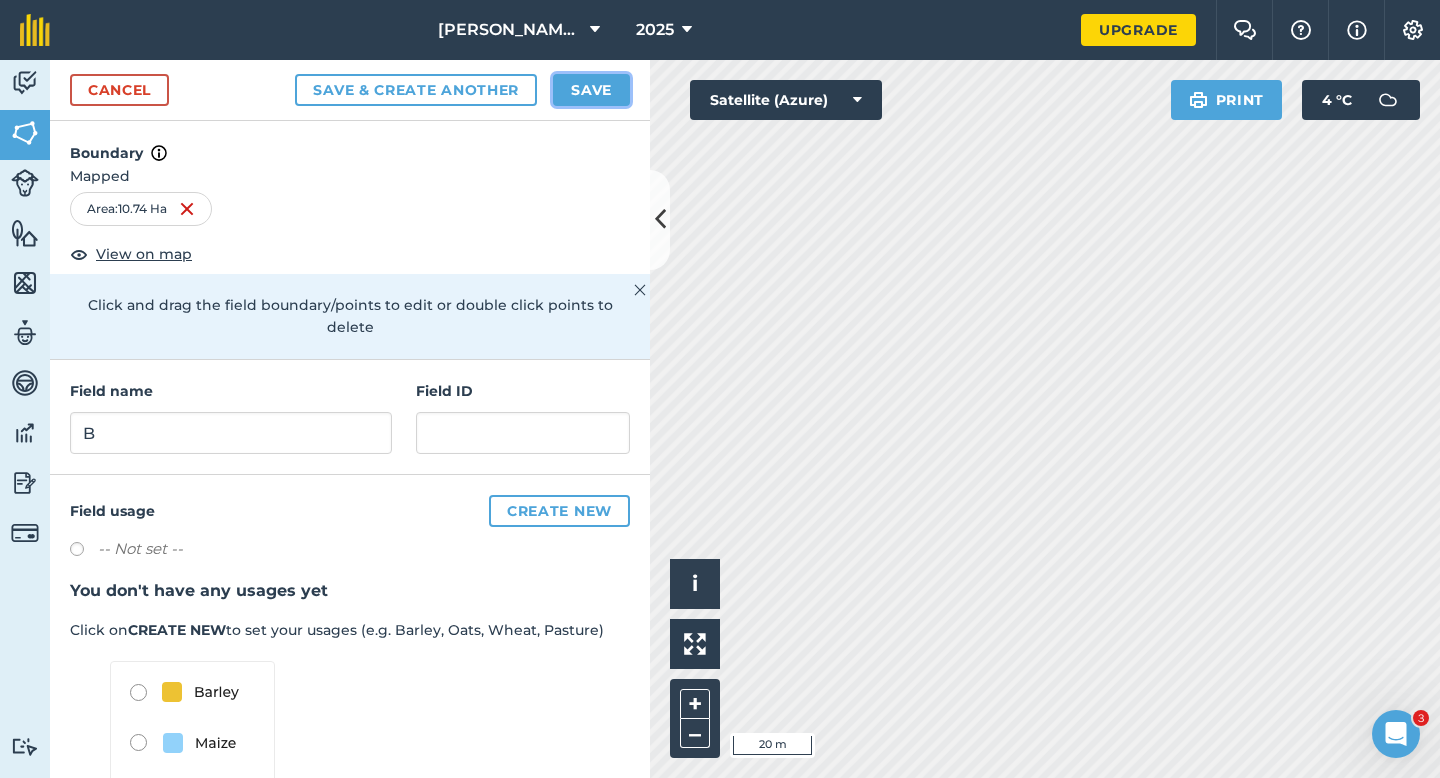 click on "Save" at bounding box center (591, 90) 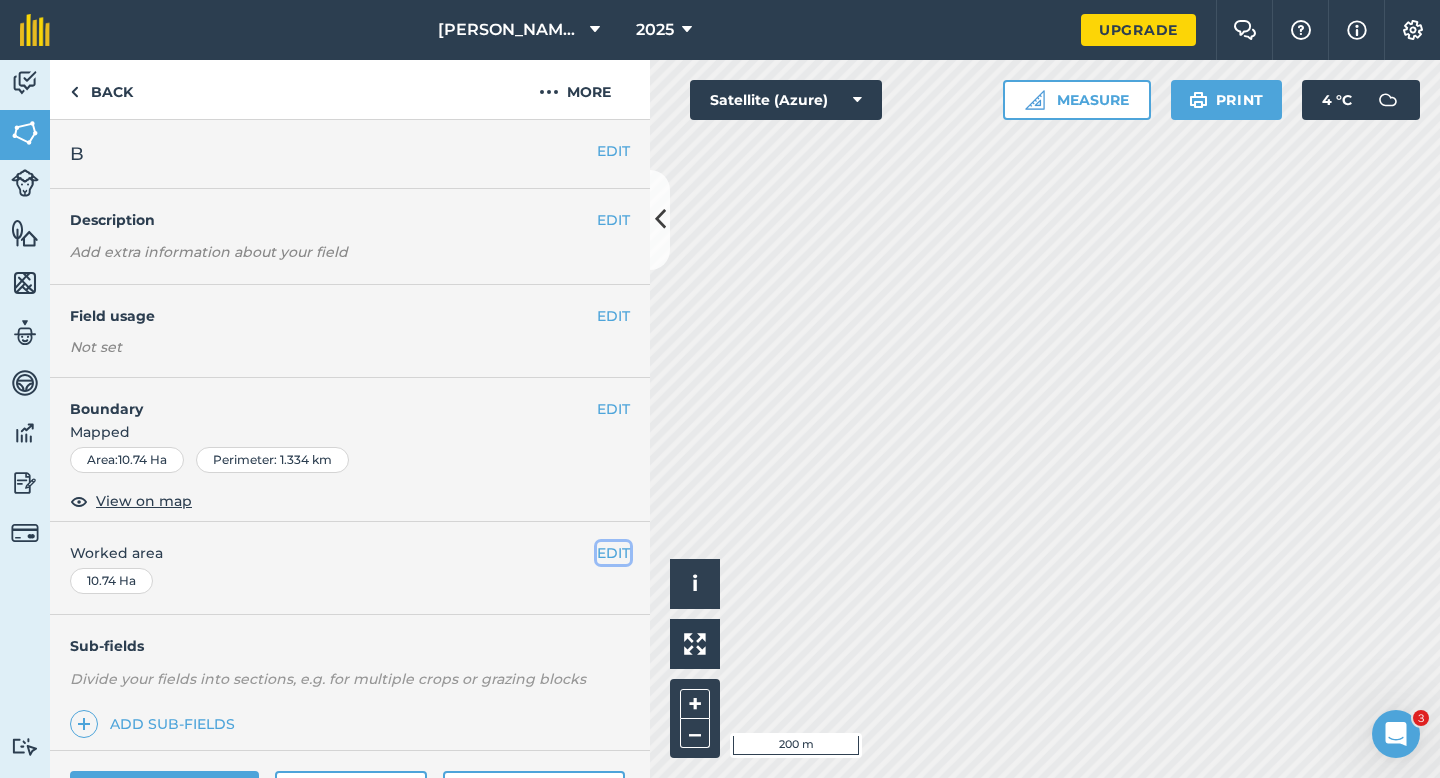 click on "EDIT" at bounding box center (613, 553) 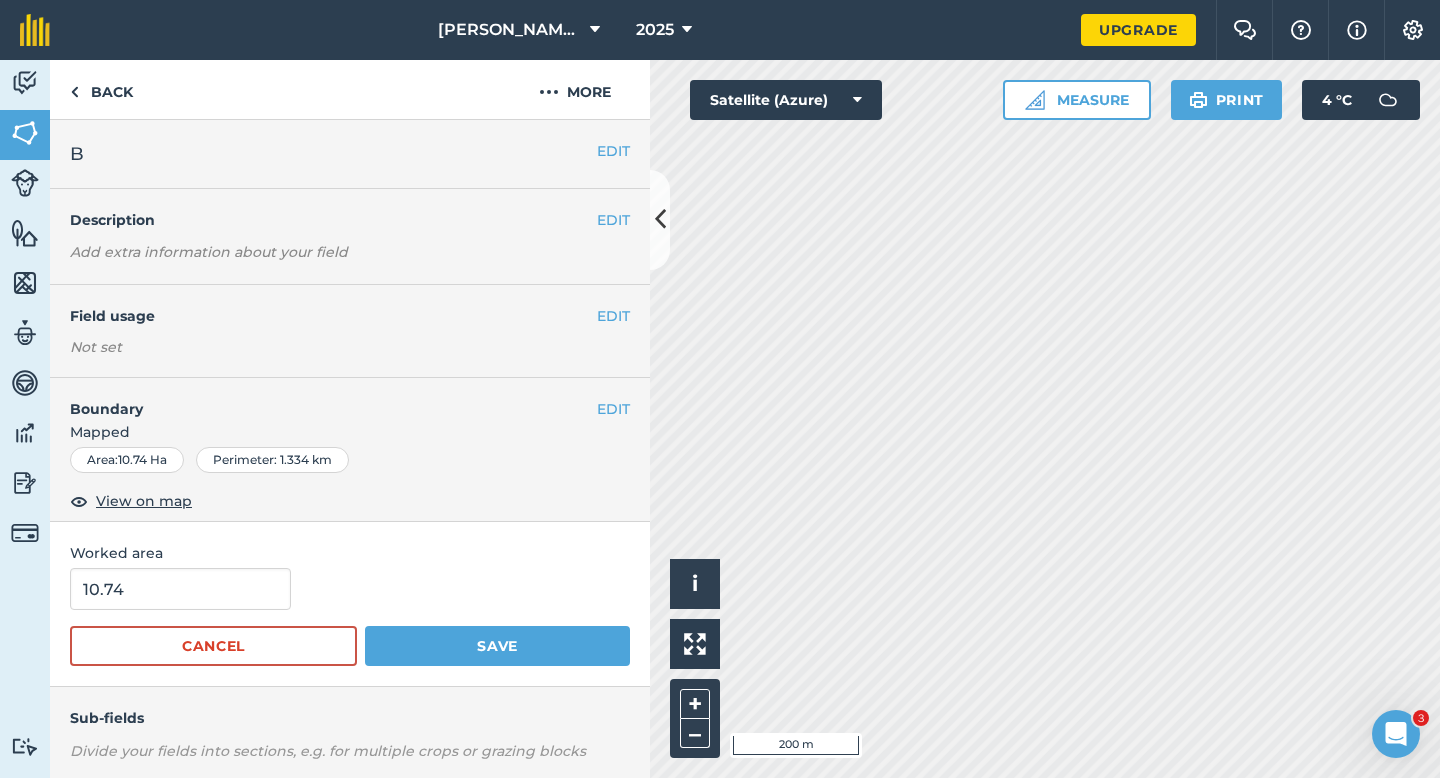 click on "10.74 Cancel Save" at bounding box center (350, 617) 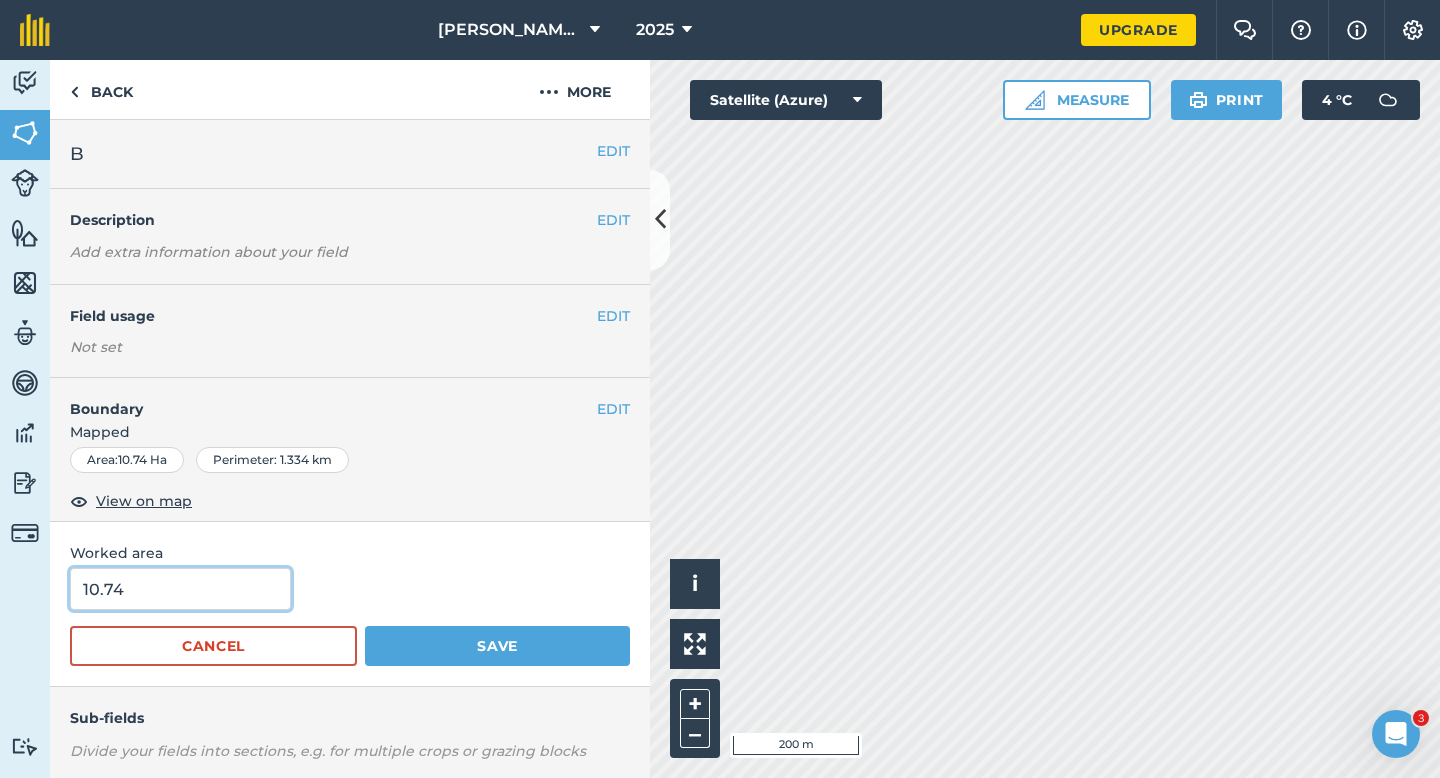 click on "10.74" at bounding box center [180, 589] 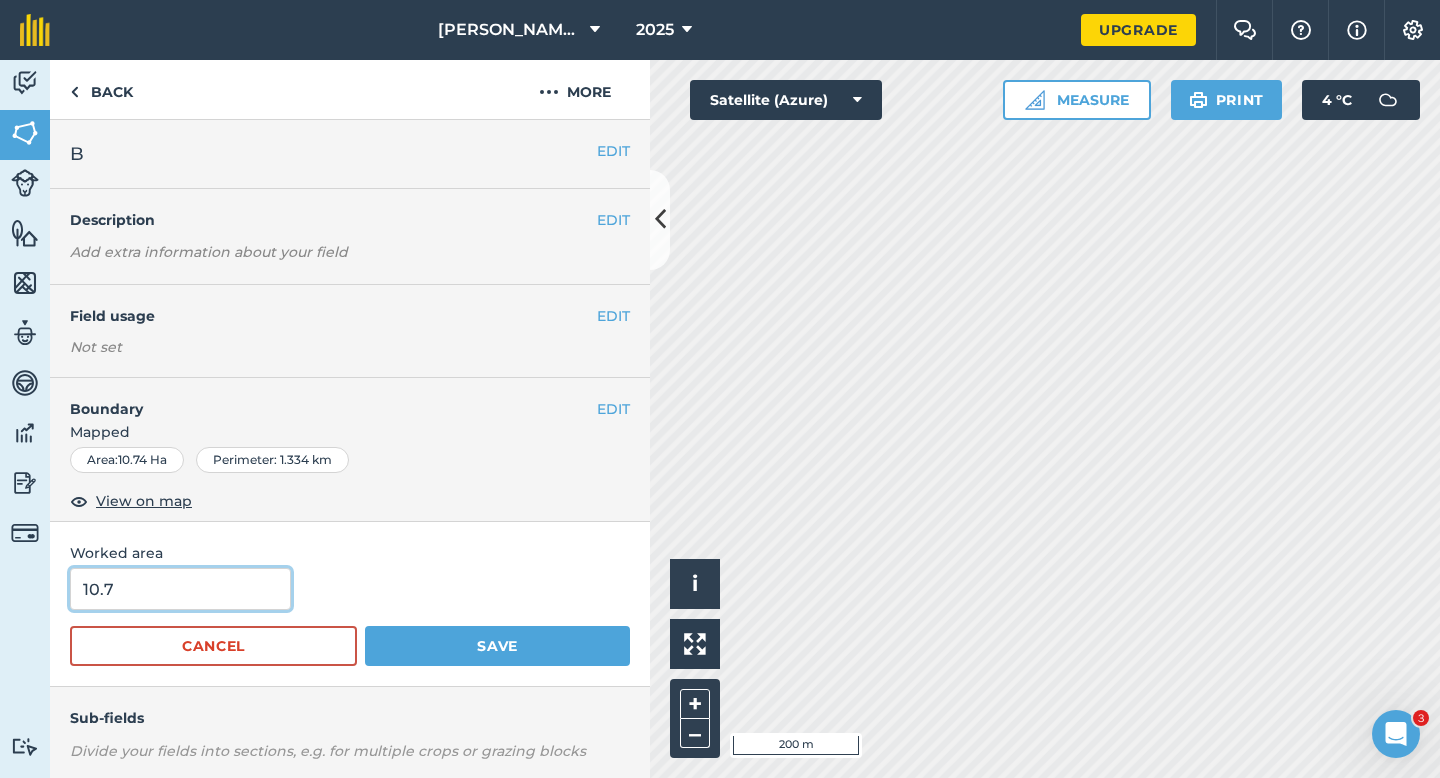 type on "10.7" 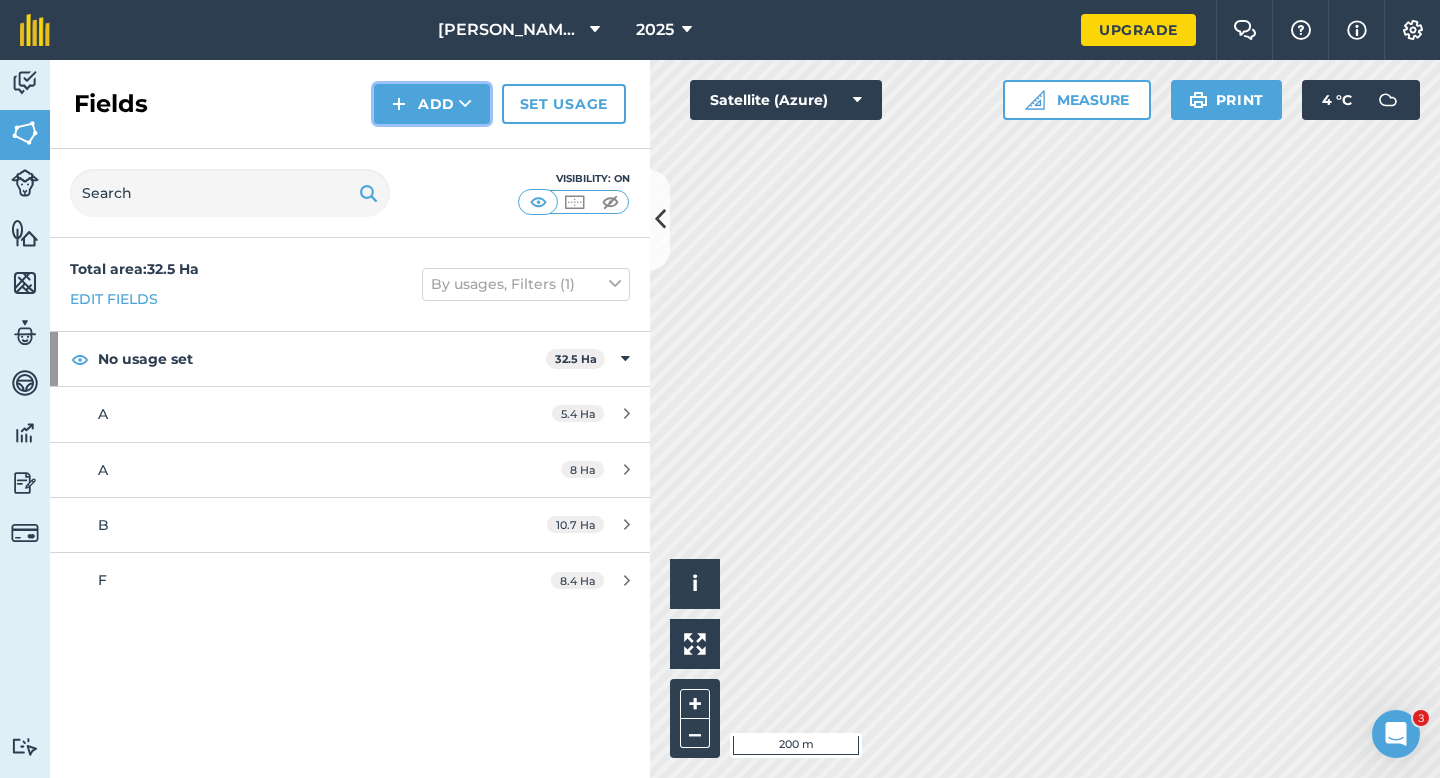 click on "Add" at bounding box center (432, 104) 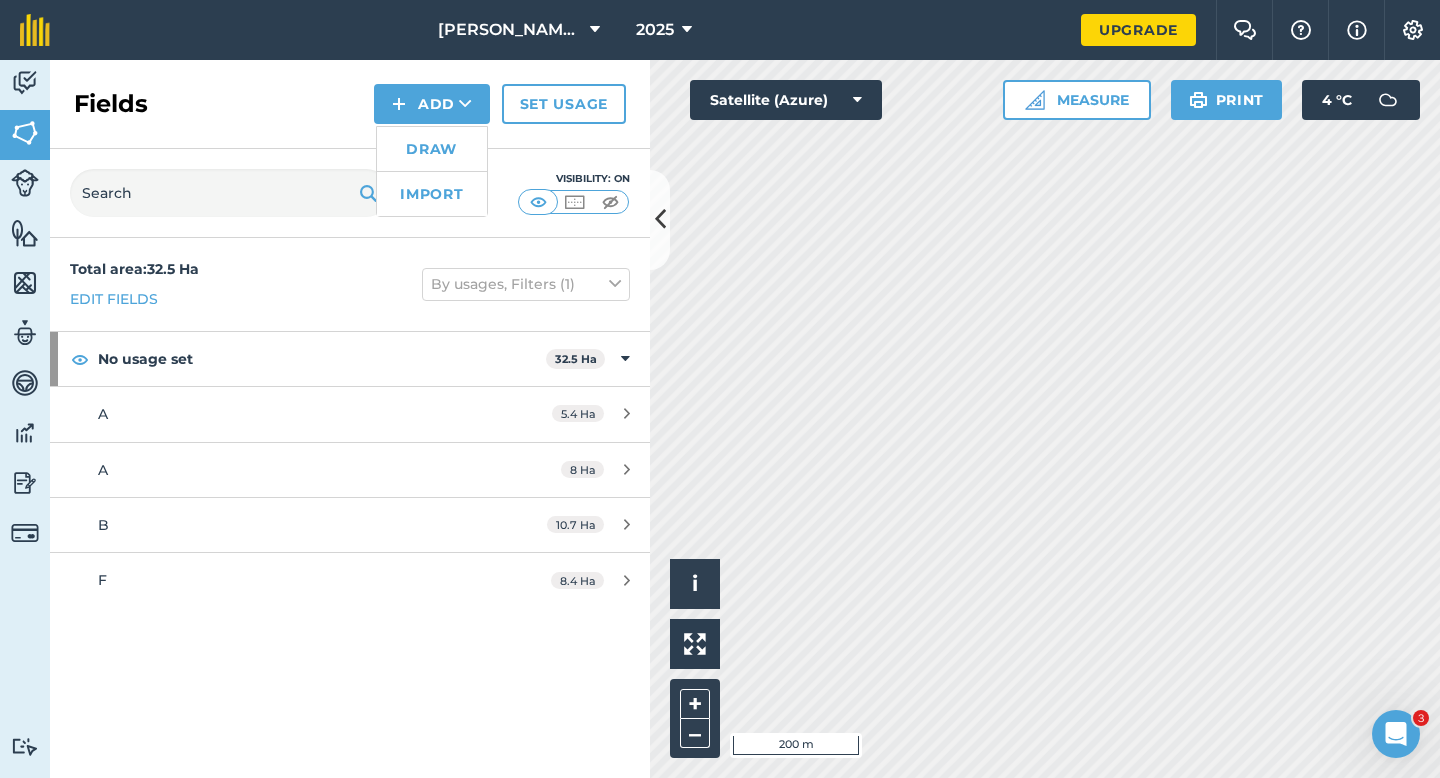 click on "Draw" at bounding box center (432, 149) 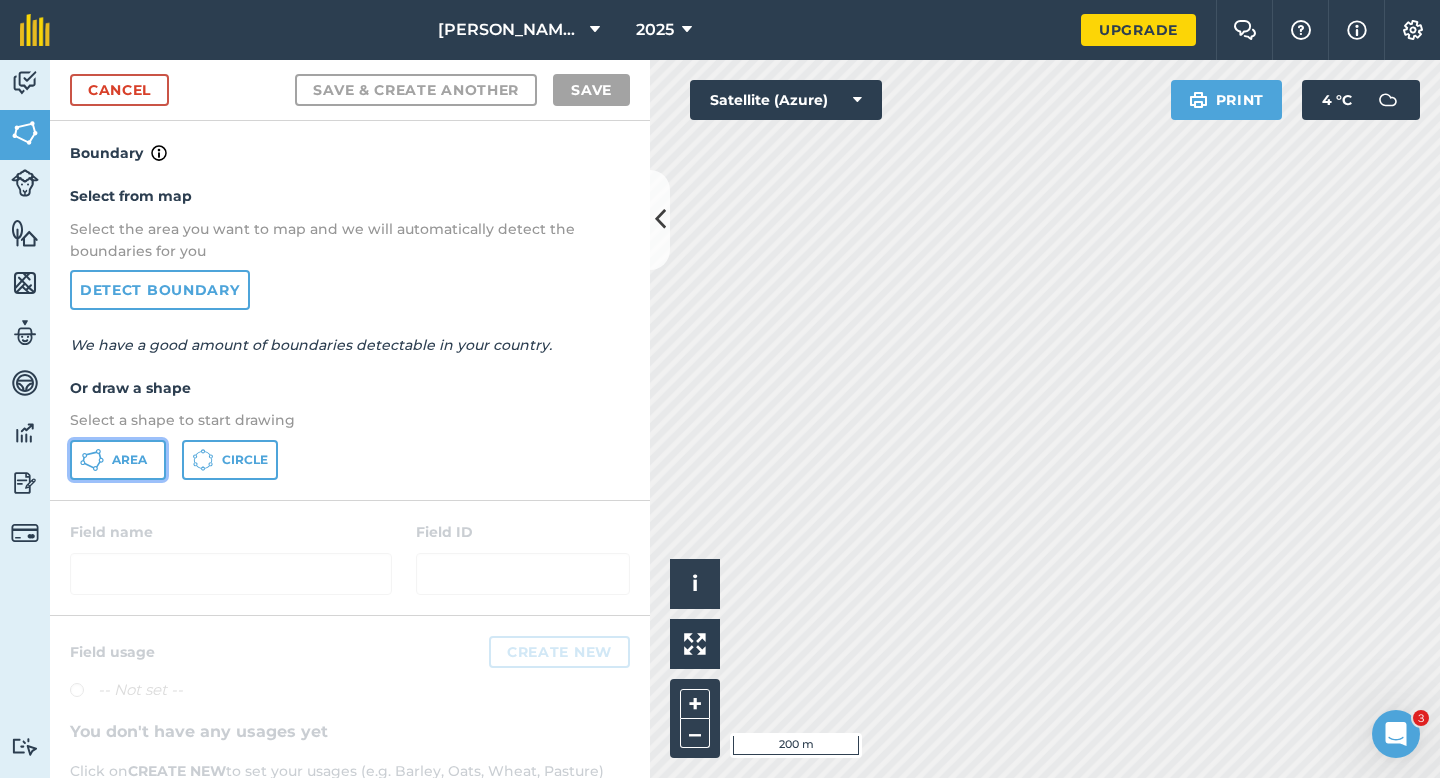 click on "Area" at bounding box center (118, 460) 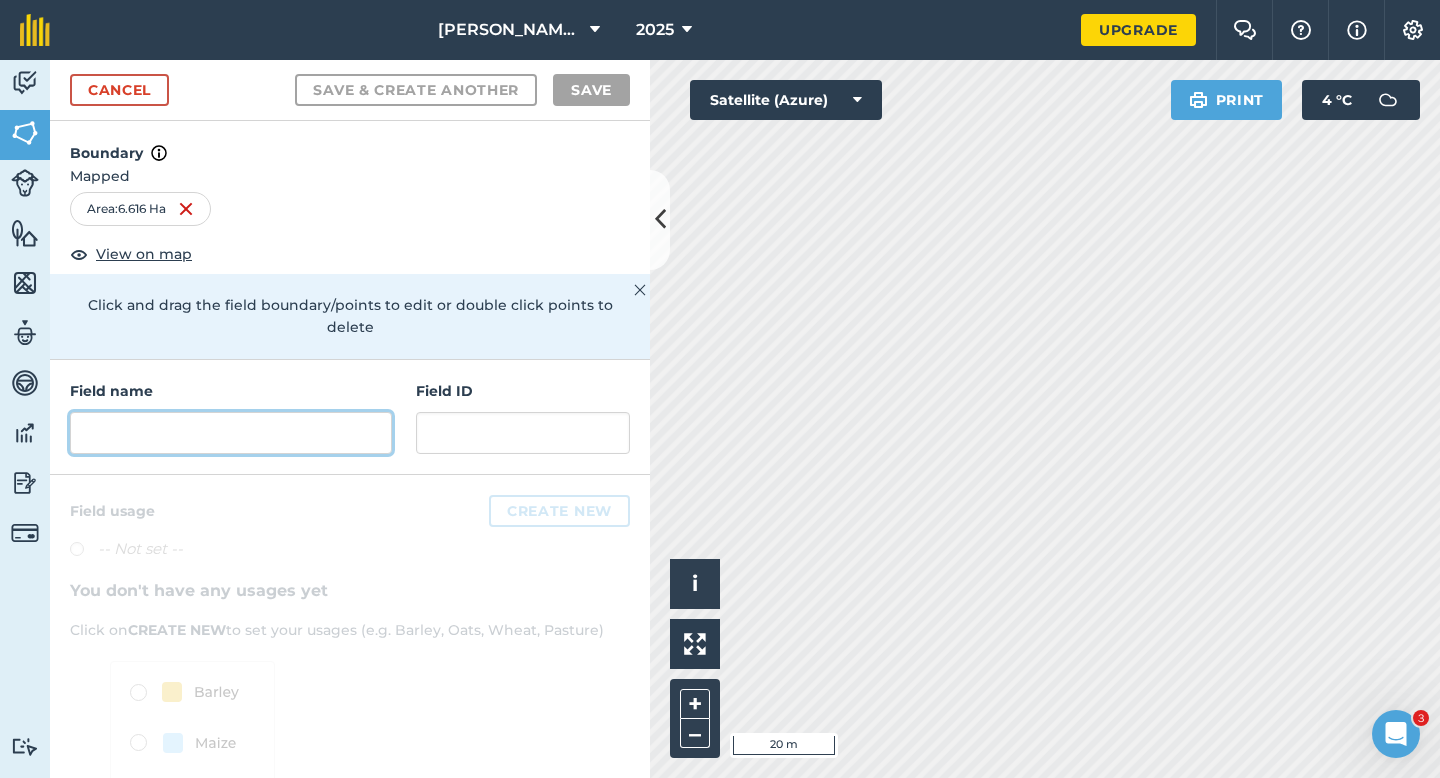click at bounding box center (231, 433) 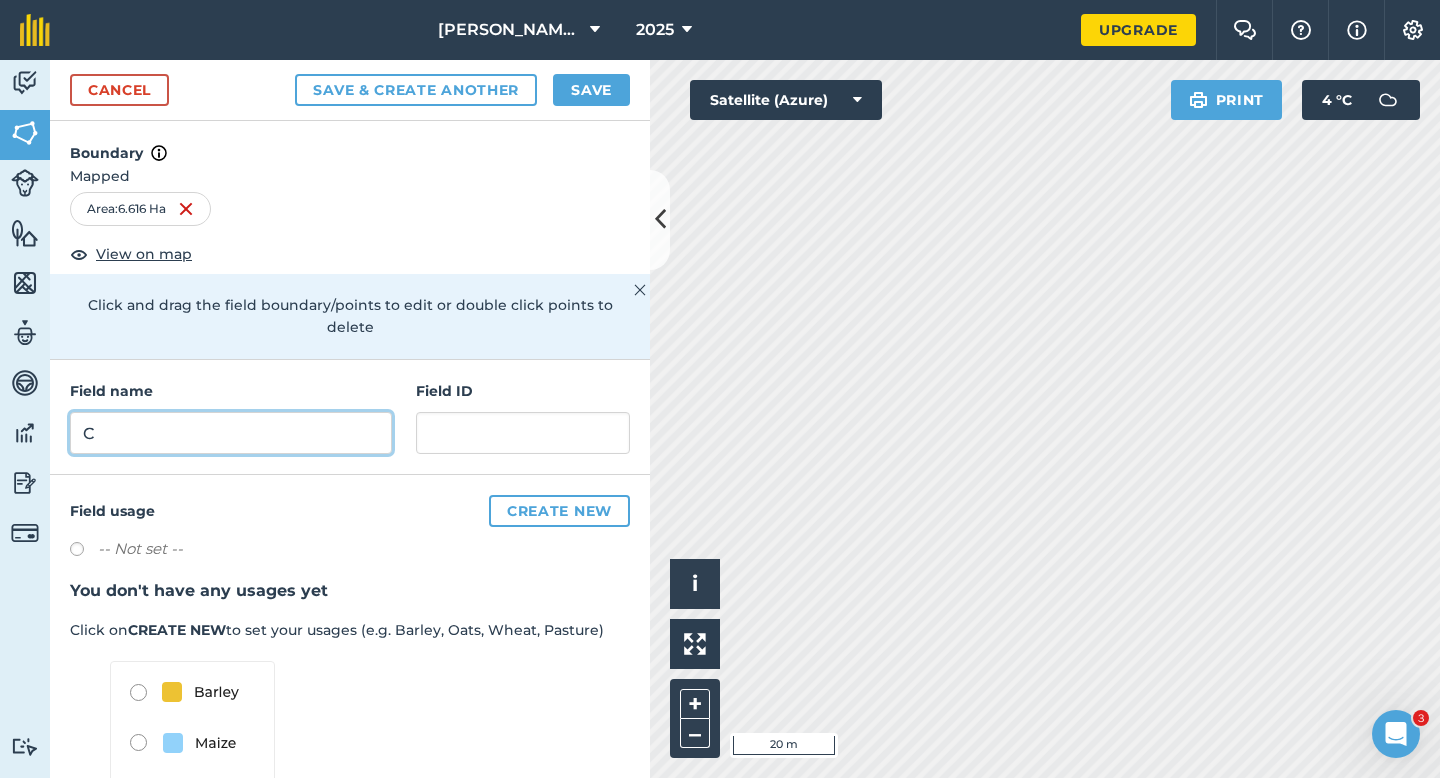 type on "C" 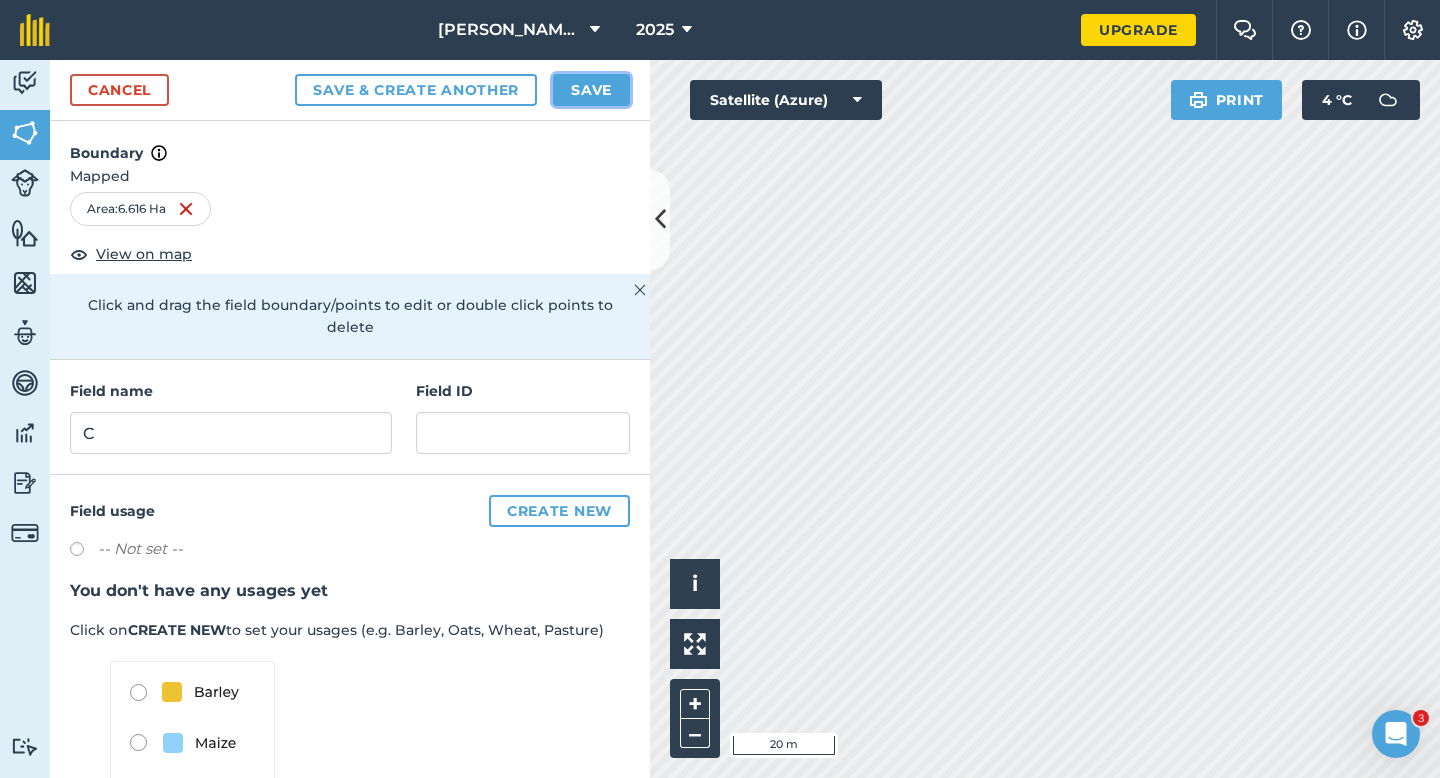 click on "Save" at bounding box center [591, 90] 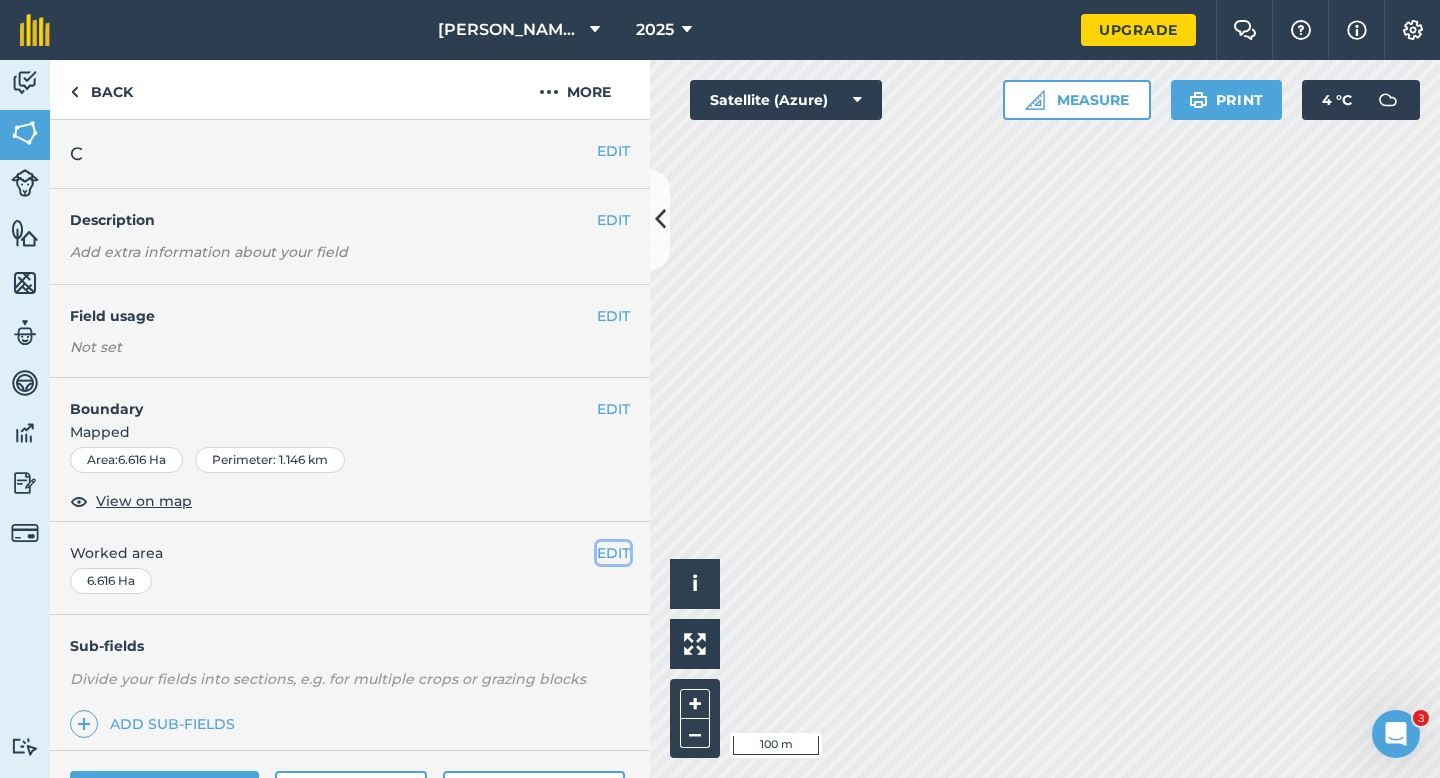 click on "EDIT" at bounding box center (613, 553) 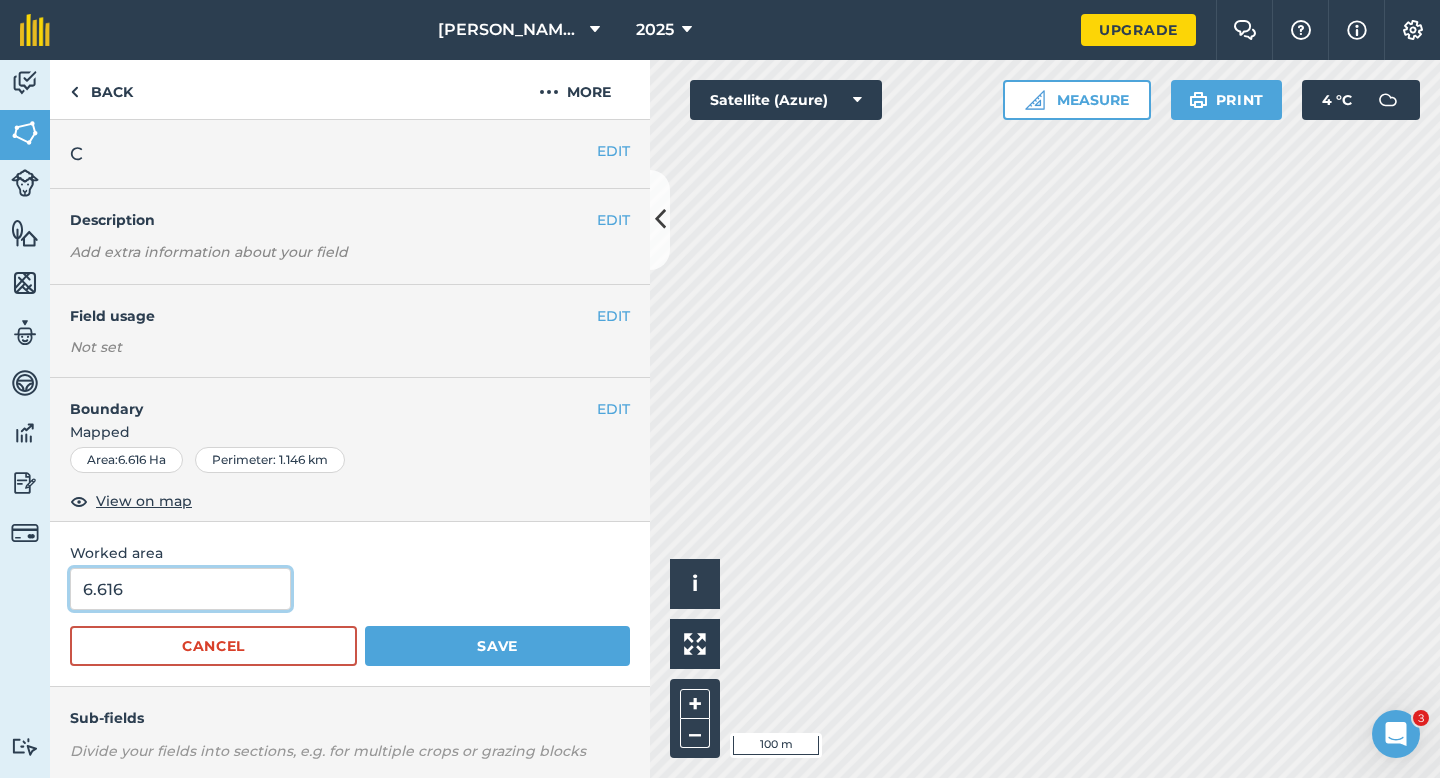 click on "6.616" at bounding box center (180, 589) 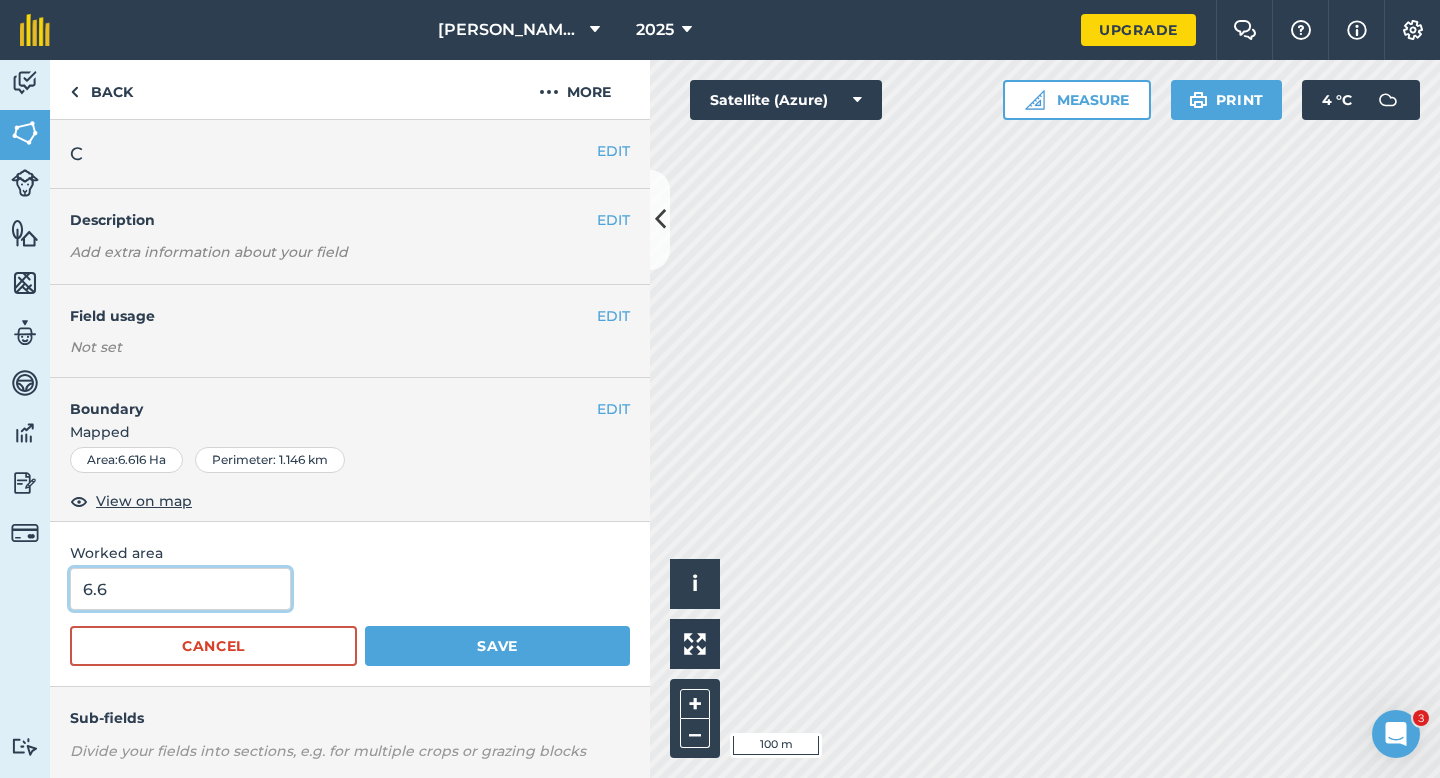 type on "6.6" 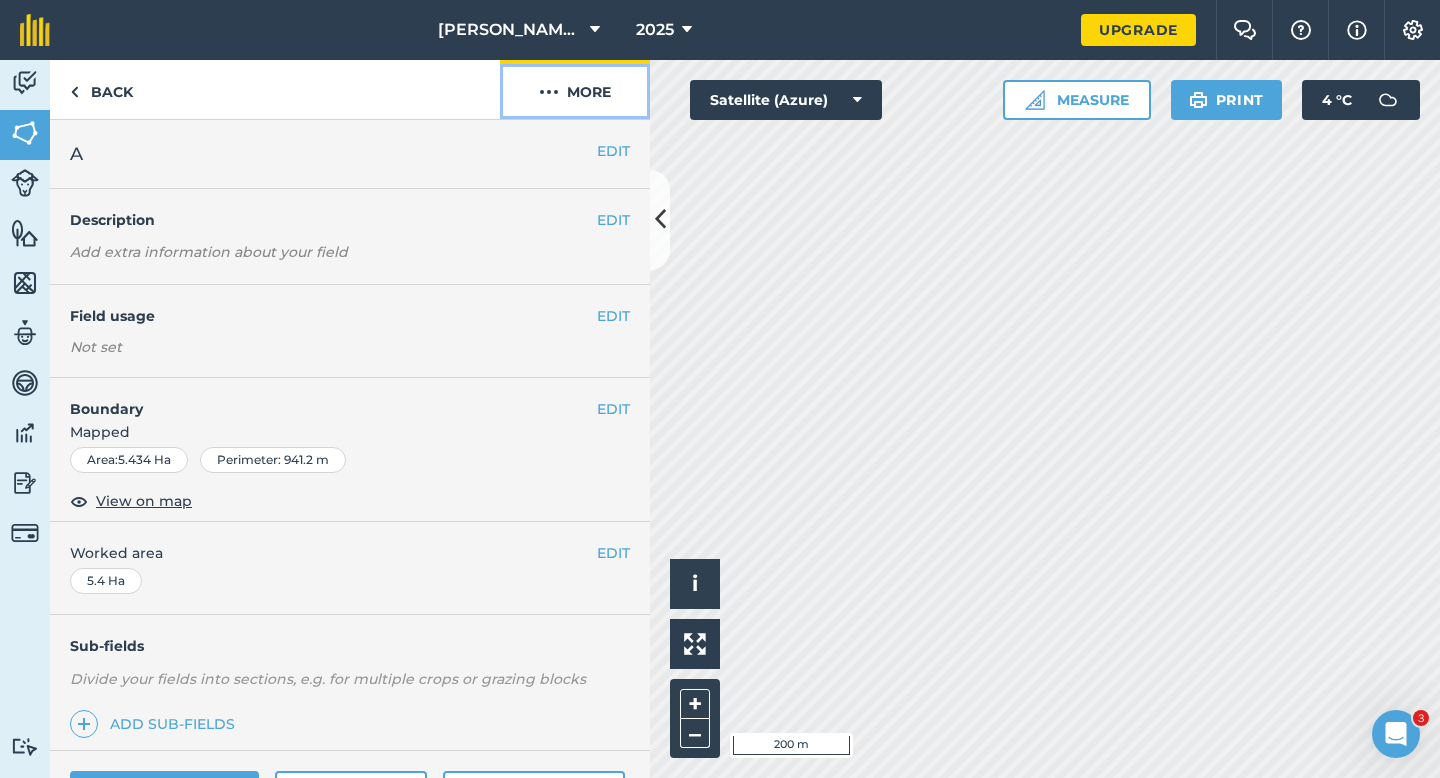 click on "More" at bounding box center [575, 89] 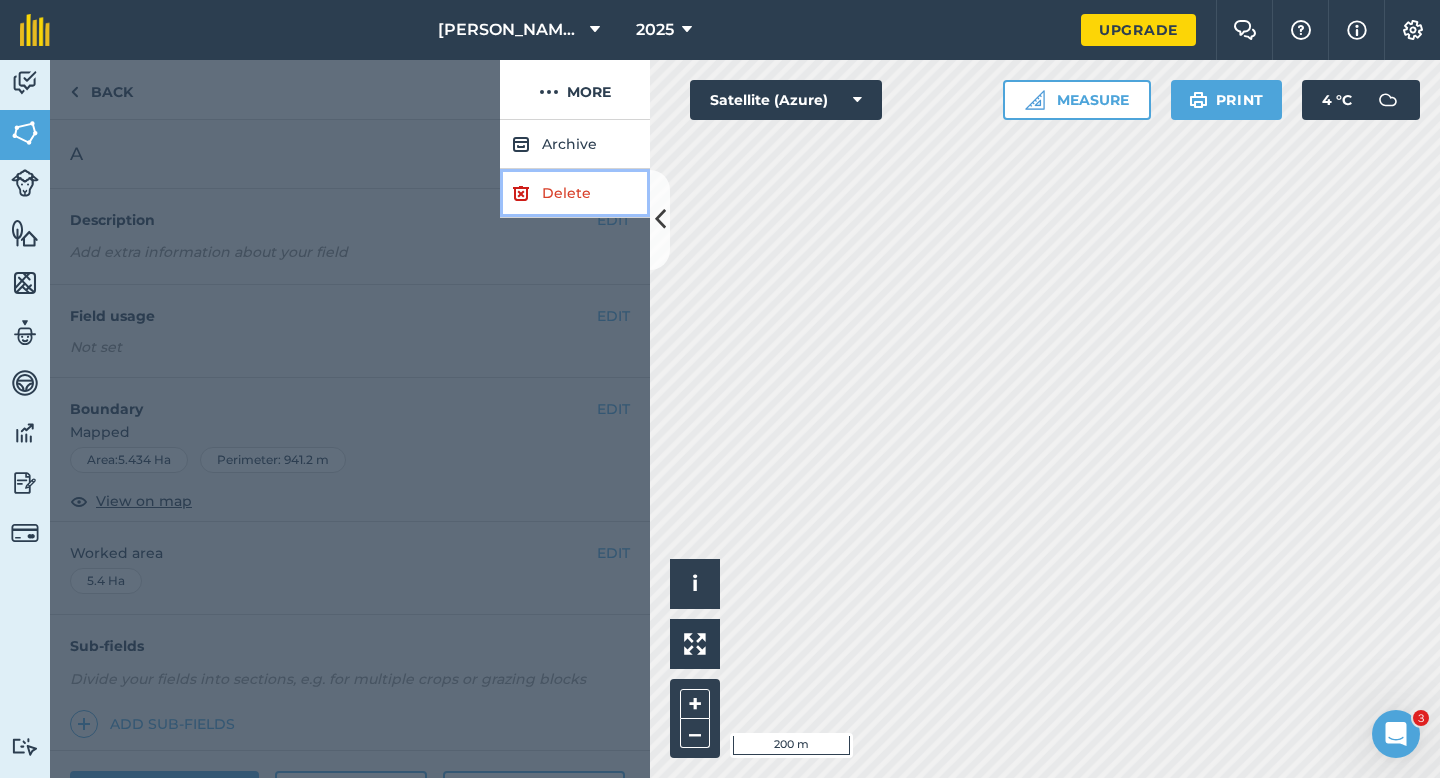 click on "Delete" at bounding box center (575, 193) 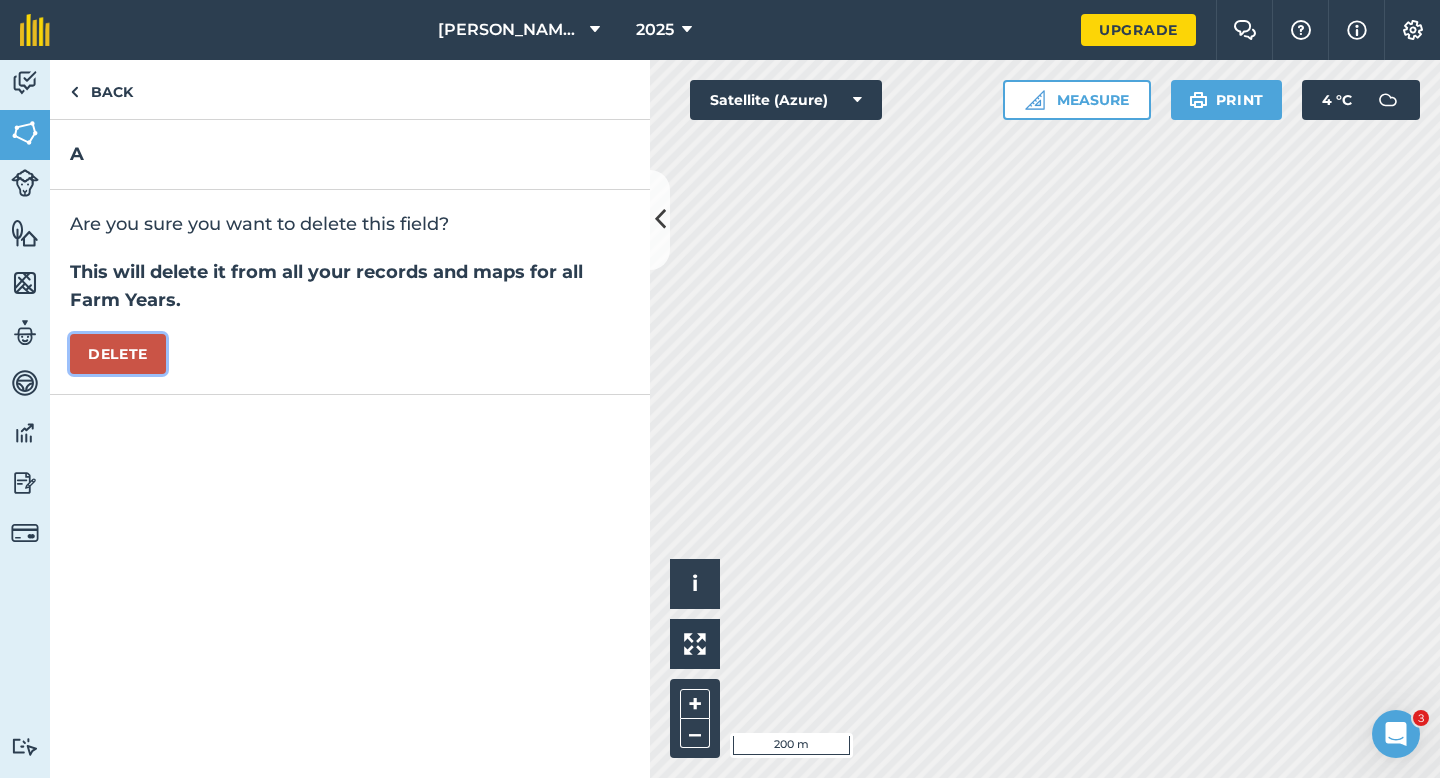click on "Delete" at bounding box center [118, 354] 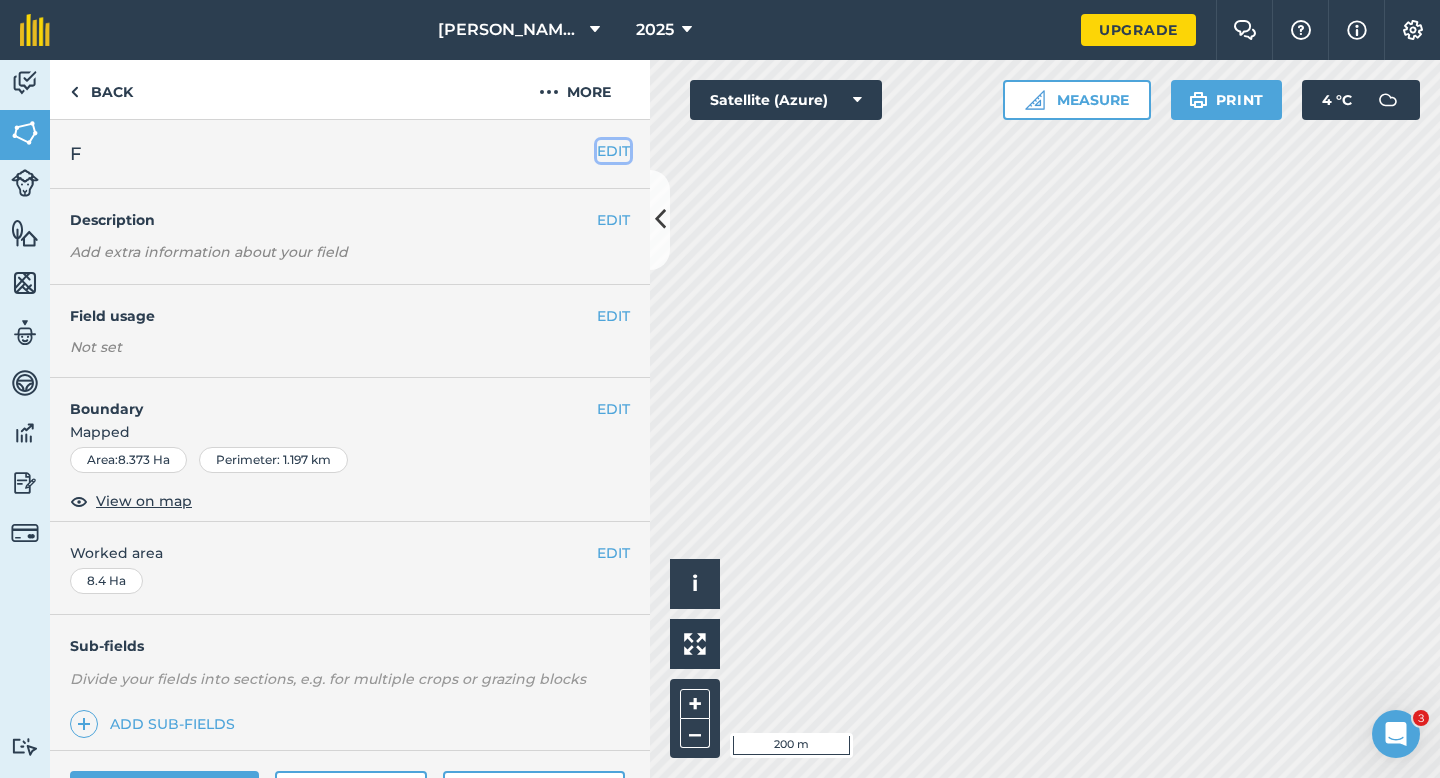 click on "EDIT" at bounding box center (613, 151) 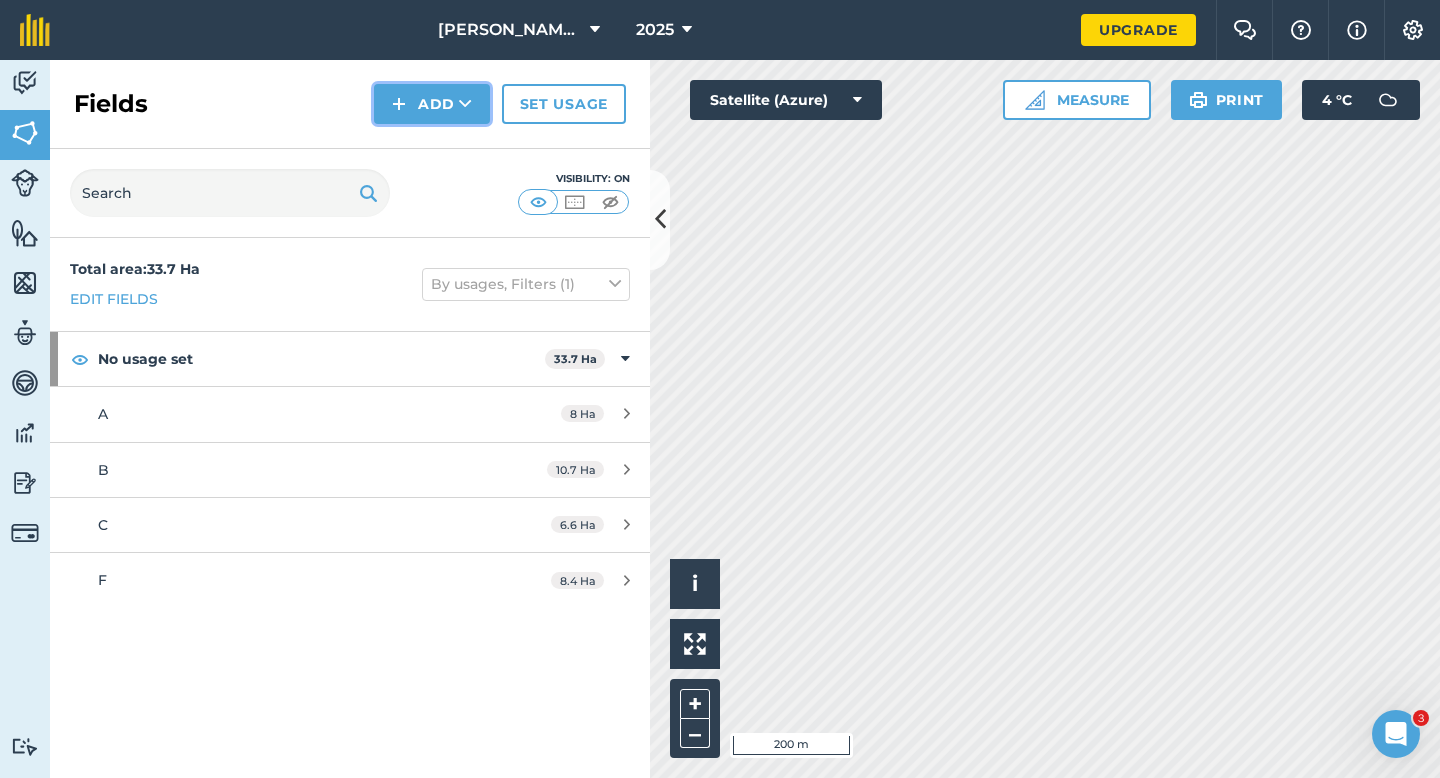 click on "Add" at bounding box center [432, 104] 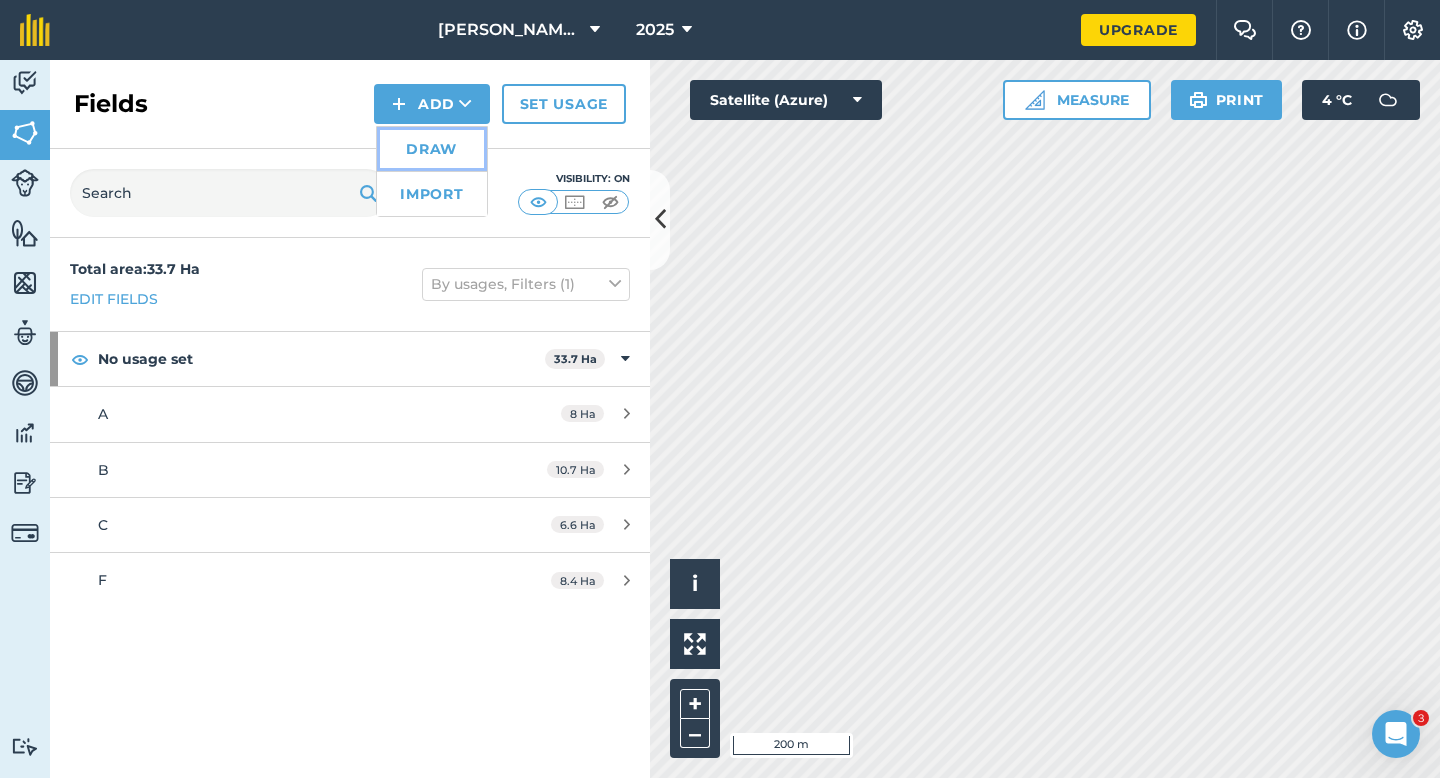 click on "Draw" at bounding box center [432, 149] 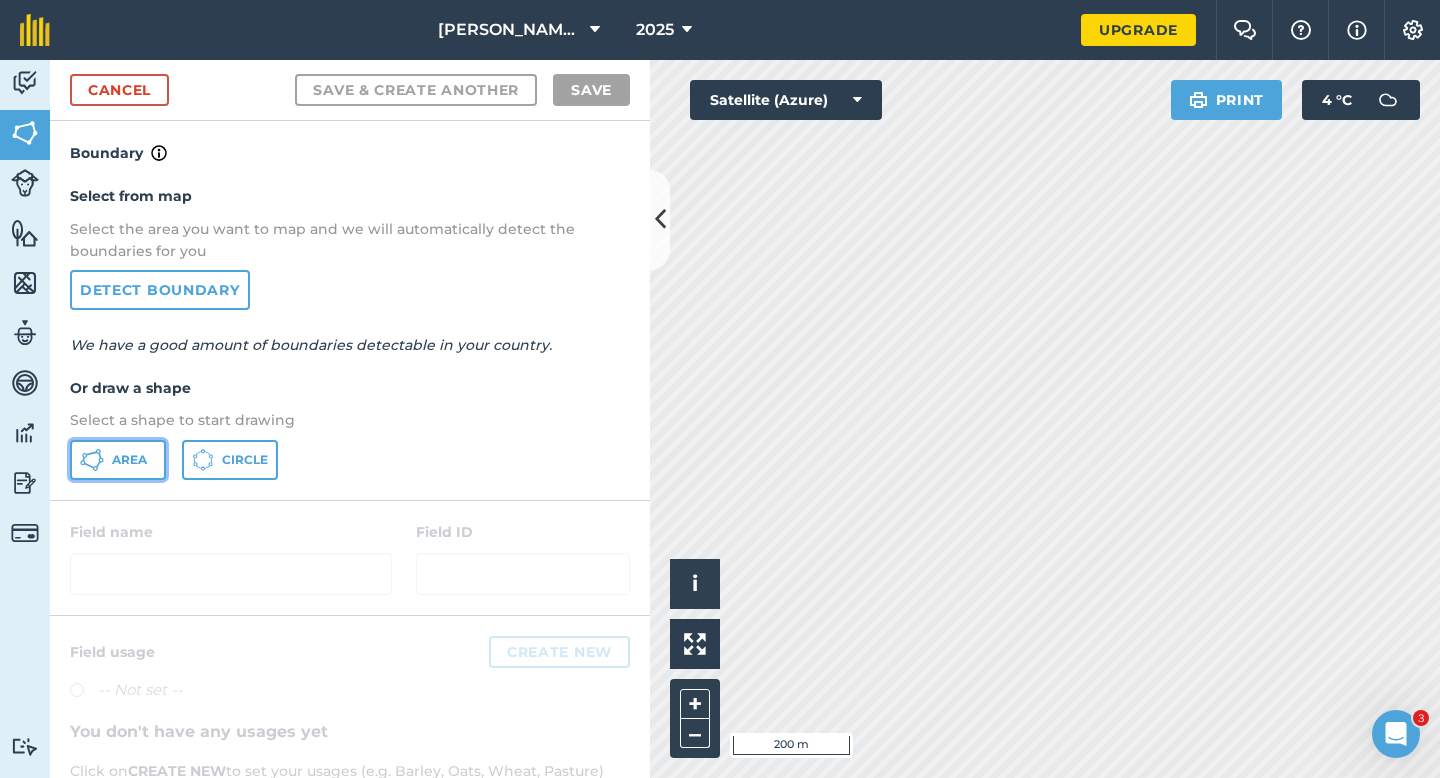 click on "Area" at bounding box center [118, 460] 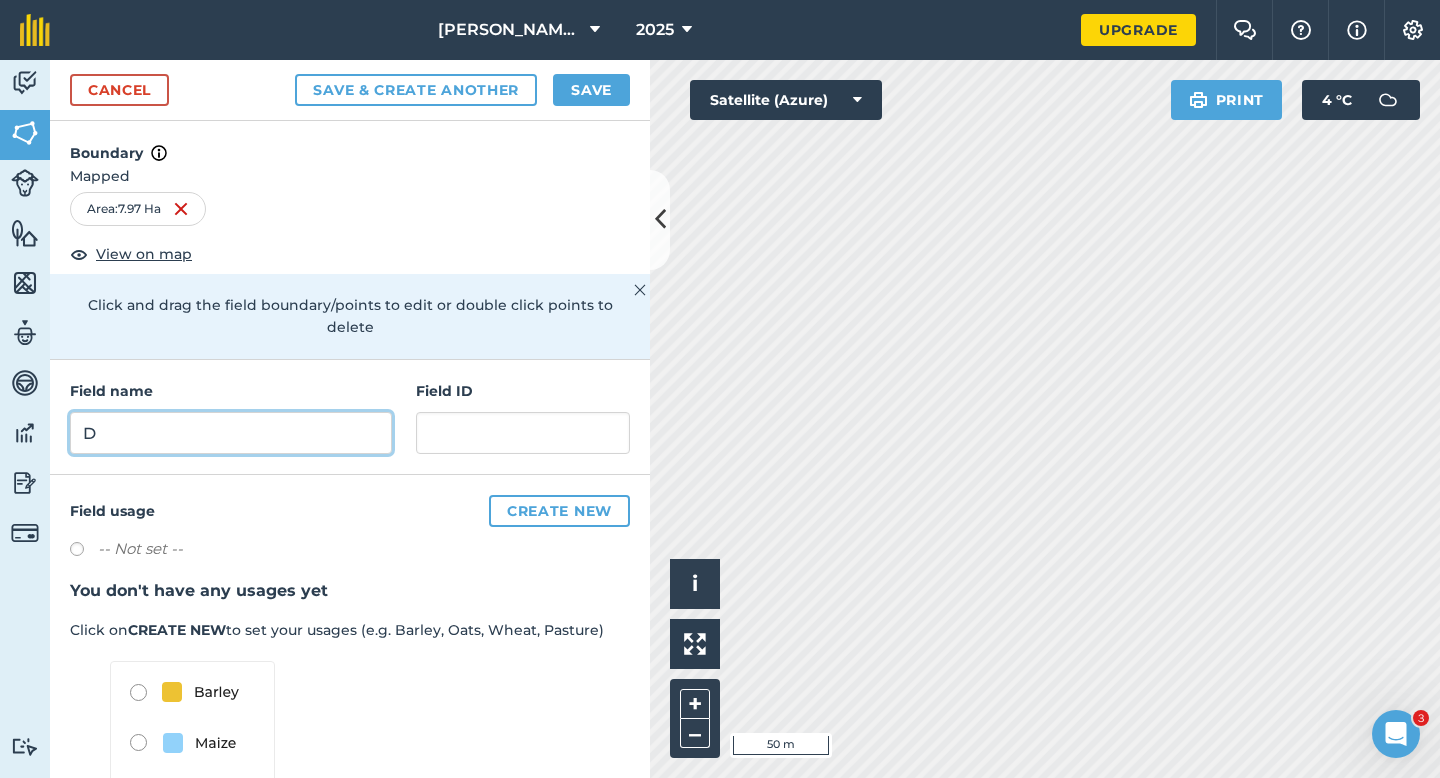 type on "D" 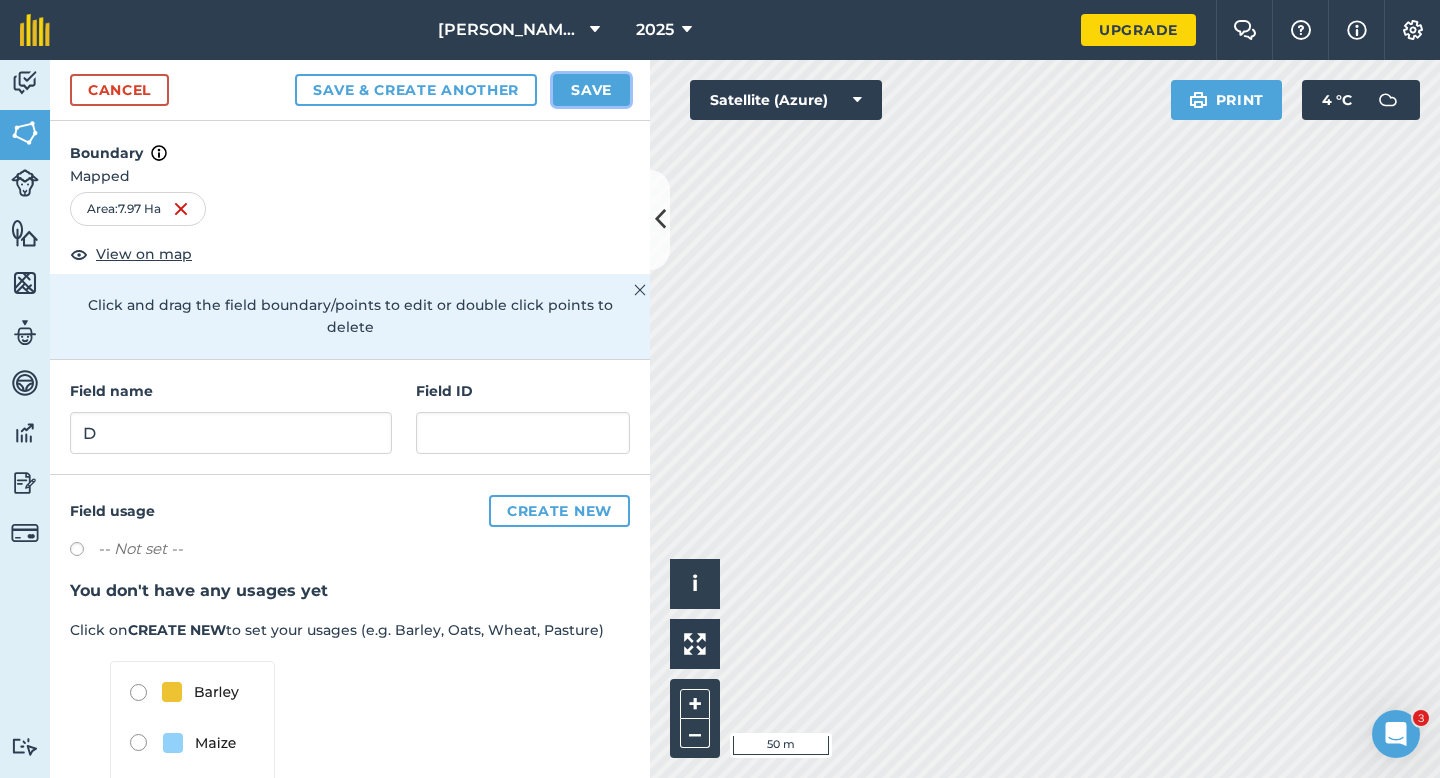 click on "Save" at bounding box center [591, 90] 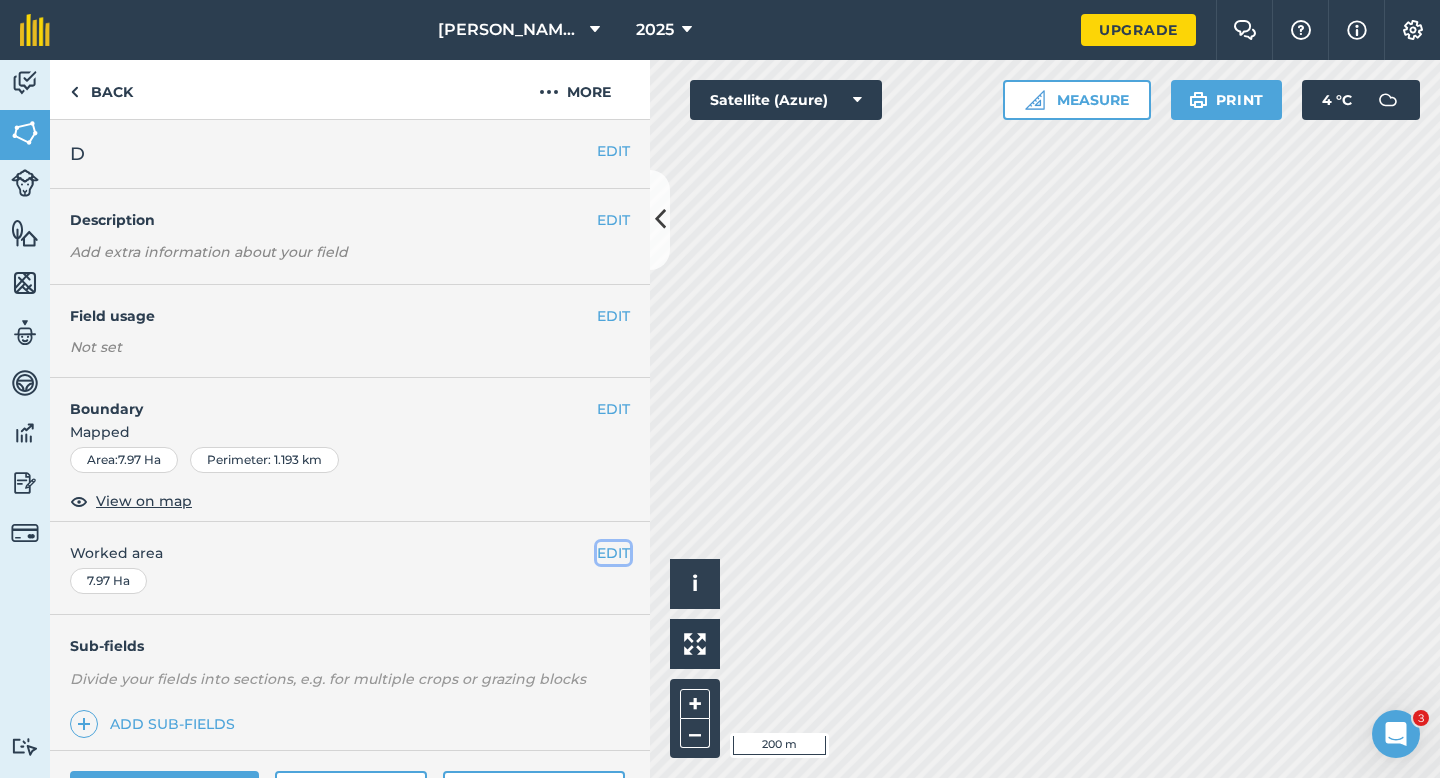 click on "EDIT" at bounding box center (613, 553) 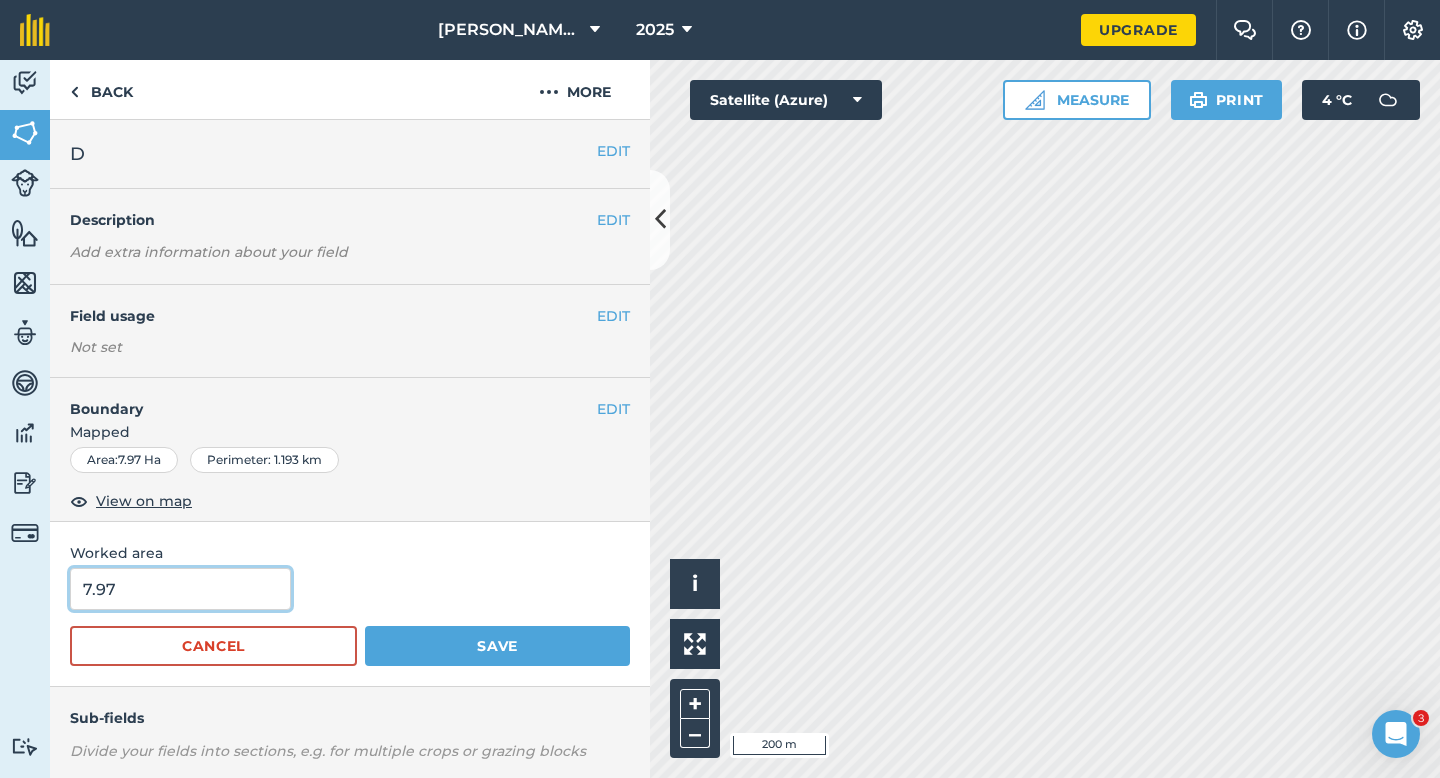 click on "7.97" at bounding box center (180, 589) 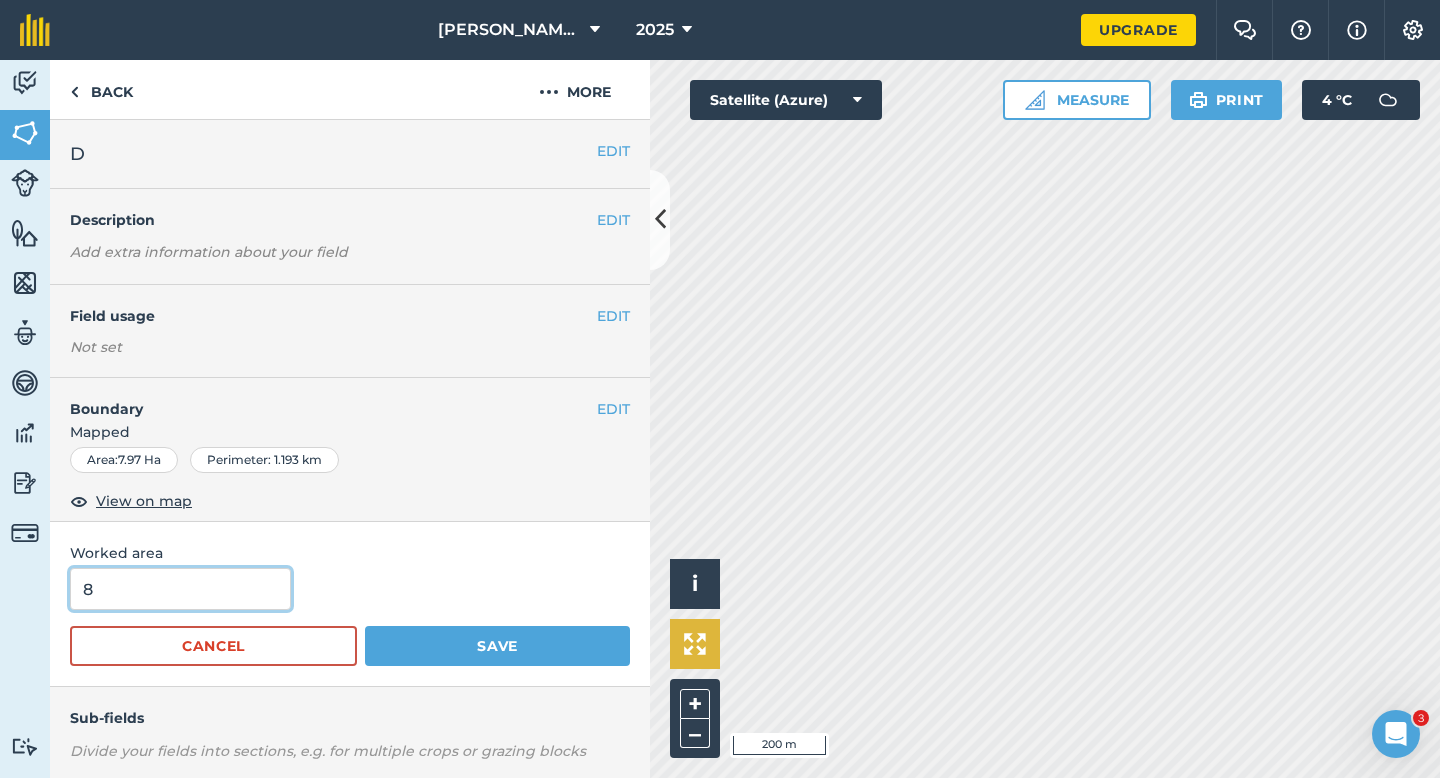 click on "Save" at bounding box center (497, 646) 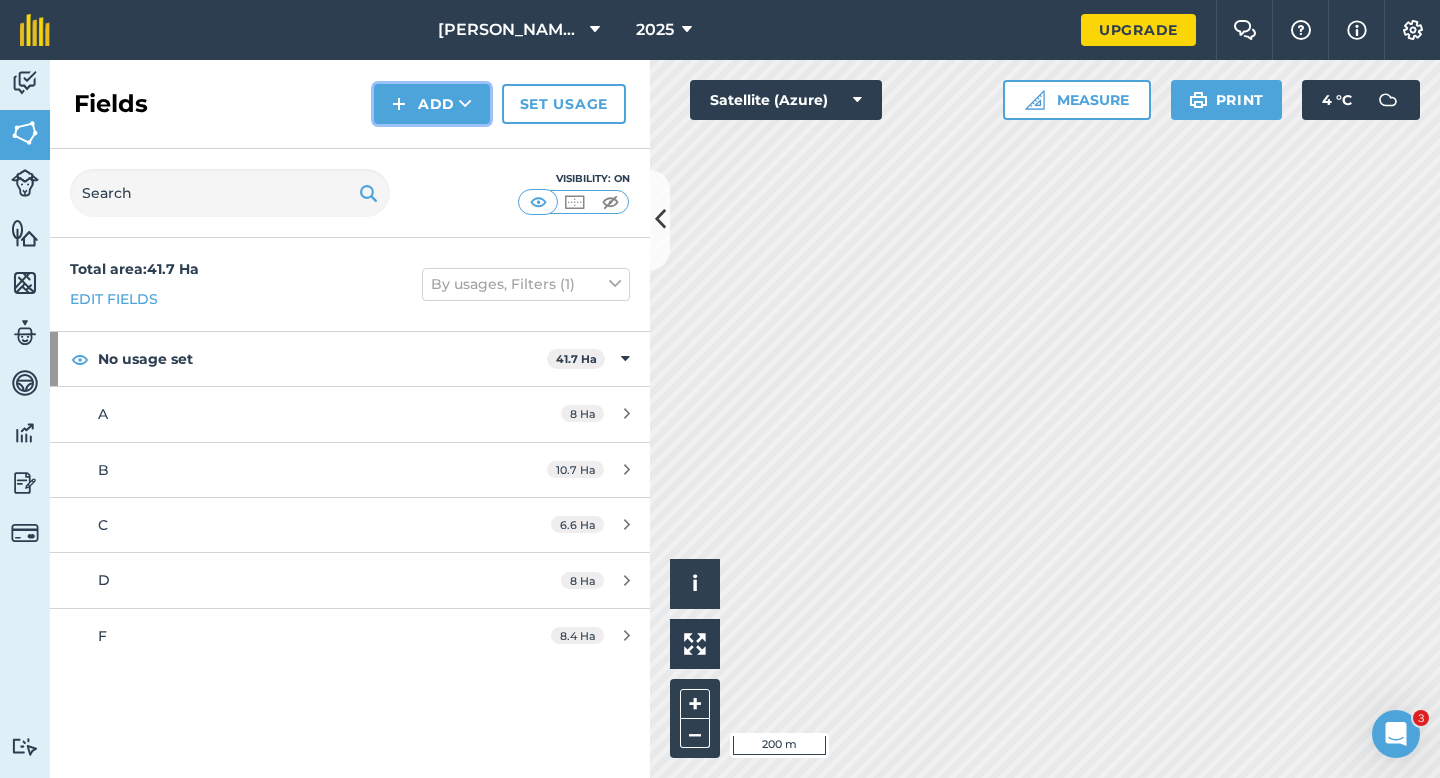 click on "Add" at bounding box center [432, 104] 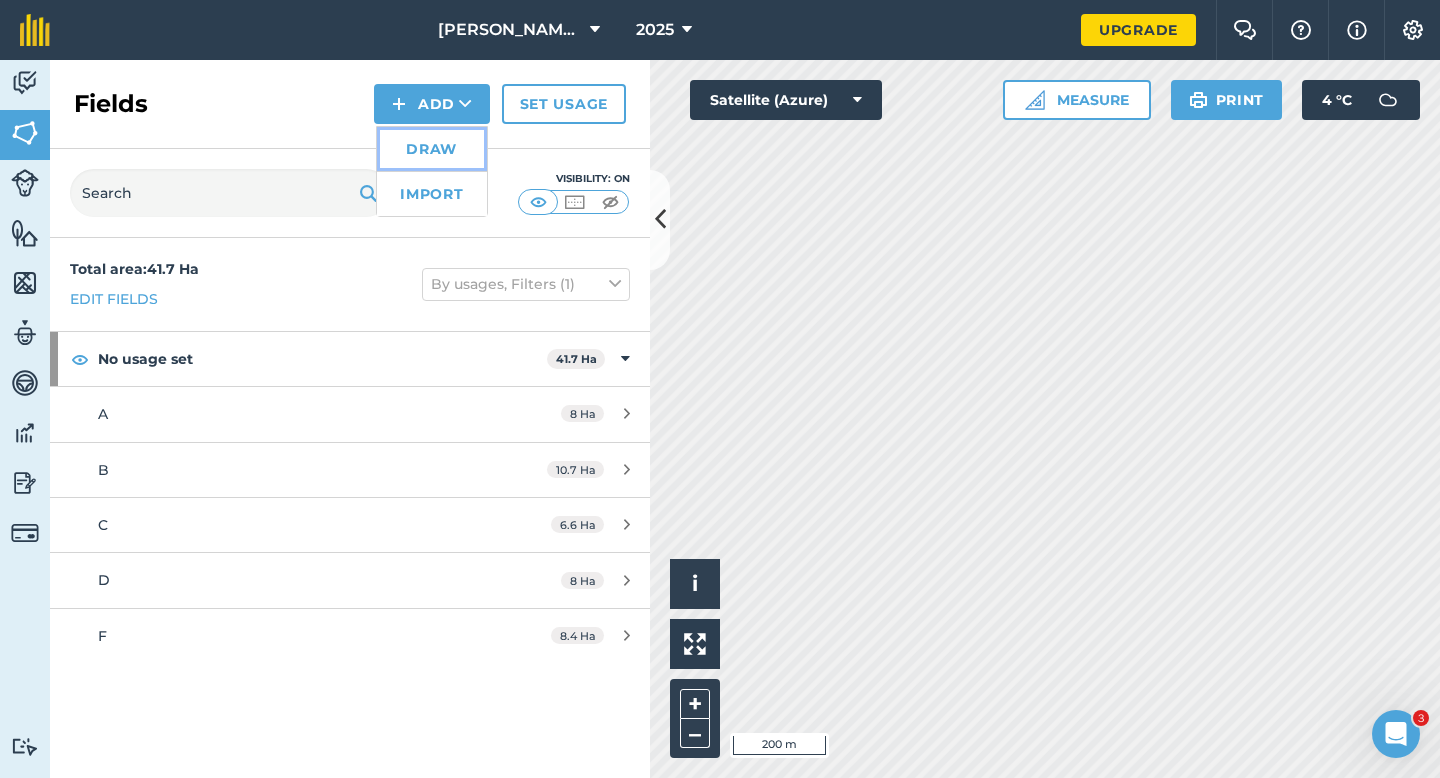 click on "Draw" at bounding box center (432, 149) 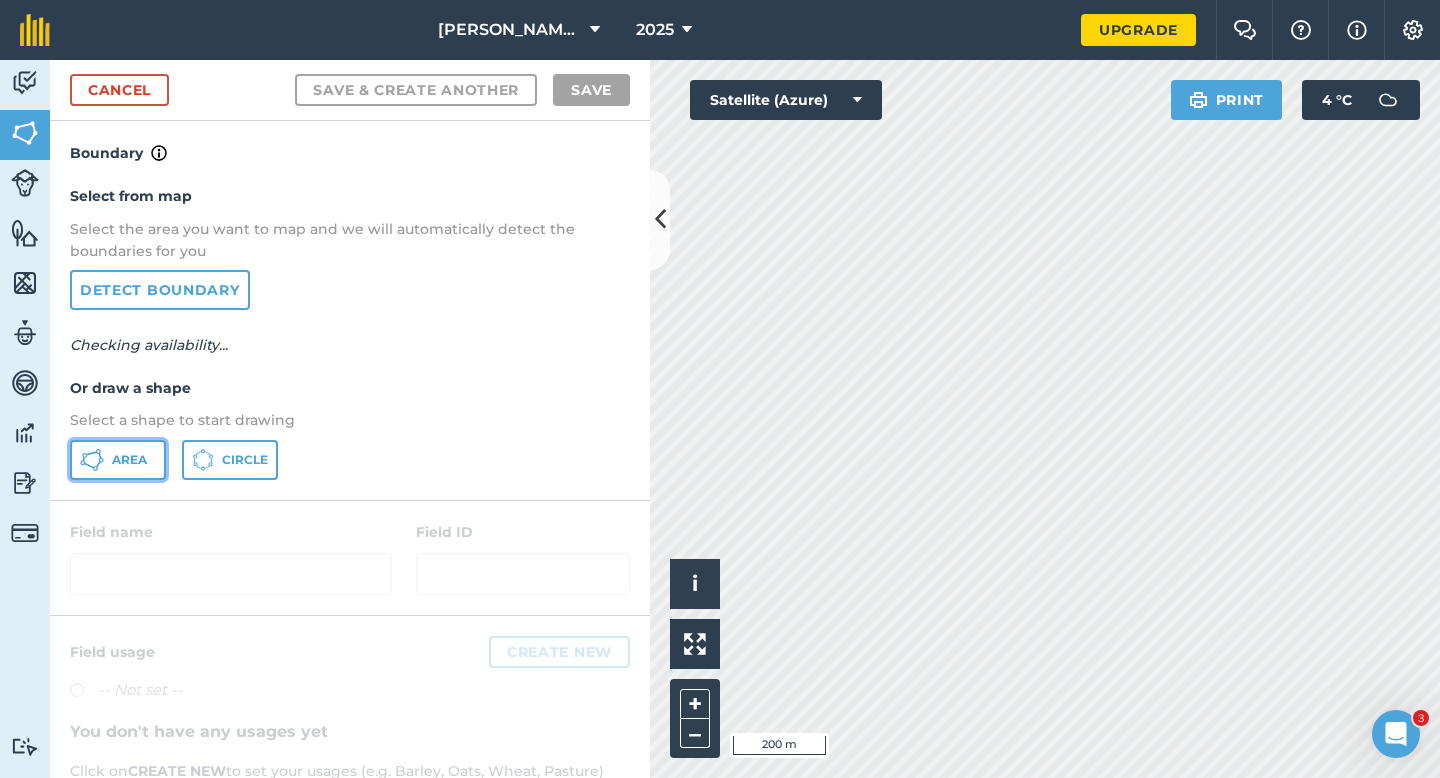 click on "Area" at bounding box center (129, 460) 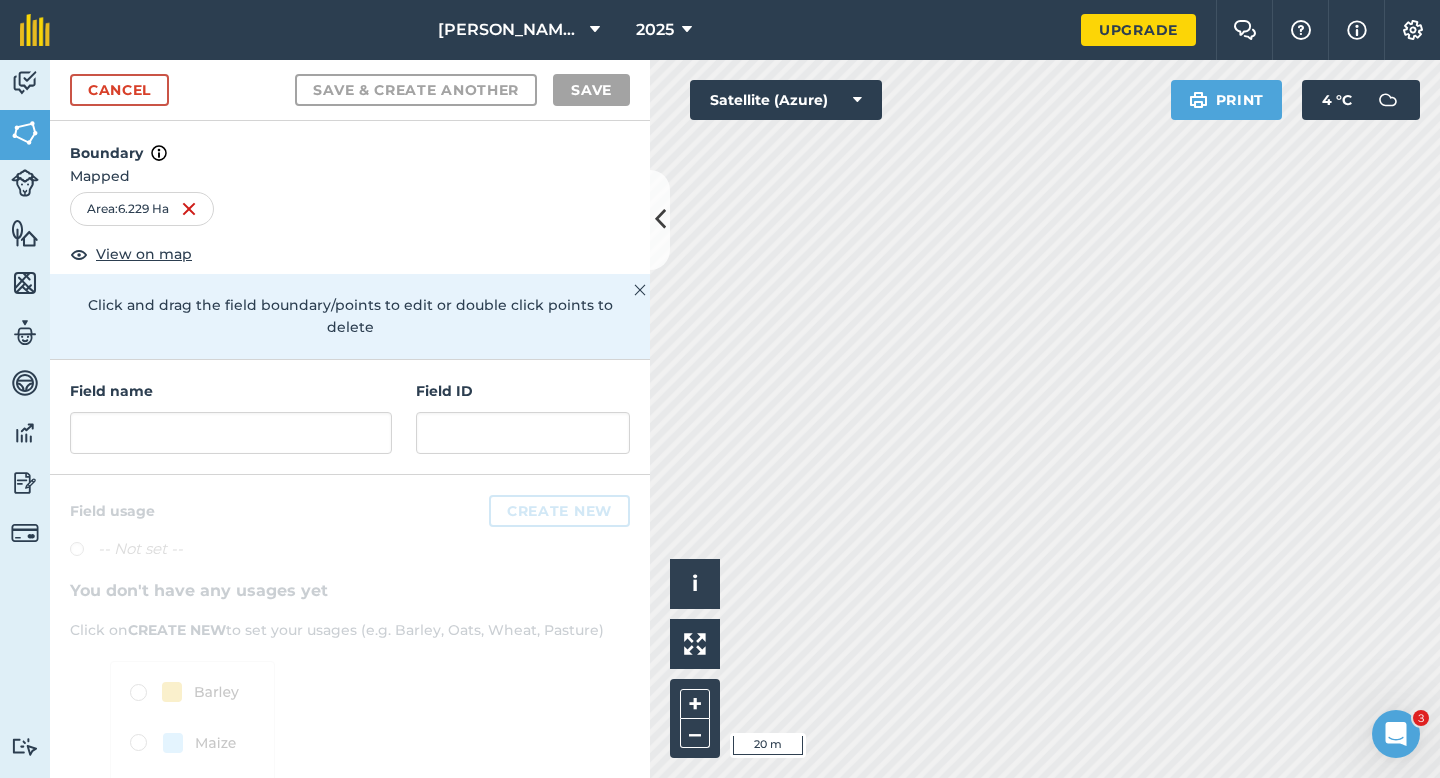 click on "Field name Field ID" at bounding box center (350, 417) 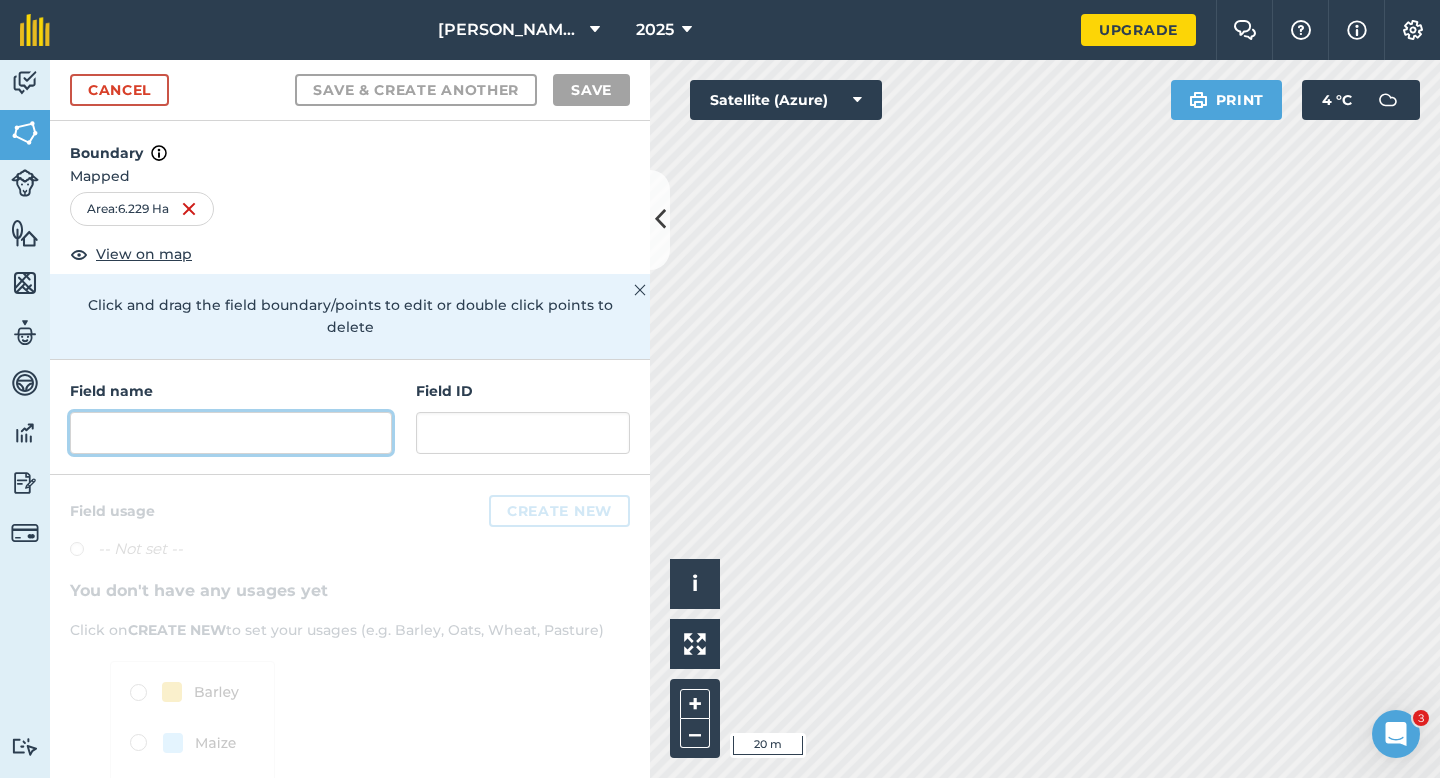 click at bounding box center [231, 433] 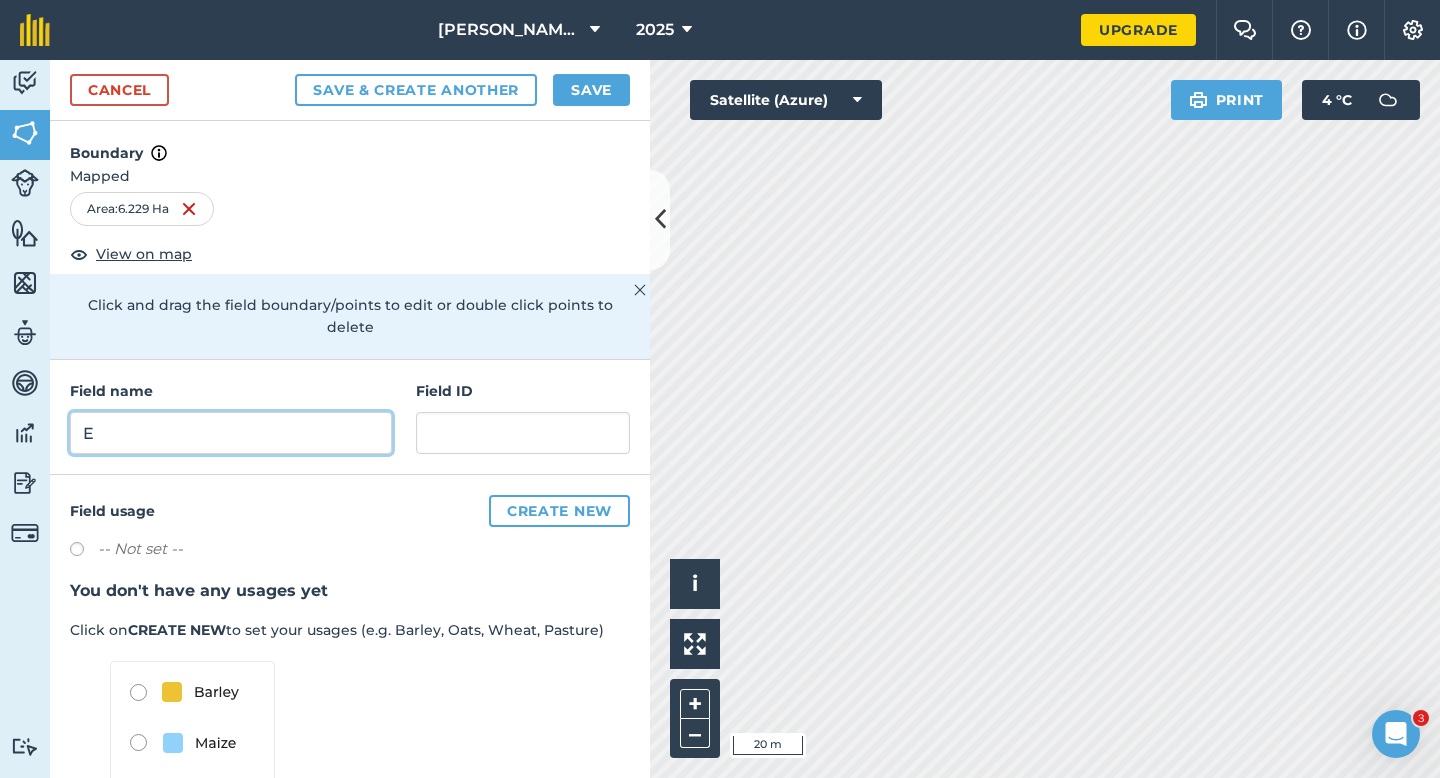 type on "E" 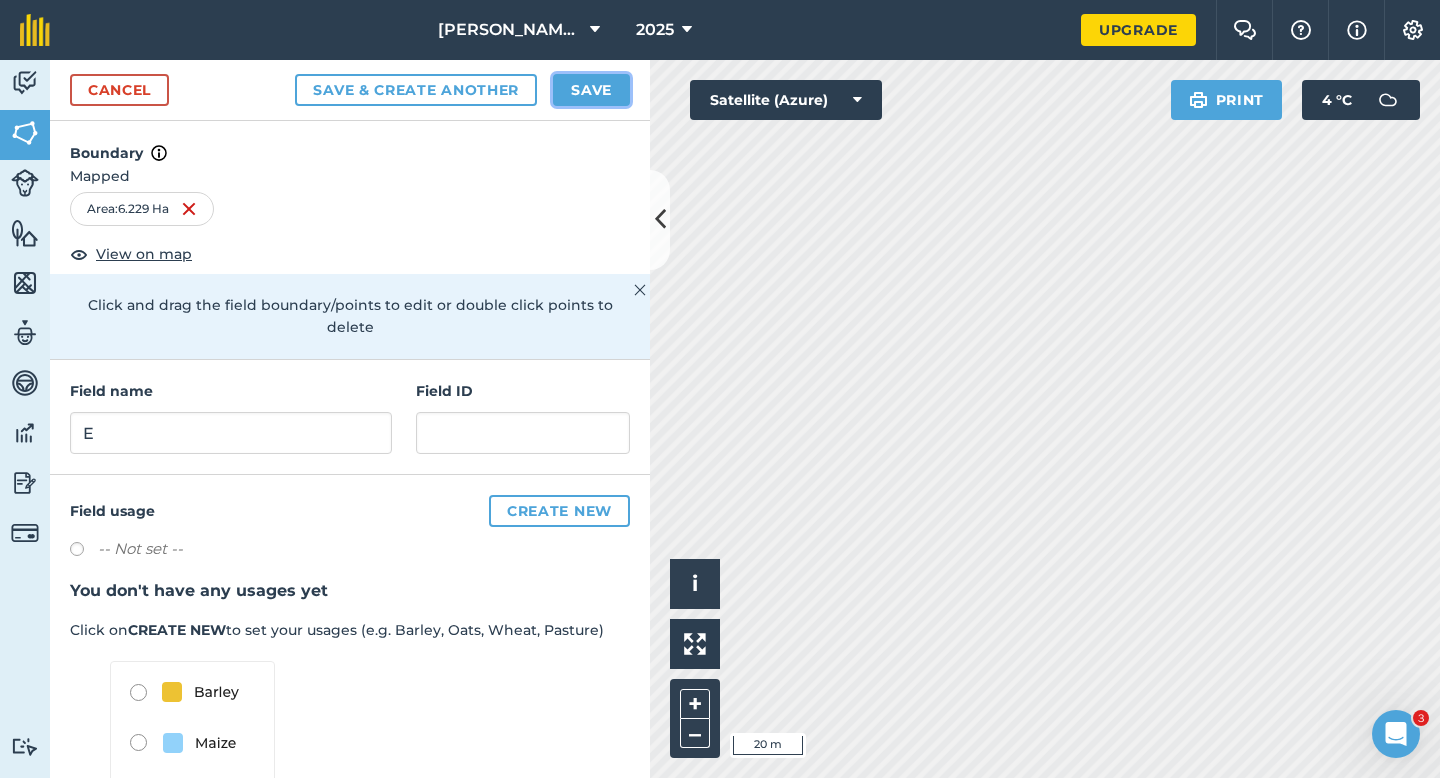 click on "Save" at bounding box center [591, 90] 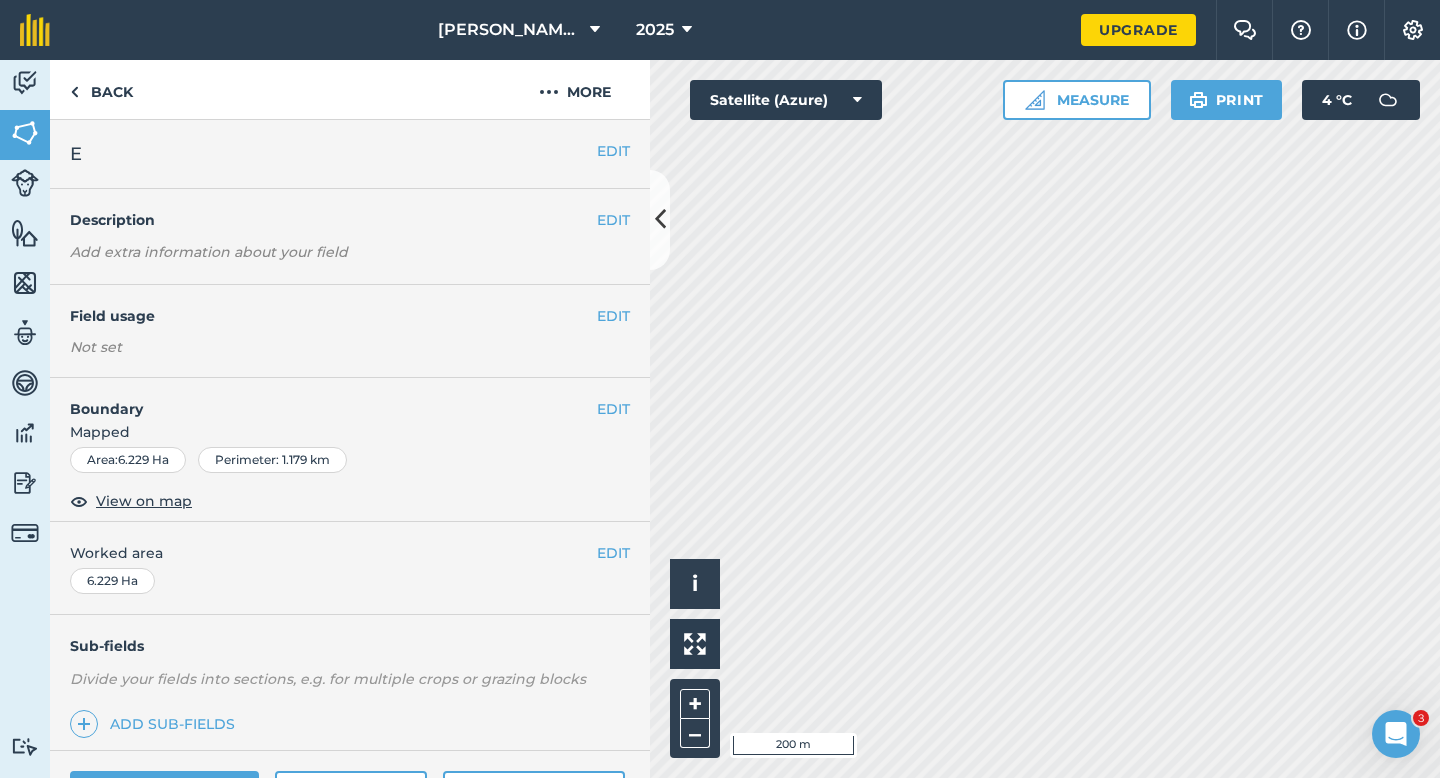 click on "EDIT Boundary   Mapped Area :  6.229   Ha Perimeter :   1.179   km   View on map" at bounding box center [350, 450] 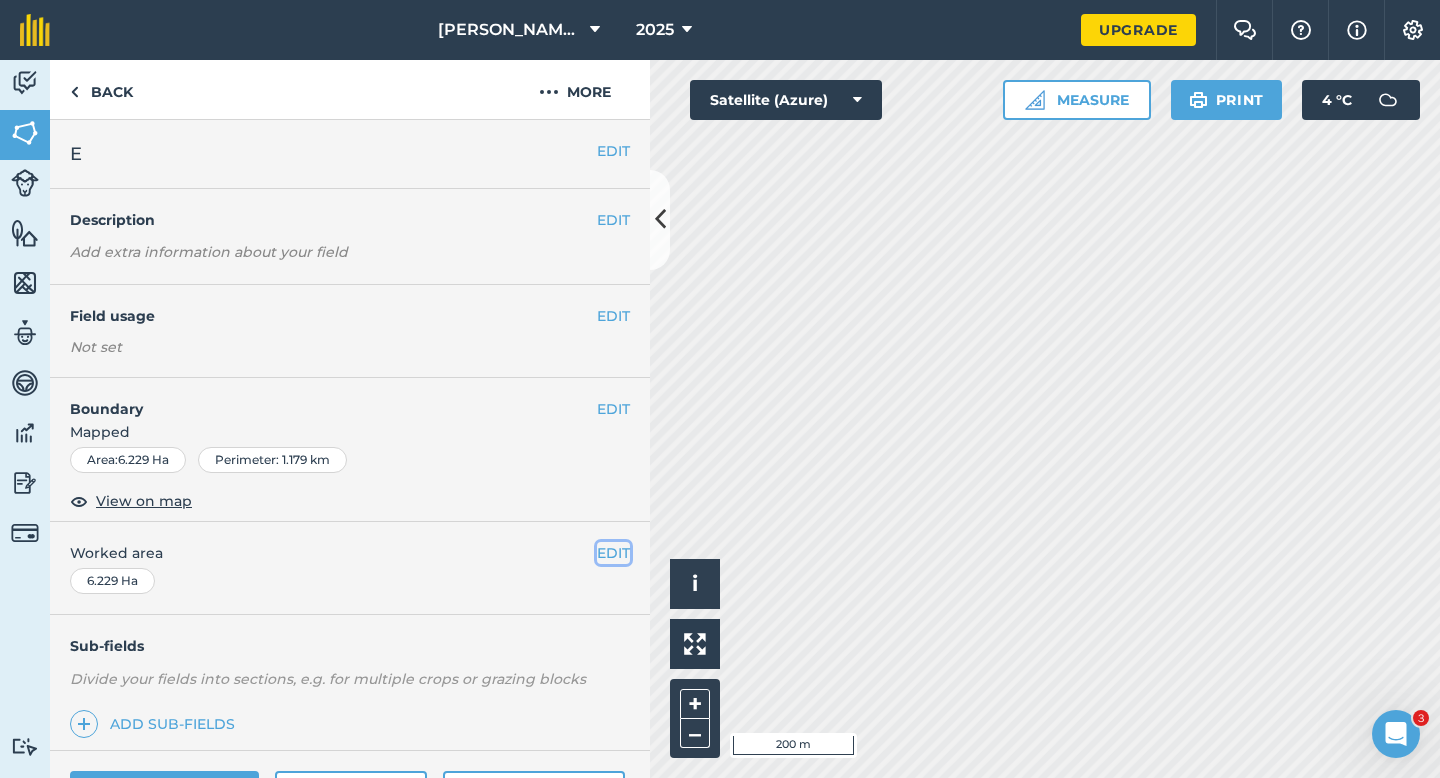 click on "EDIT" at bounding box center [613, 553] 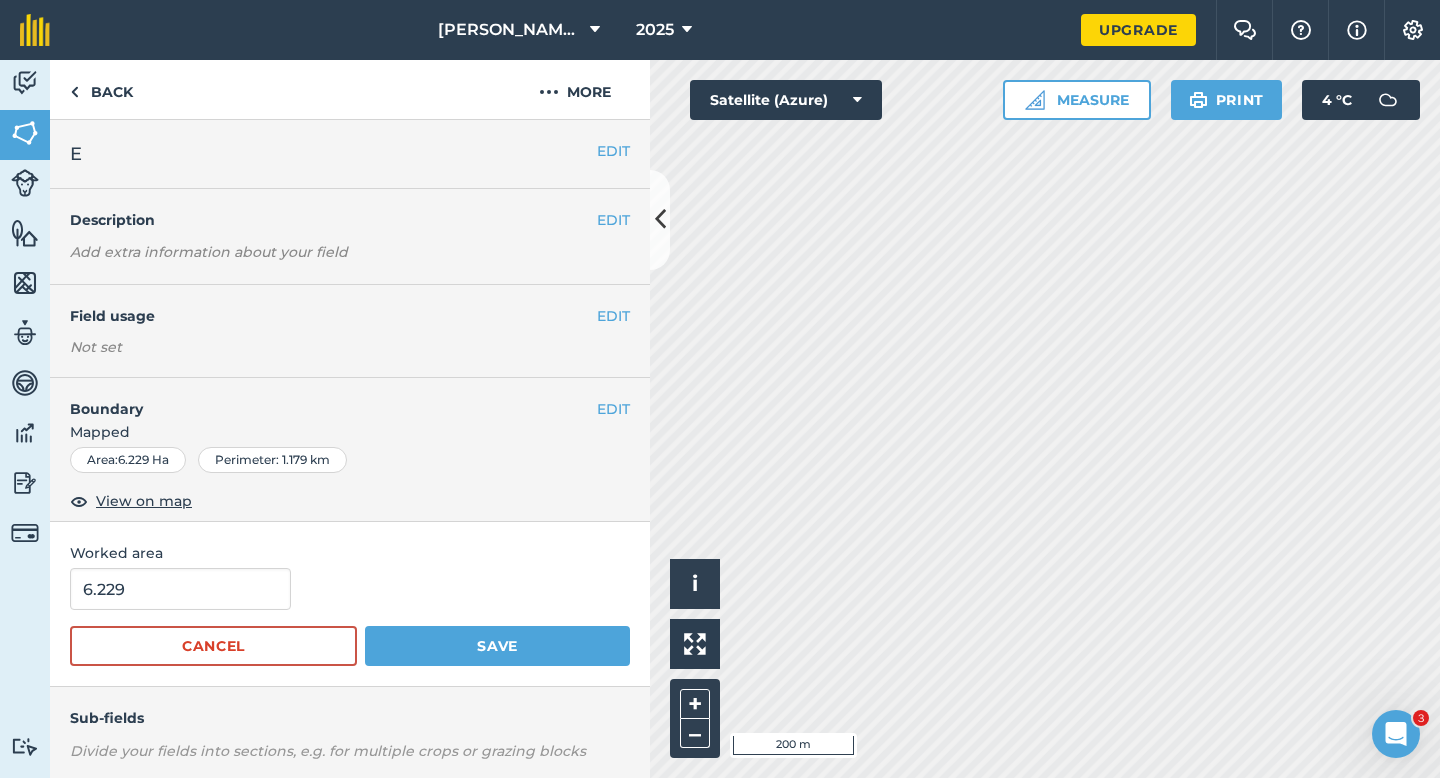 click on "6.229" at bounding box center [350, 589] 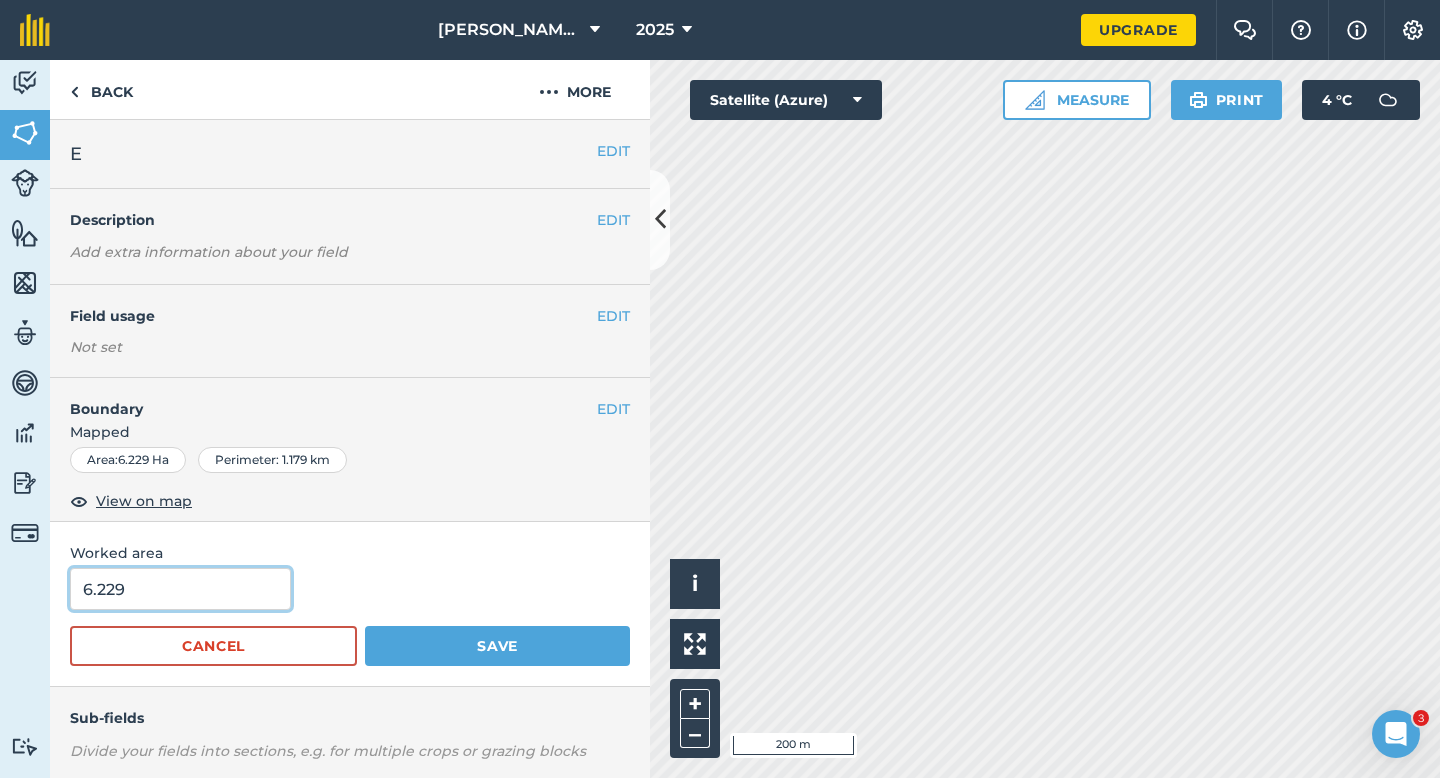 click on "6.229" at bounding box center [180, 589] 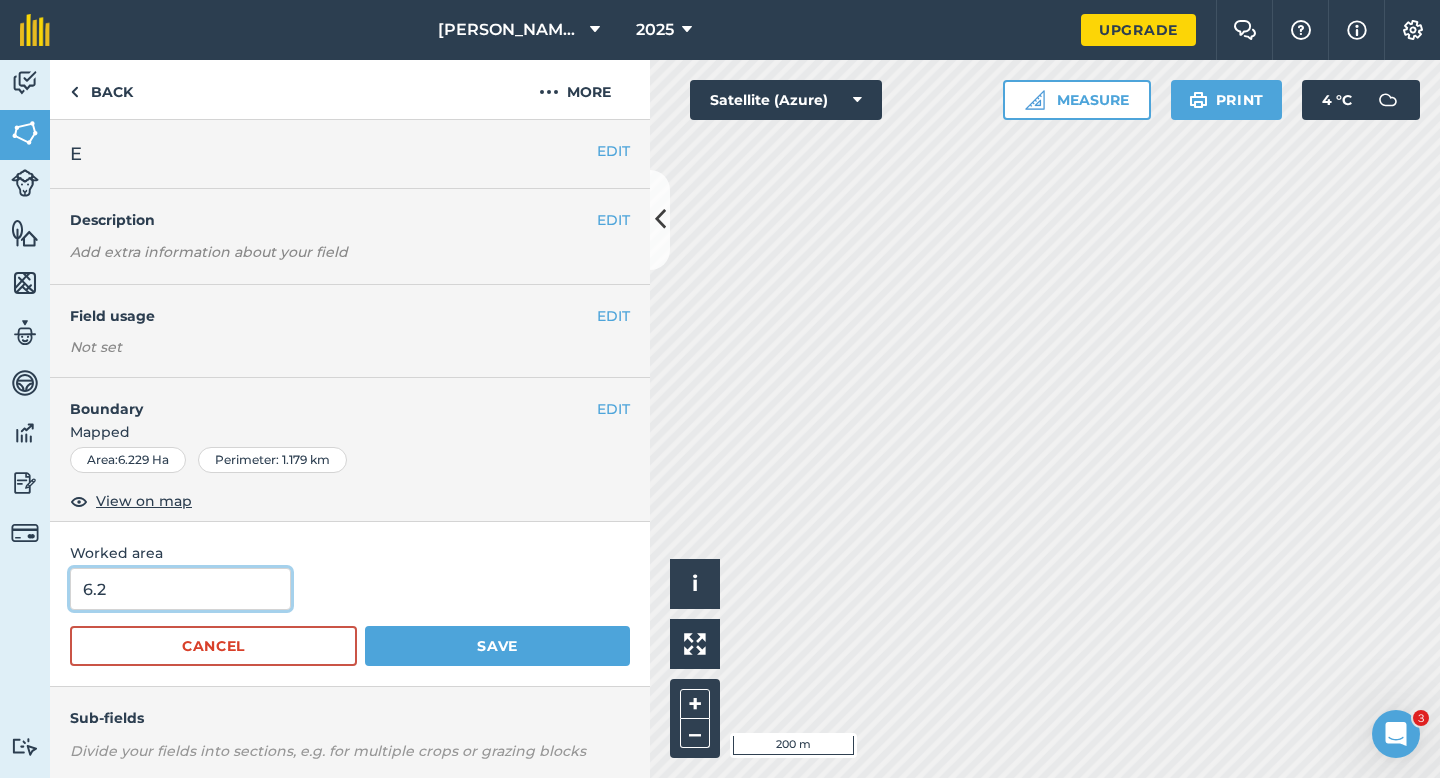 type on "6.2" 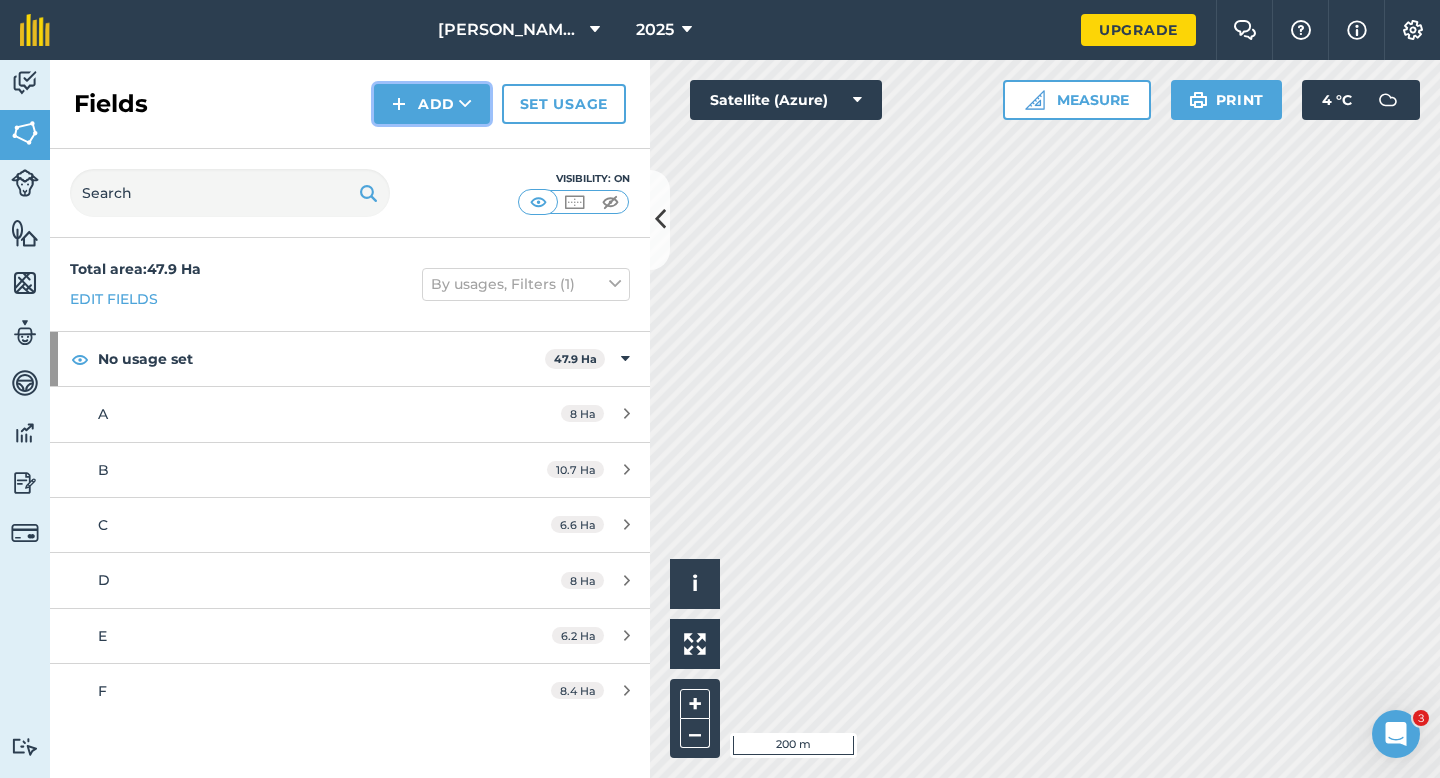 click on "Add" at bounding box center (432, 104) 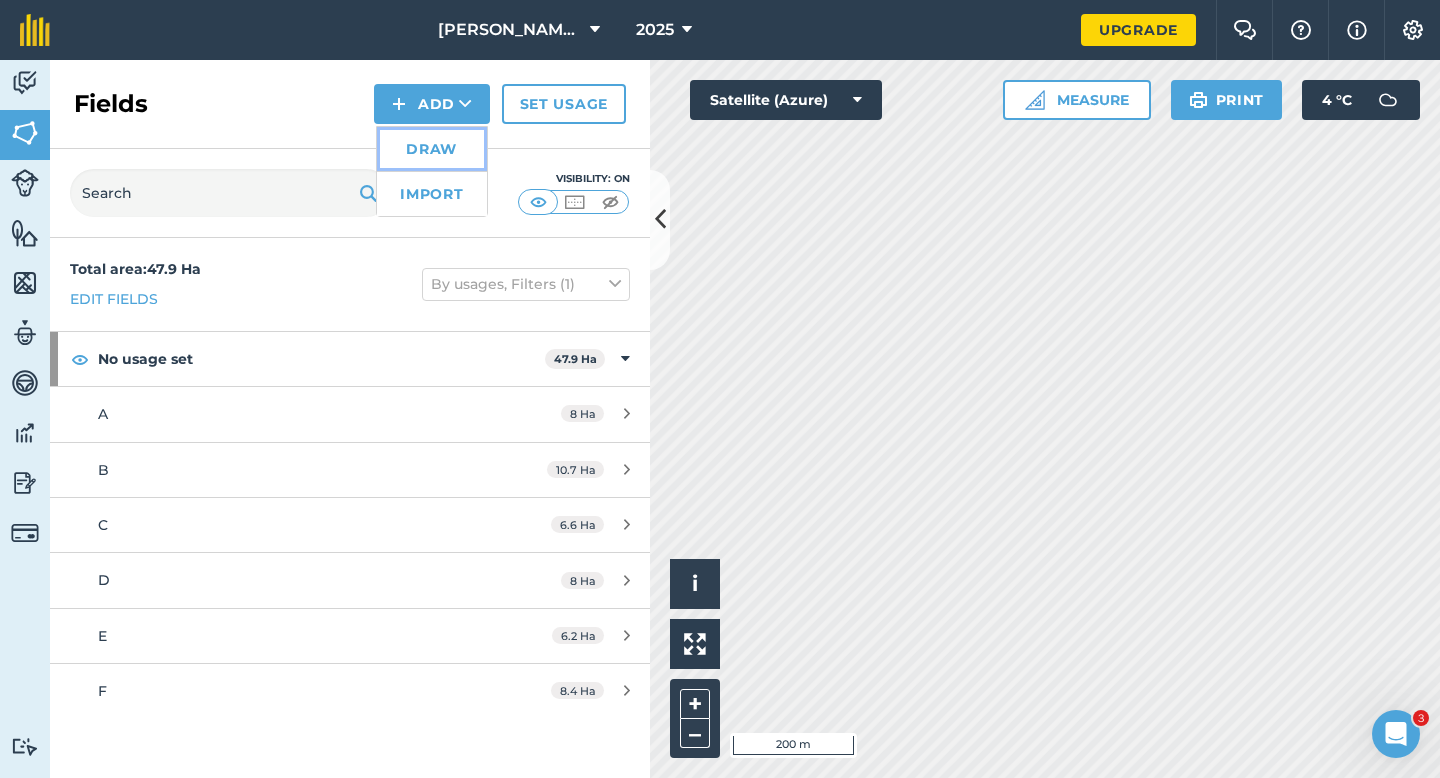 click on "Draw" at bounding box center (432, 149) 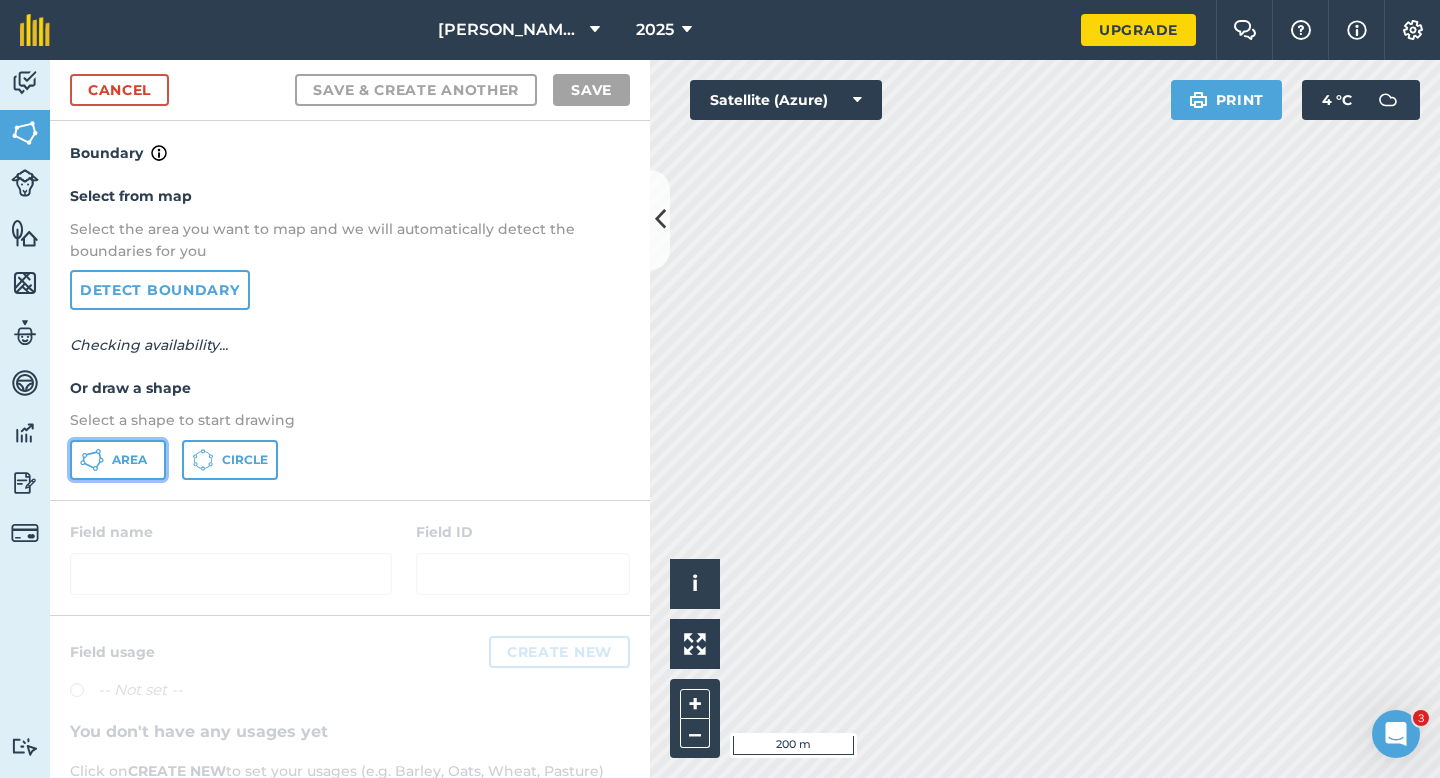 click on "Area" at bounding box center [118, 460] 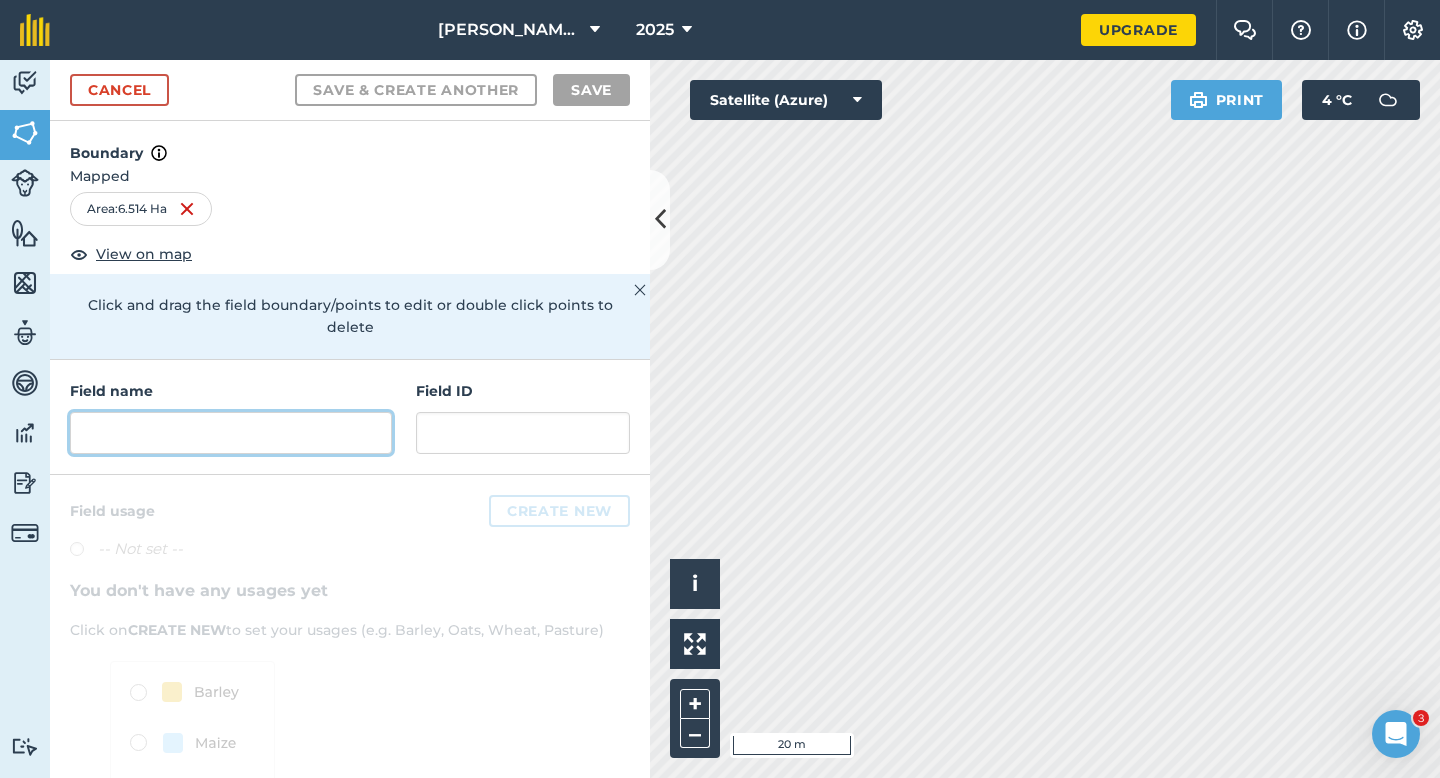 click at bounding box center (231, 433) 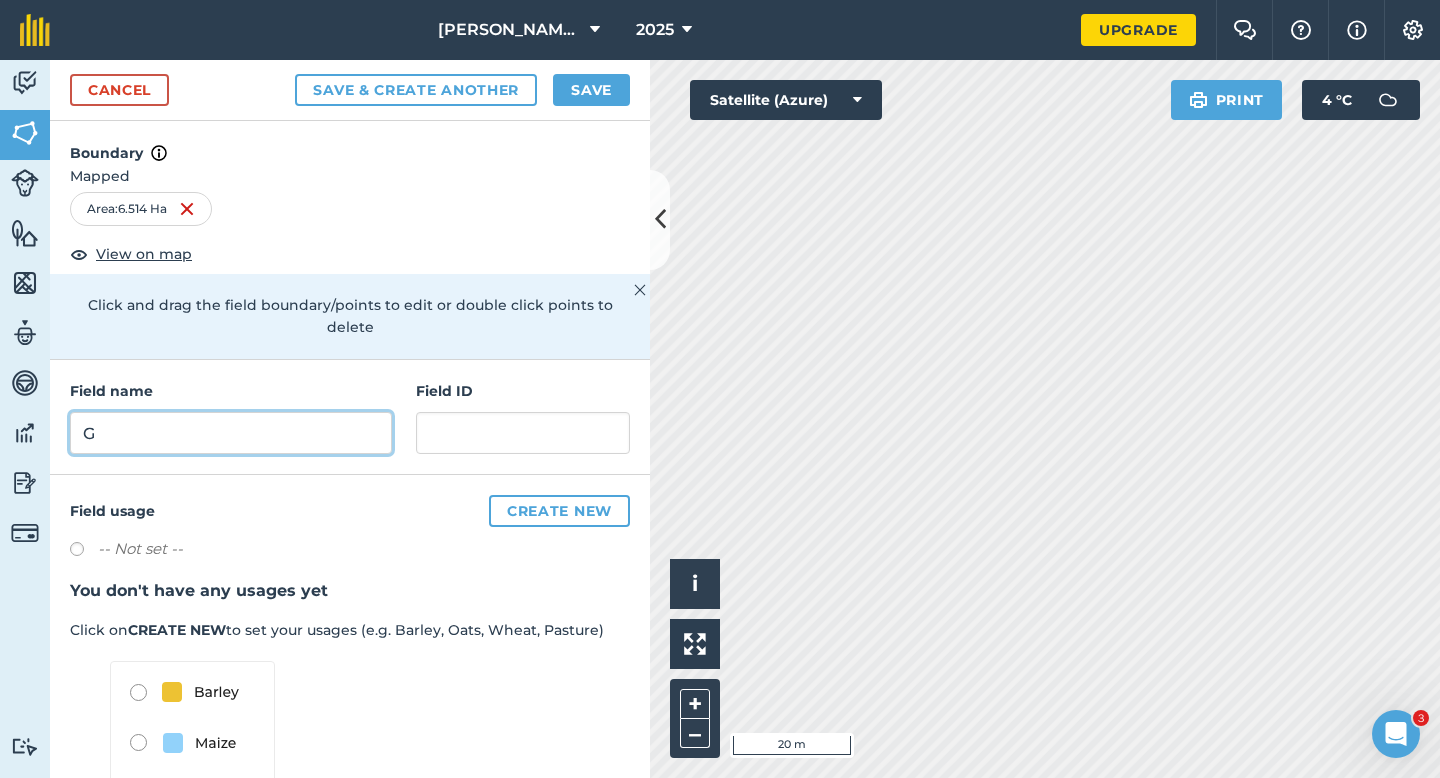 type on "G" 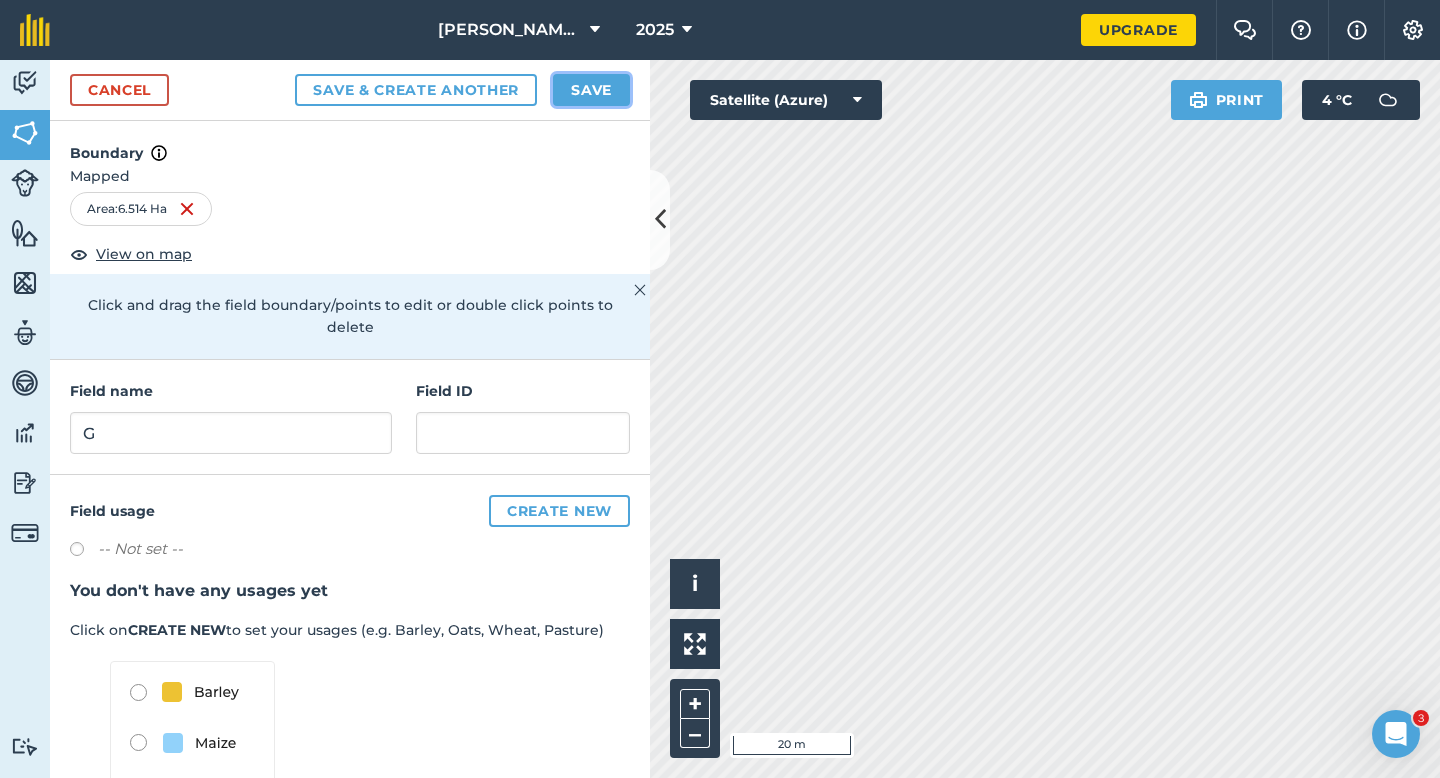 click on "Save" at bounding box center (591, 90) 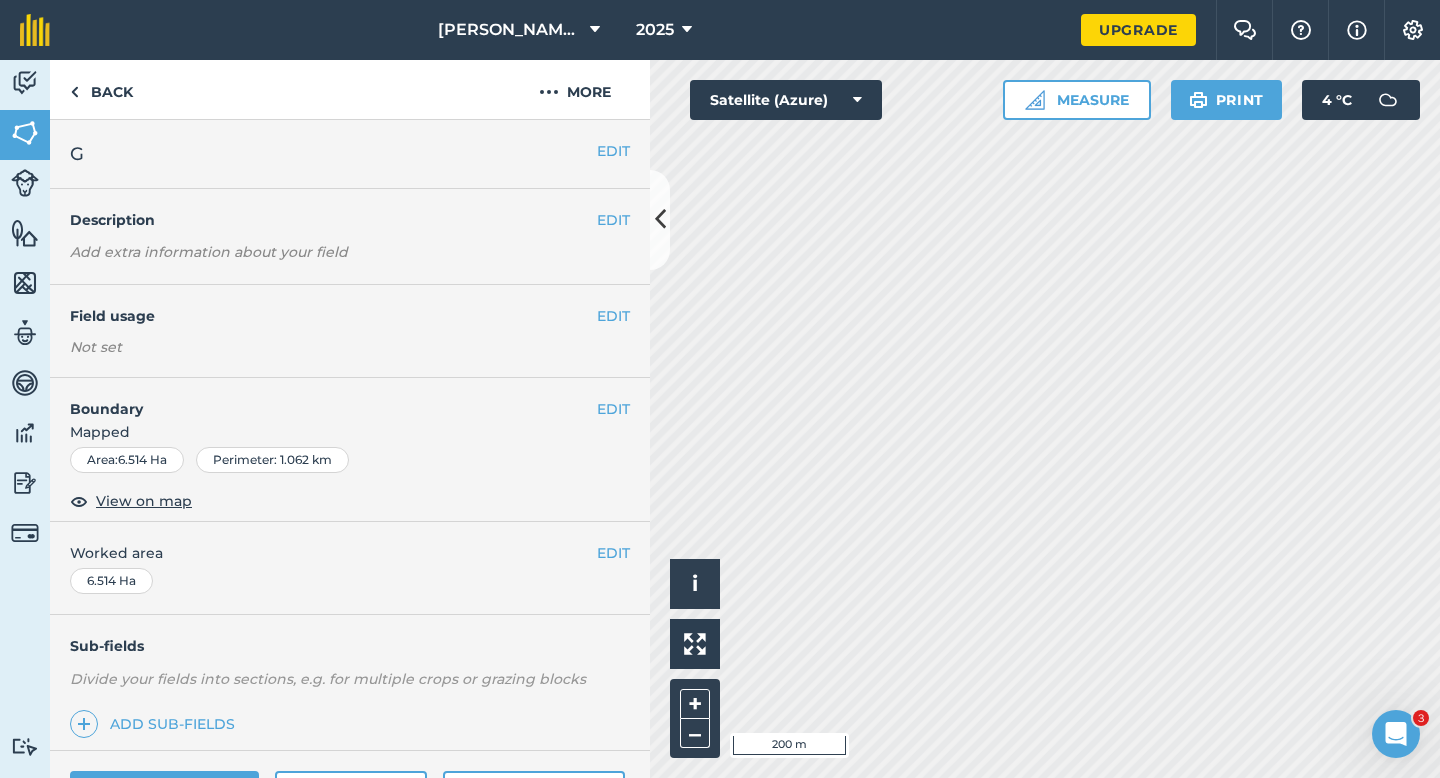 click on "EDIT Worked area 6.514   Ha" at bounding box center (350, 568) 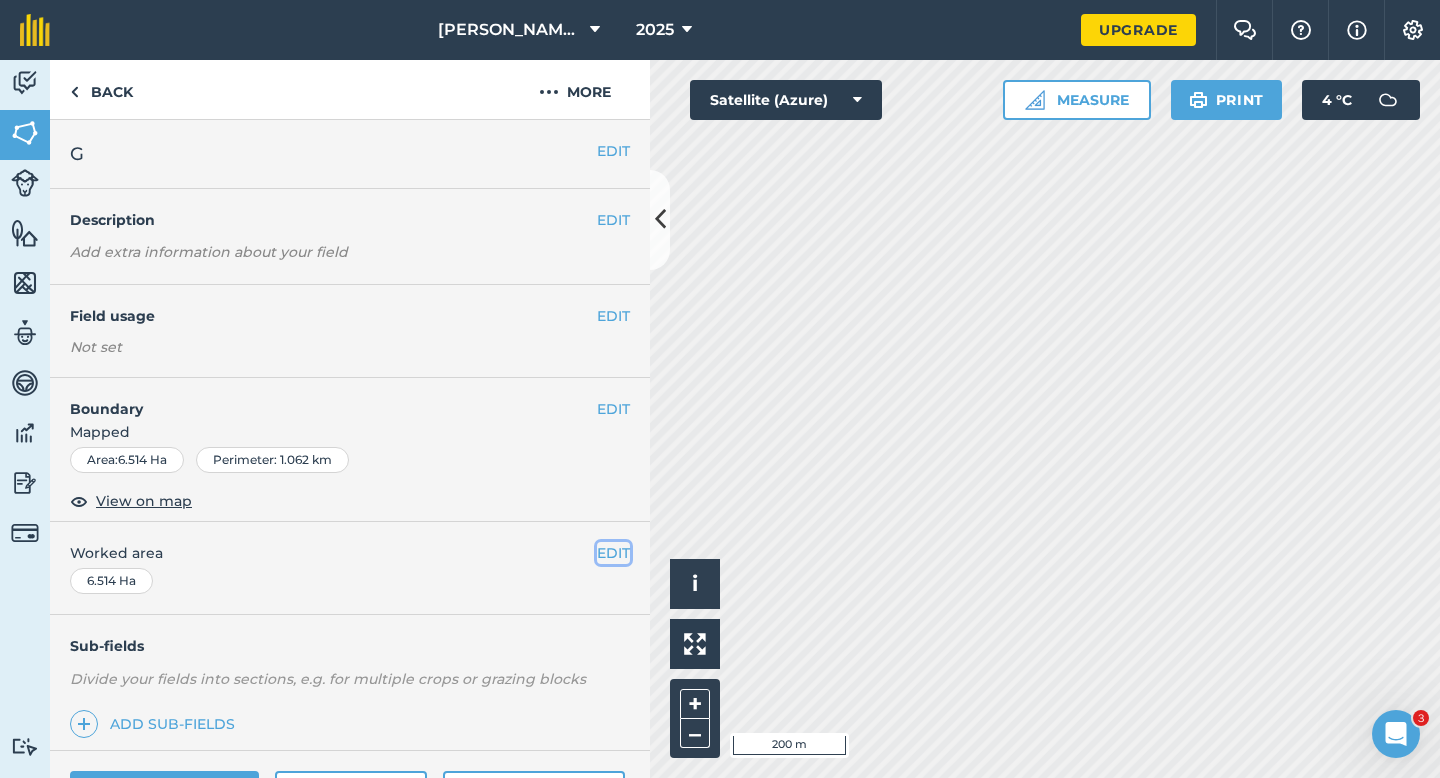 click on "EDIT" at bounding box center [613, 553] 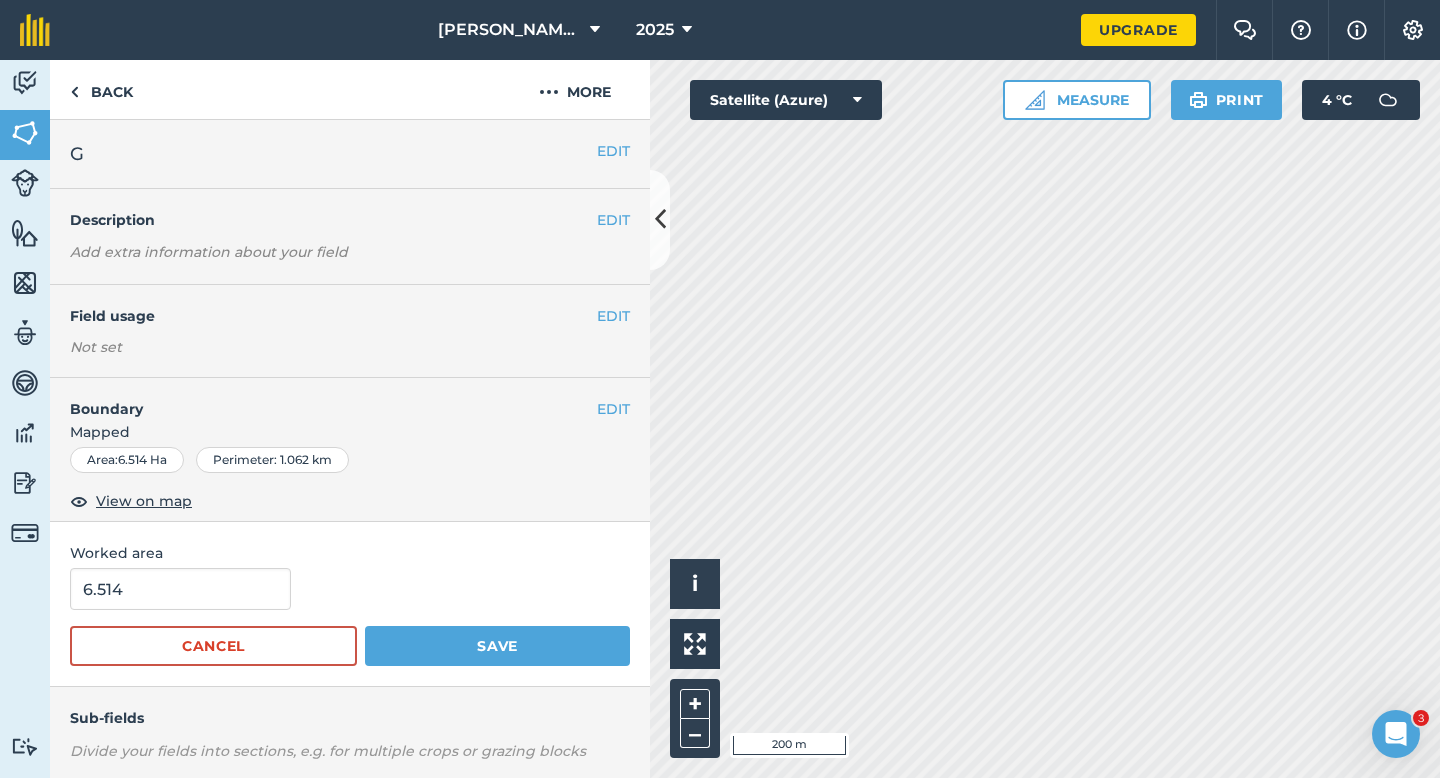 click on "Worked area 6.514 Cancel Save" at bounding box center [350, 604] 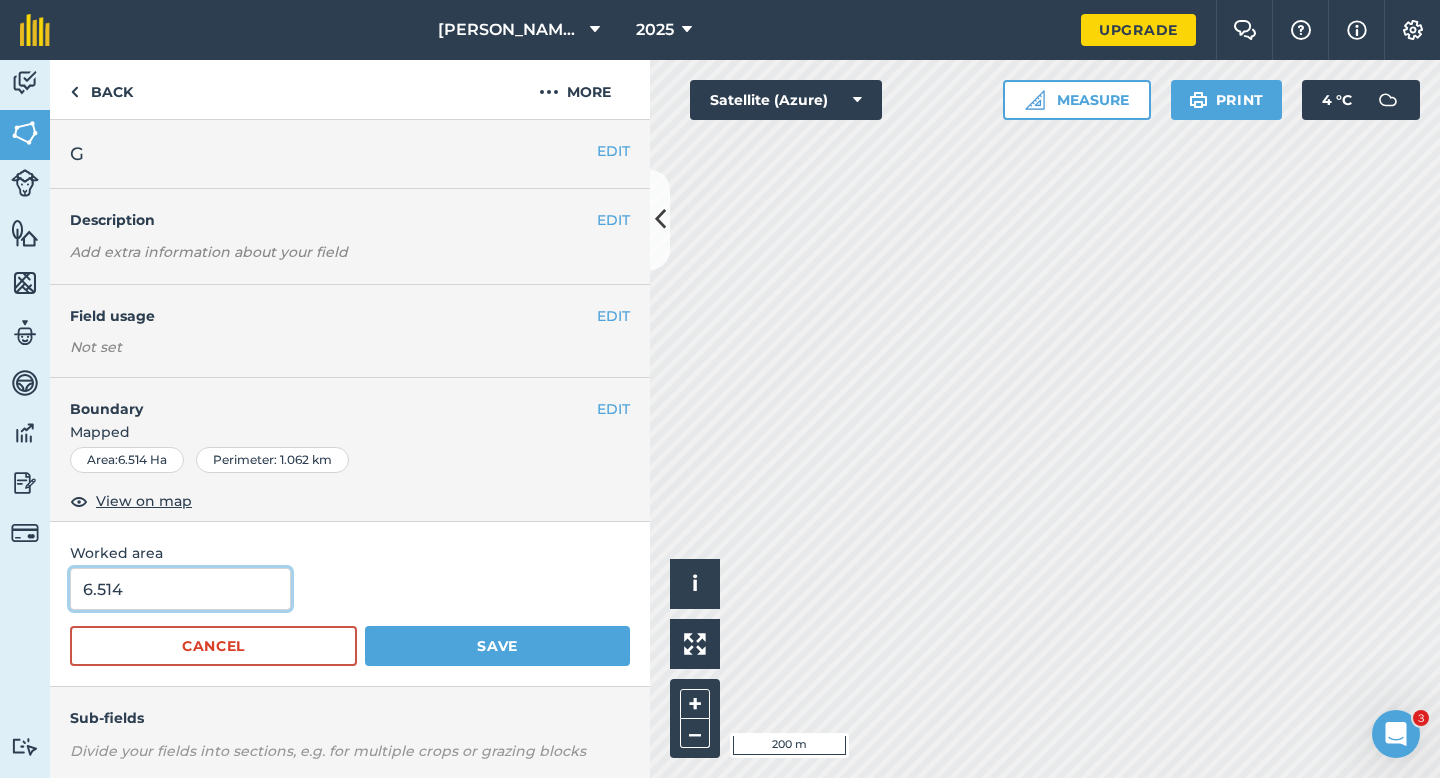 click on "6.514" at bounding box center (180, 589) 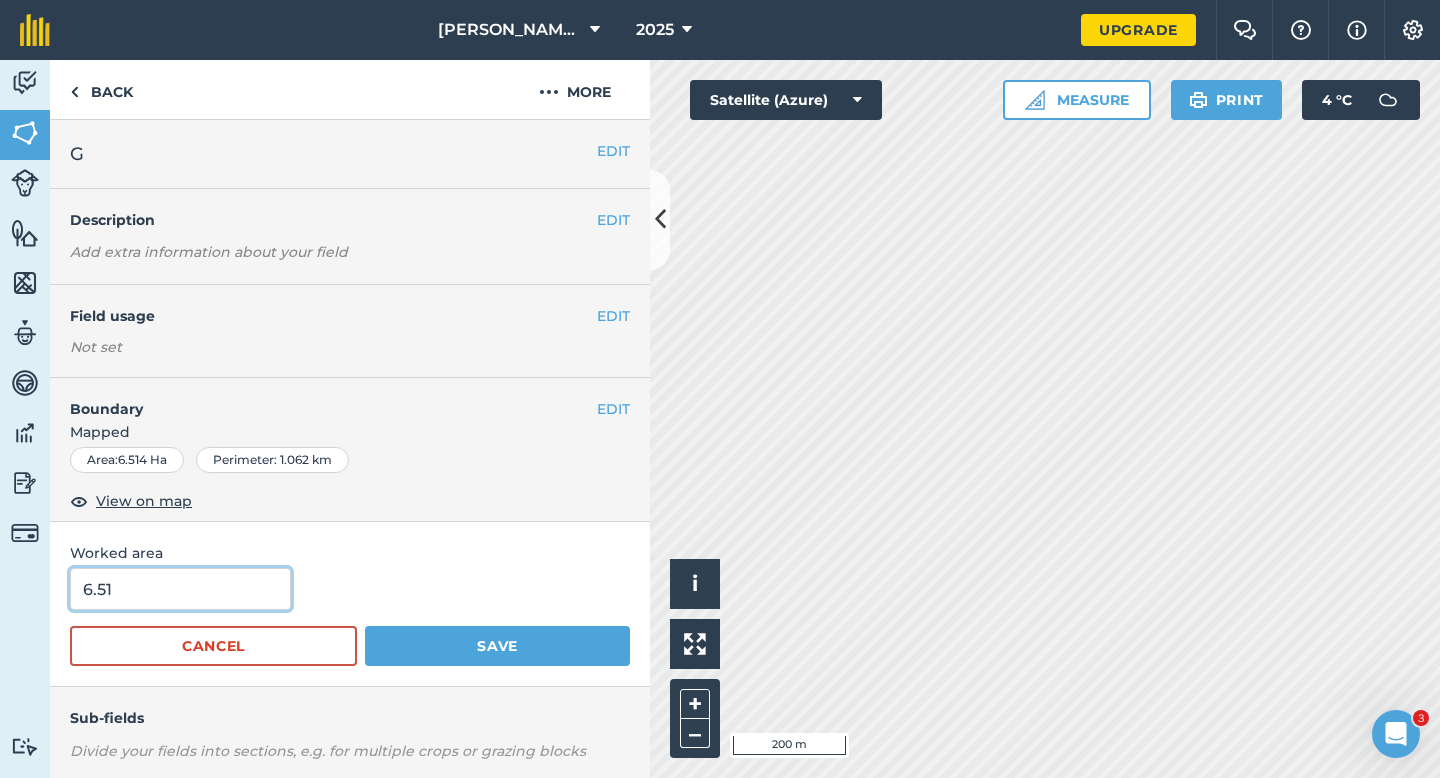 click on "6.51" at bounding box center [180, 589] 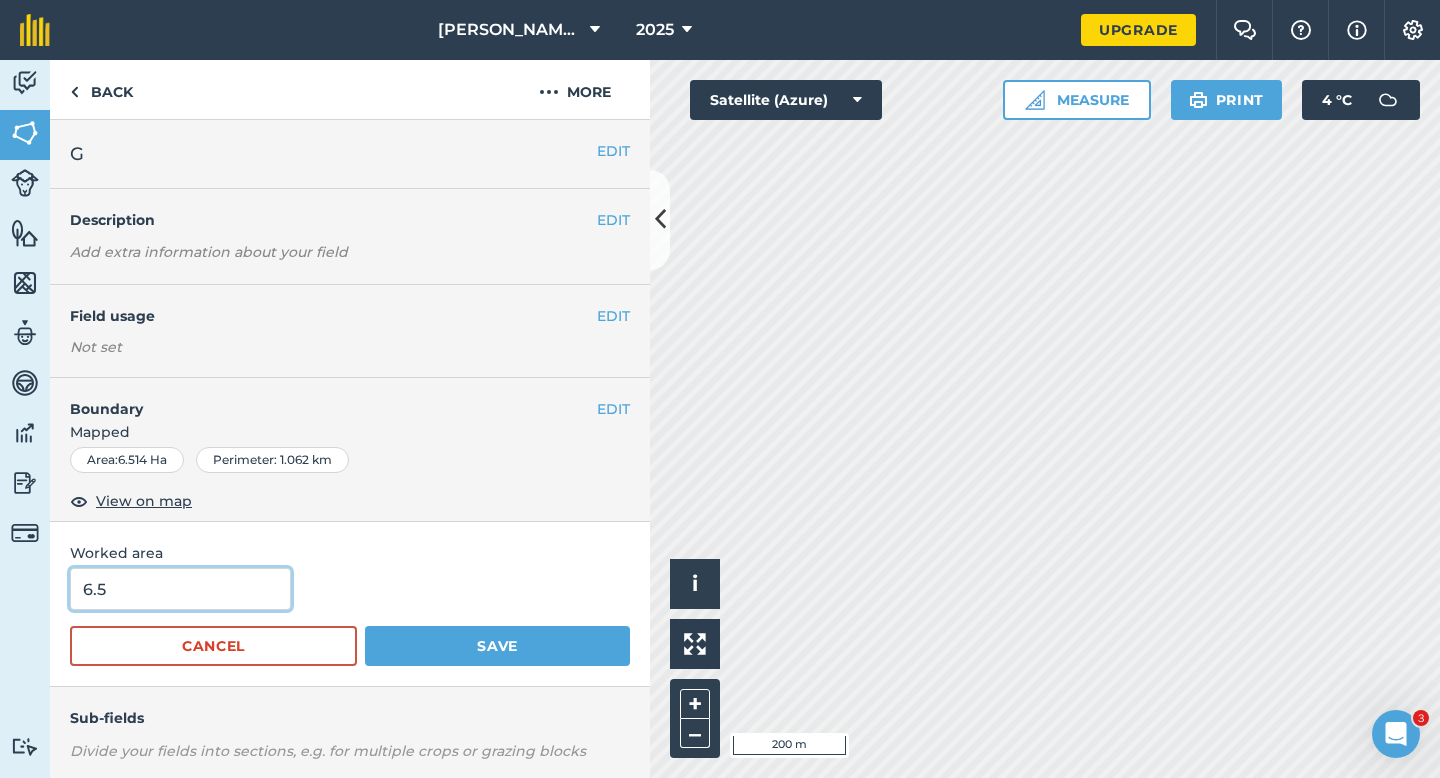type on "6.5" 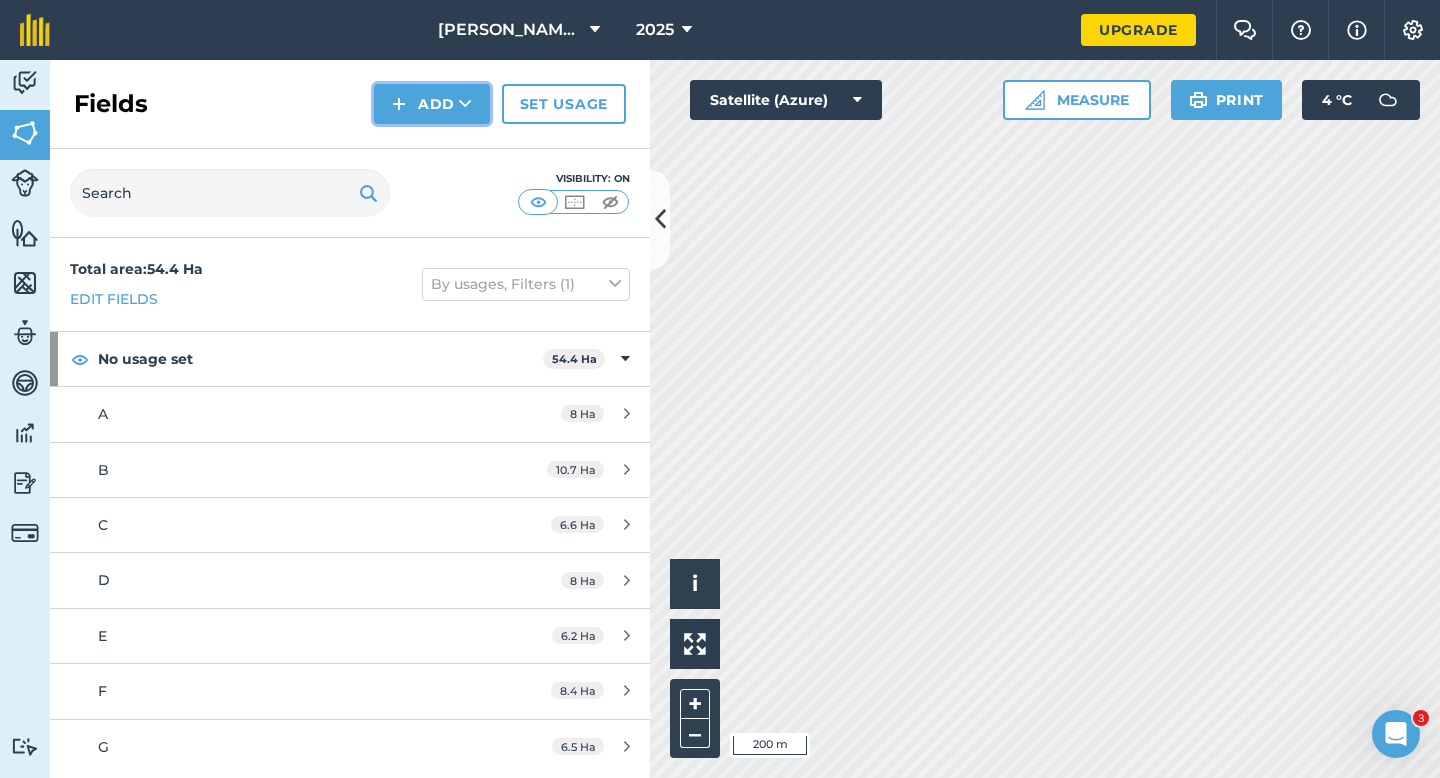click on "Add" at bounding box center [432, 104] 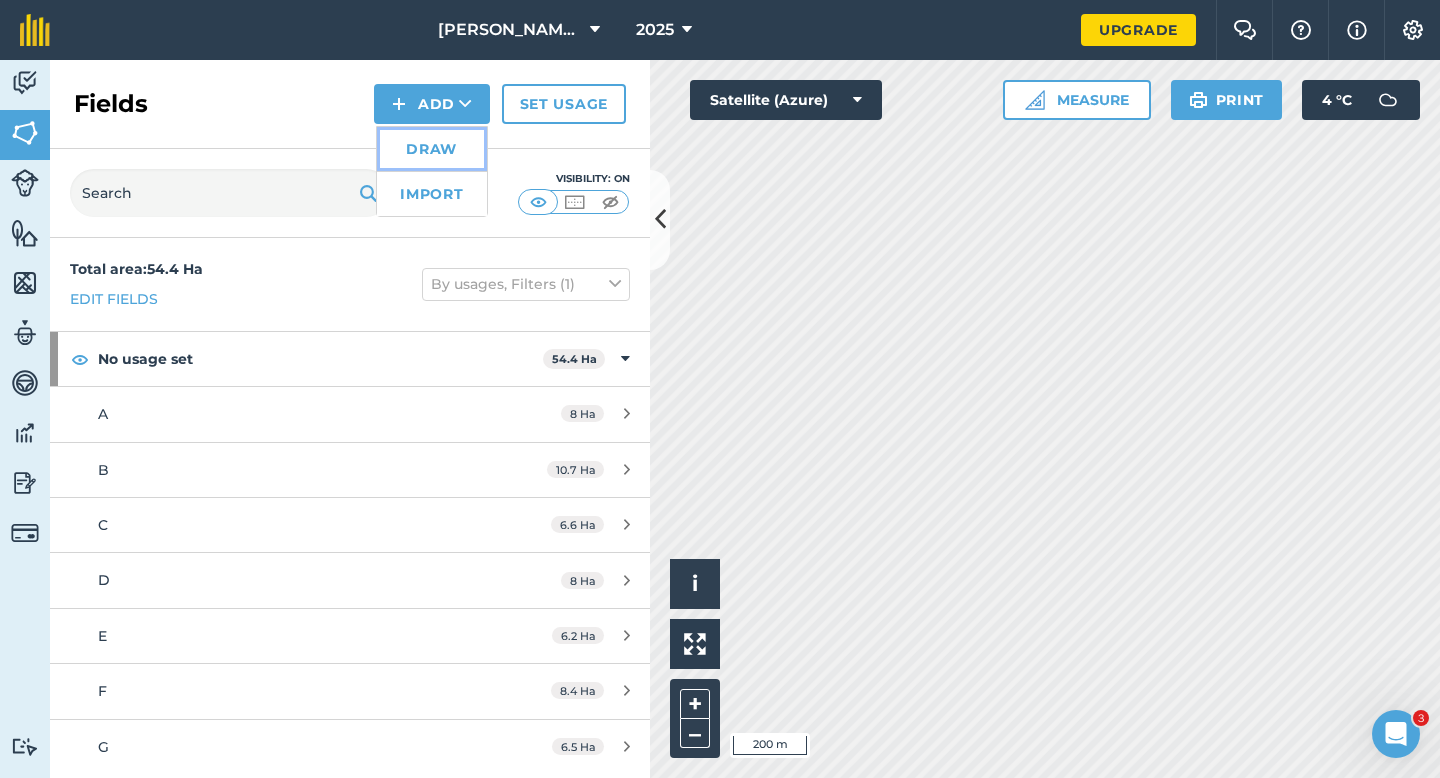 click on "Draw" at bounding box center [432, 149] 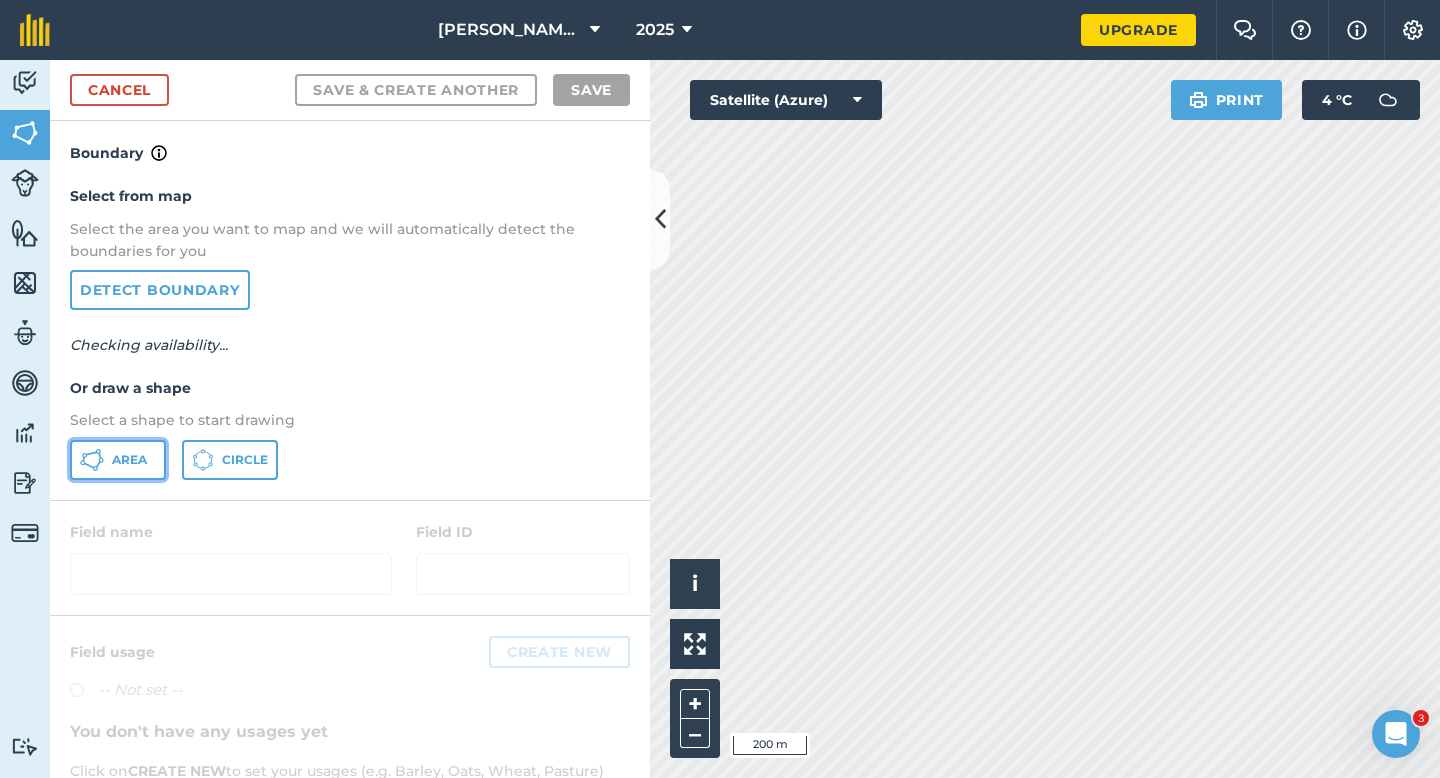 click on "Area" at bounding box center (129, 460) 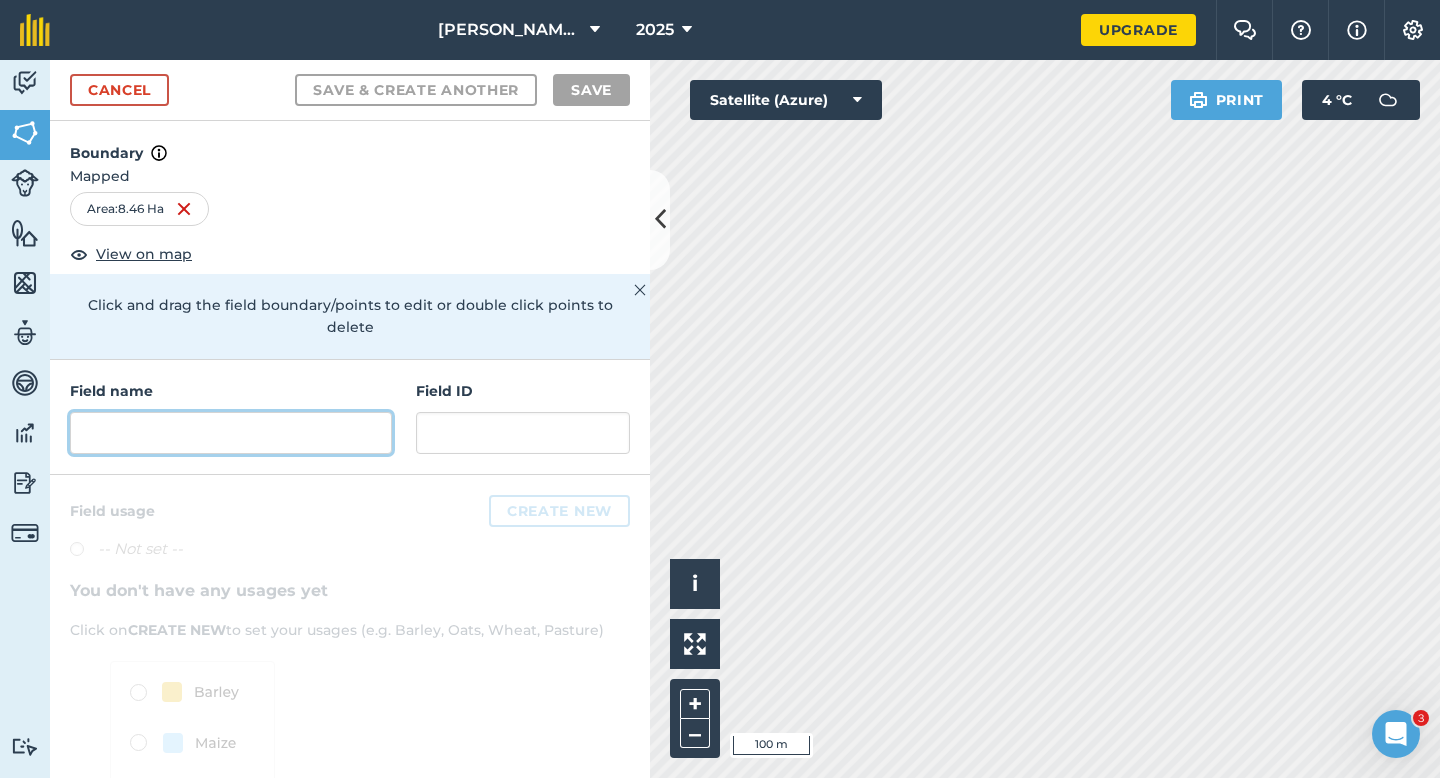 click at bounding box center (231, 433) 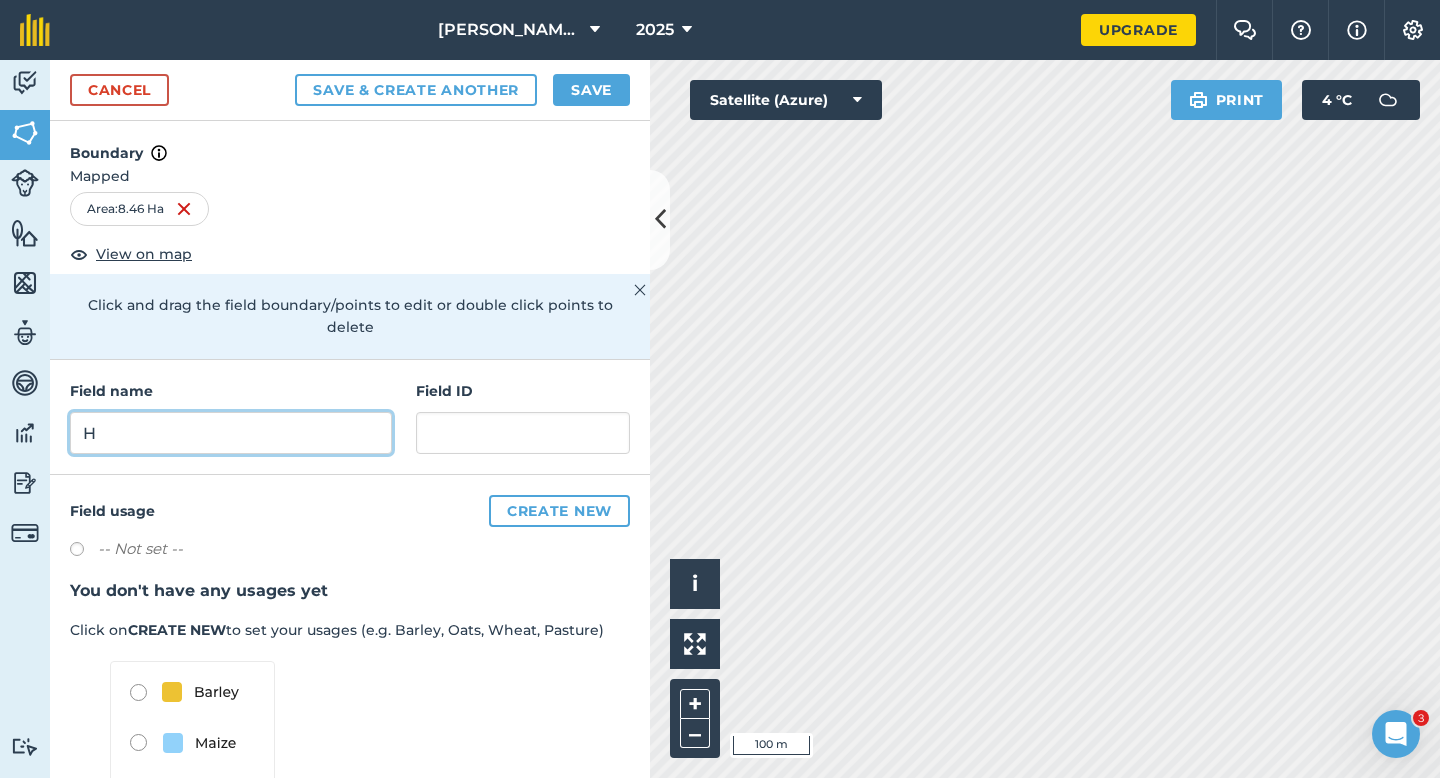 type on "H" 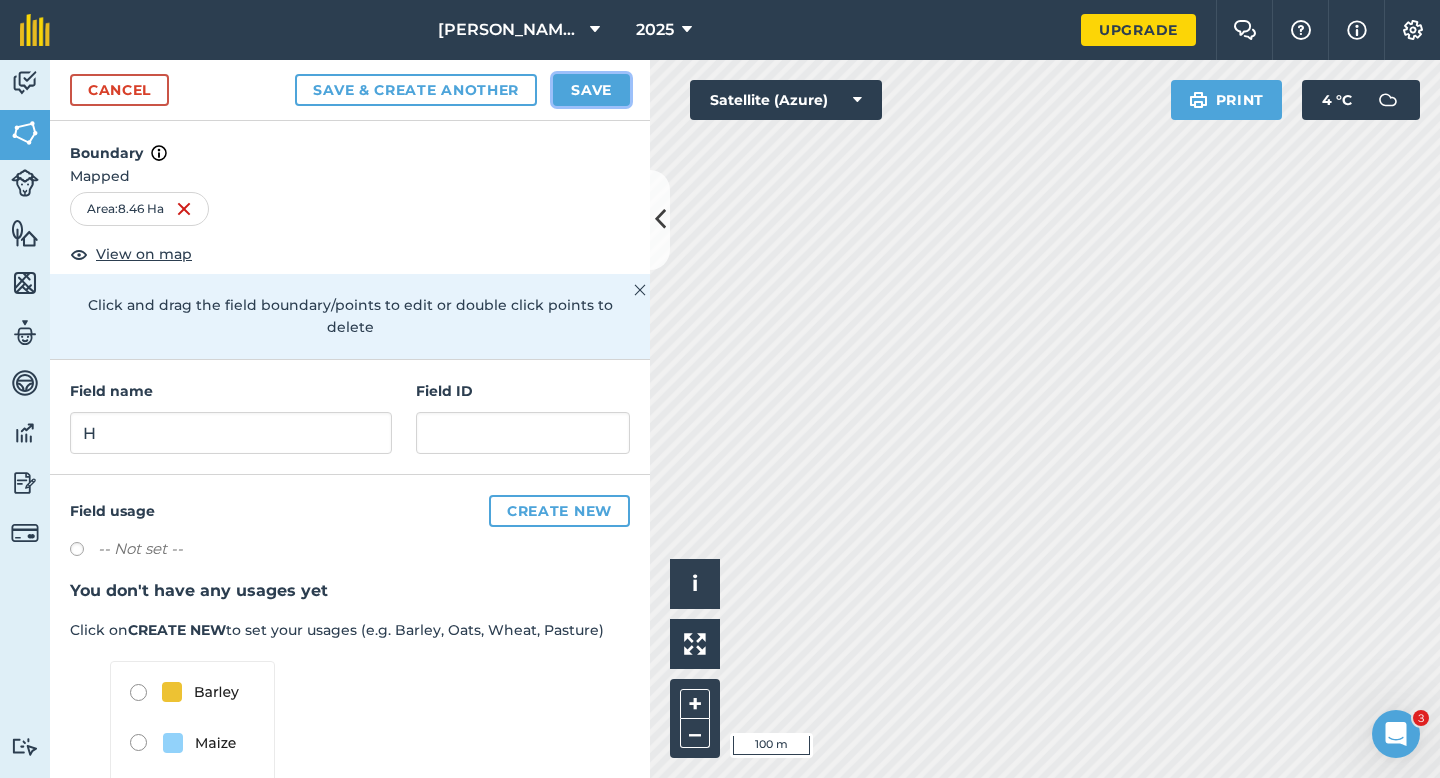 click on "Save" at bounding box center [591, 90] 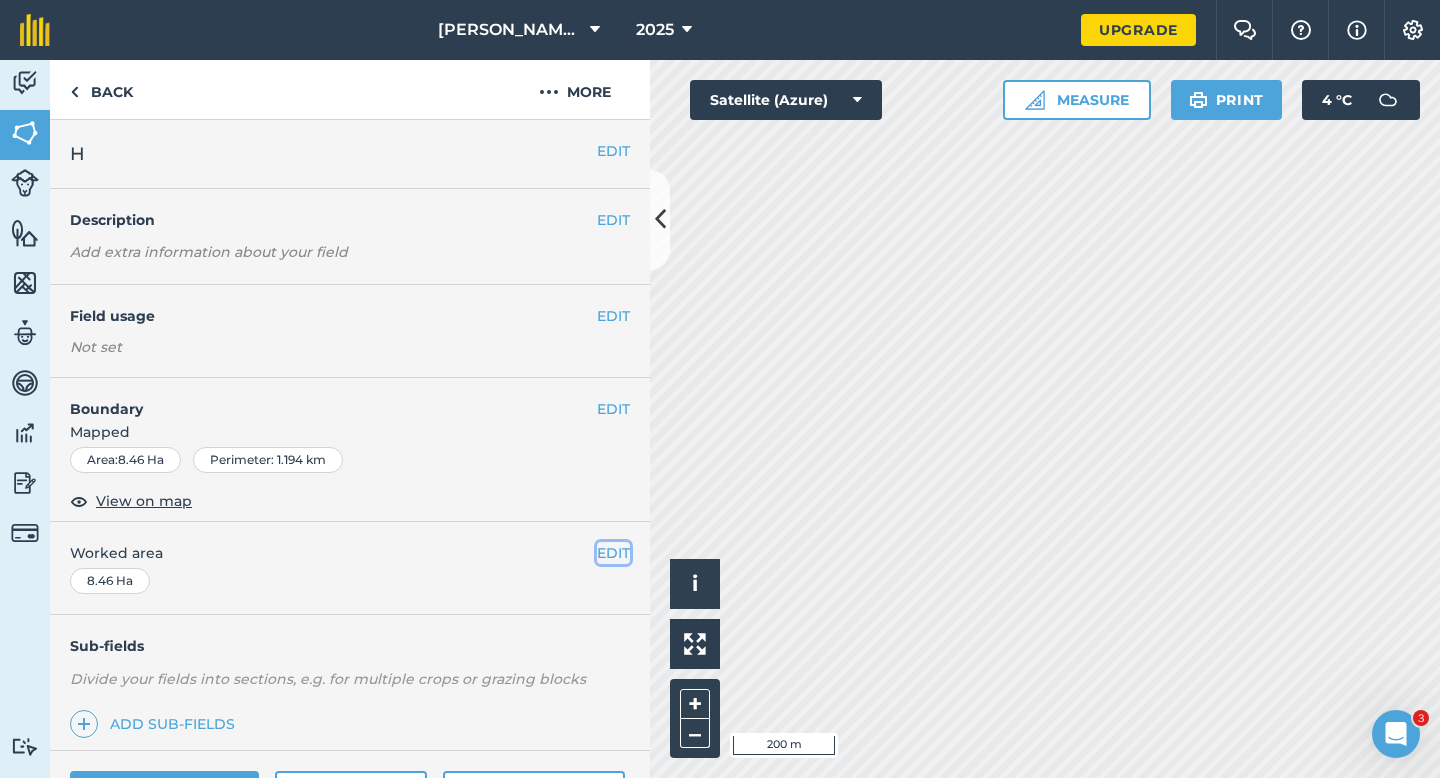 click on "EDIT" at bounding box center (613, 553) 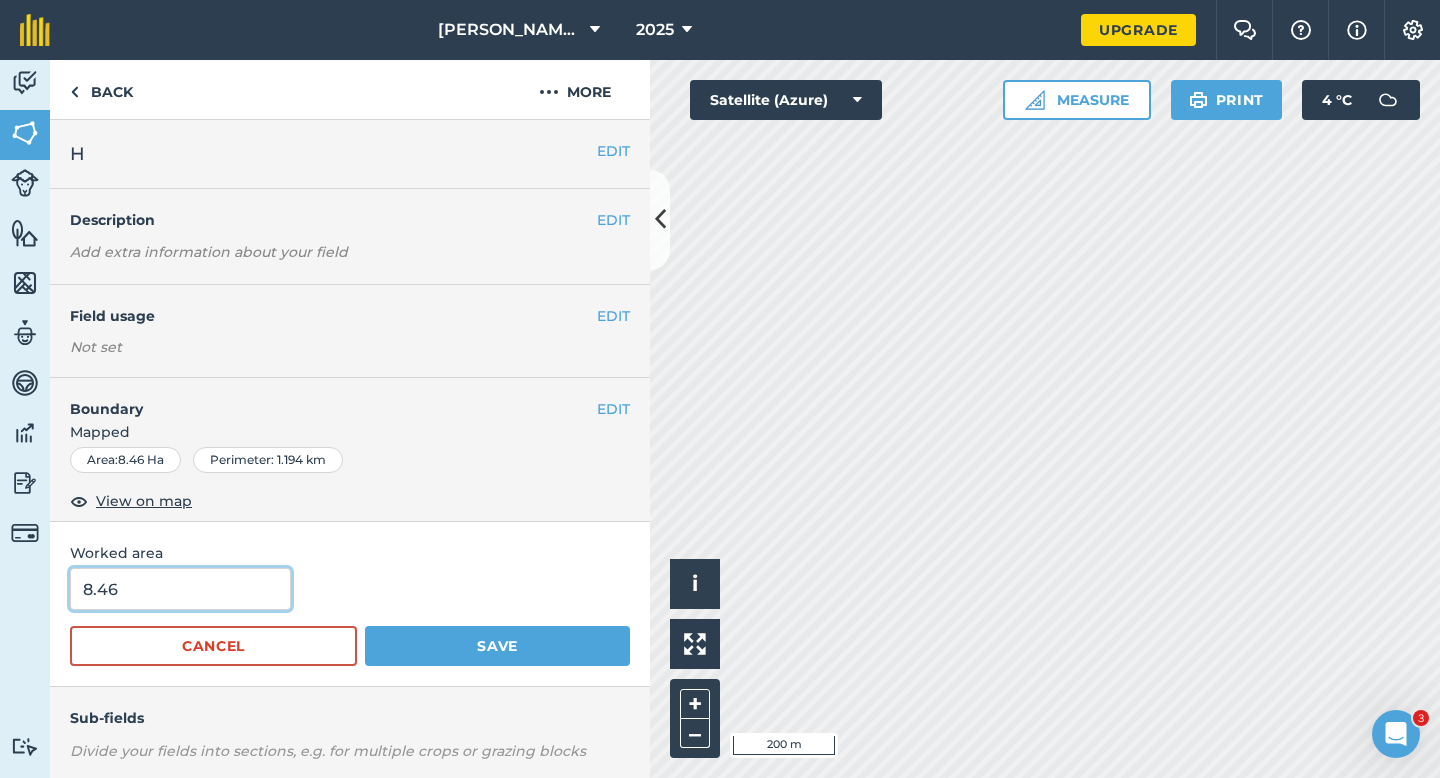 click on "8.46" at bounding box center [180, 589] 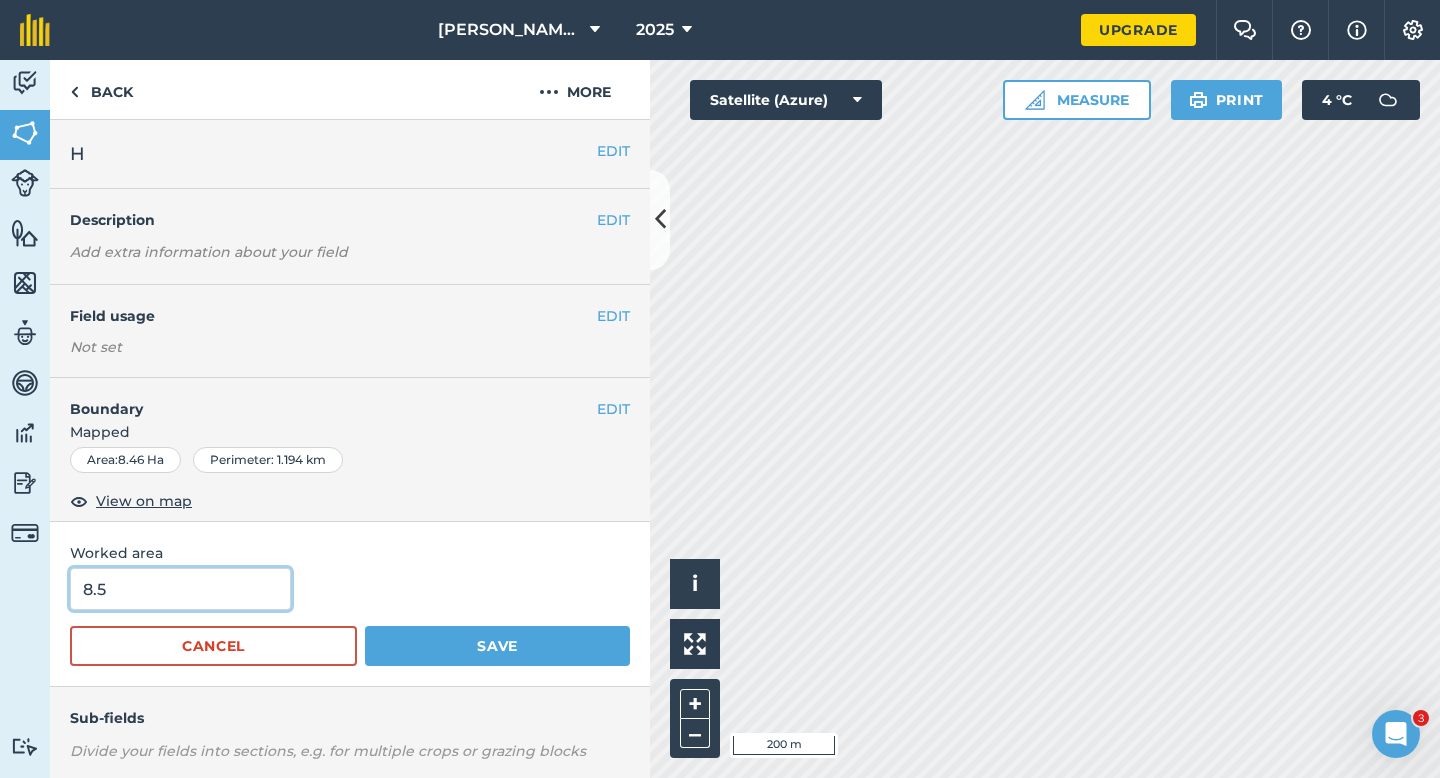 type on "8.5" 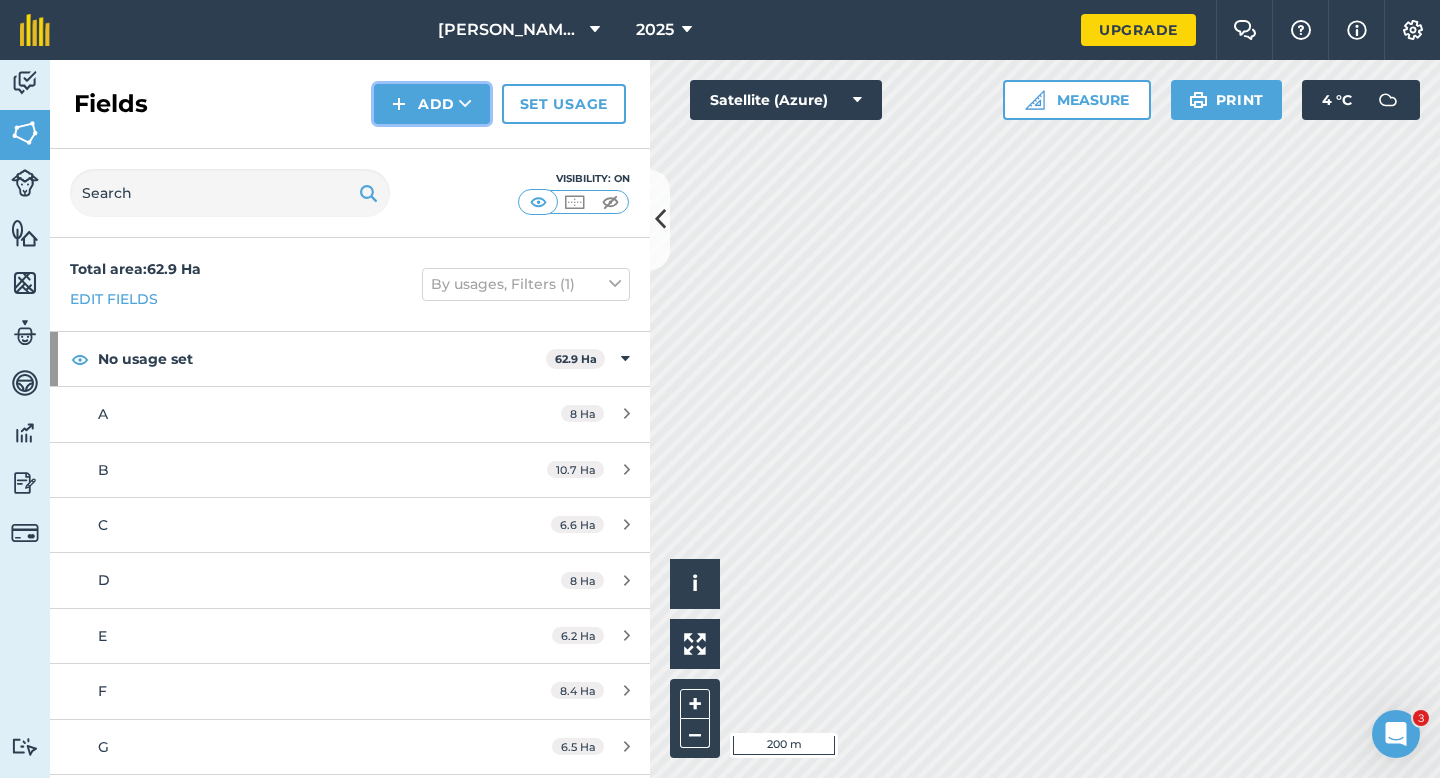 click on "Add" at bounding box center (432, 104) 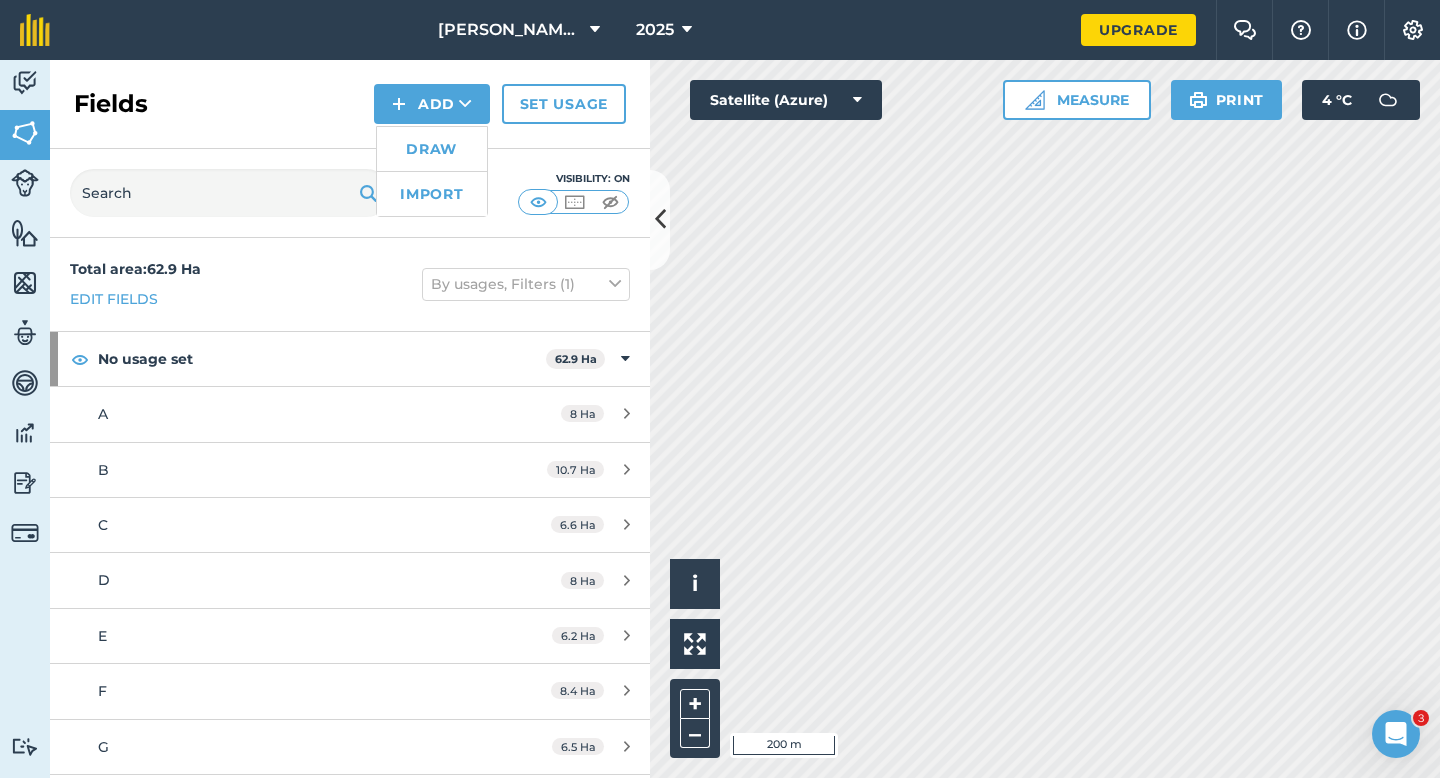 click on "Draw" at bounding box center (432, 149) 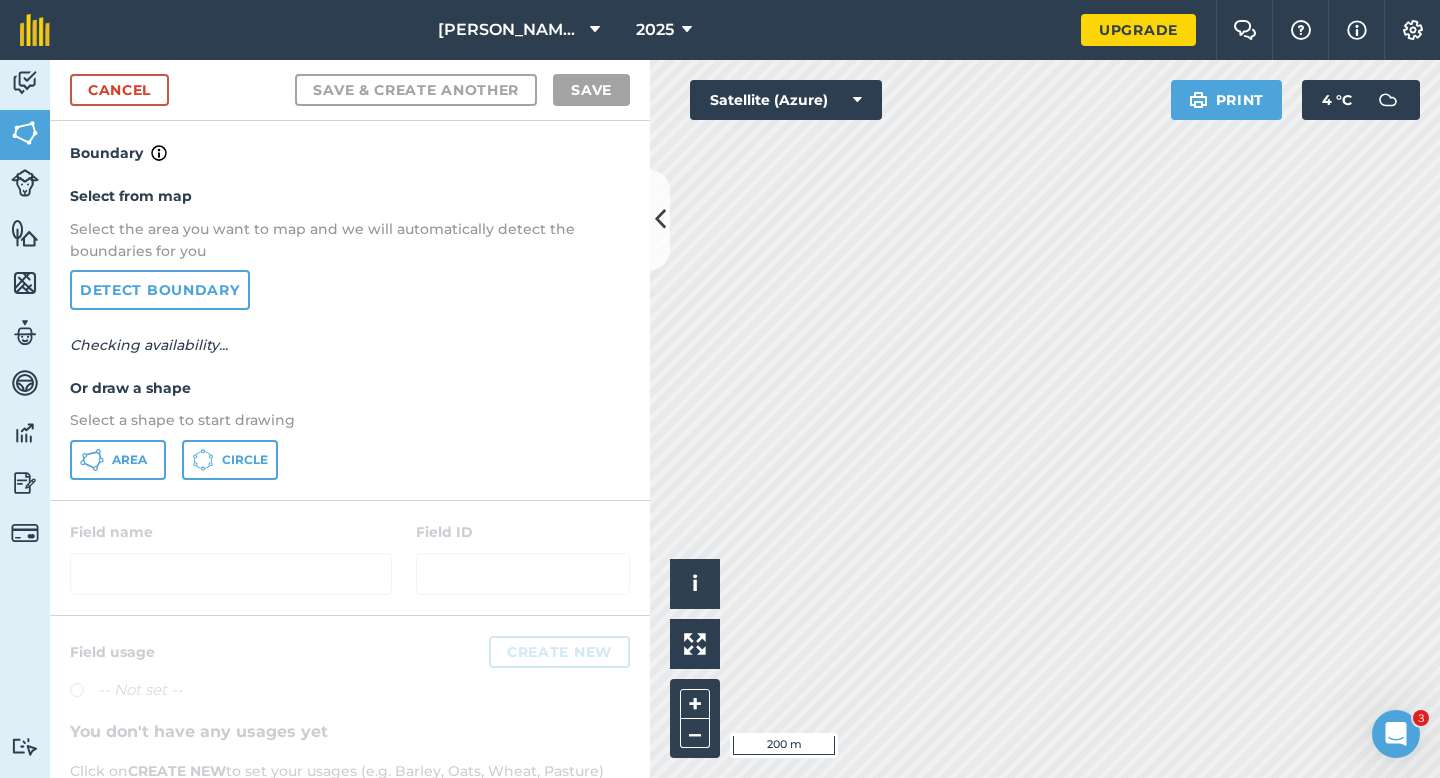 click on "Select from map Select the area you want to map and we will automatically detect the boundaries for you Detect boundary Checking availability... Or draw a shape Select a shape to start drawing Area Circle" at bounding box center [350, 332] 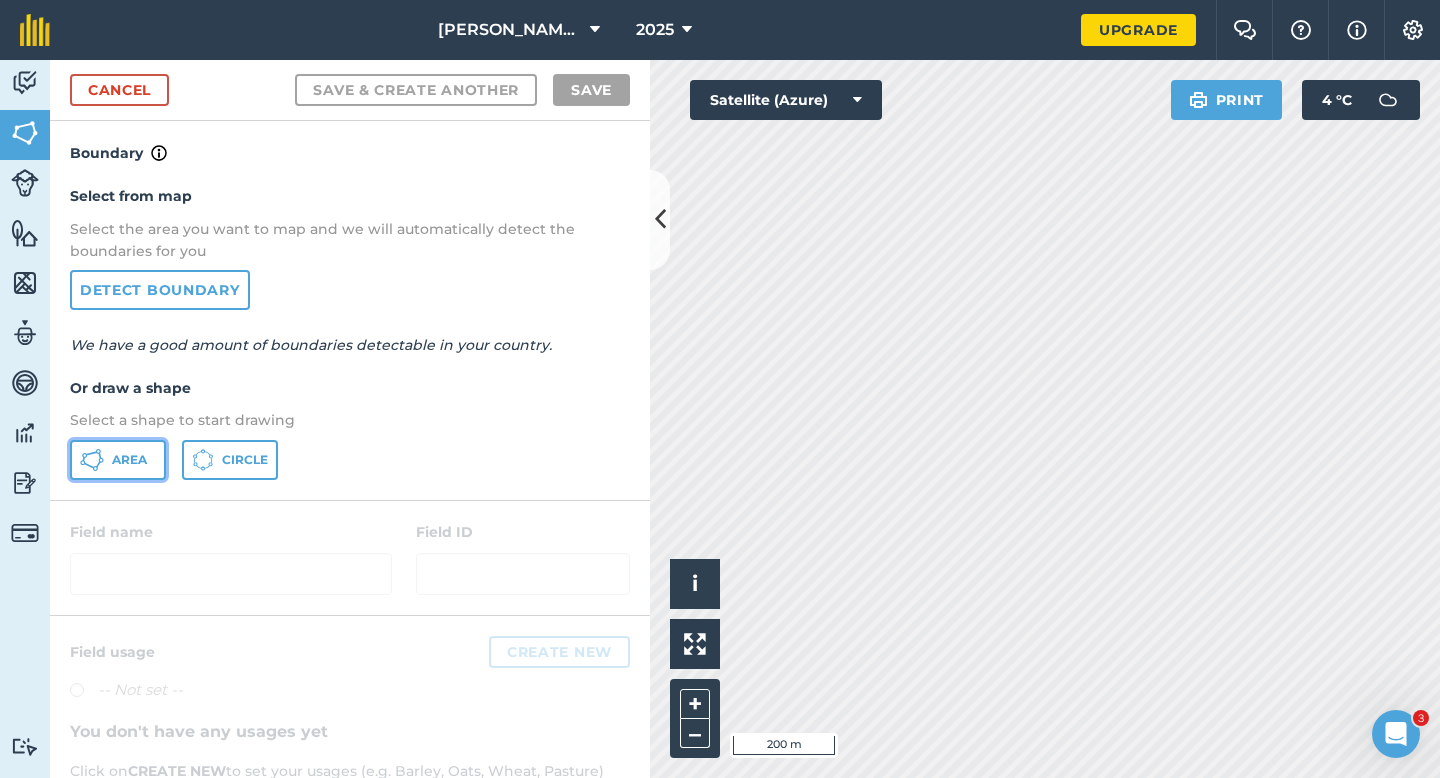 click on "Area" at bounding box center (129, 460) 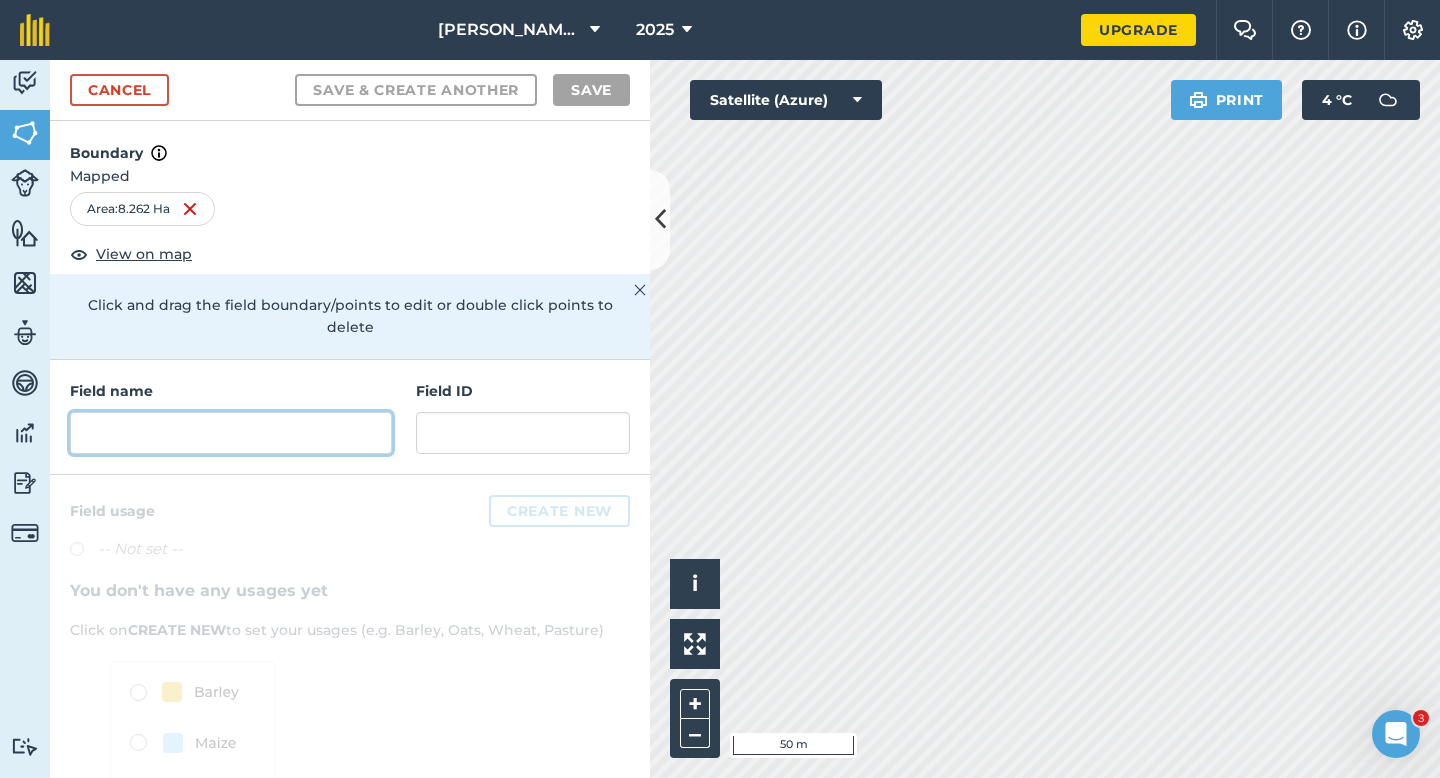 click at bounding box center [231, 433] 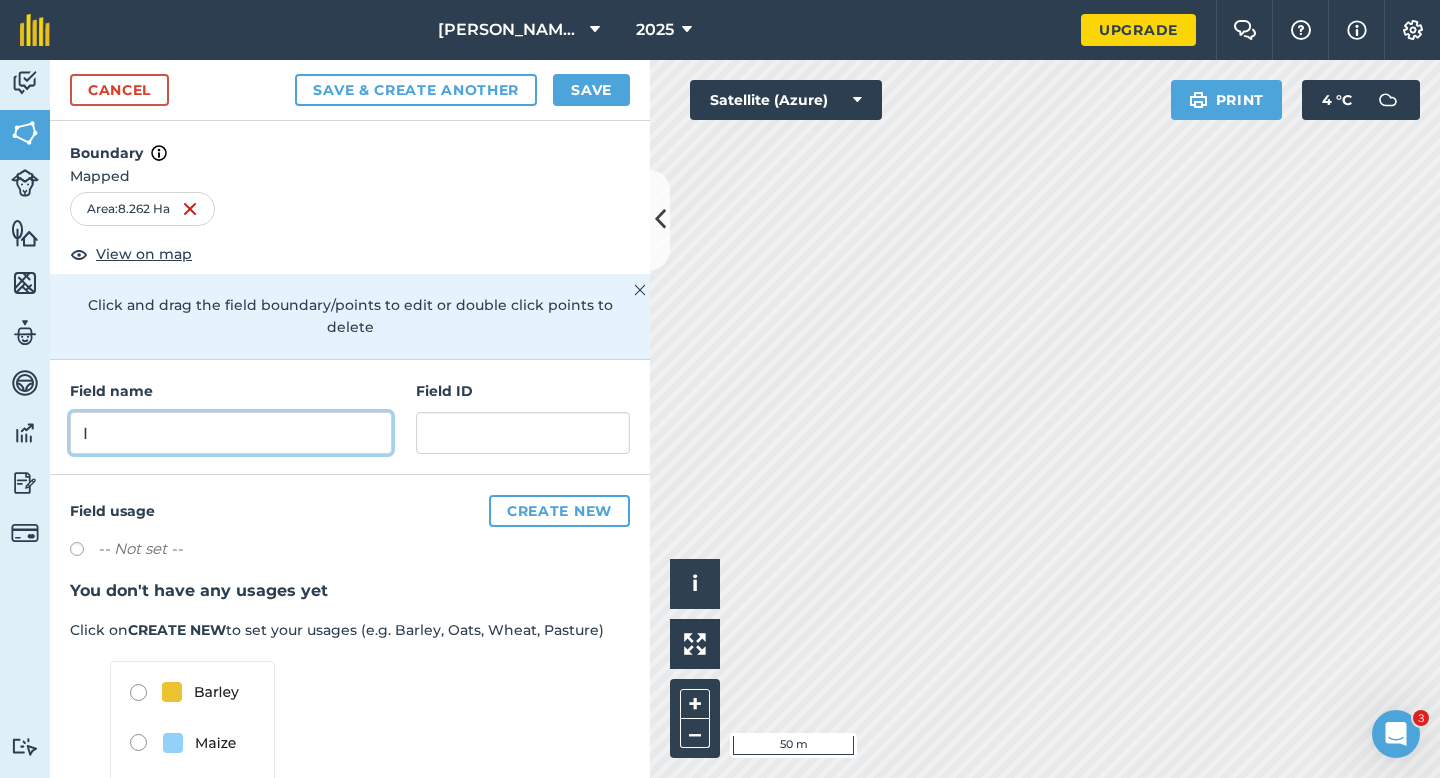 type on "I" 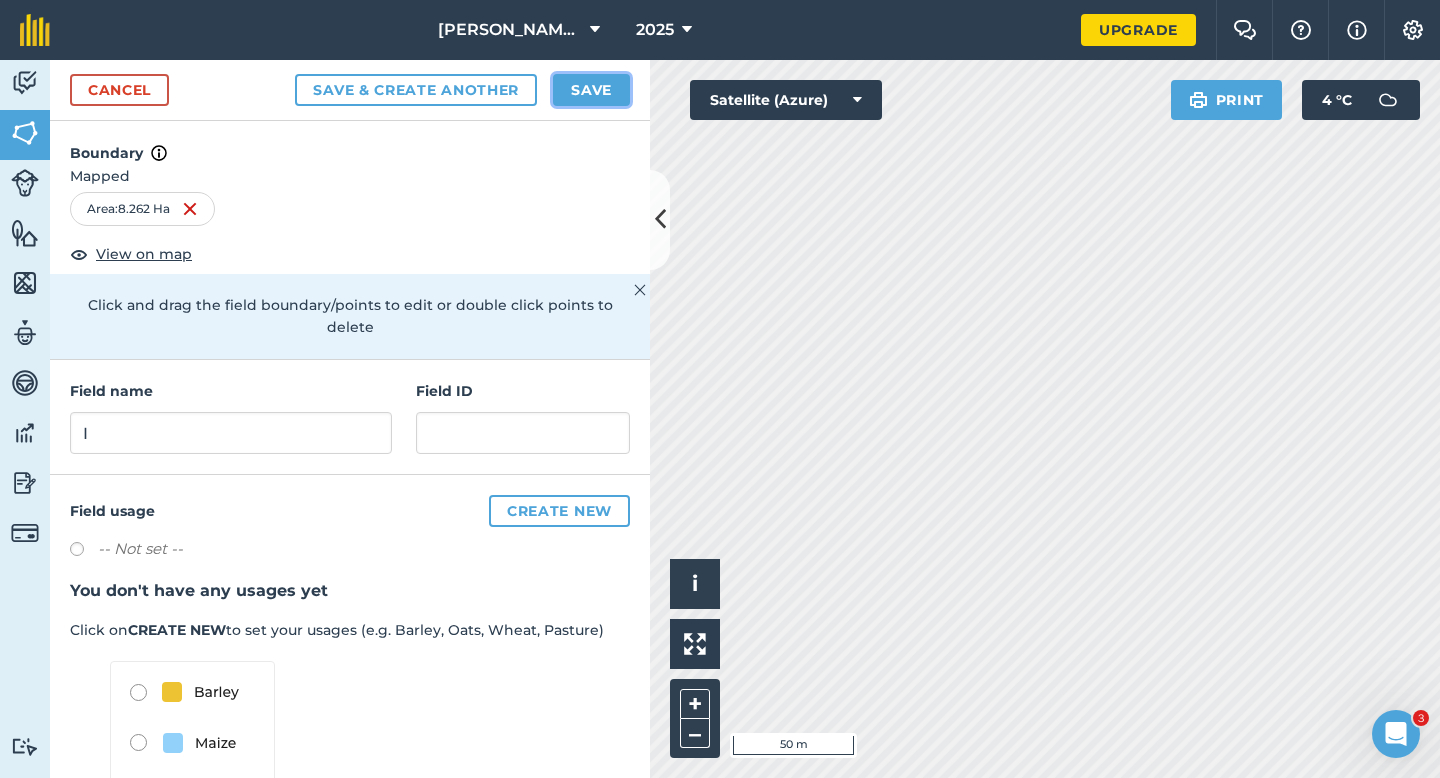 click on "Save" at bounding box center (591, 90) 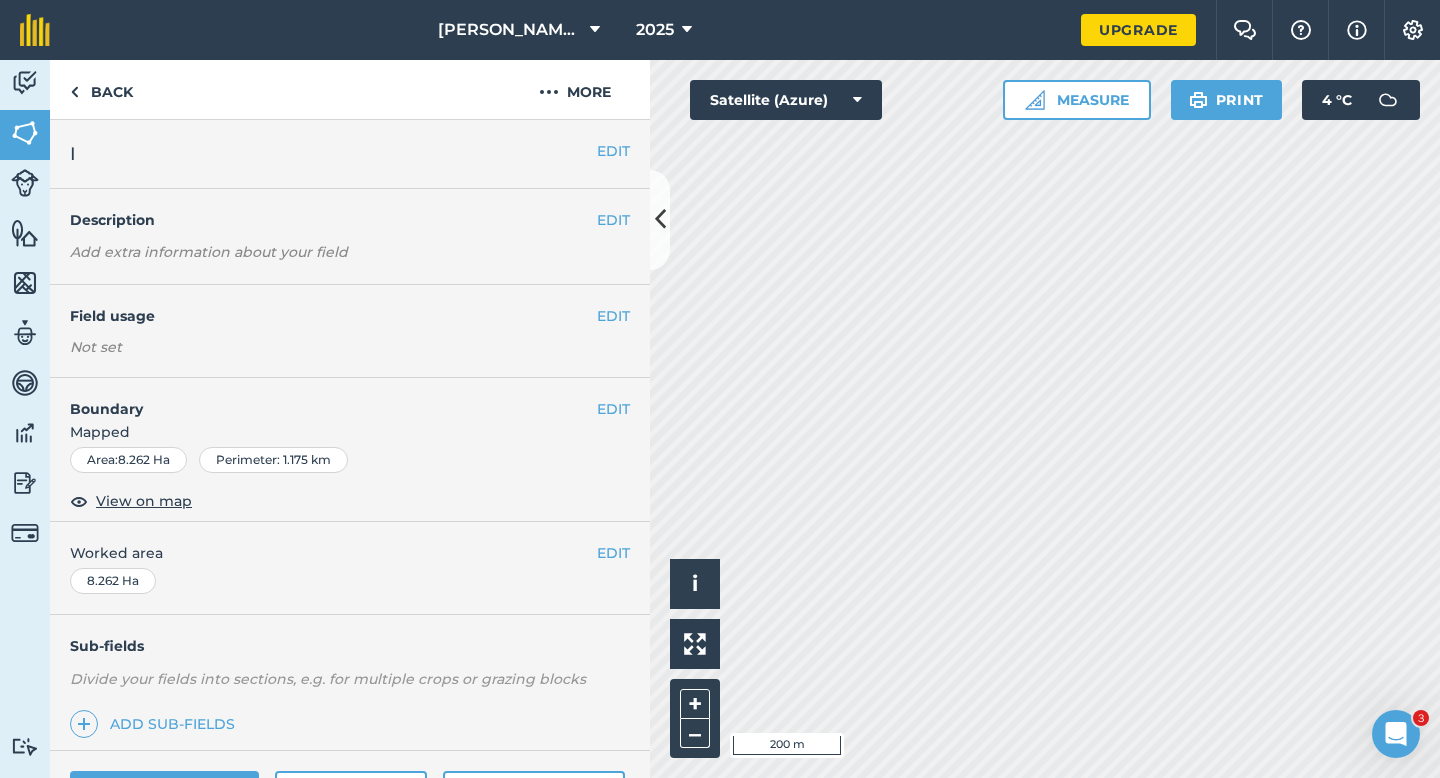 click on "EDIT Worked area 8.262   Ha" at bounding box center [350, 568] 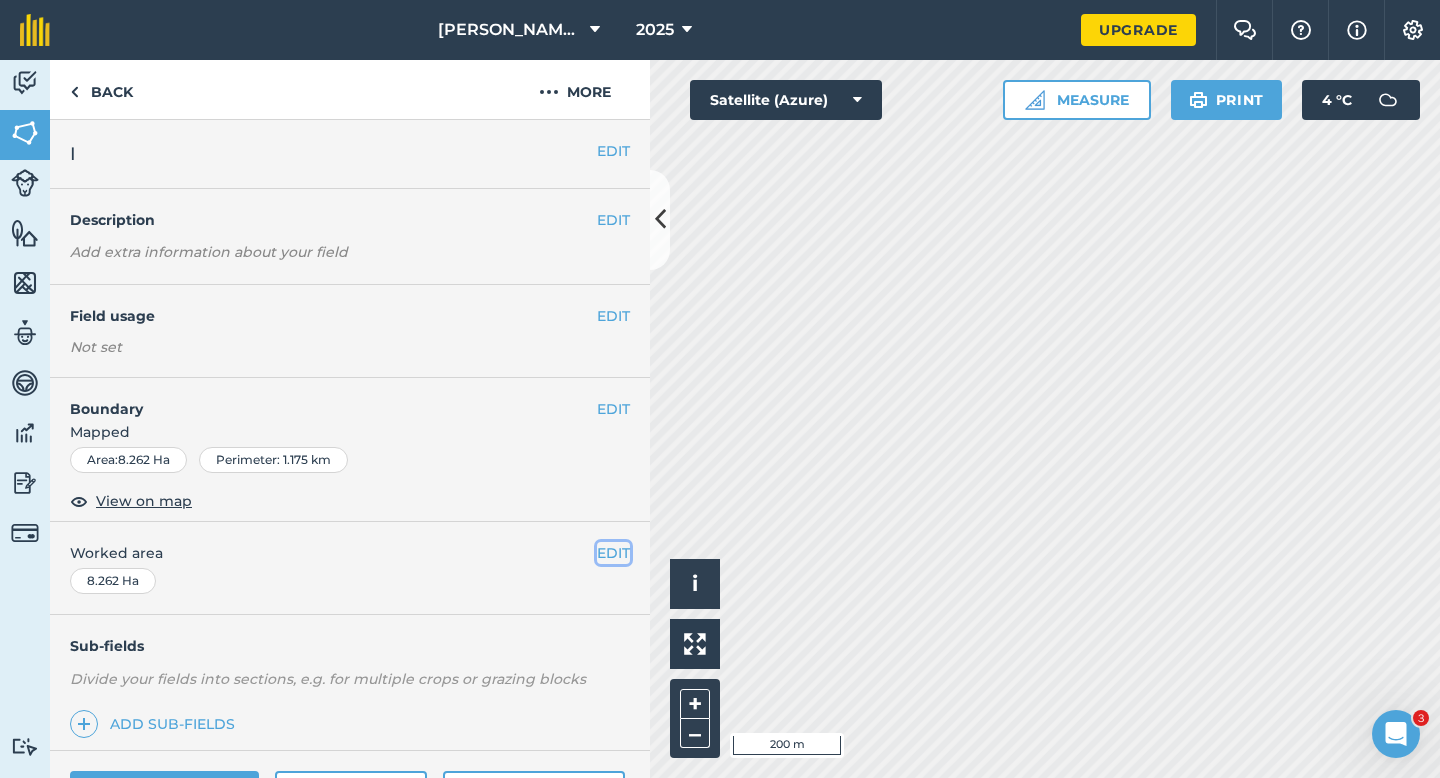 click on "EDIT" at bounding box center (613, 553) 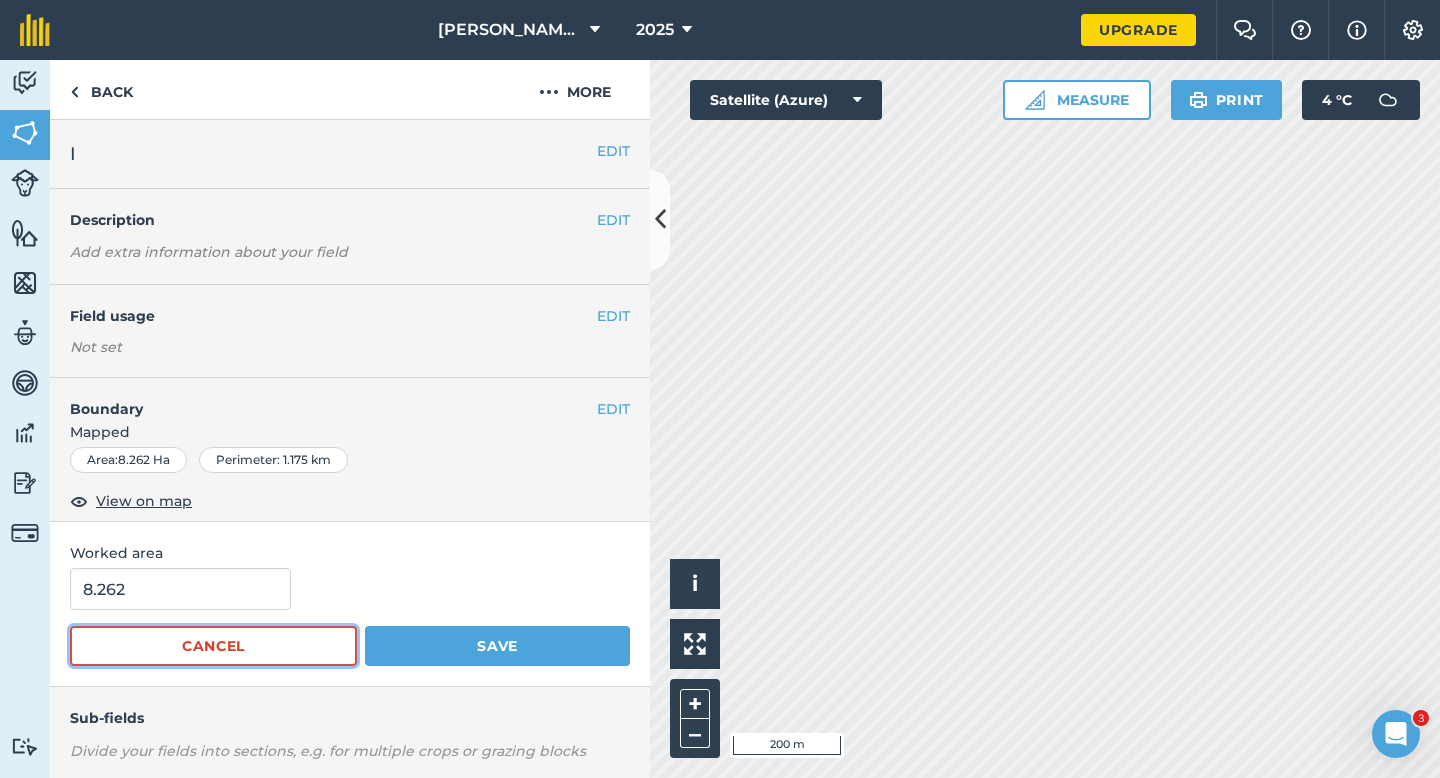click on "Cancel" at bounding box center [213, 646] 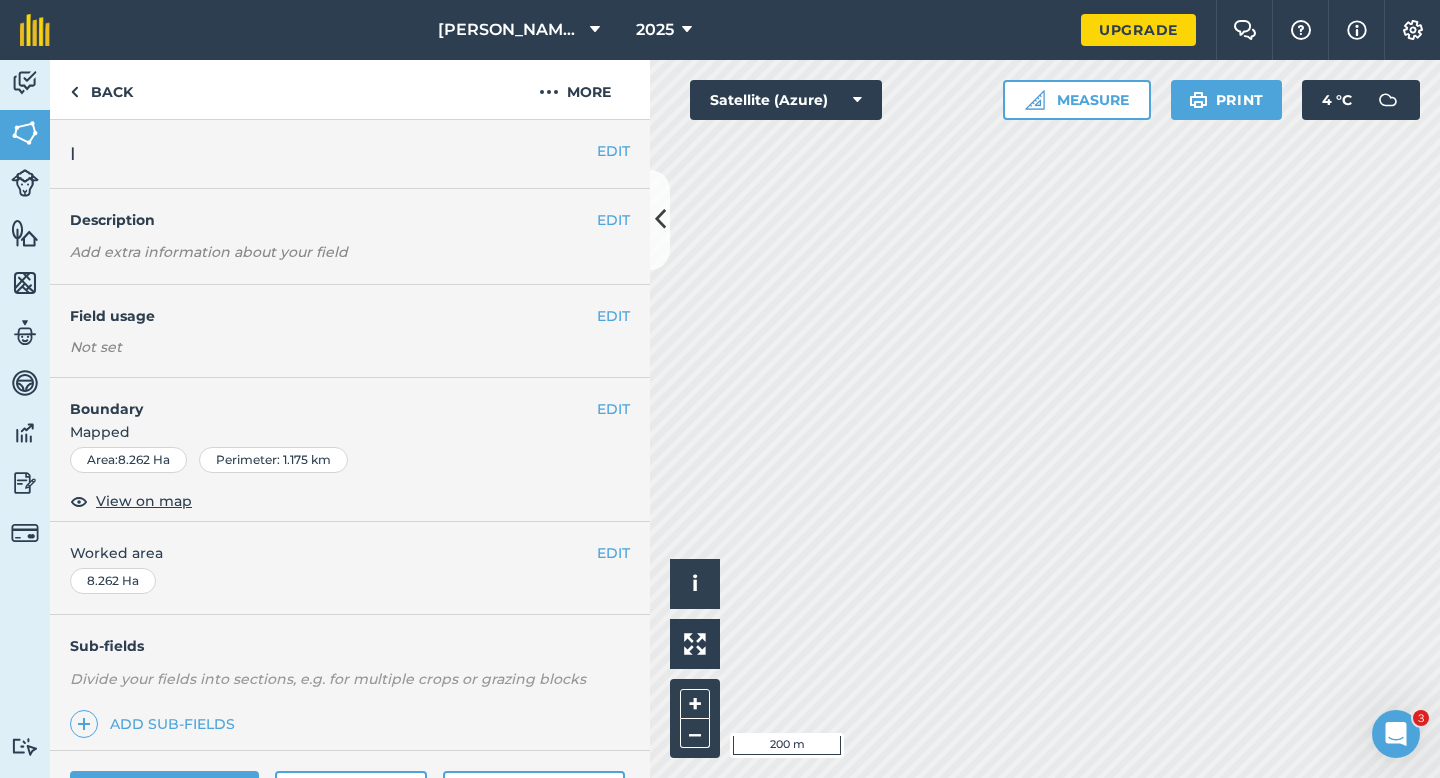 click on "Sub-fields   Divide your fields into sections, e.g. for multiple crops or grazing blocks   Add sub-fields" at bounding box center (350, 683) 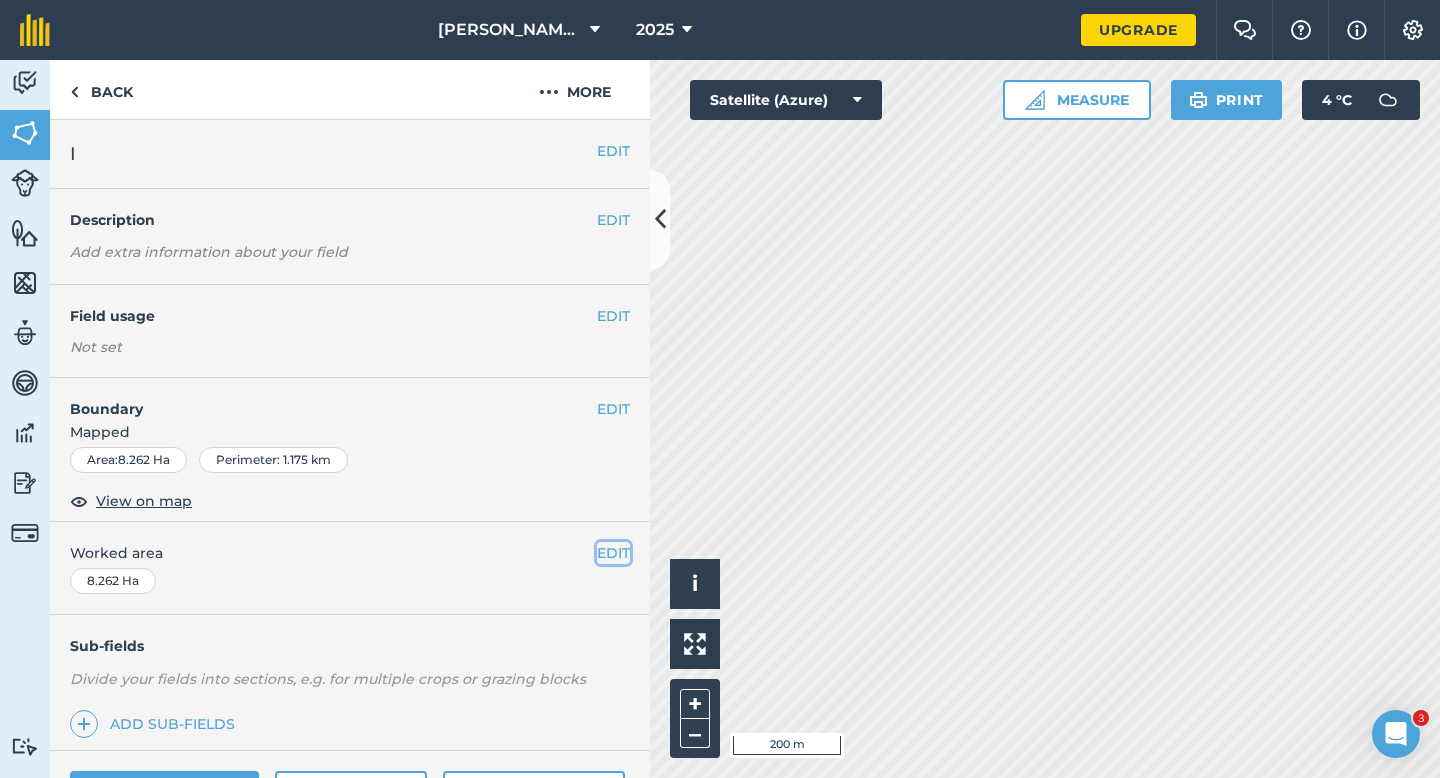click on "EDIT" at bounding box center [613, 553] 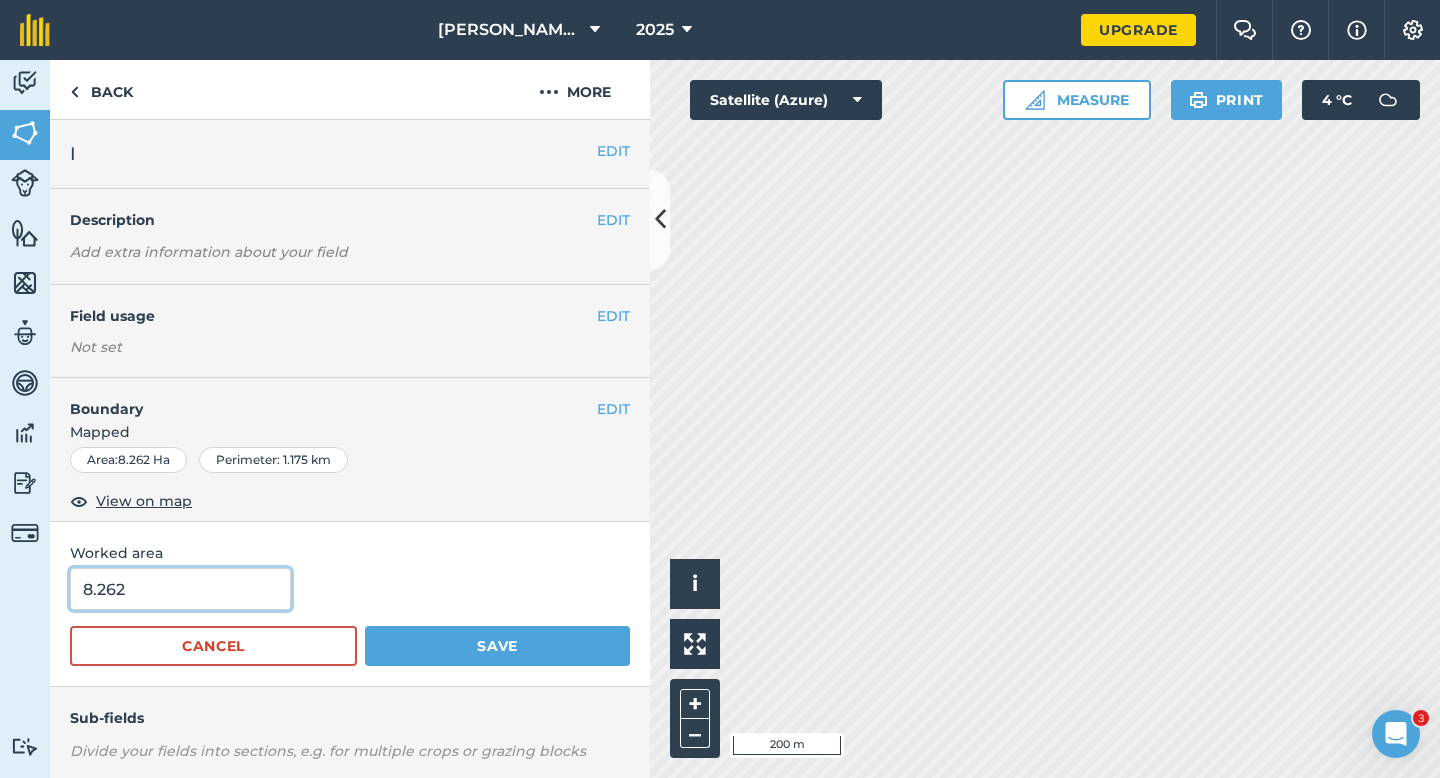 click on "8.262" at bounding box center [180, 589] 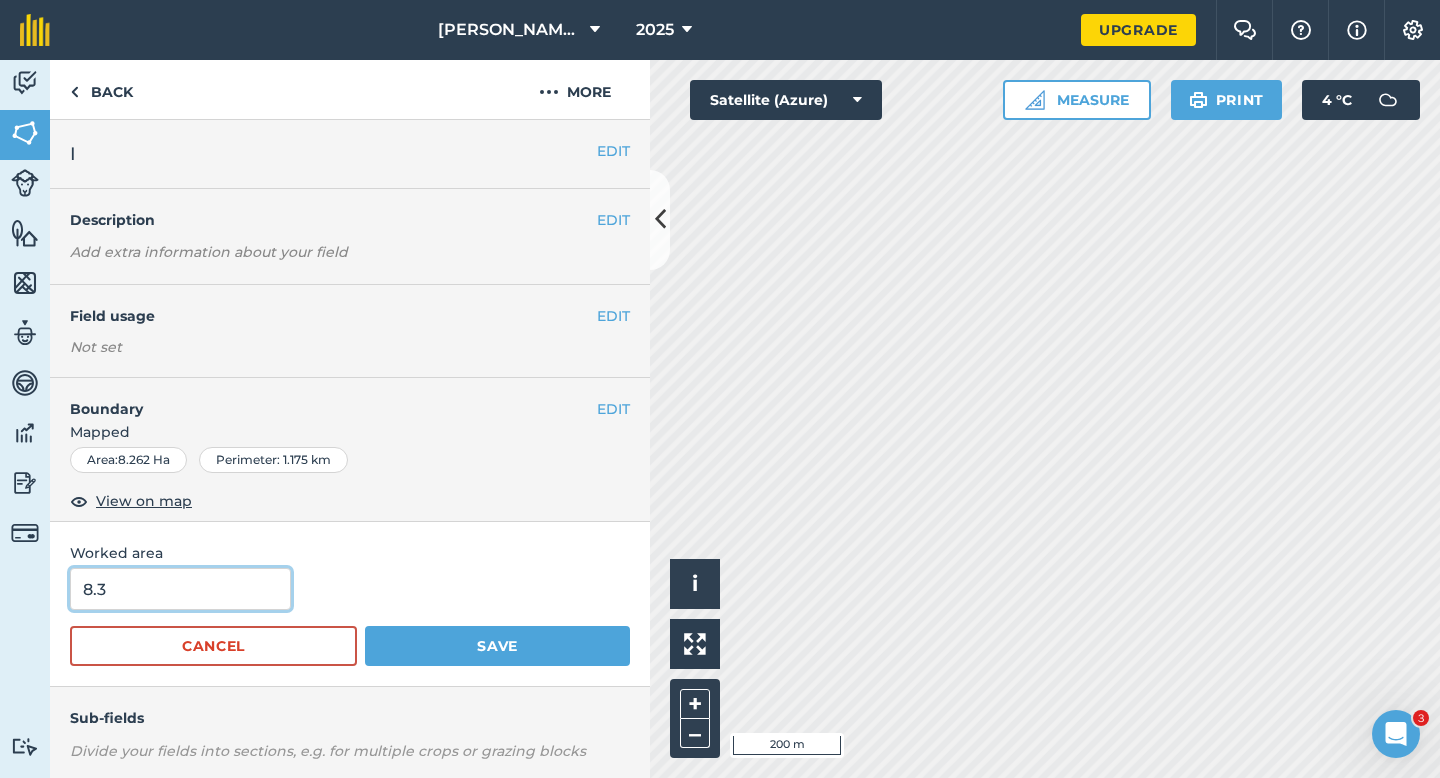 type on "8.3" 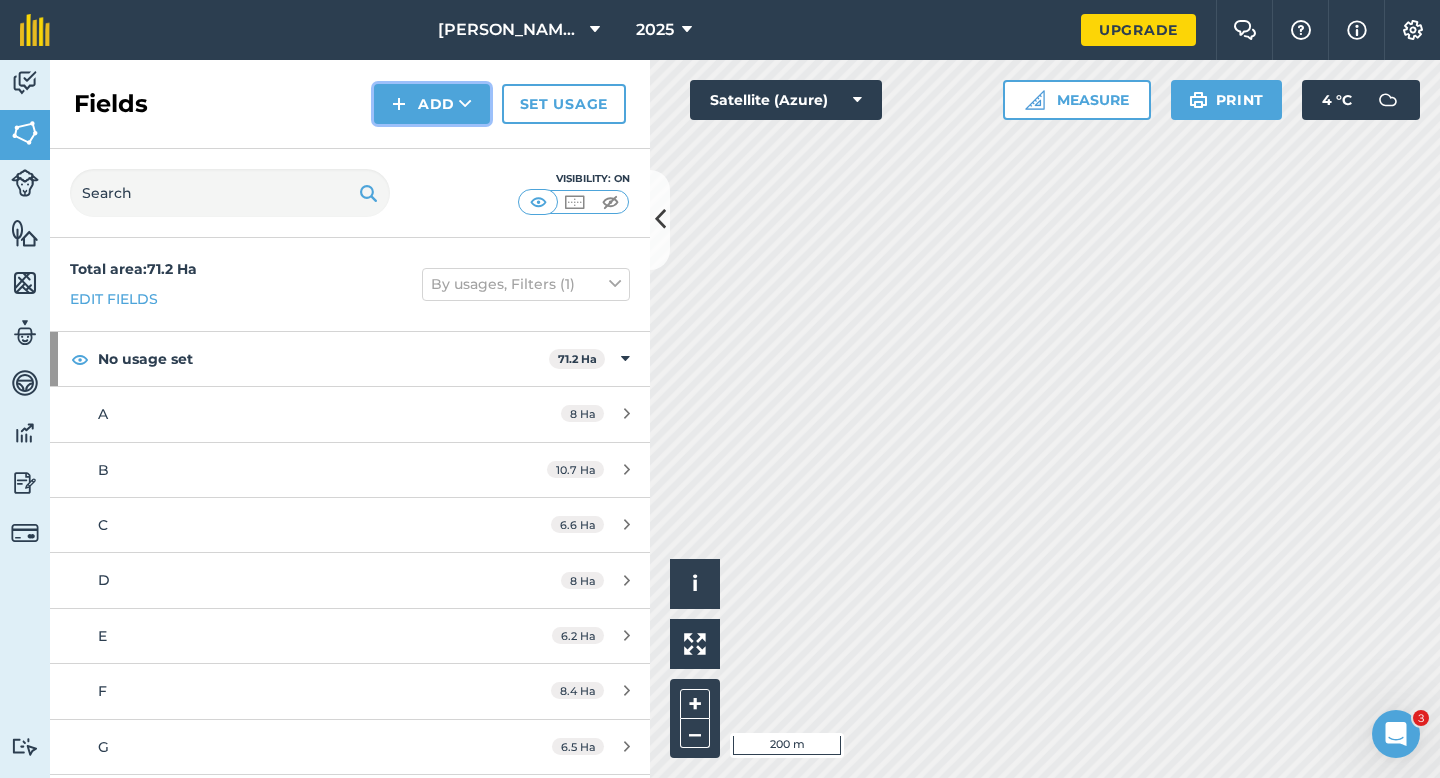 click on "Add" at bounding box center (432, 104) 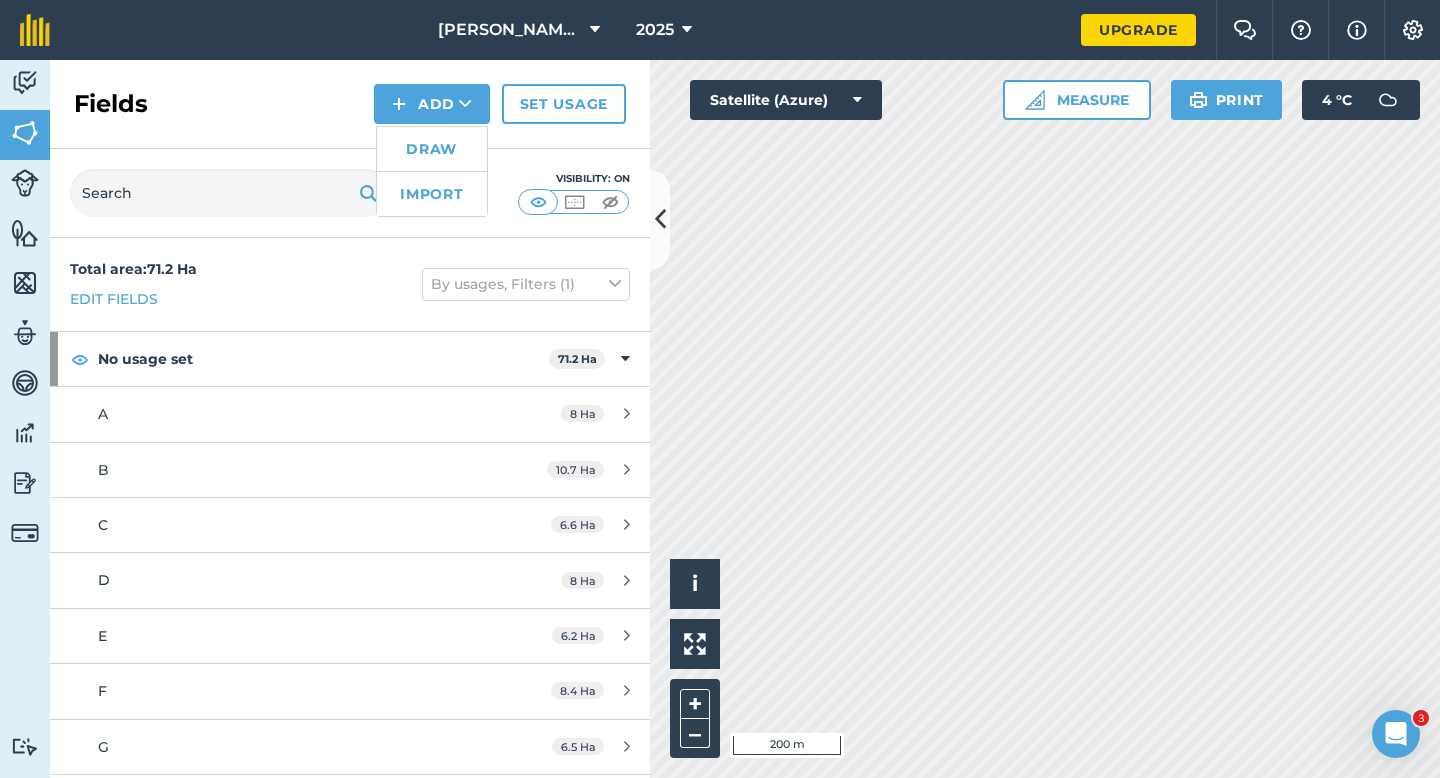 click on "Draw" at bounding box center [432, 149] 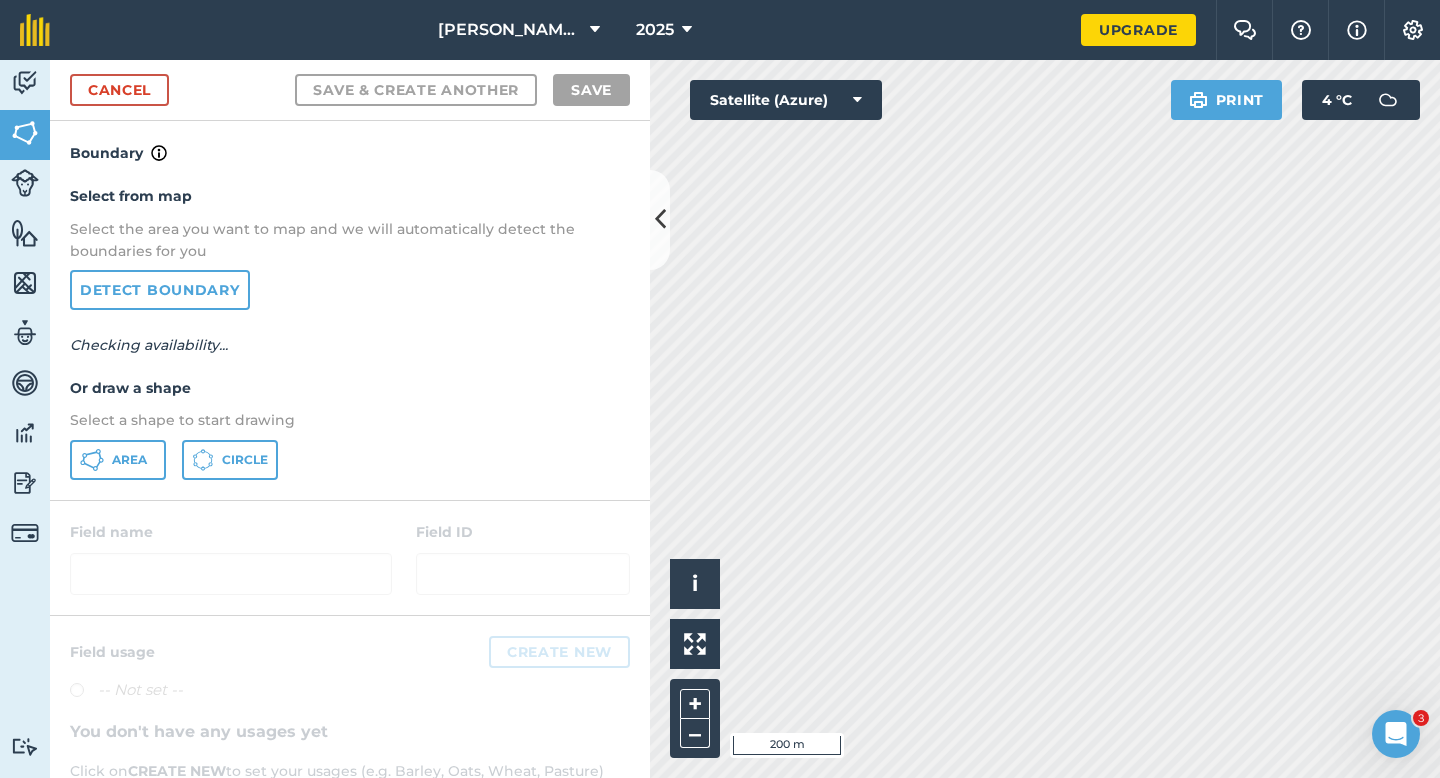 click on "Select from map Select the area you want to map and we will automatically detect the boundaries for you Detect boundary Checking availability... Or draw a shape Select a shape to start drawing Area Circle" at bounding box center [350, 332] 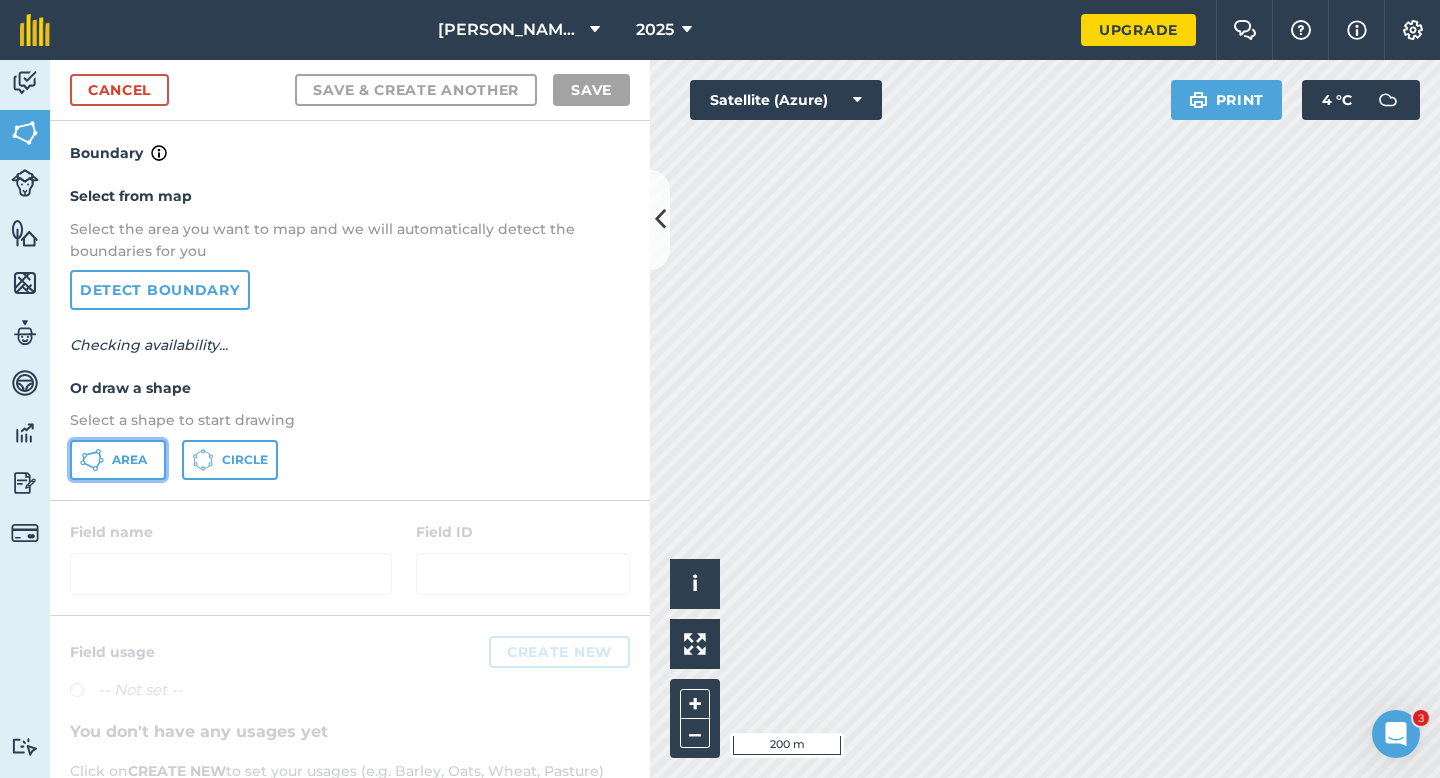 click on "Area" at bounding box center [118, 460] 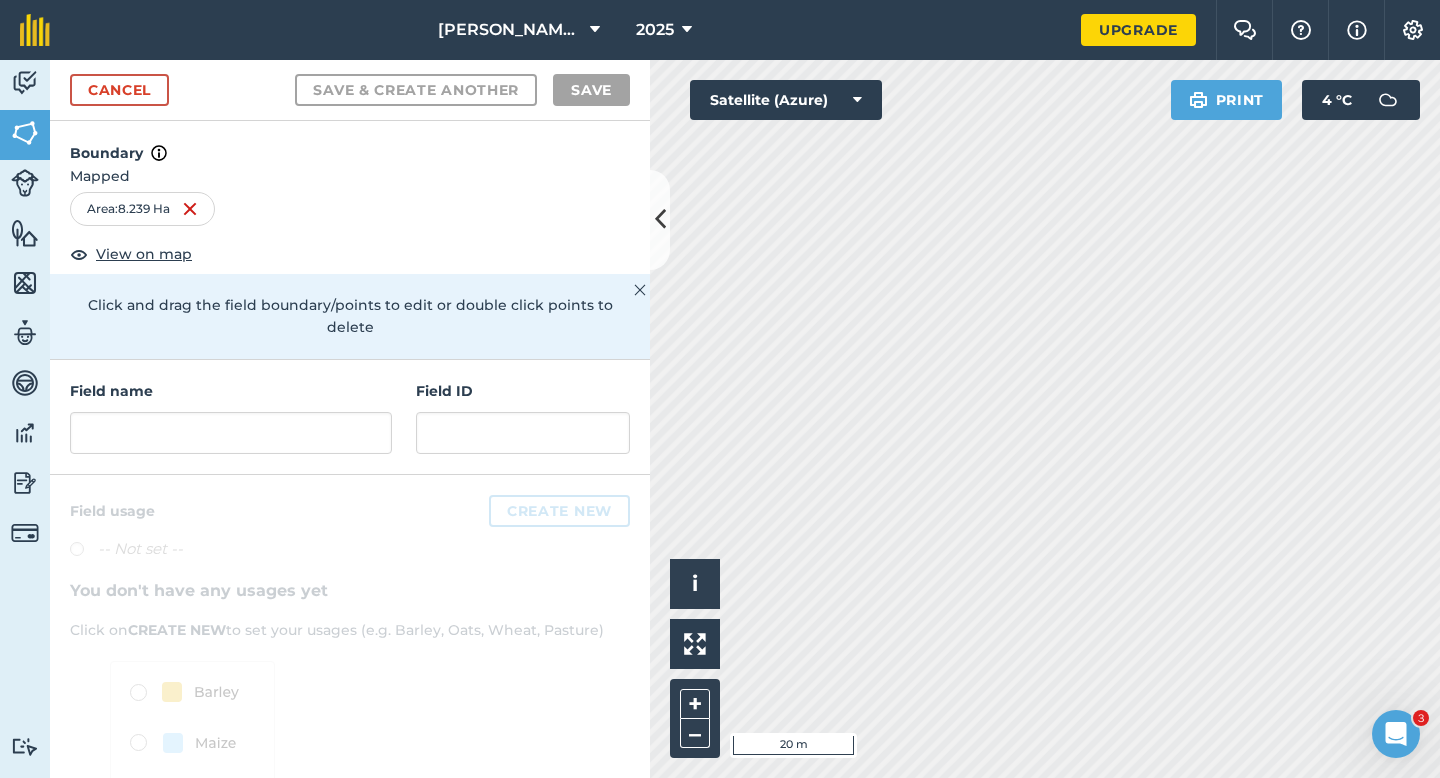 click on "Field name" at bounding box center (231, 417) 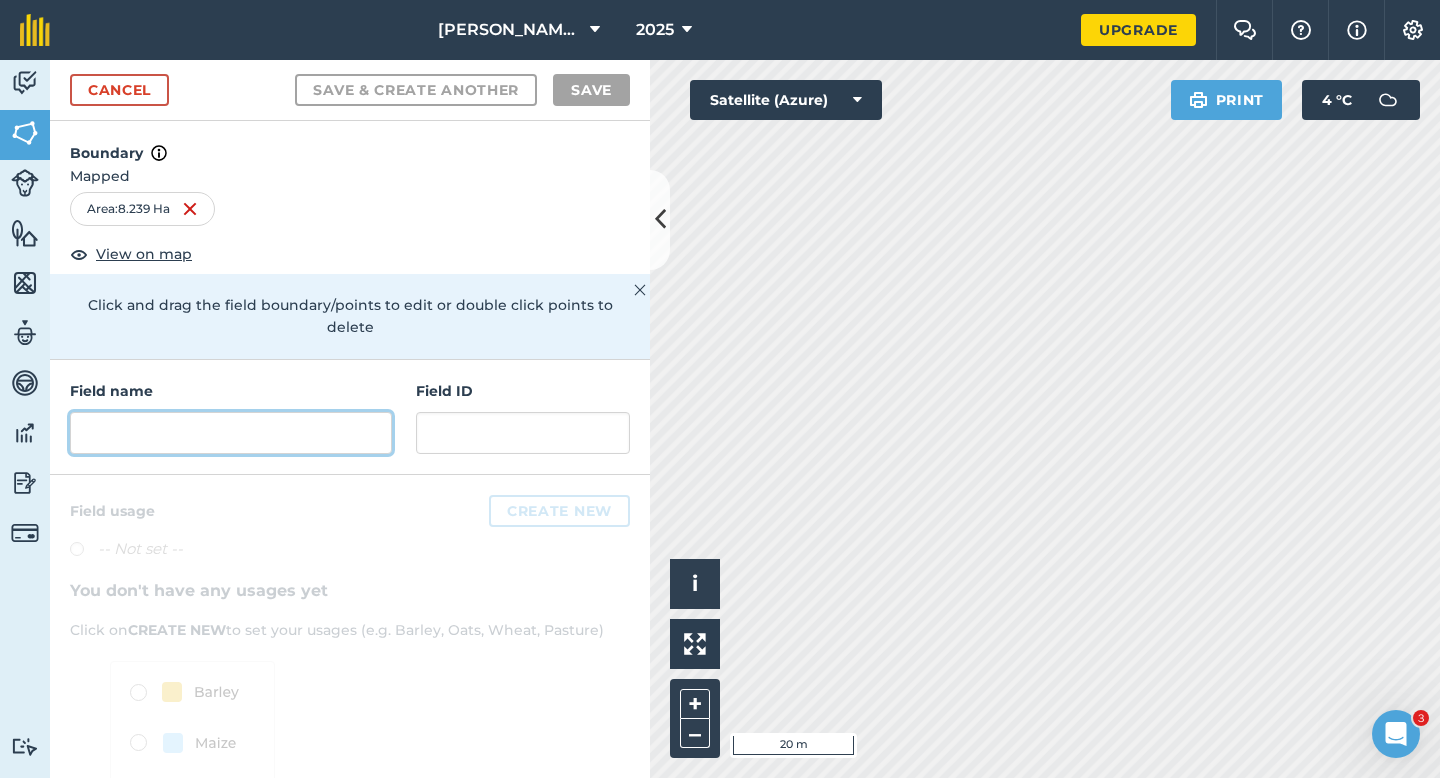 click at bounding box center [231, 433] 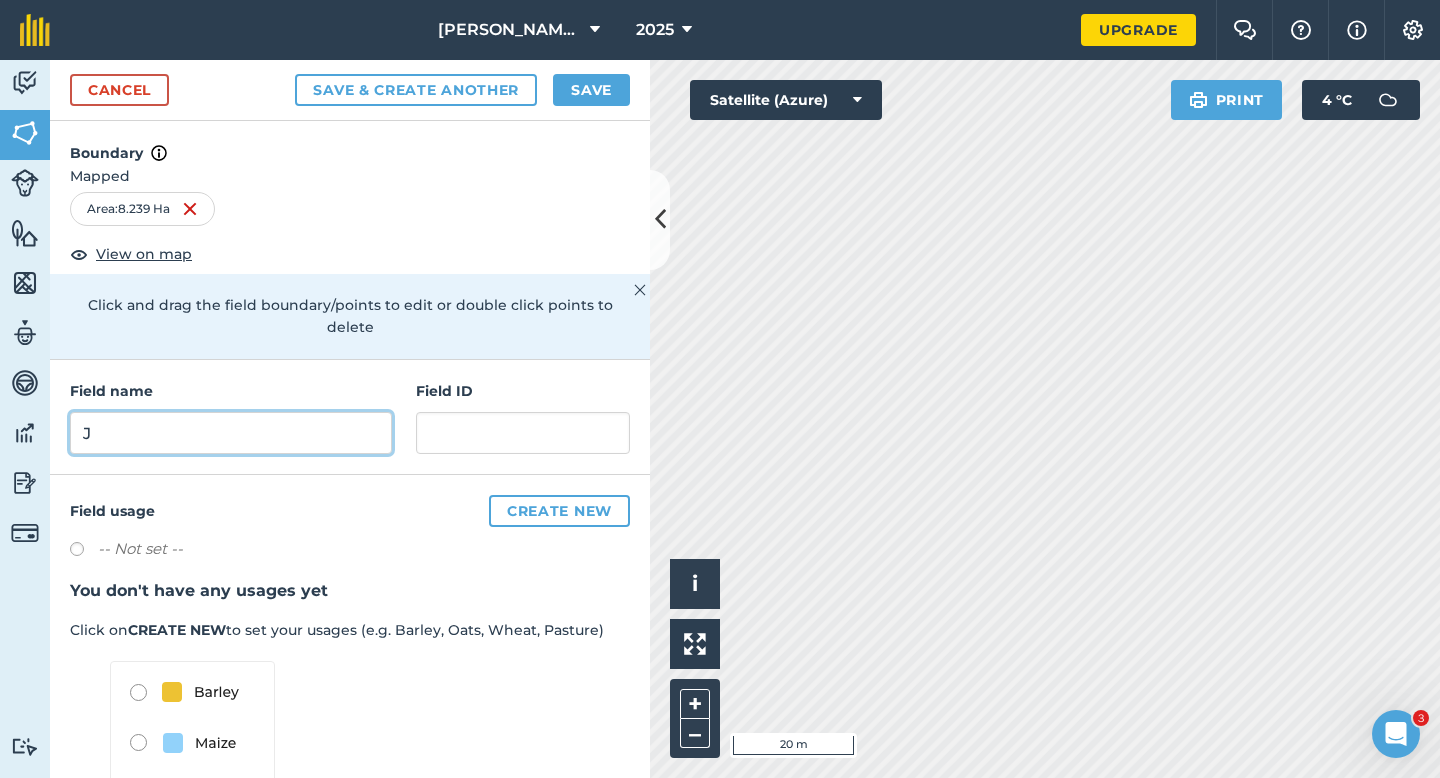type on "J" 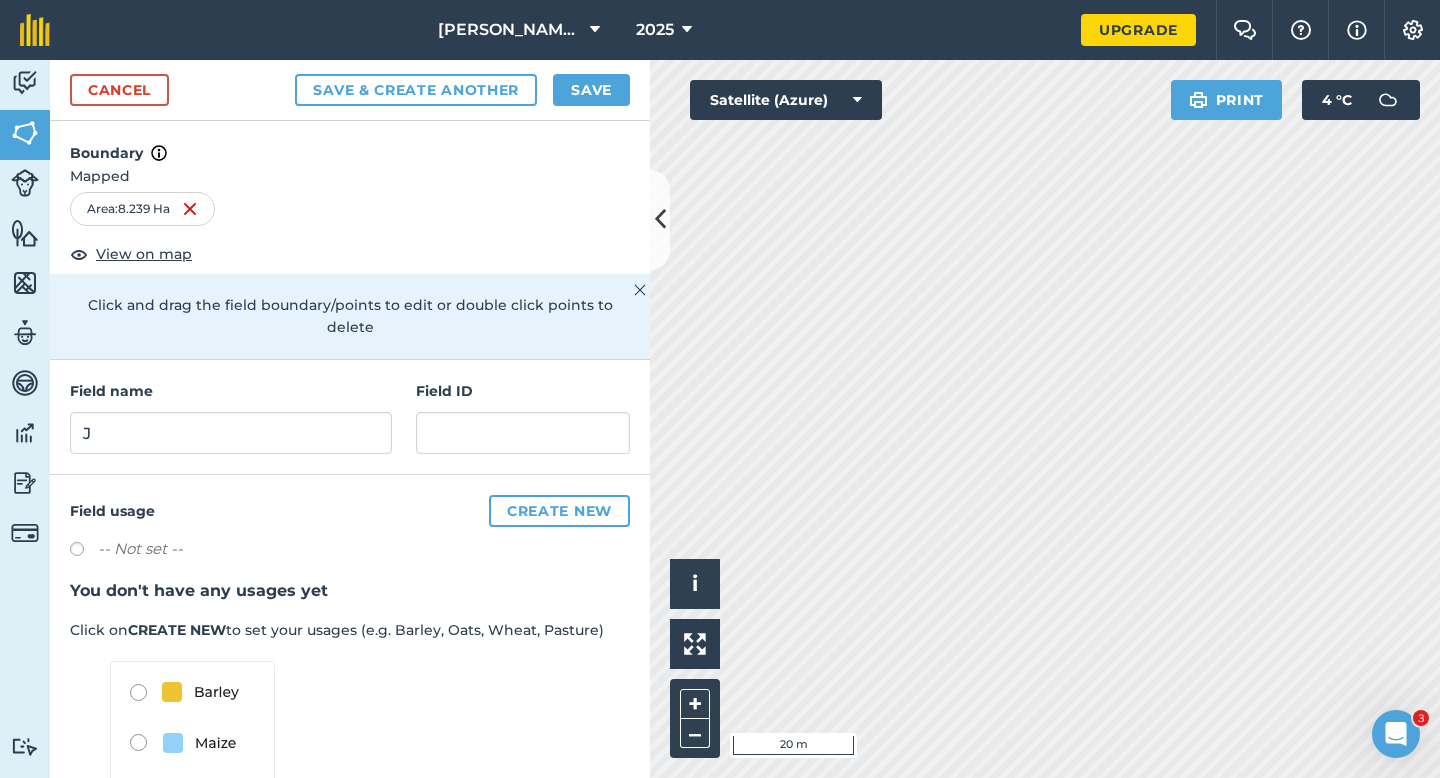 click on "Cancel Save & Create Another Save" at bounding box center (350, 90) 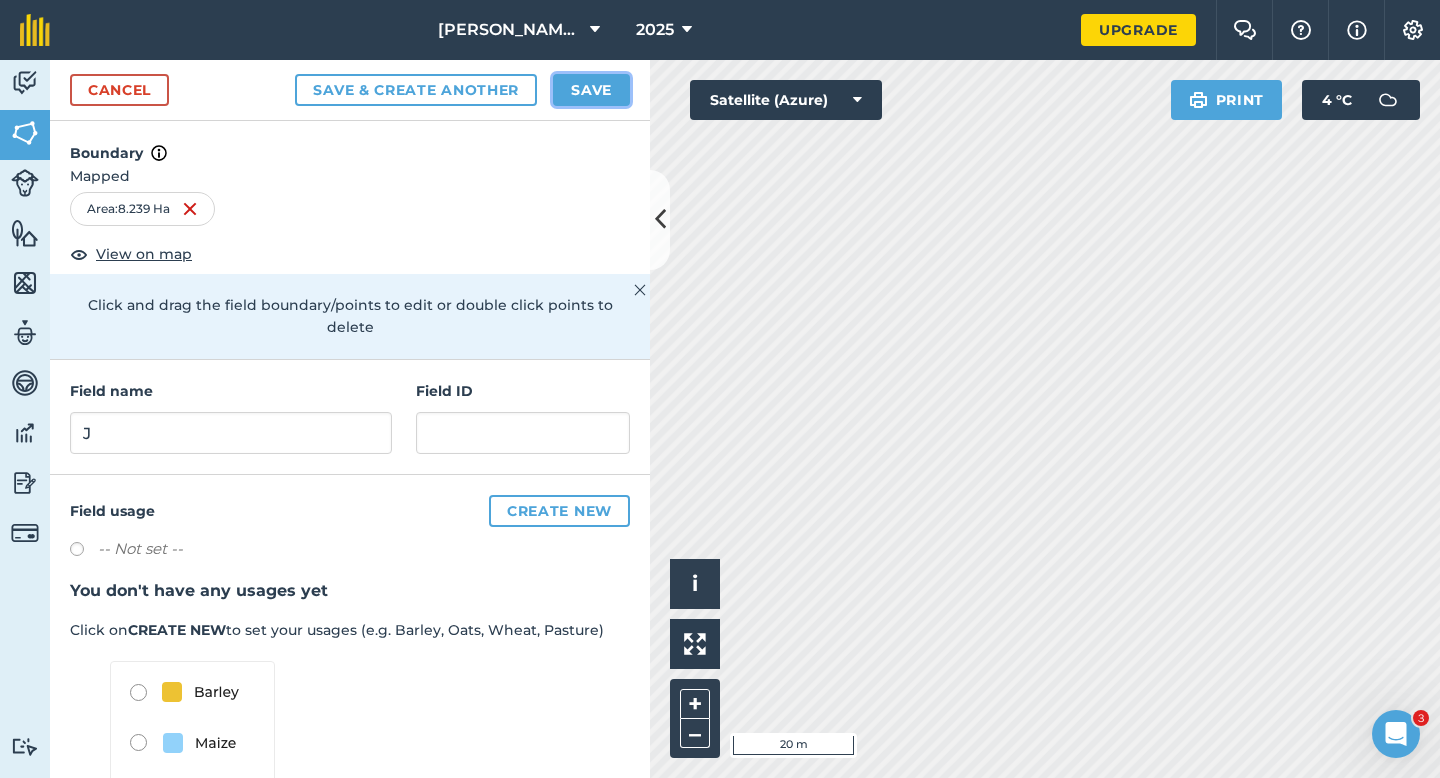 click on "Save" at bounding box center (591, 90) 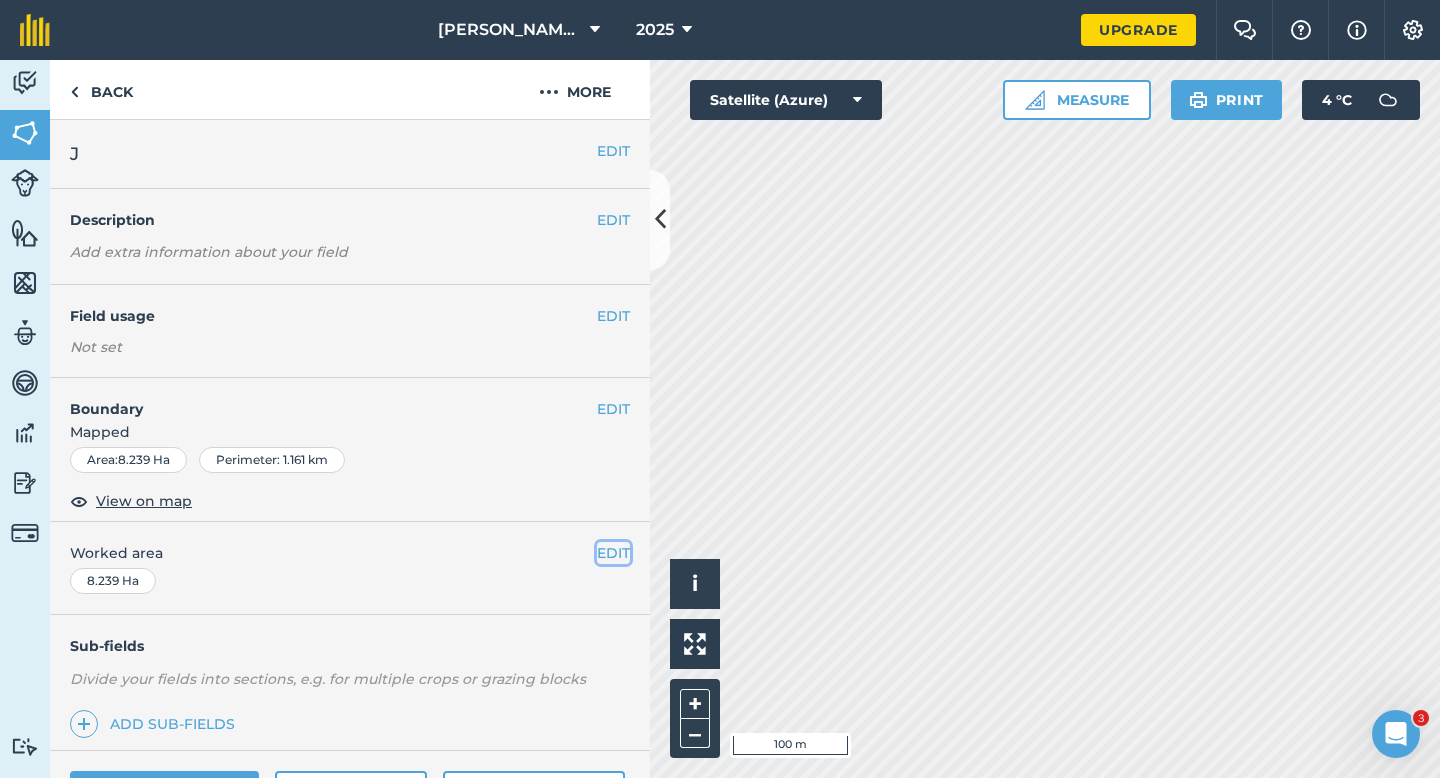 click on "EDIT" at bounding box center (613, 553) 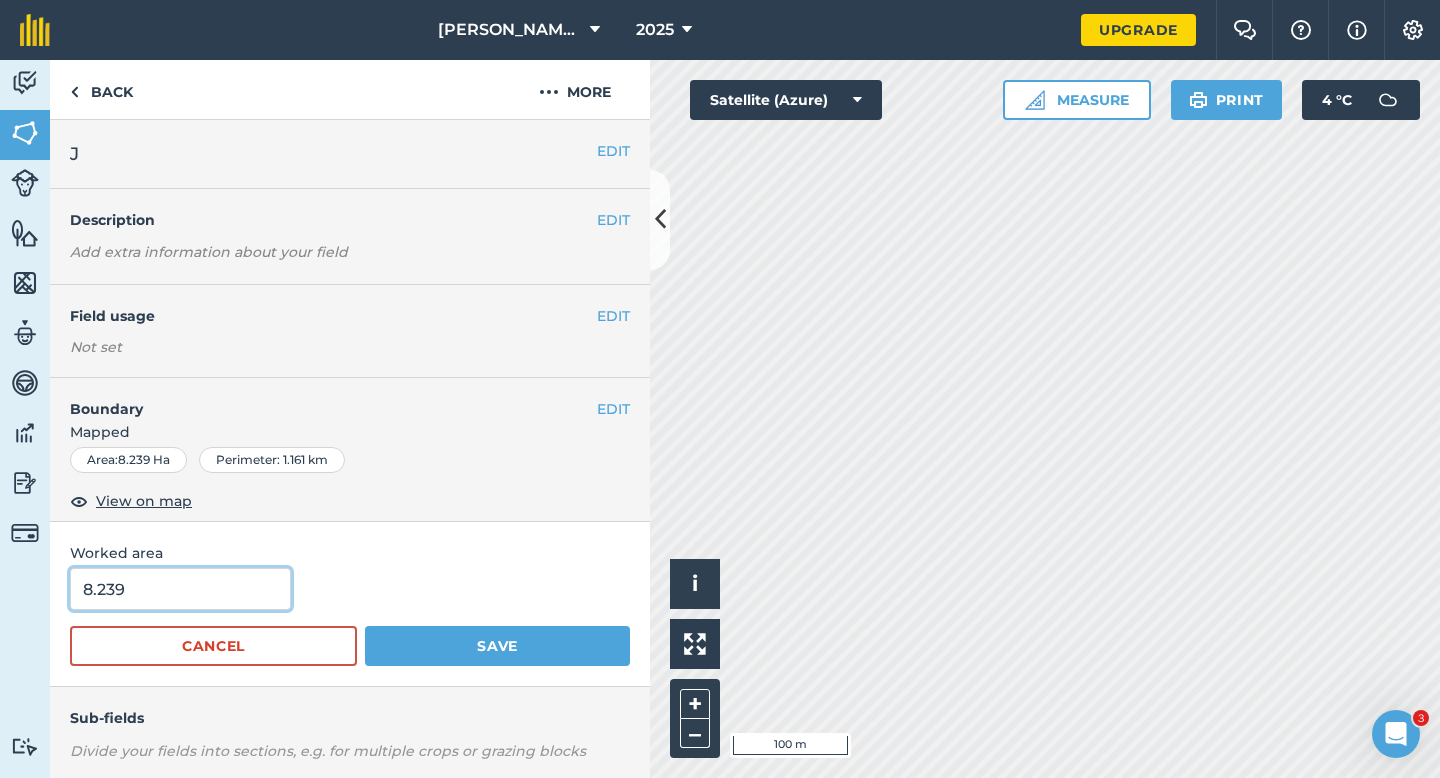 click on "8.239" at bounding box center [180, 589] 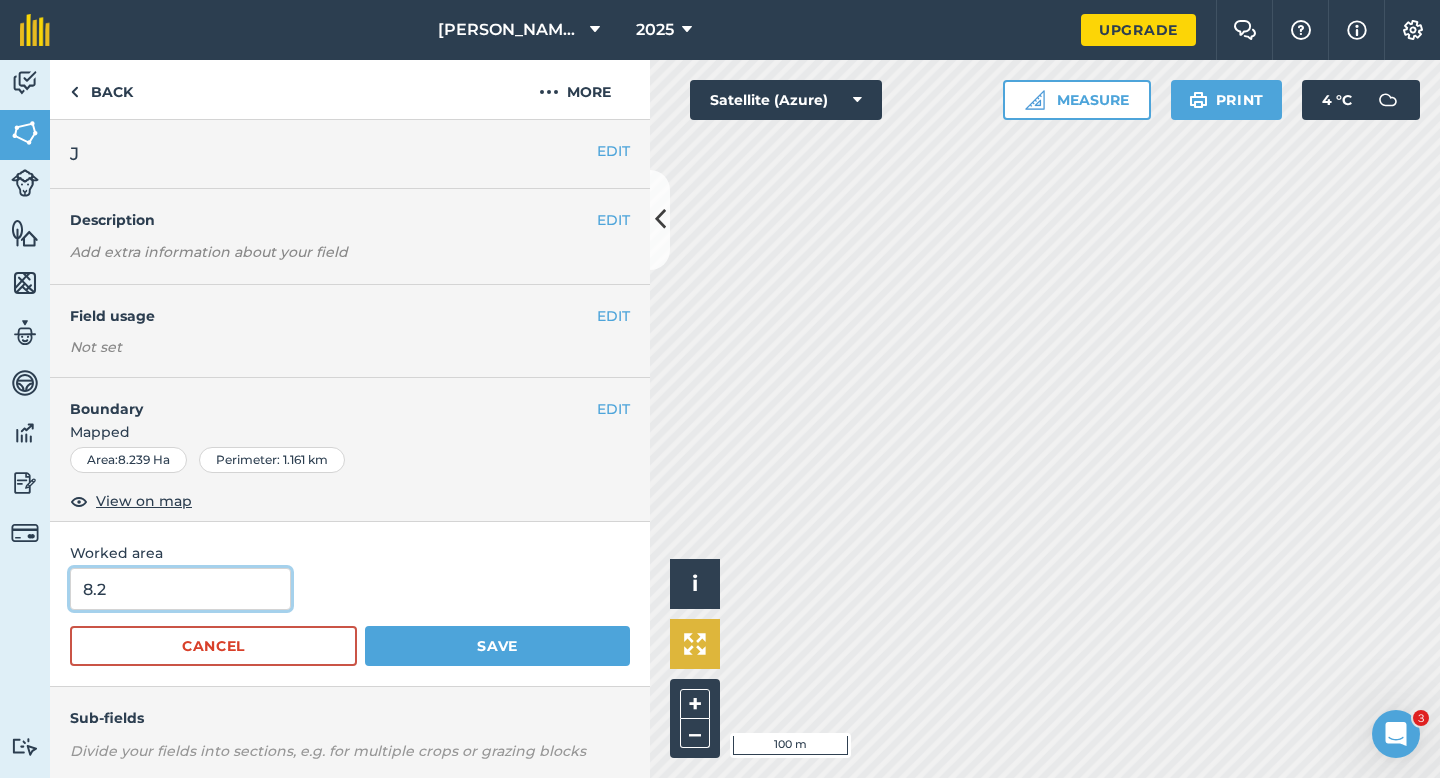 type on "8.2" 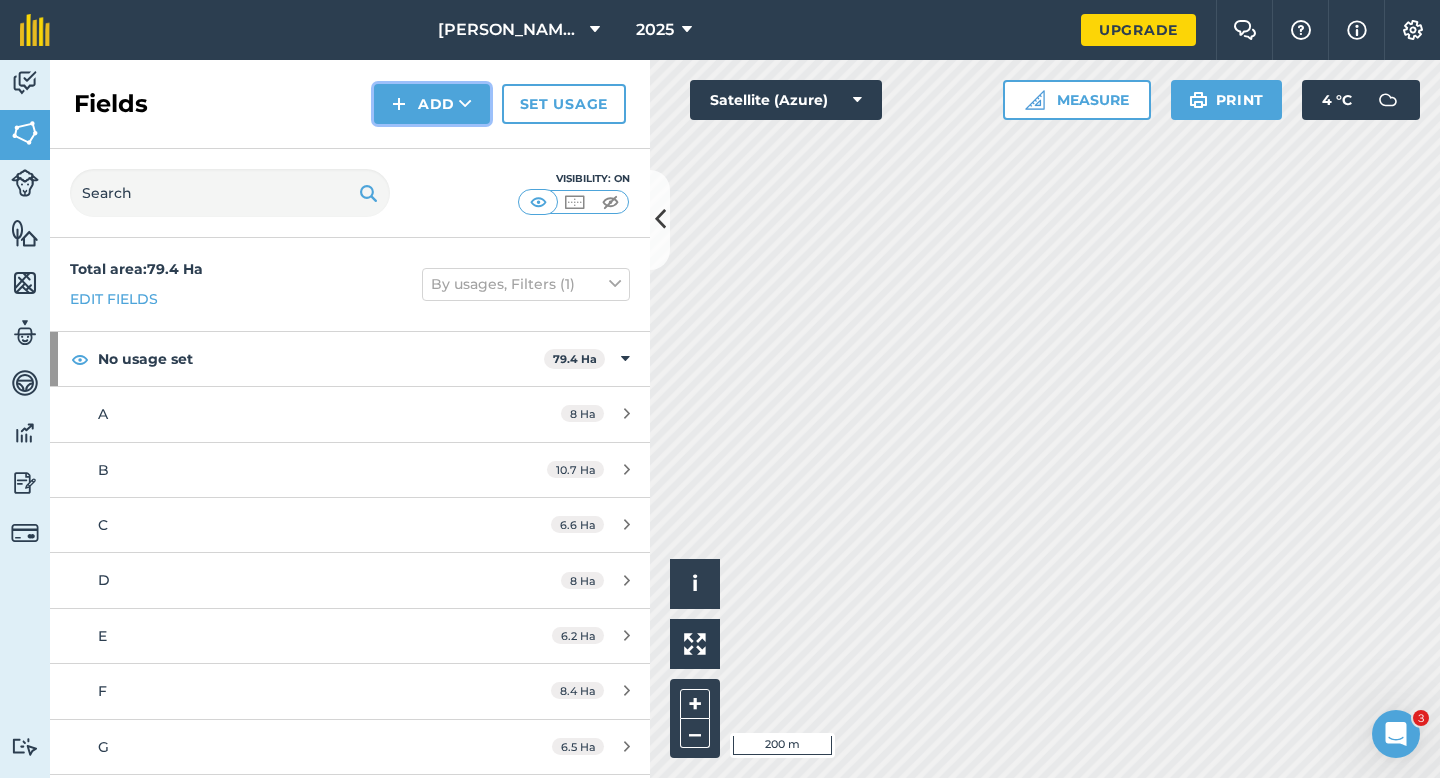 click at bounding box center (399, 104) 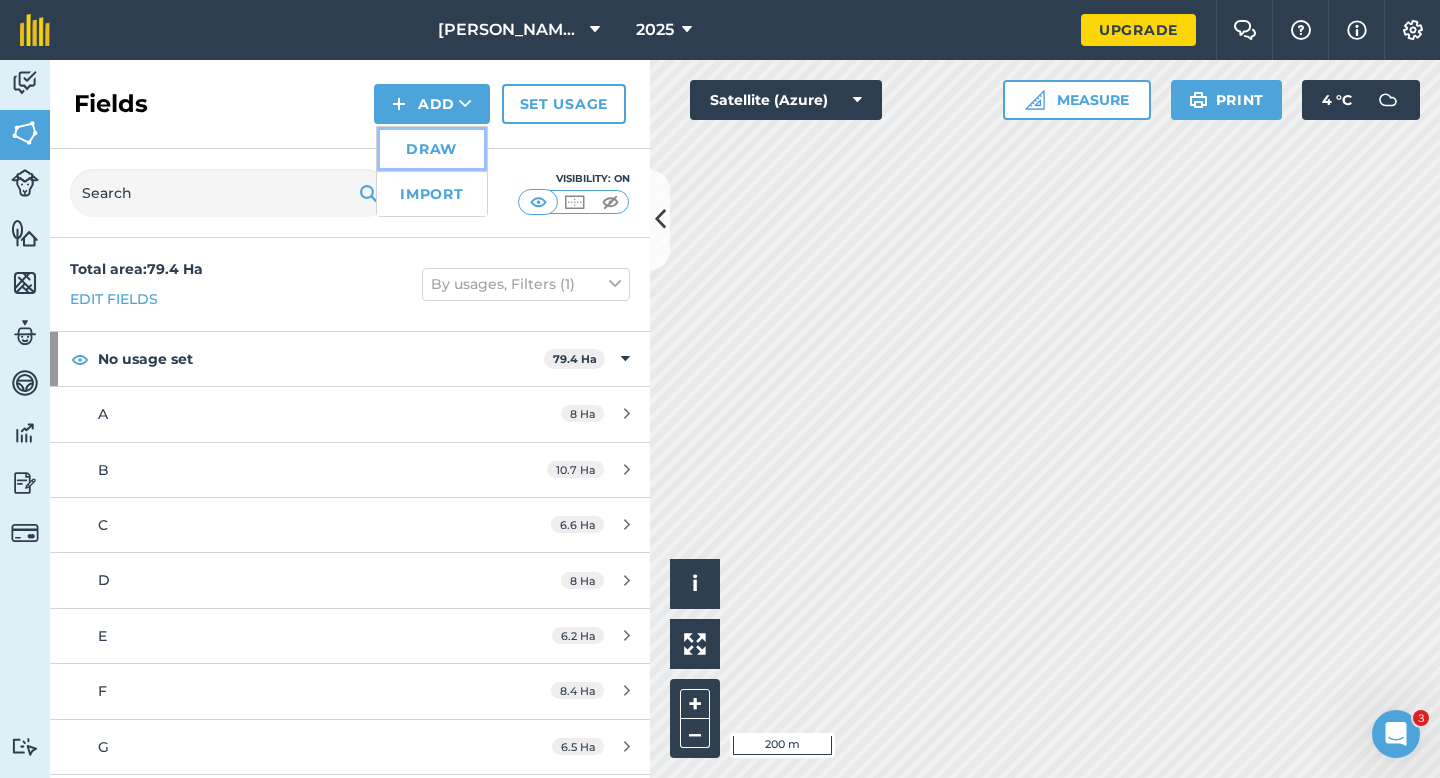 click on "Draw" at bounding box center [432, 149] 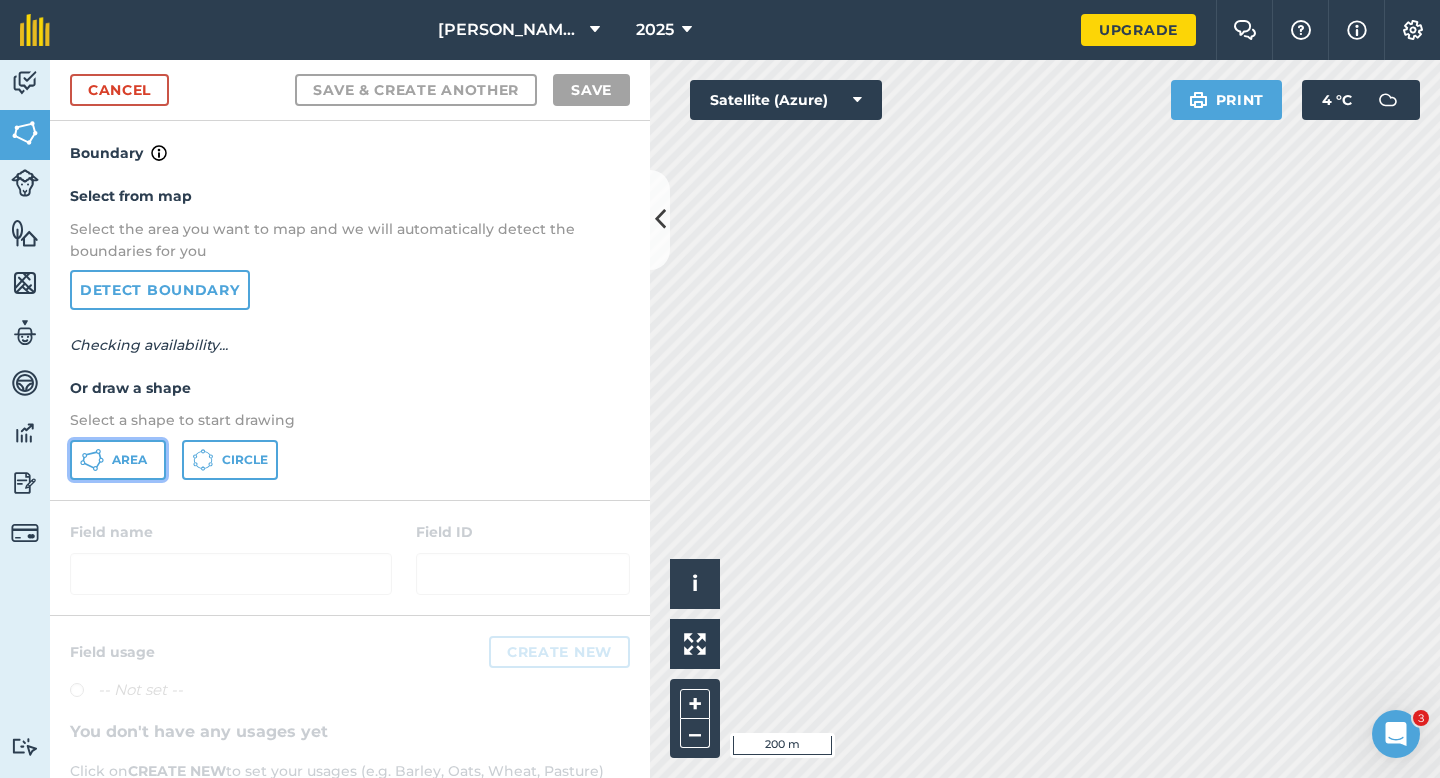 click on "Area" at bounding box center (118, 460) 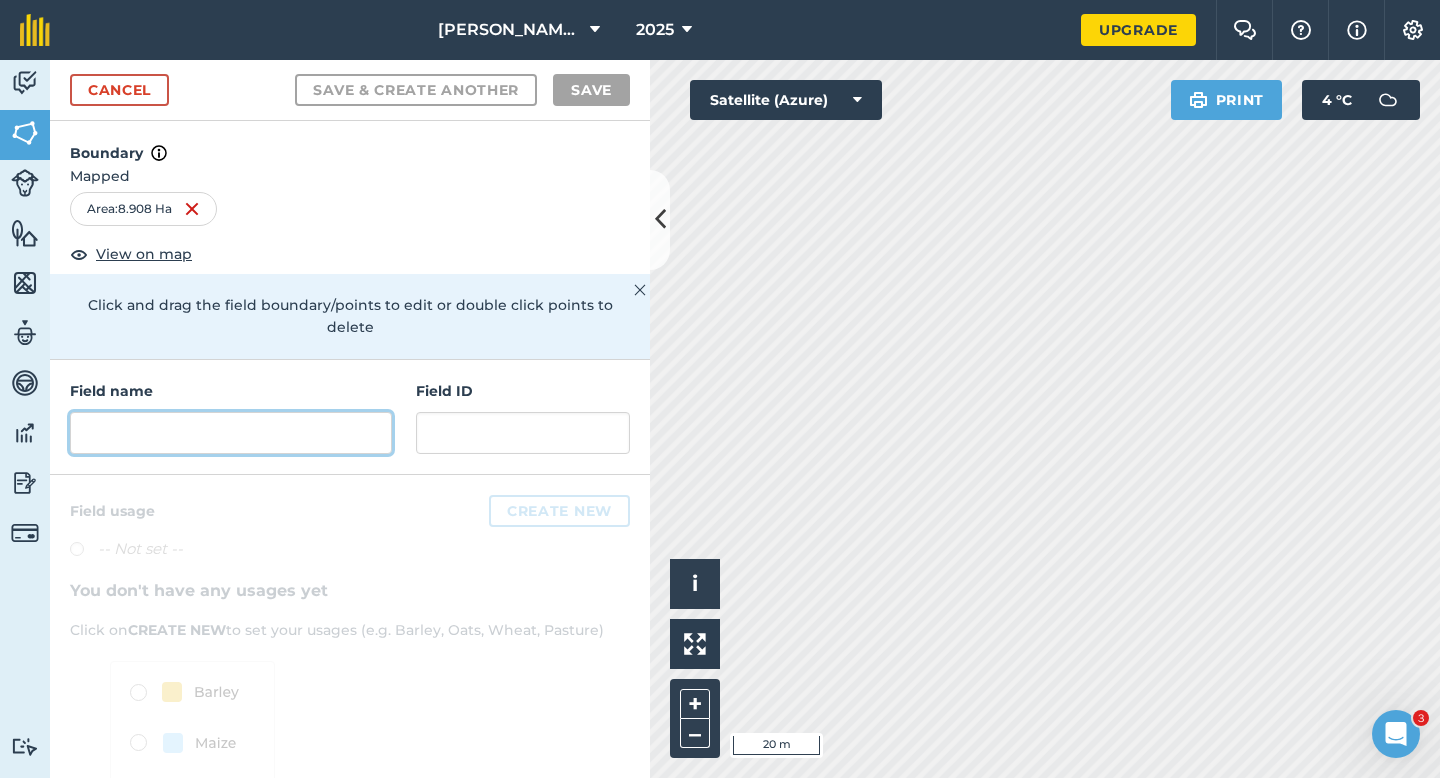 click at bounding box center [231, 433] 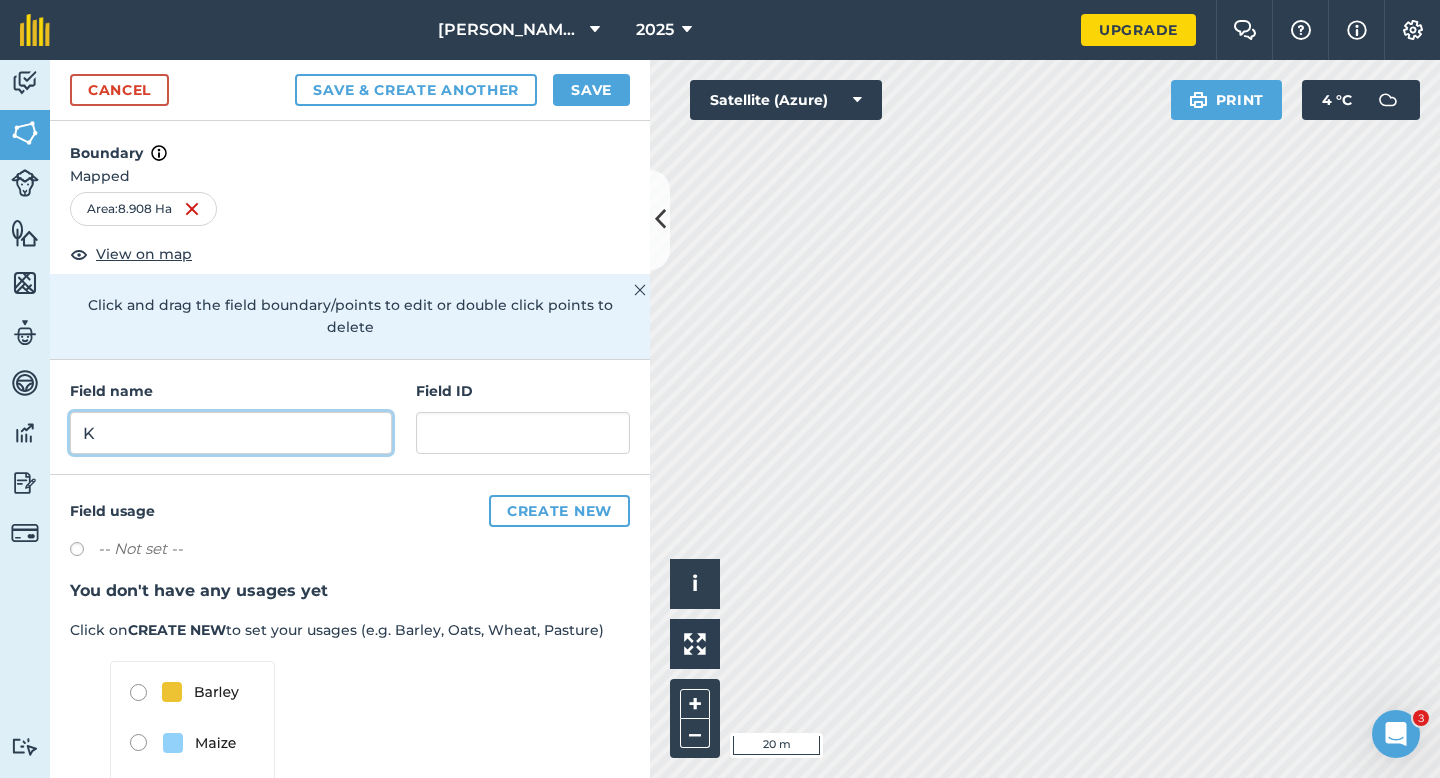 type on "K" 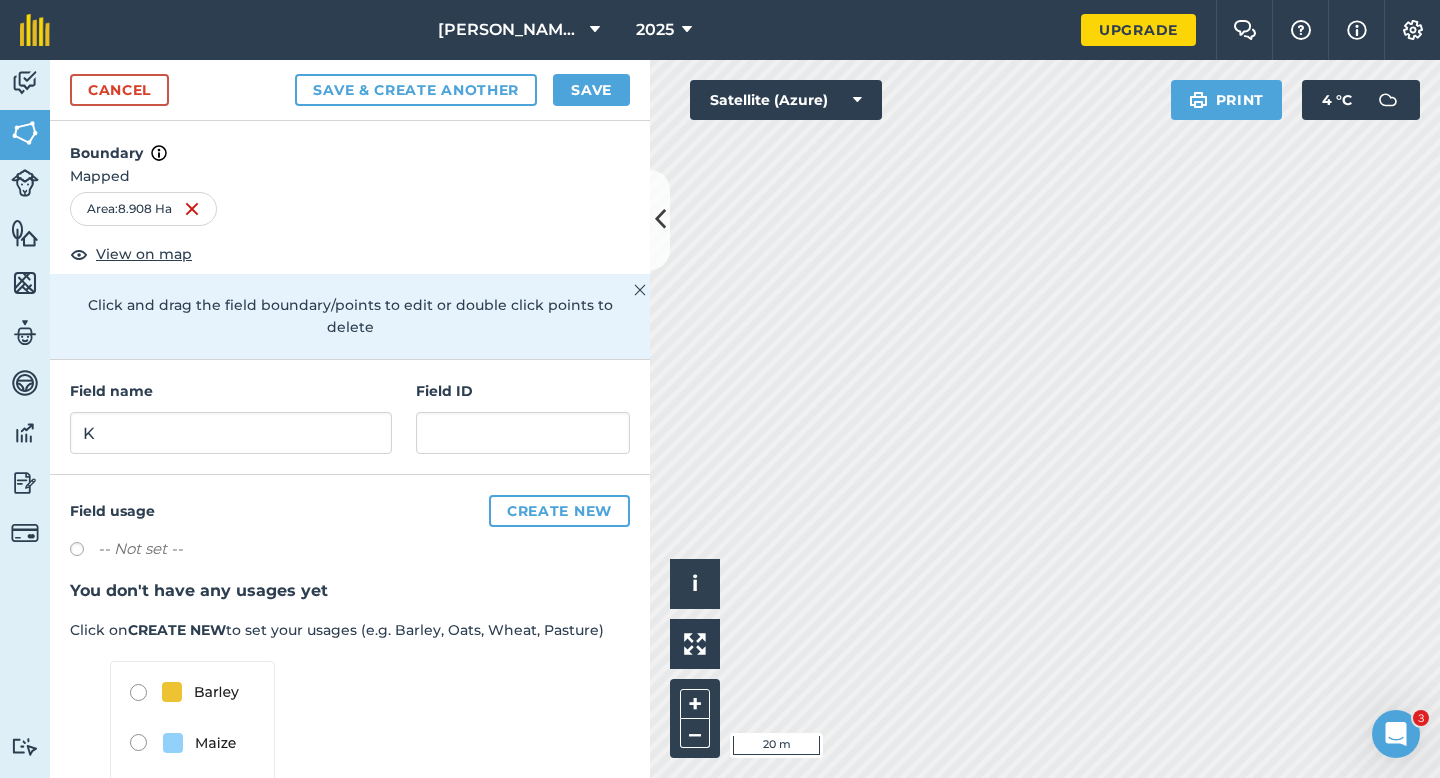 click on "Cancel Save & Create Another Save" at bounding box center (350, 90) 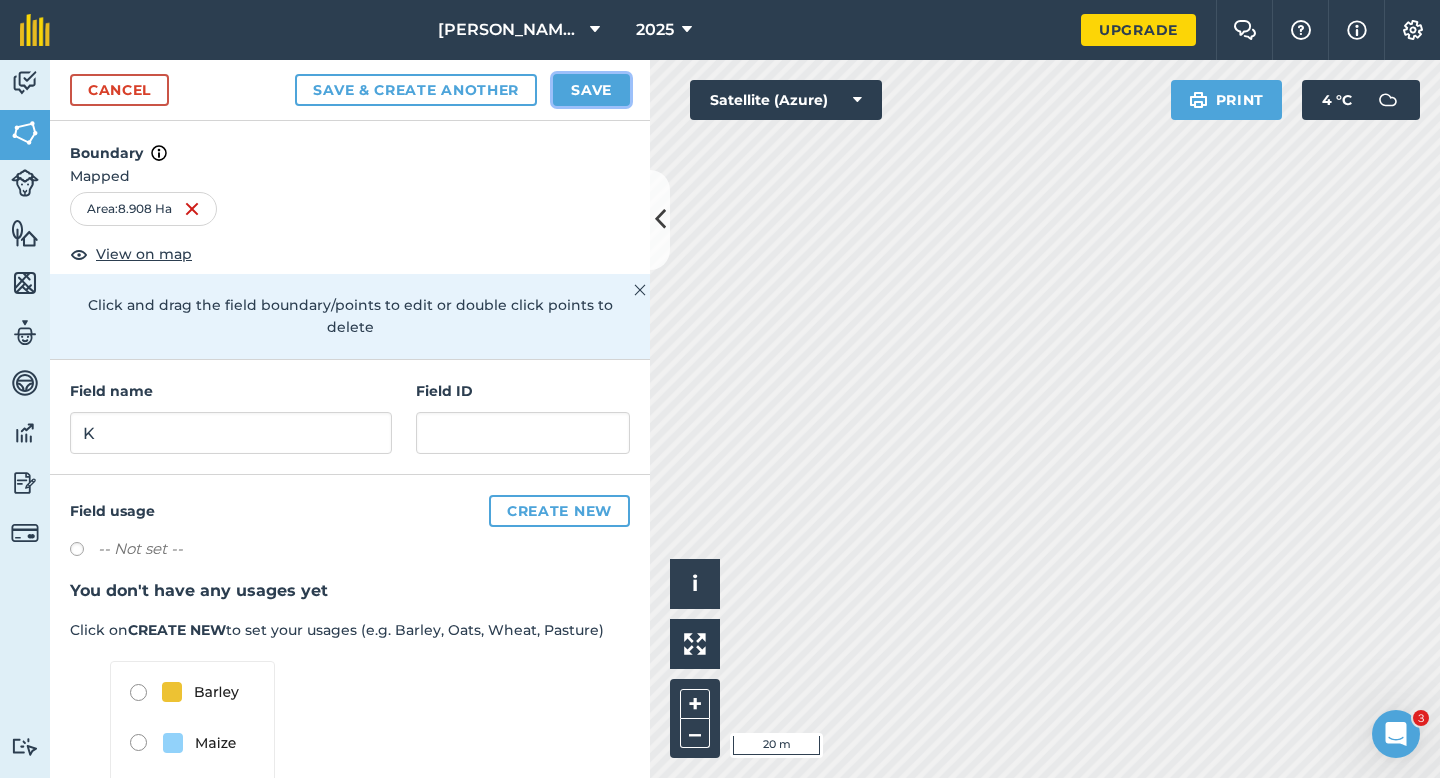 click on "Save" at bounding box center (591, 90) 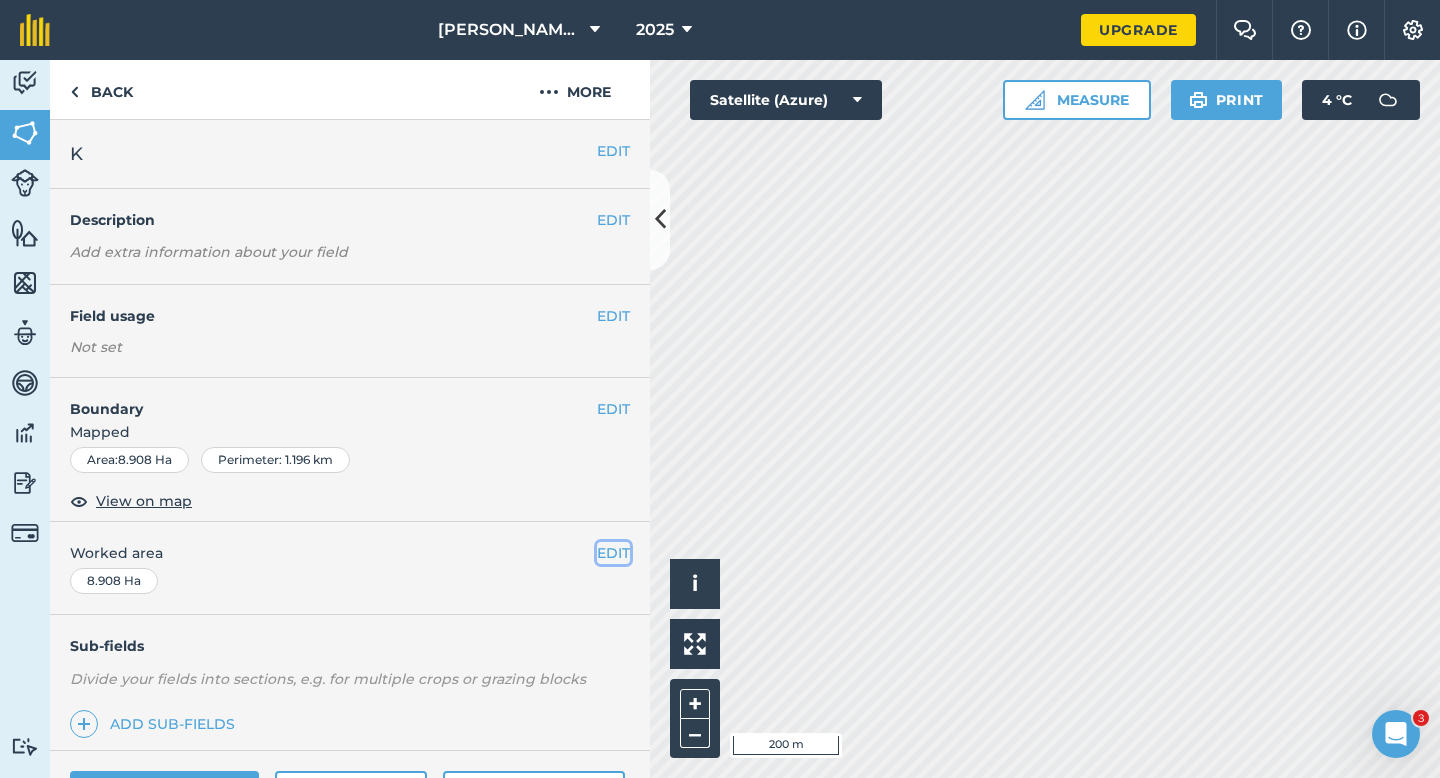 click on "EDIT" at bounding box center (613, 553) 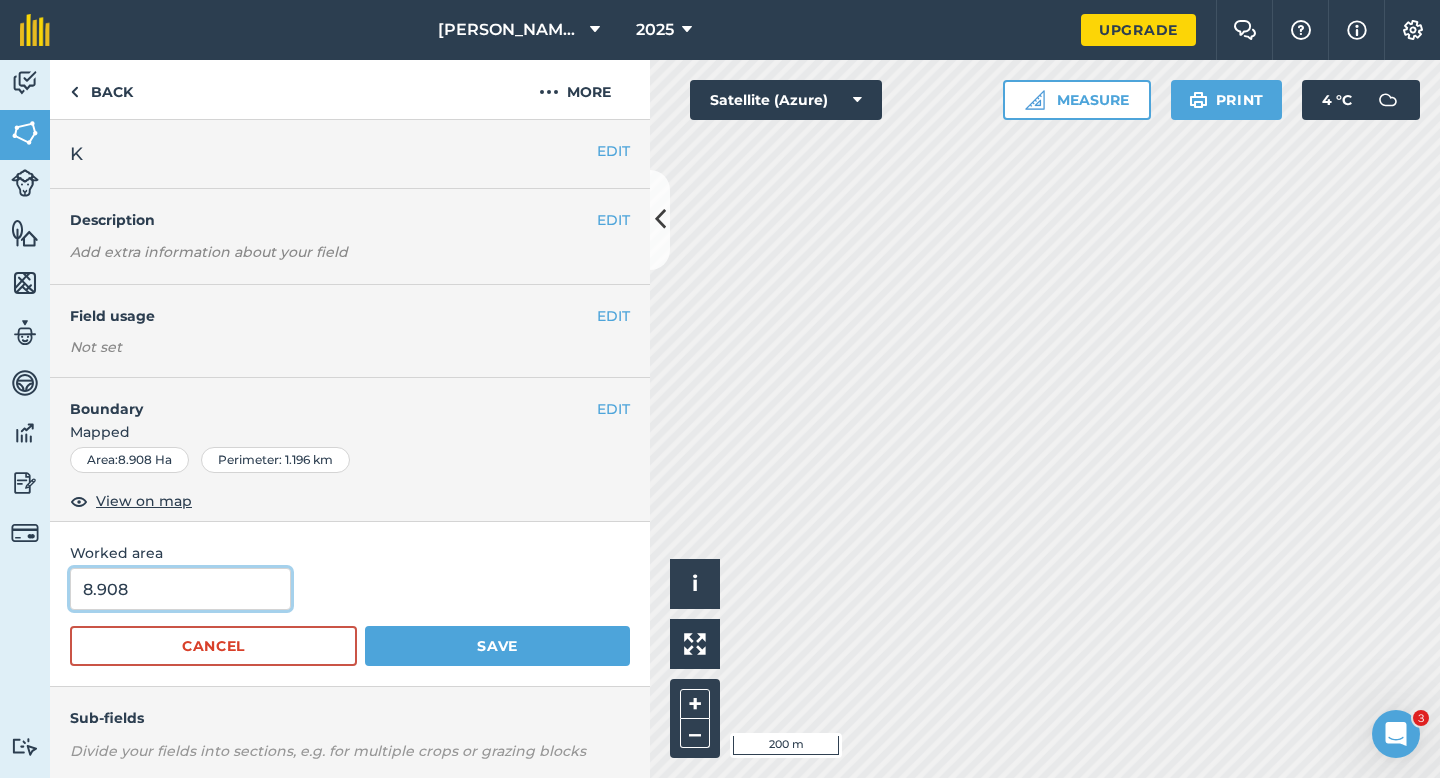 click on "8.908" at bounding box center [180, 589] 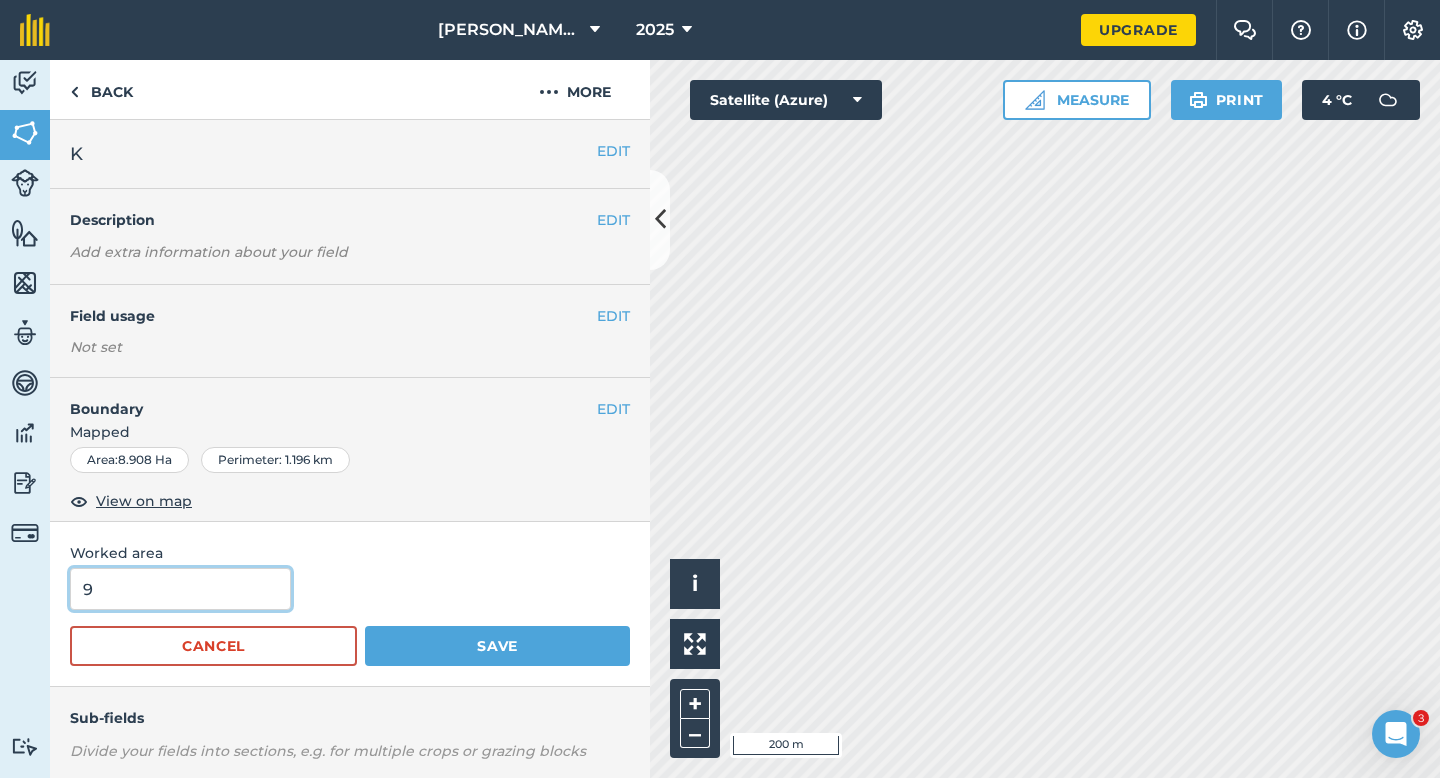 click on "Save" at bounding box center [497, 646] 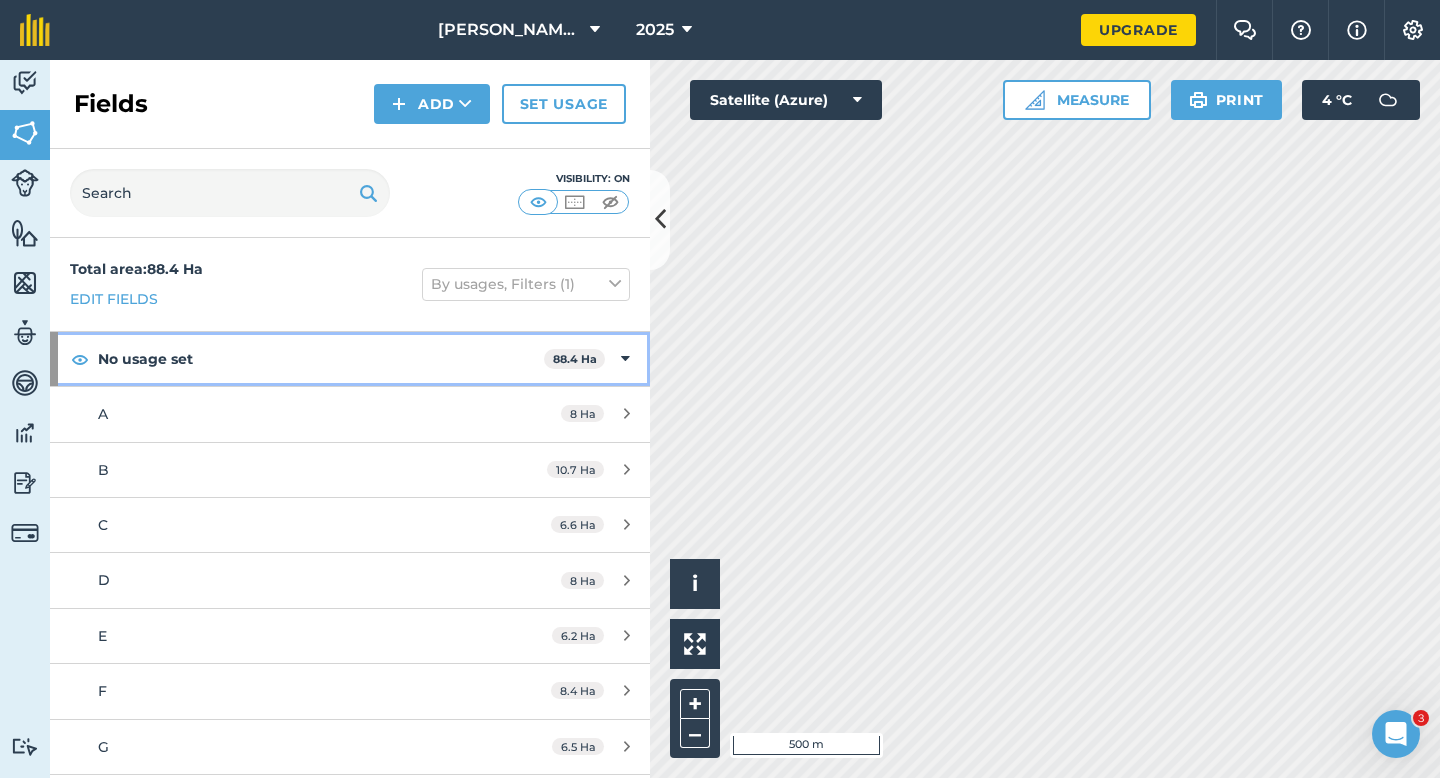 click on "No usage set 88.4   Ha" at bounding box center [350, 359] 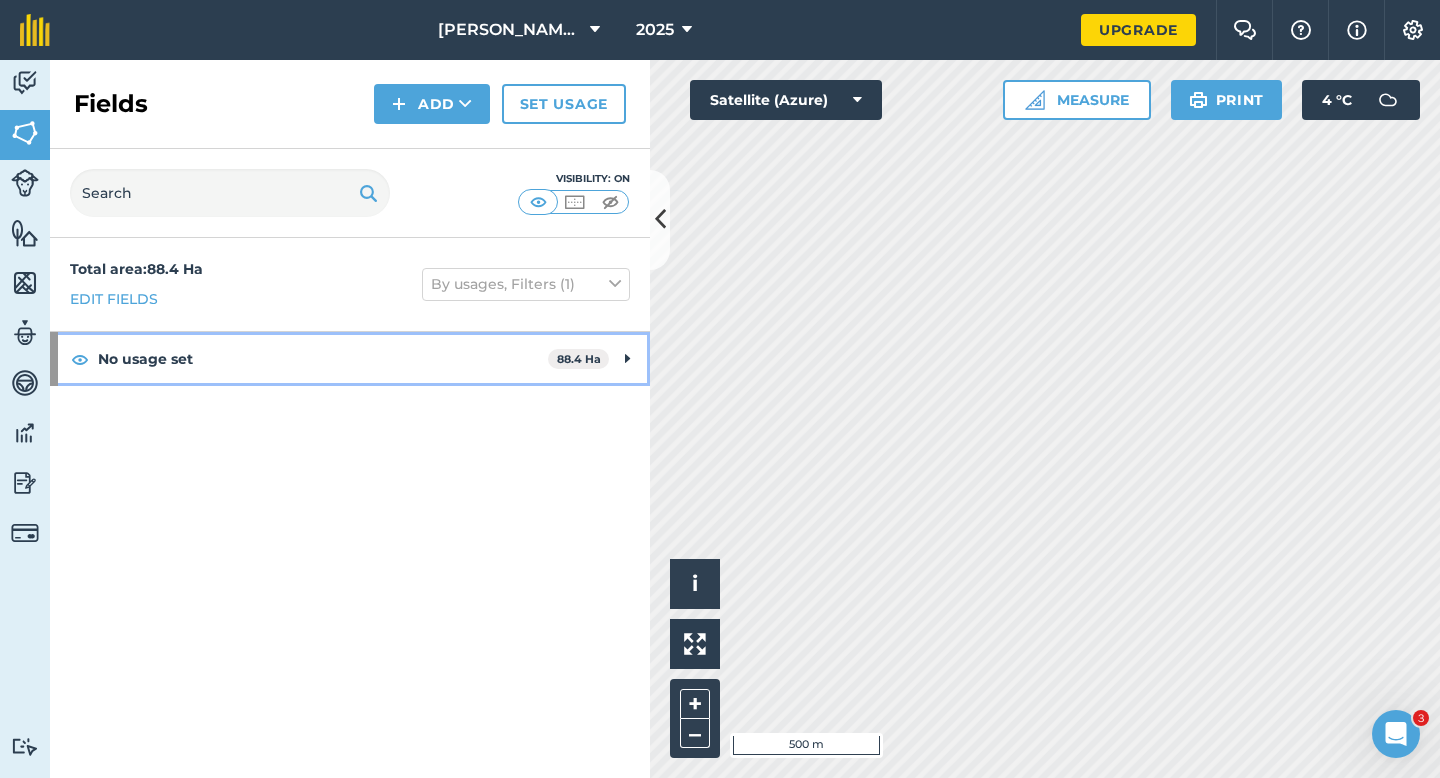 click on "No usage set 88.4   Ha" at bounding box center [350, 359] 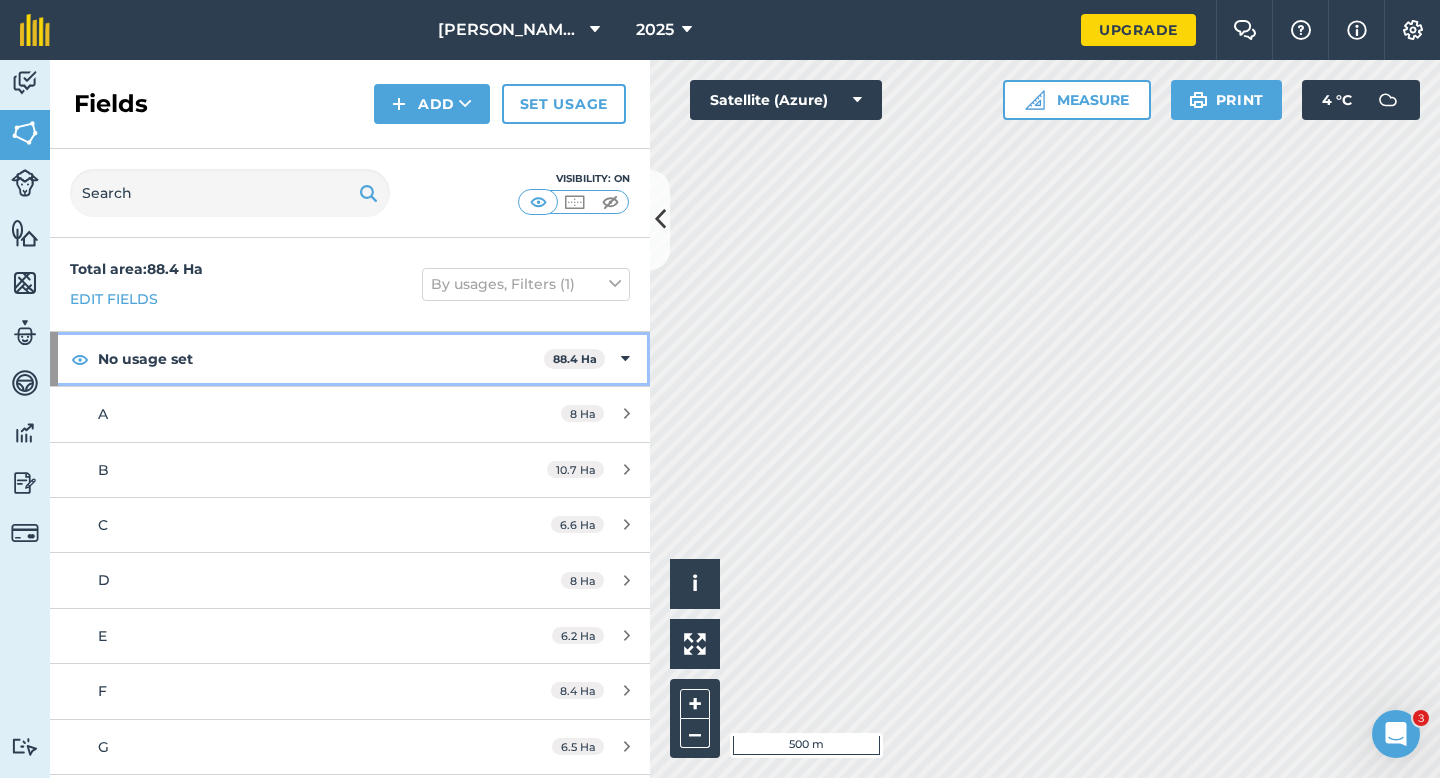 click on "No usage set 88.4   Ha" at bounding box center [350, 359] 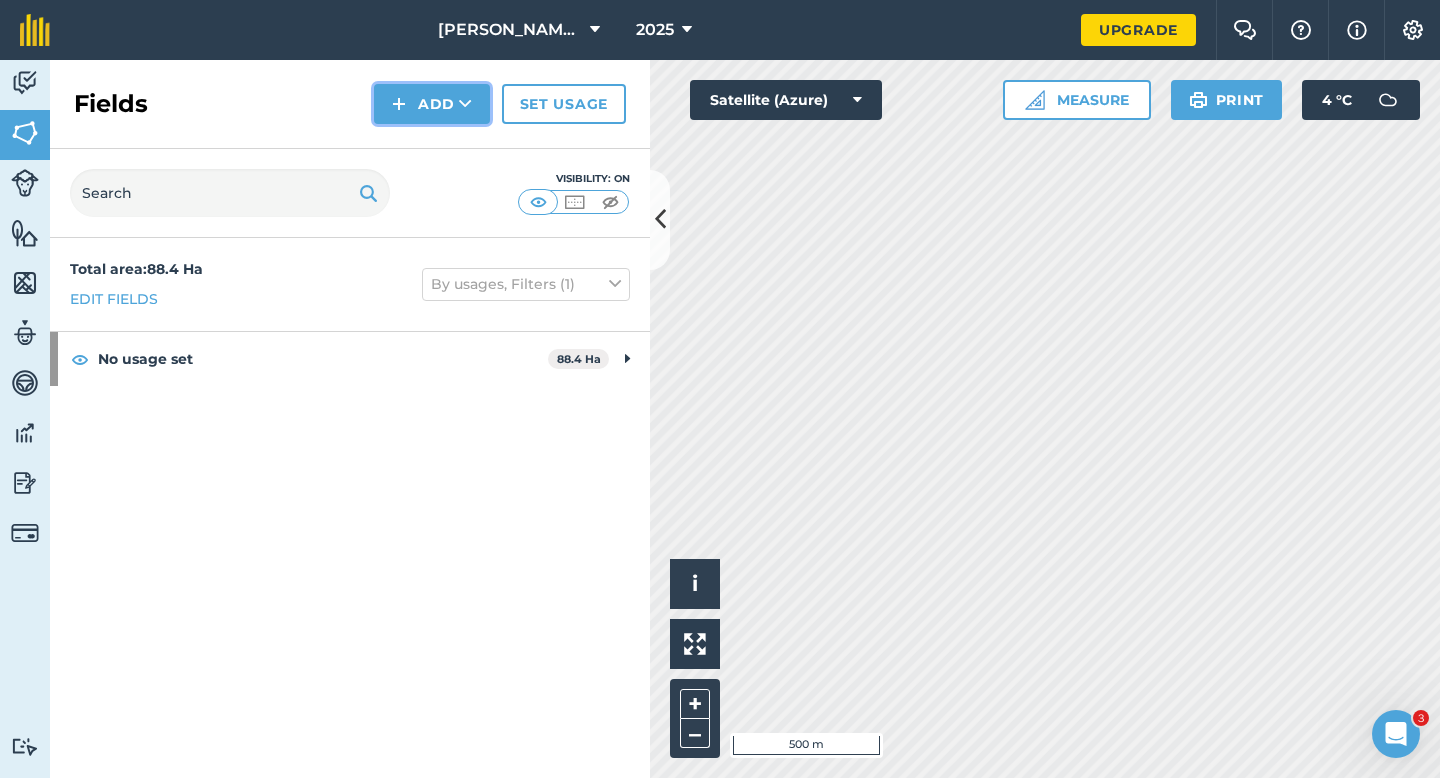 click on "Add" at bounding box center [432, 104] 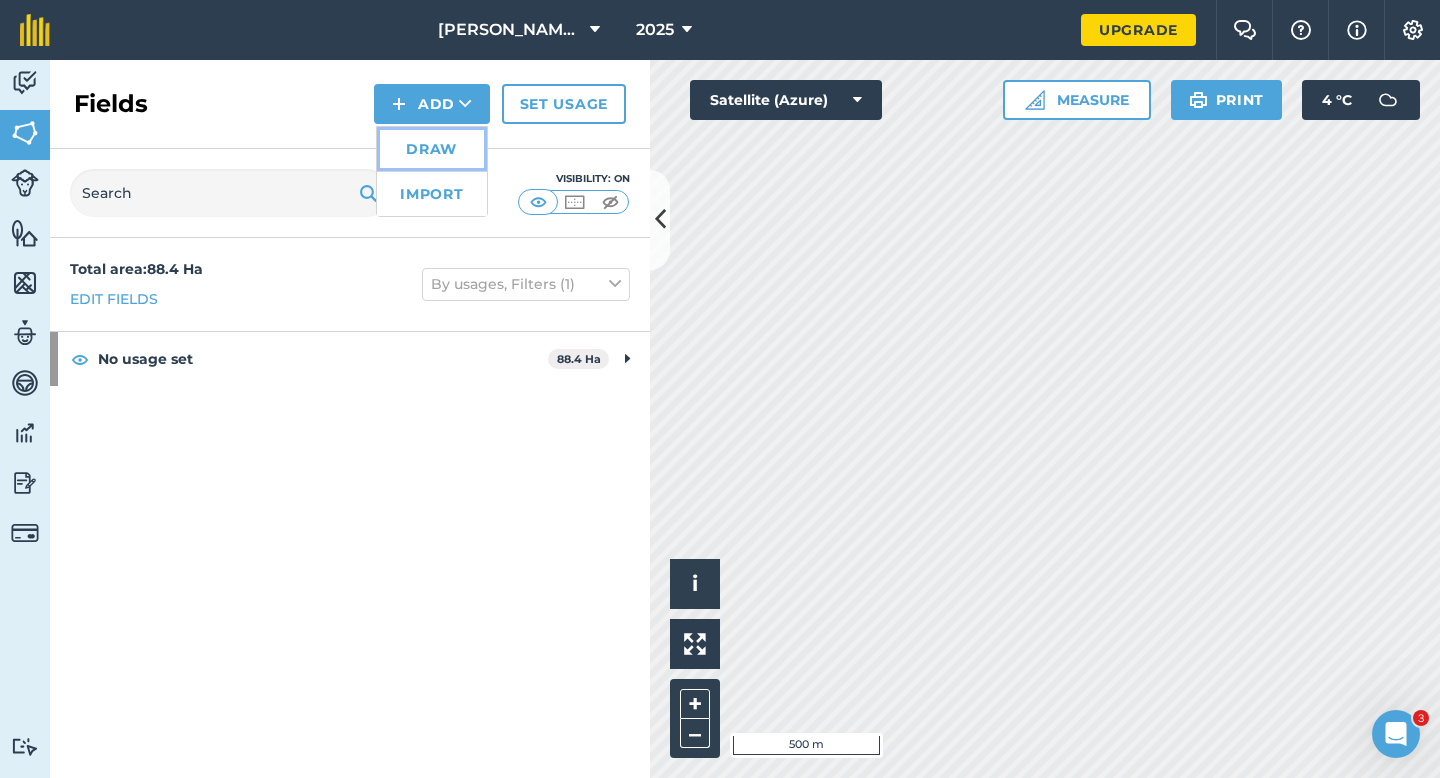 click on "Draw" at bounding box center (432, 149) 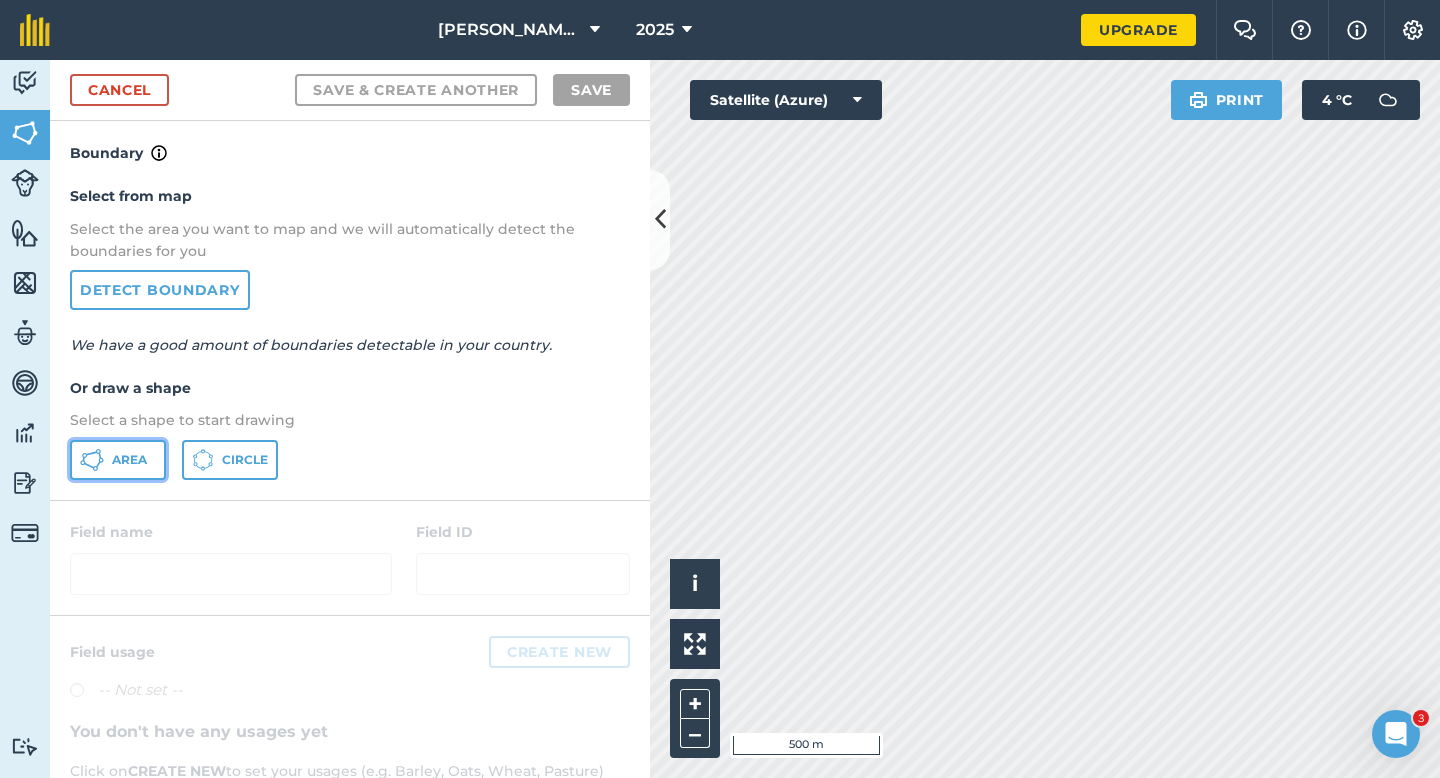 click on "Area" at bounding box center [118, 460] 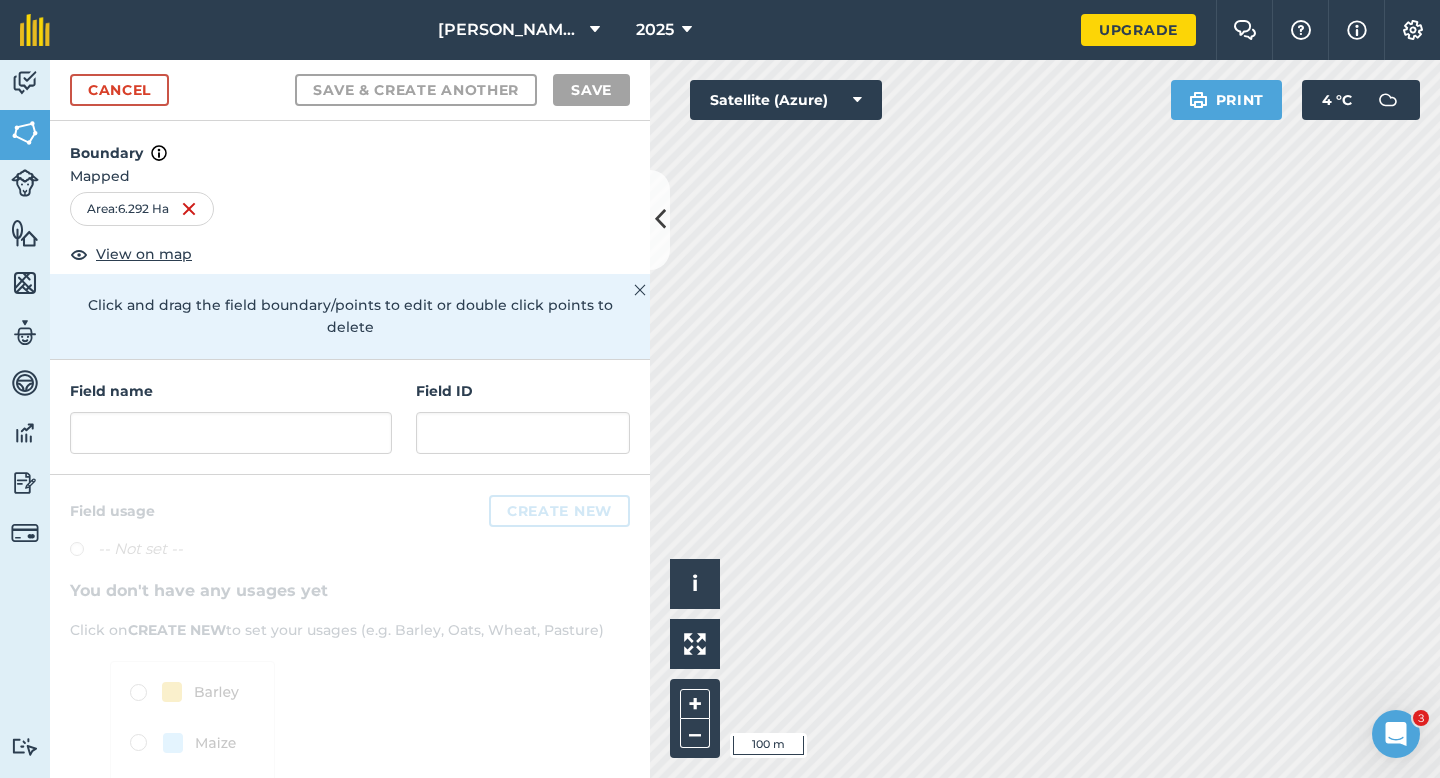 click on "Field name Field ID" at bounding box center [350, 417] 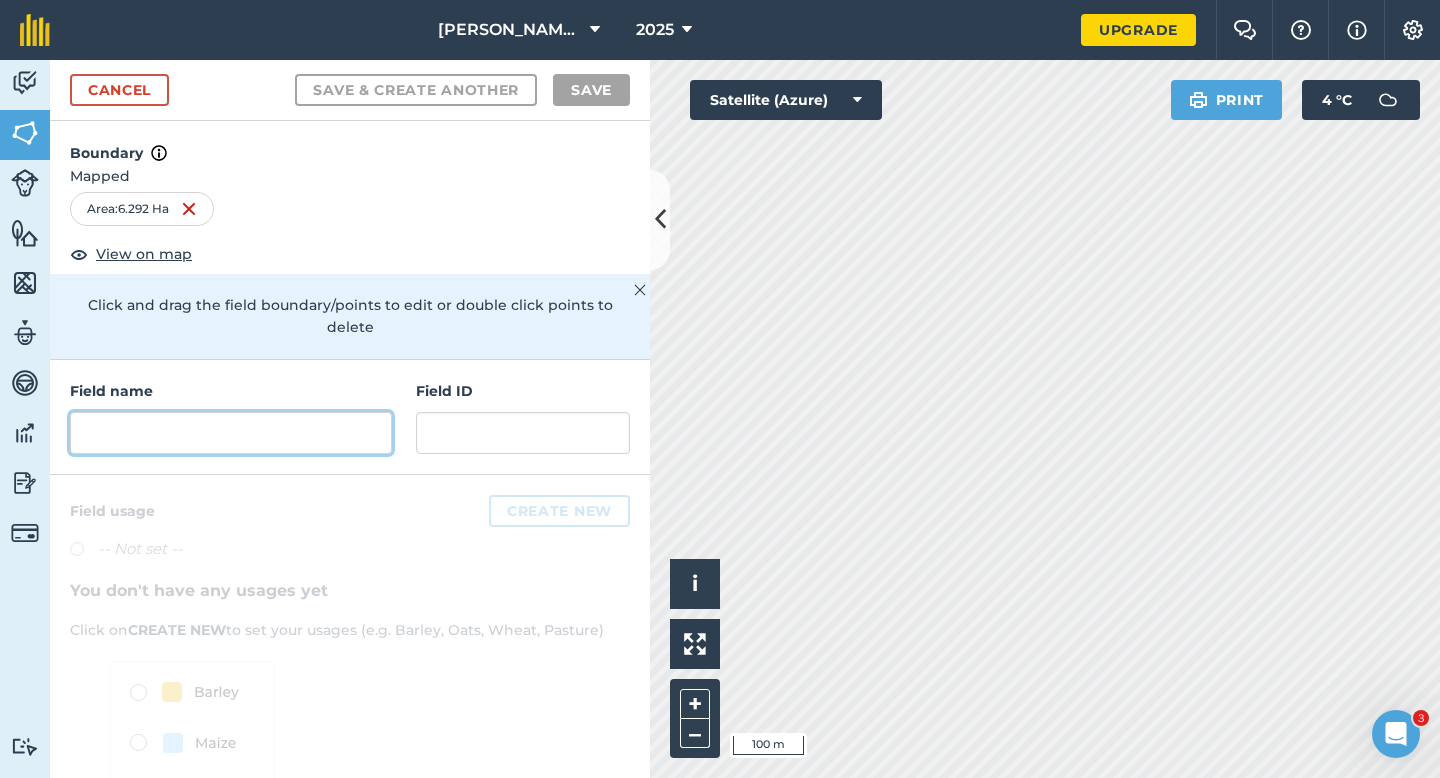 click at bounding box center [231, 433] 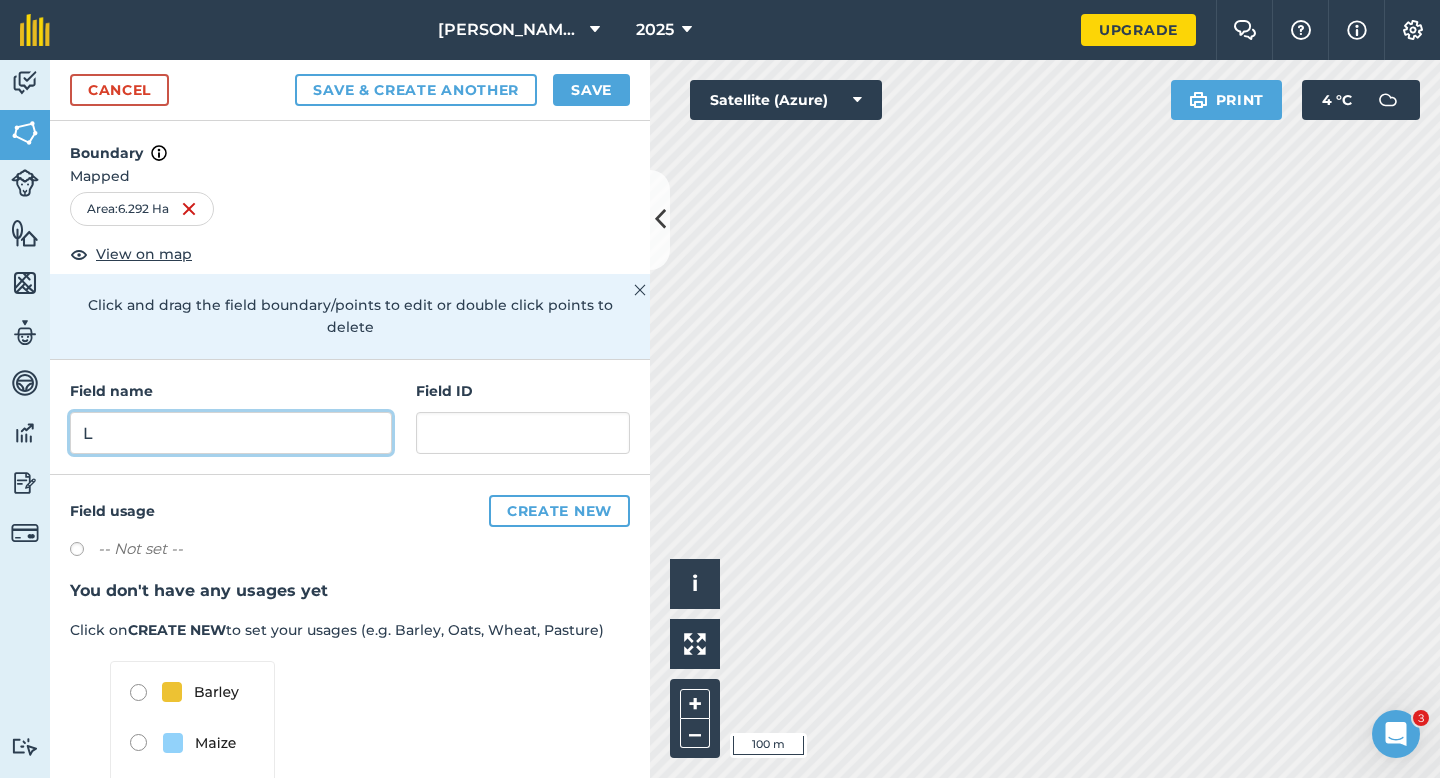 type on "L" 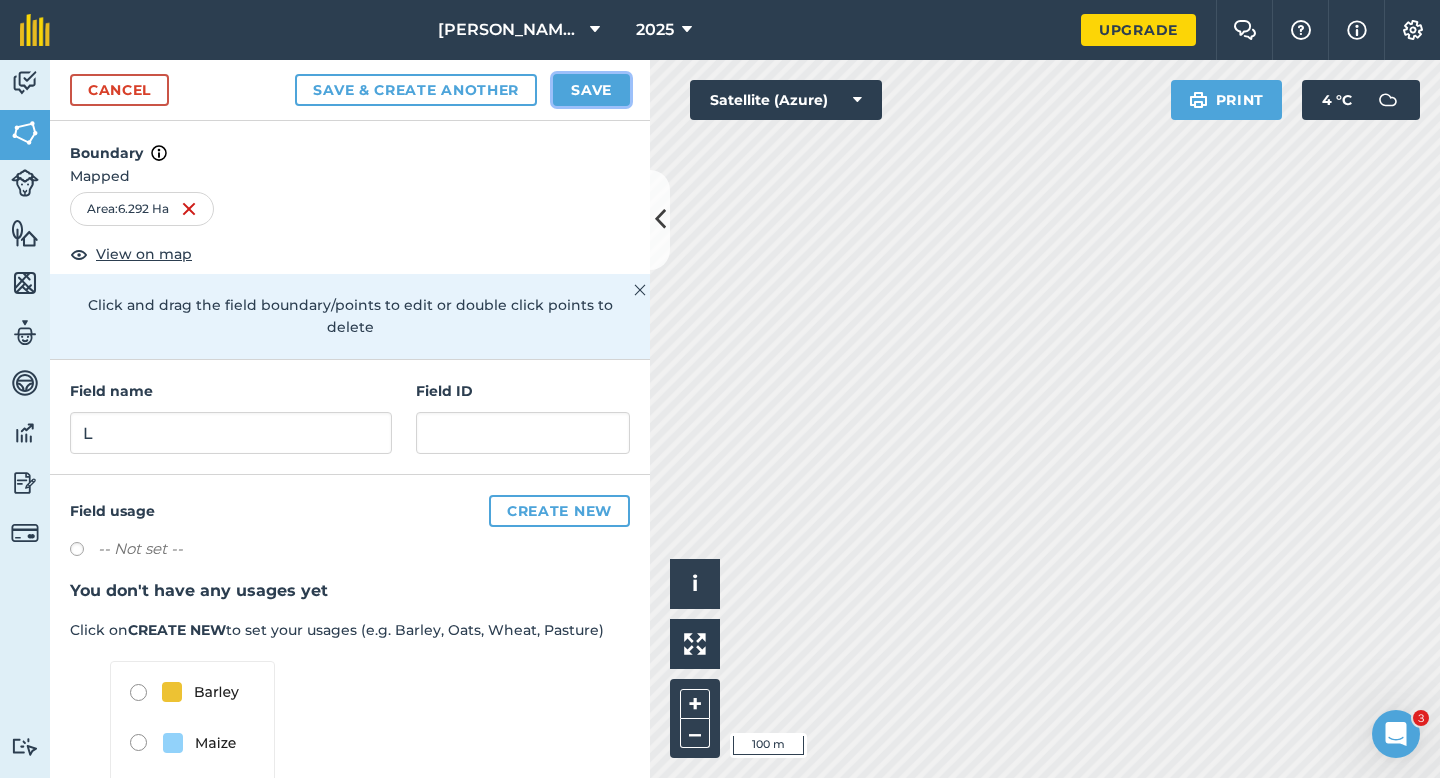 click on "Save" at bounding box center [591, 90] 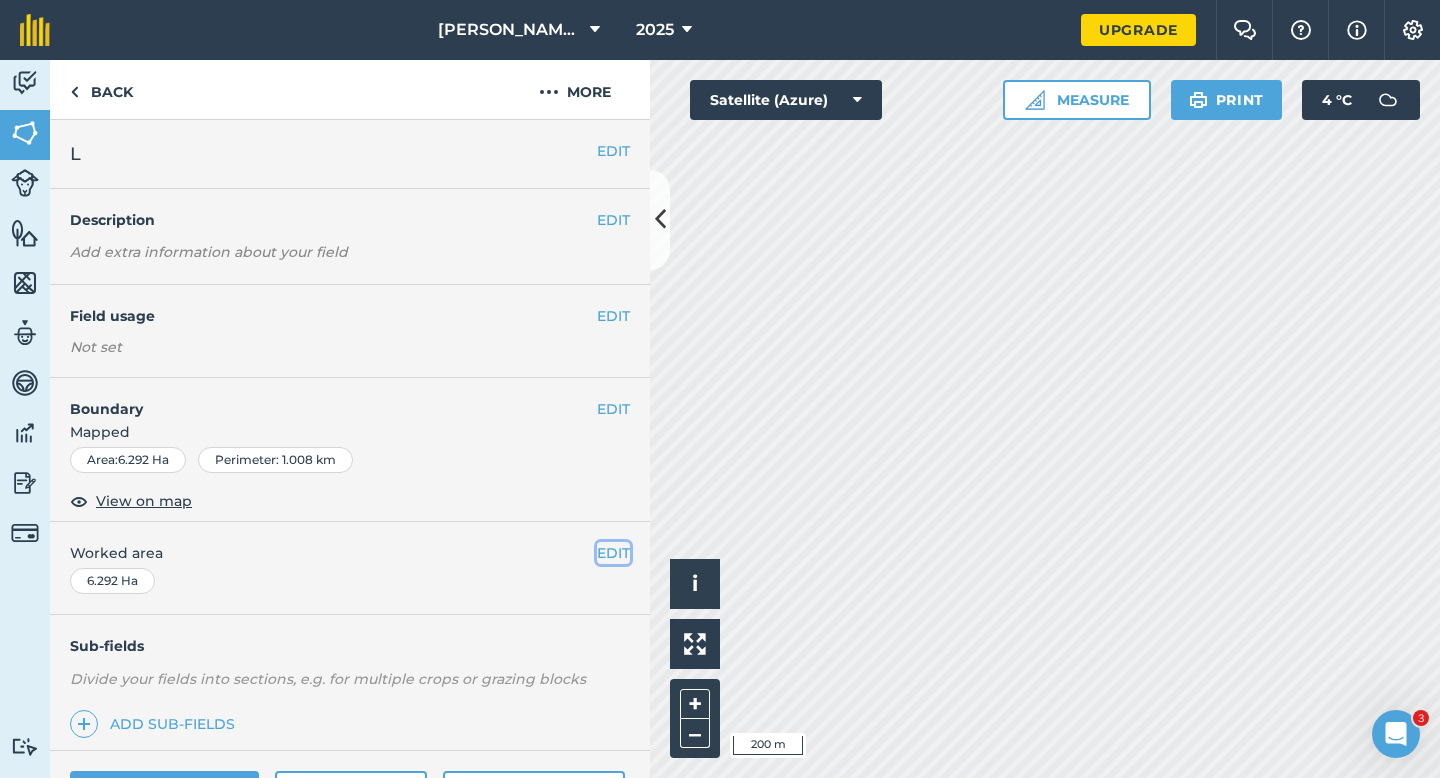 click on "EDIT" at bounding box center (613, 553) 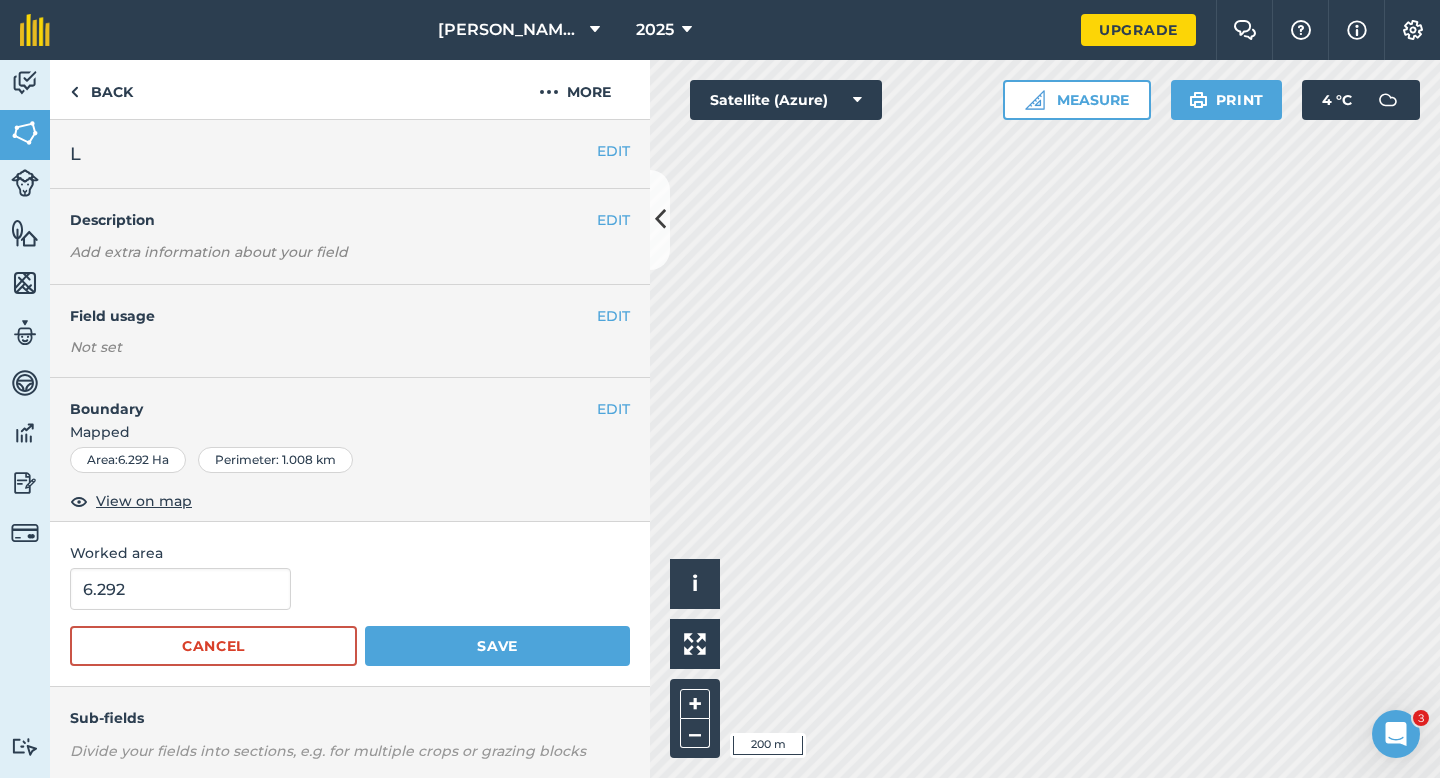 click on "6.292 Cancel Save" at bounding box center [350, 617] 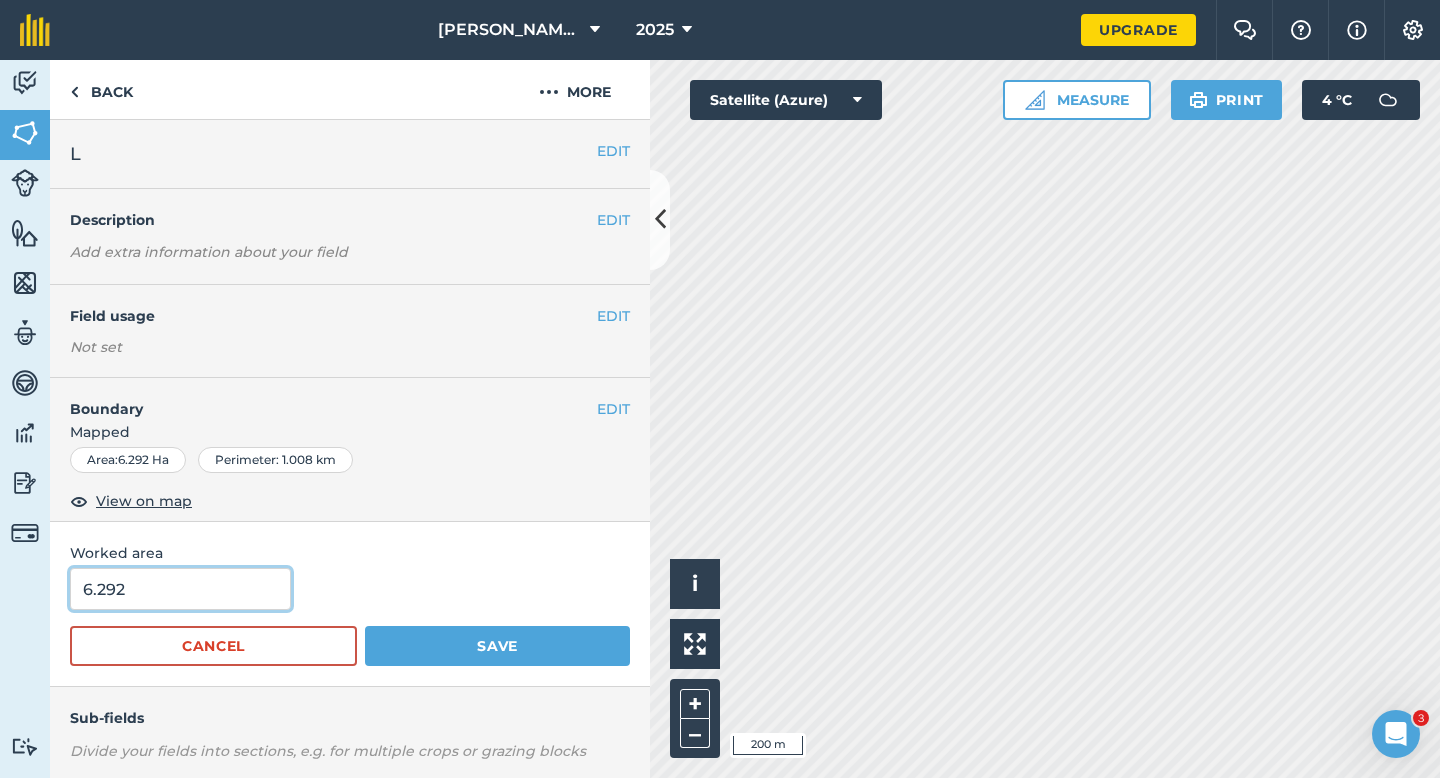 click on "6.292" at bounding box center [180, 589] 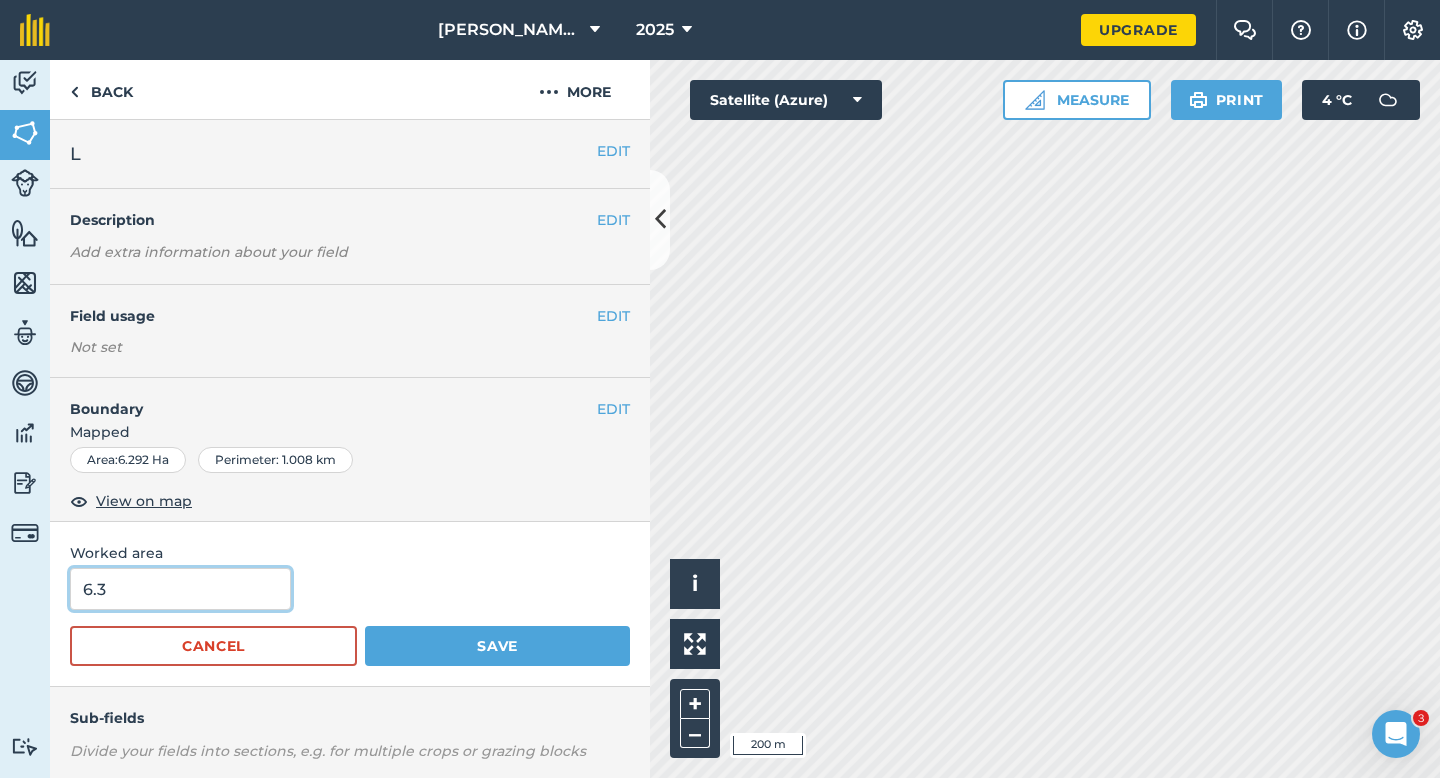 type on "6.3" 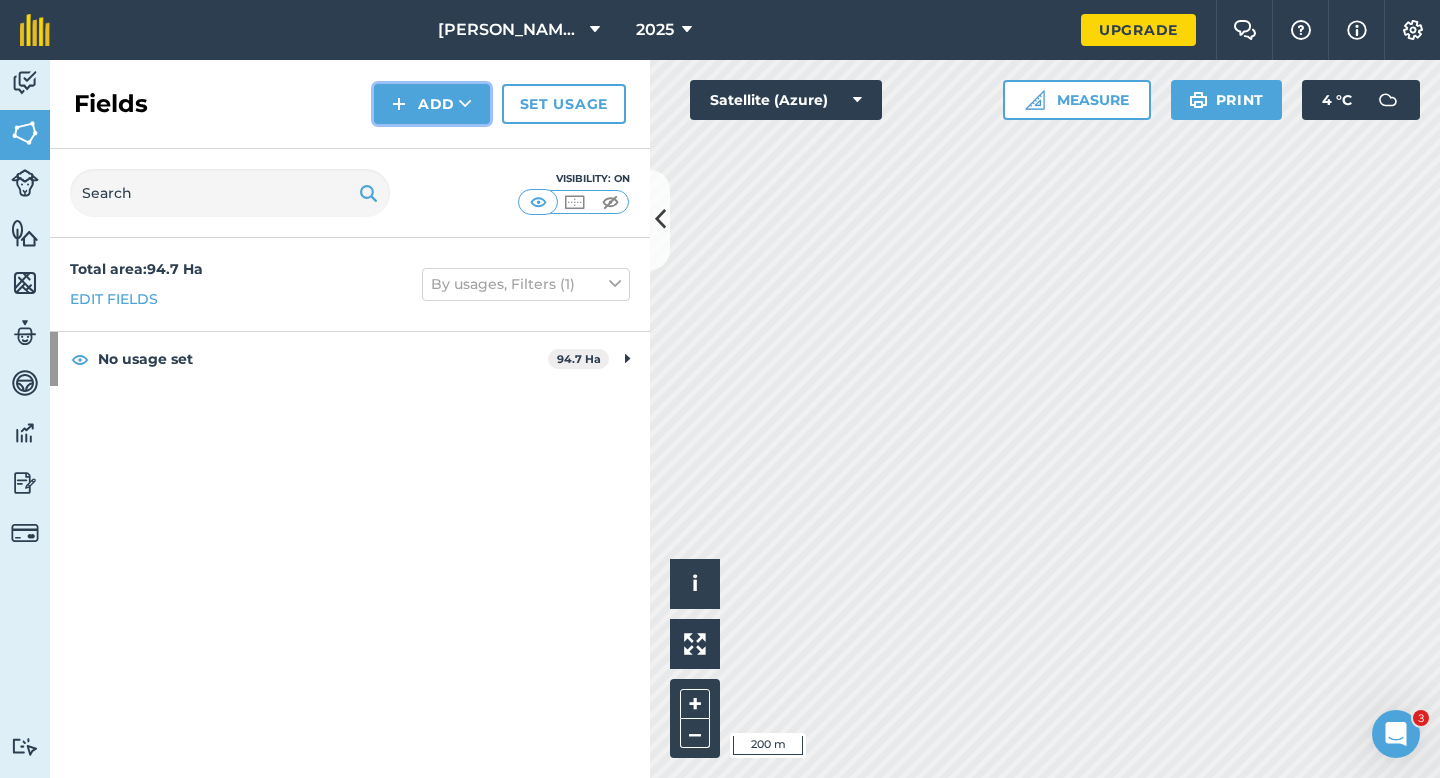 click on "Add" at bounding box center (432, 104) 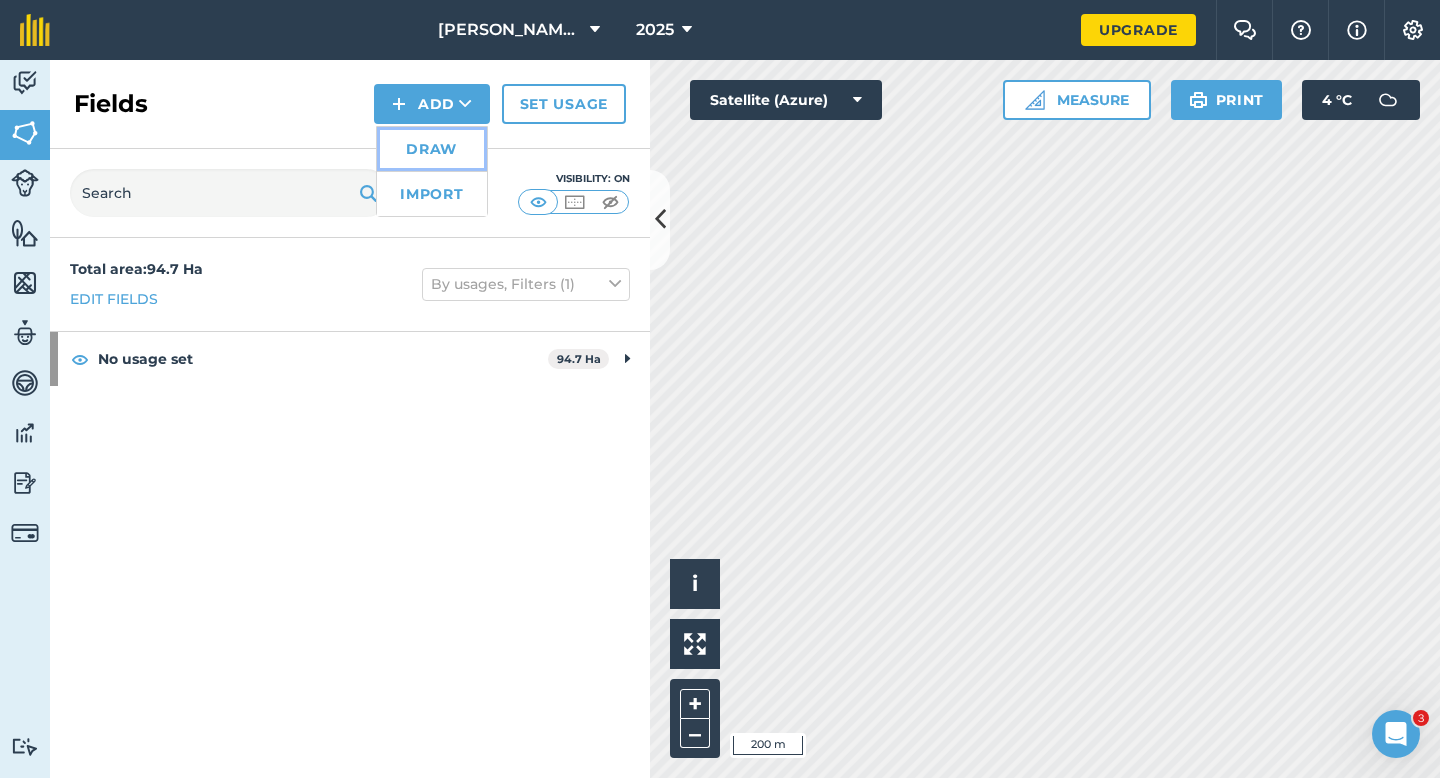 click on "Draw" at bounding box center [432, 149] 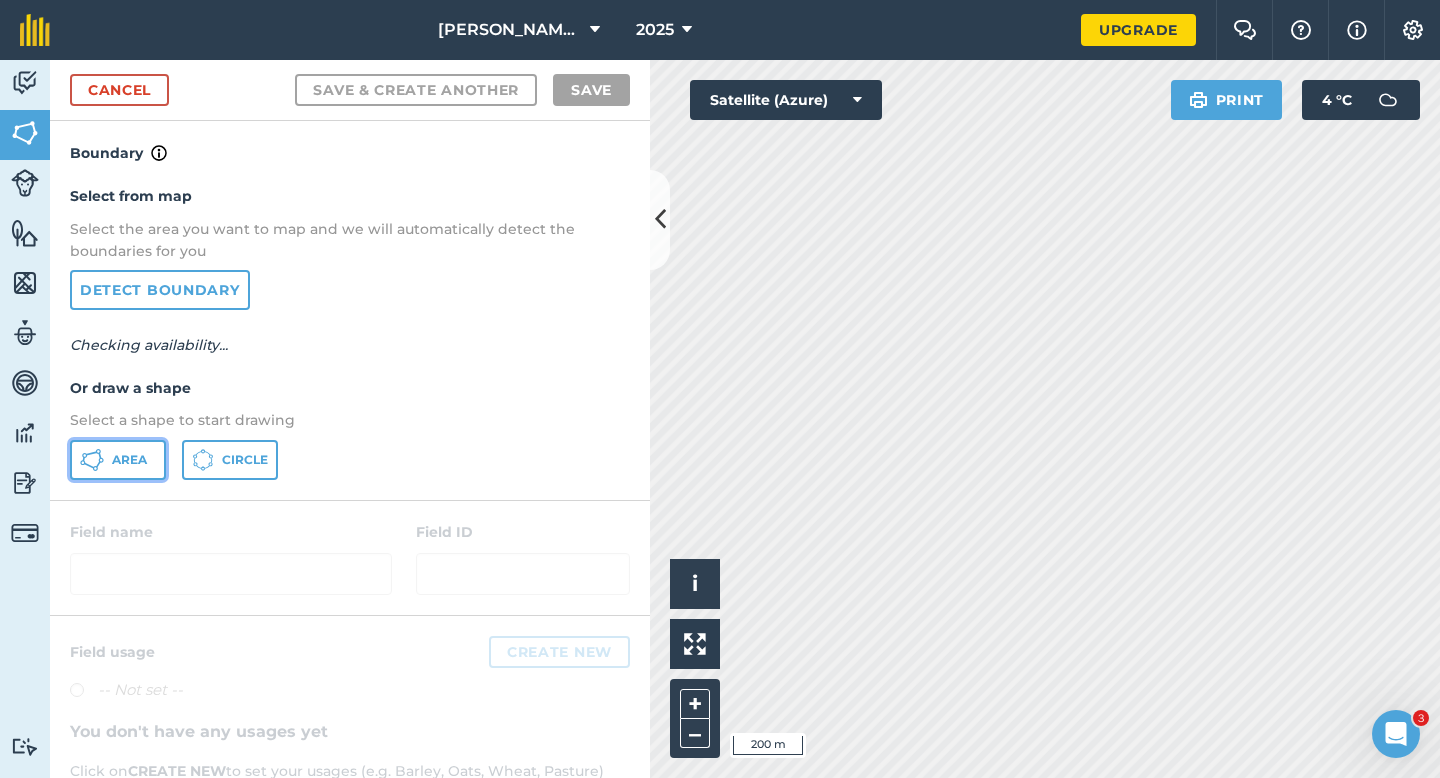click on "Area" at bounding box center (118, 460) 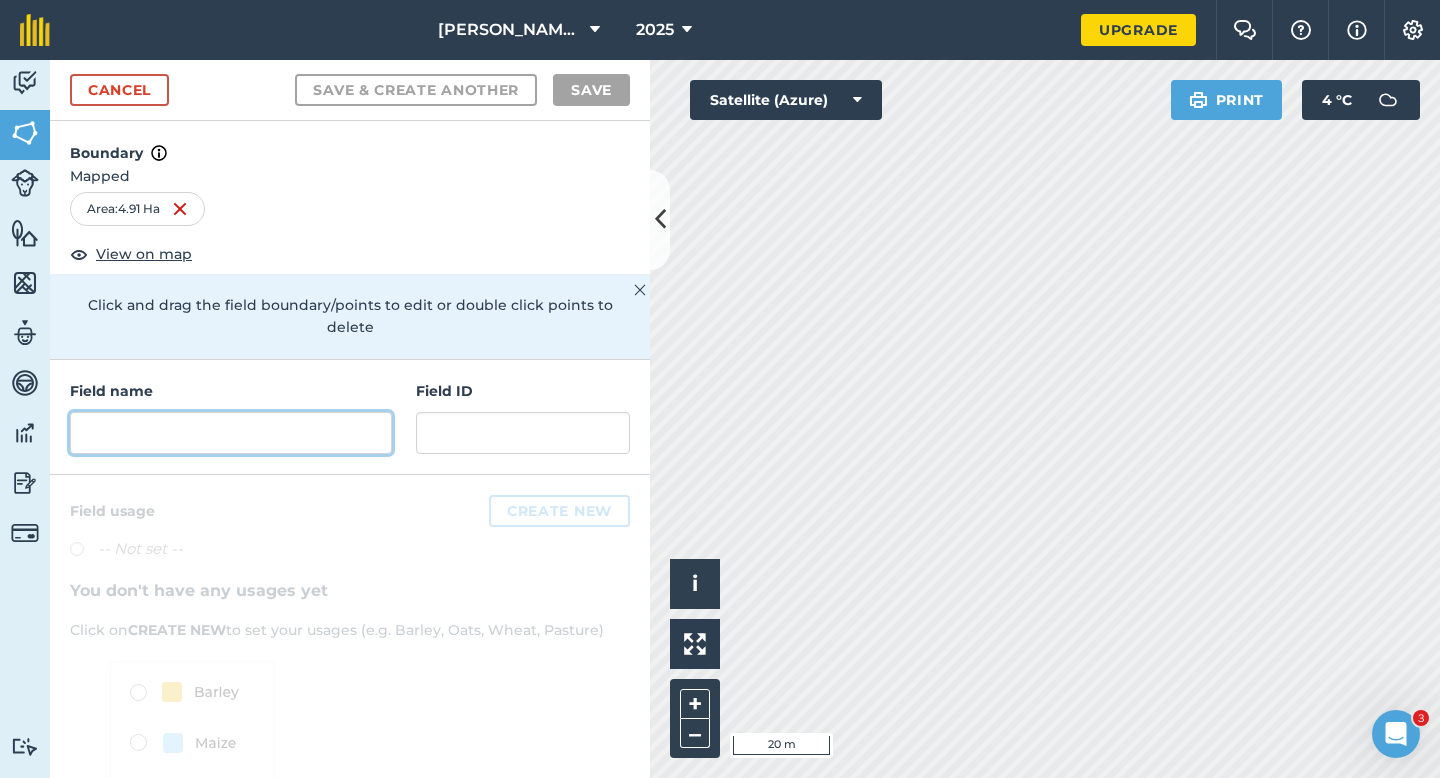 click at bounding box center [231, 433] 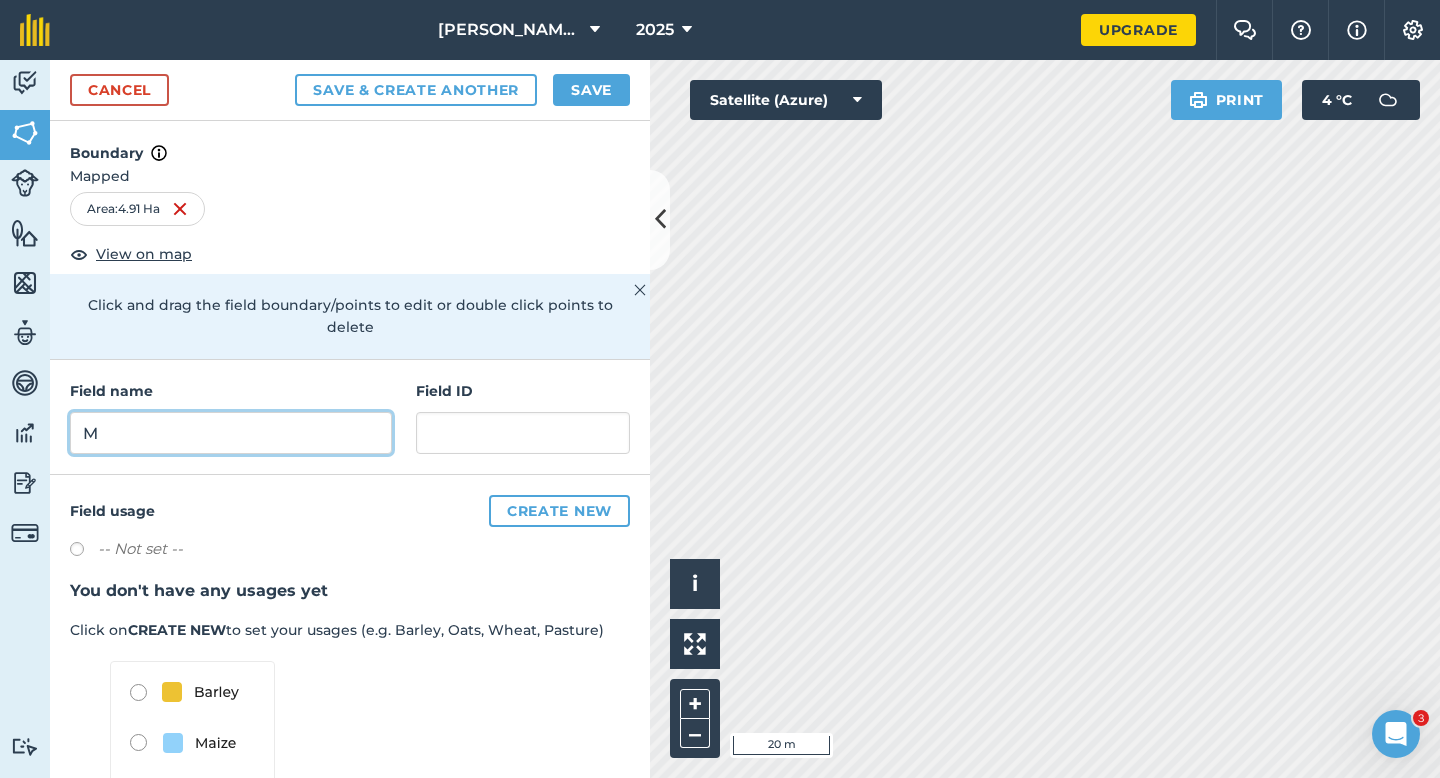 type on "M" 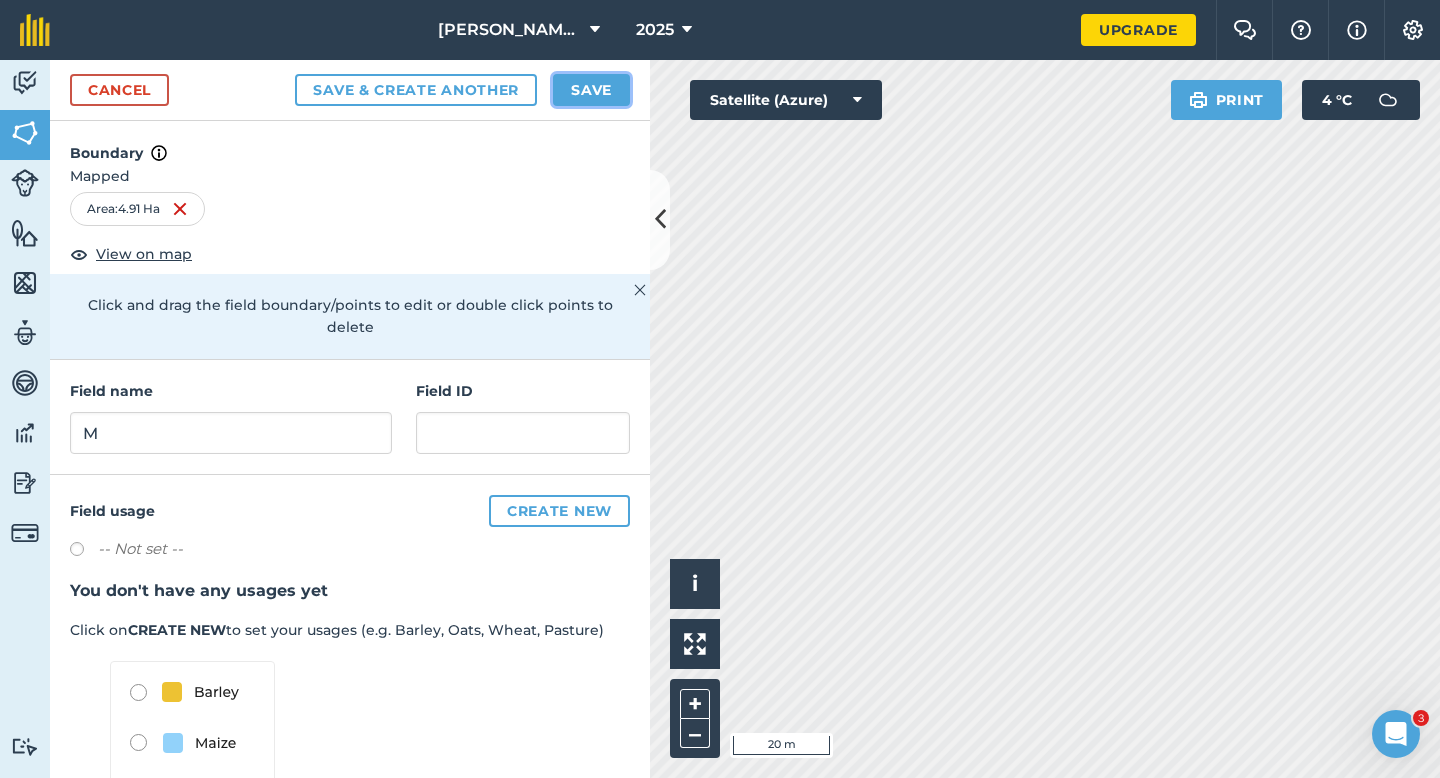 click on "Save" at bounding box center [591, 90] 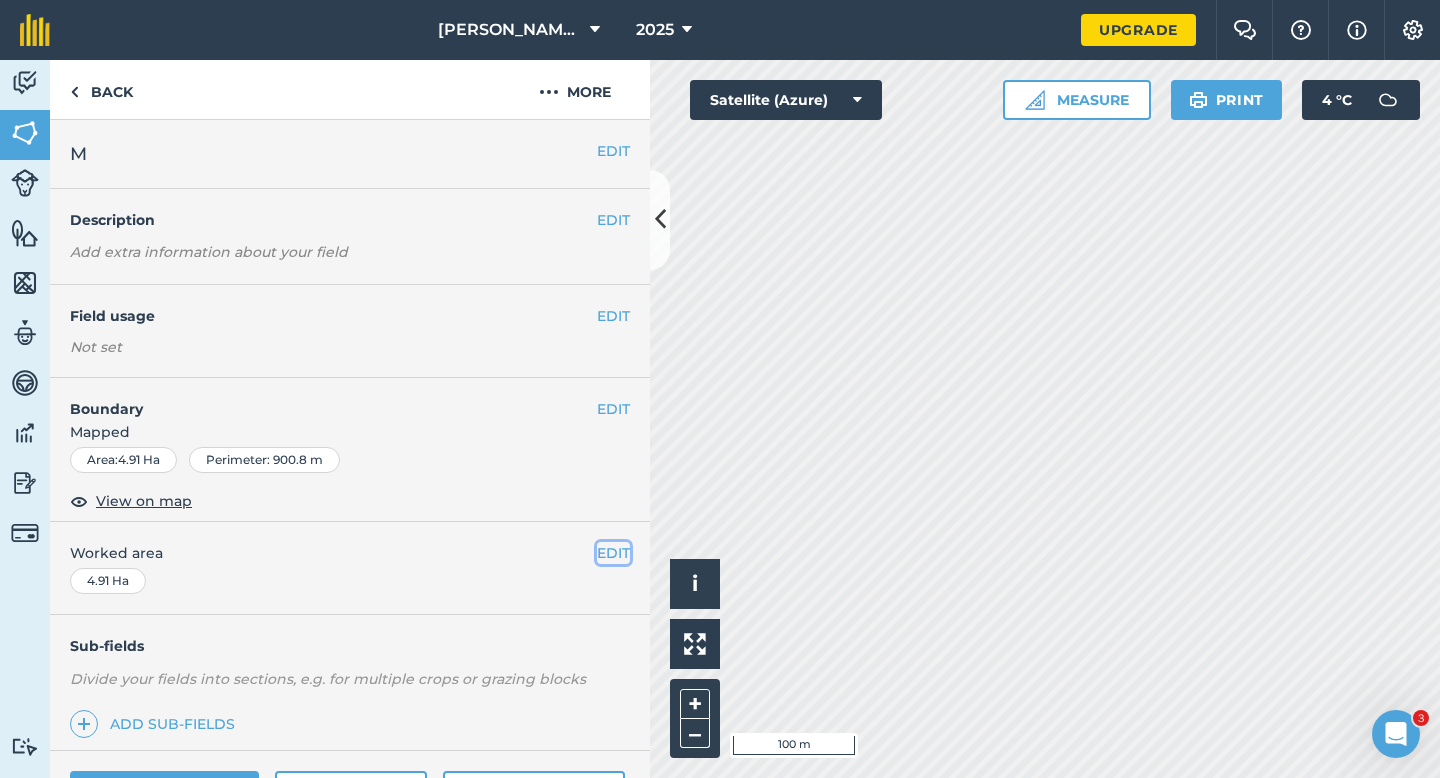 click on "EDIT" at bounding box center (613, 553) 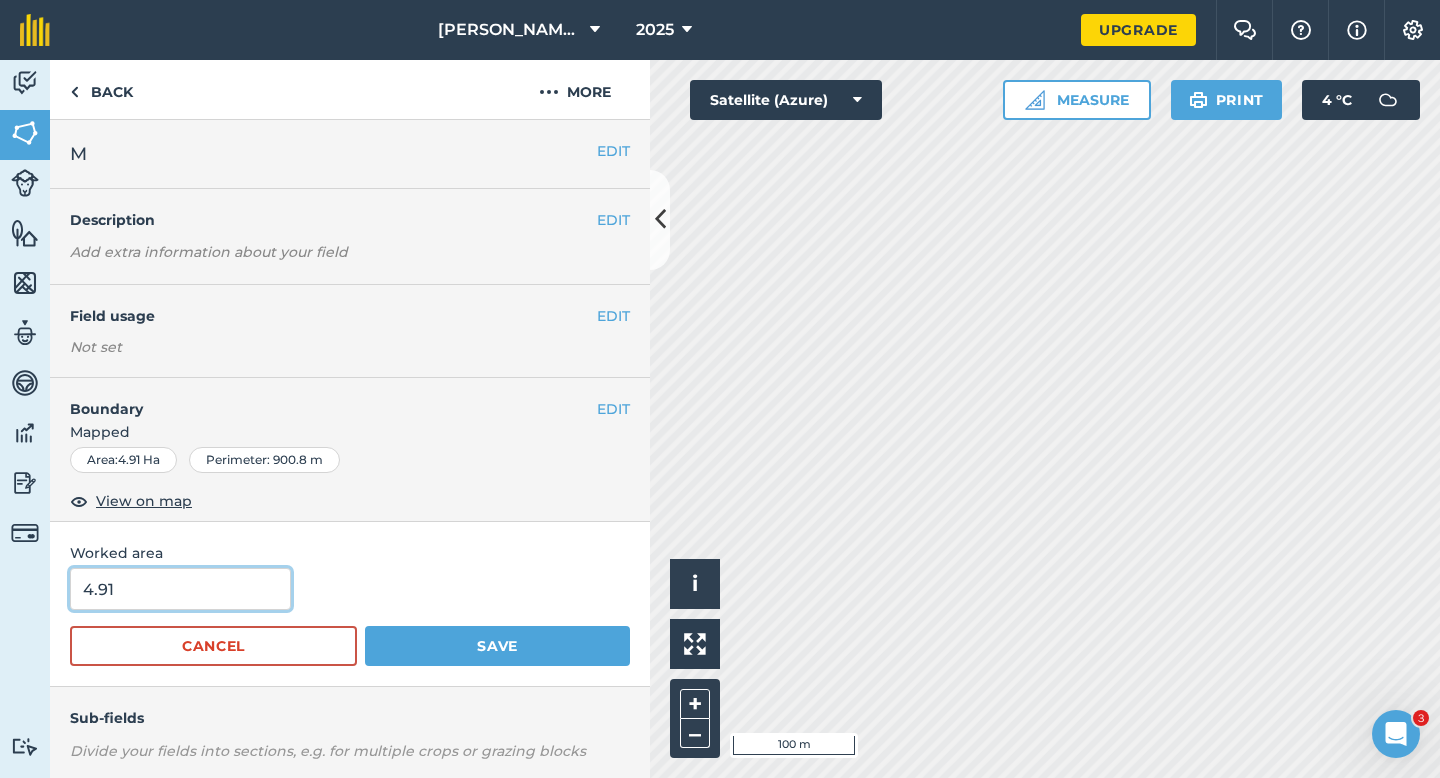 click on "4.91" at bounding box center [180, 589] 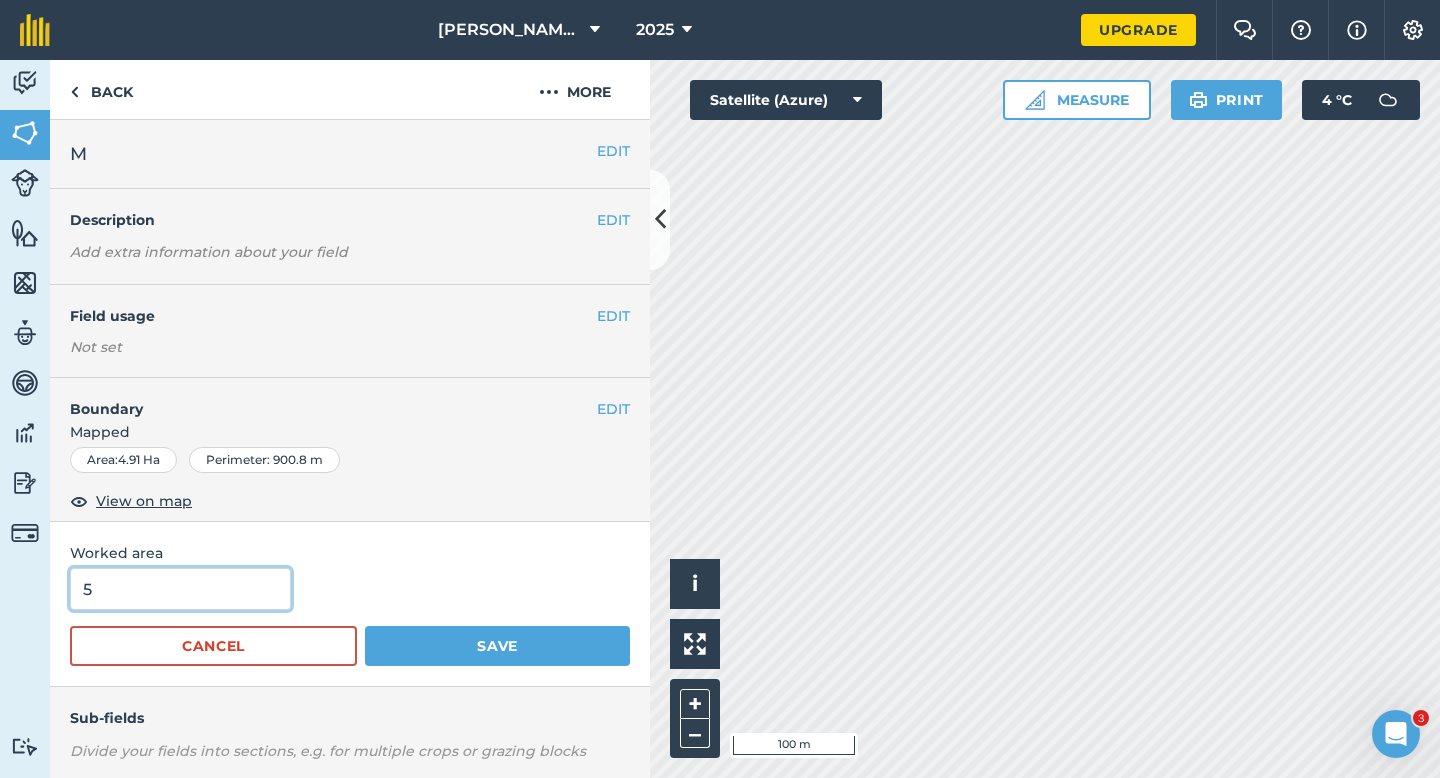 click on "Save" at bounding box center [497, 646] 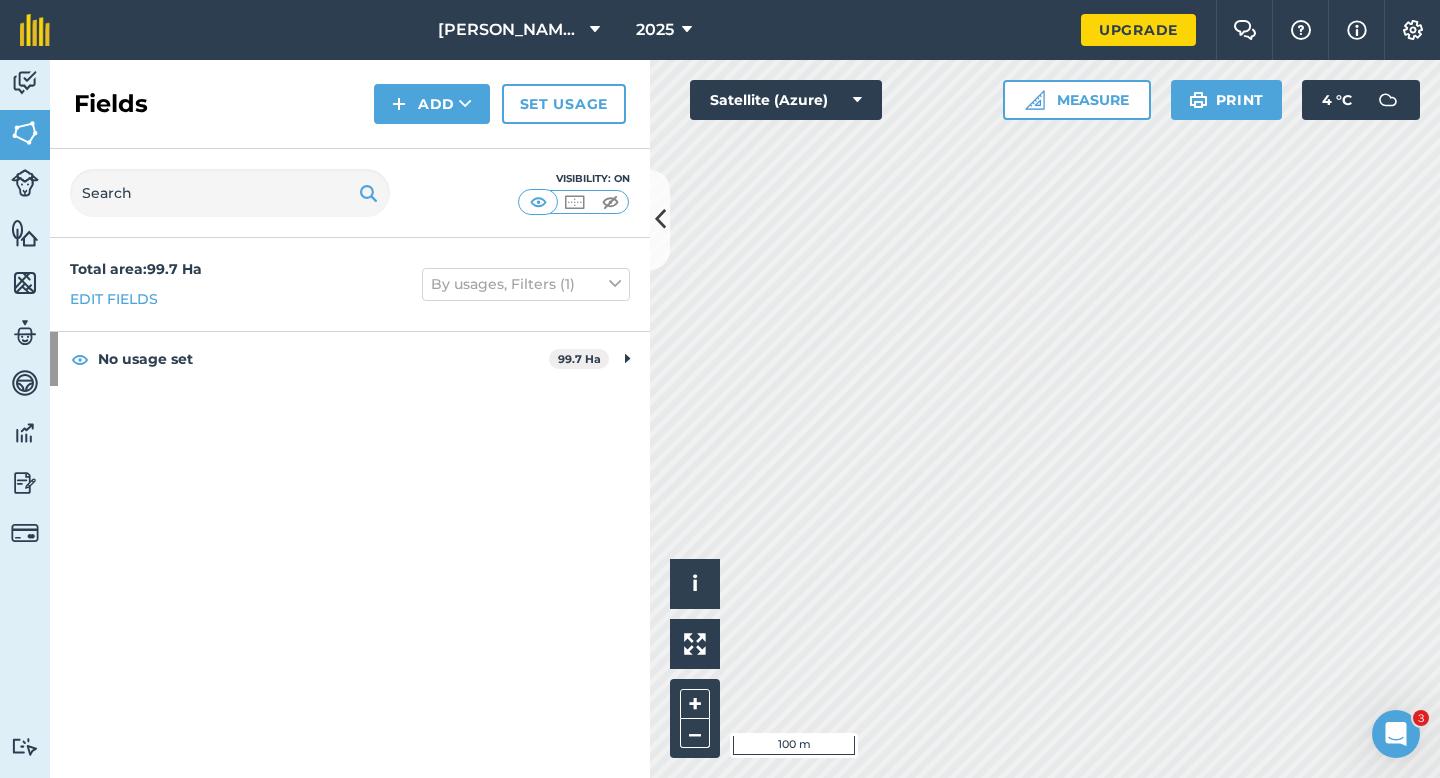 click on "Fields   Add   Set usage" at bounding box center [350, 104] 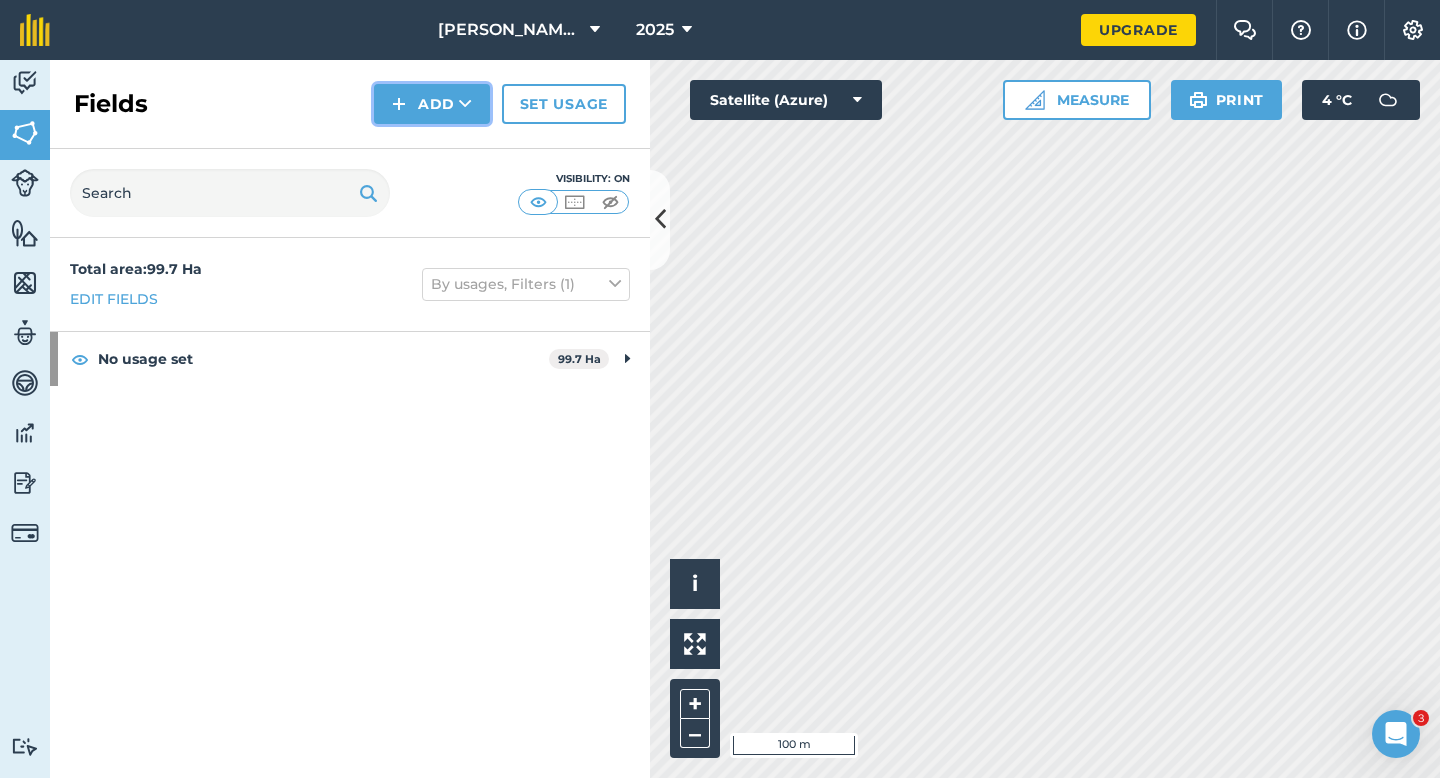 click on "Add" at bounding box center (432, 104) 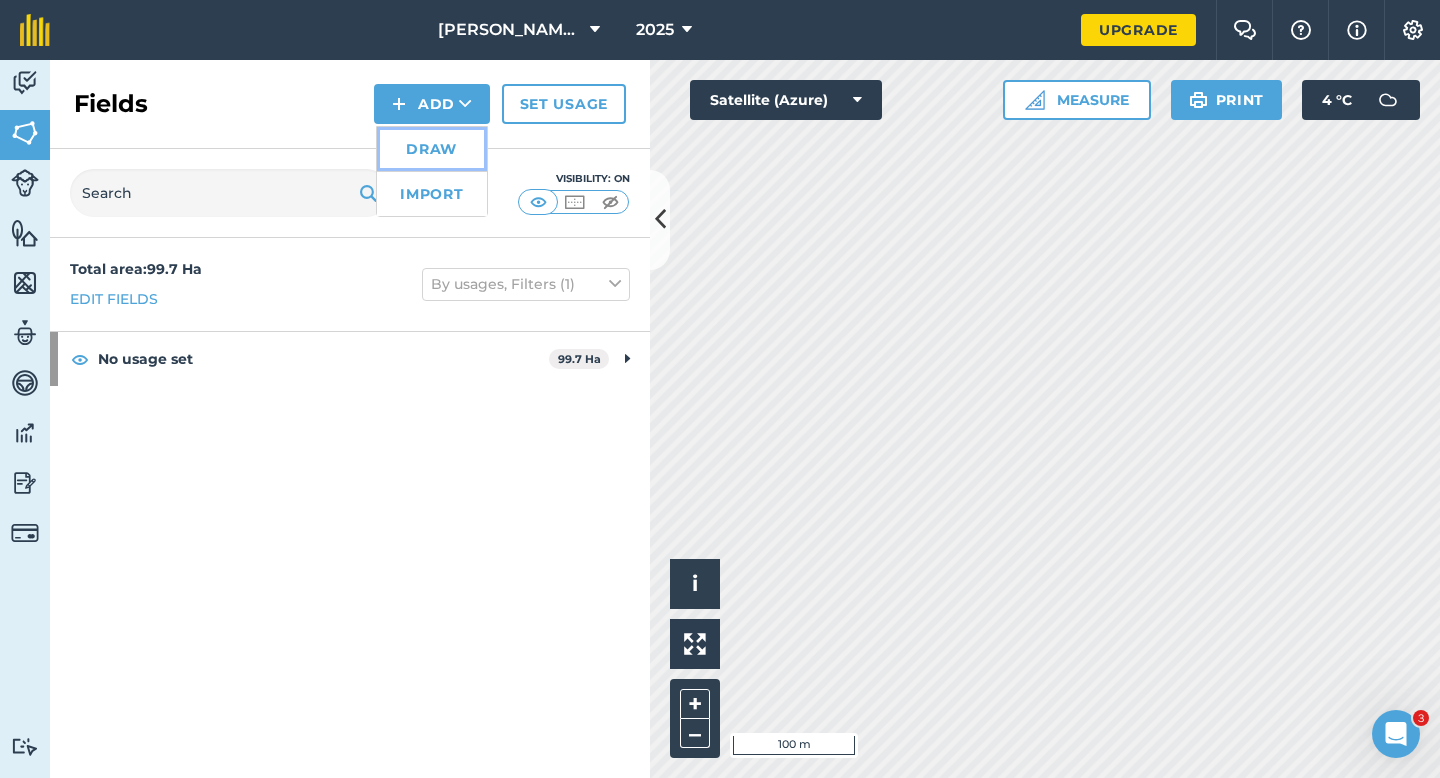 click on "Draw" at bounding box center [432, 149] 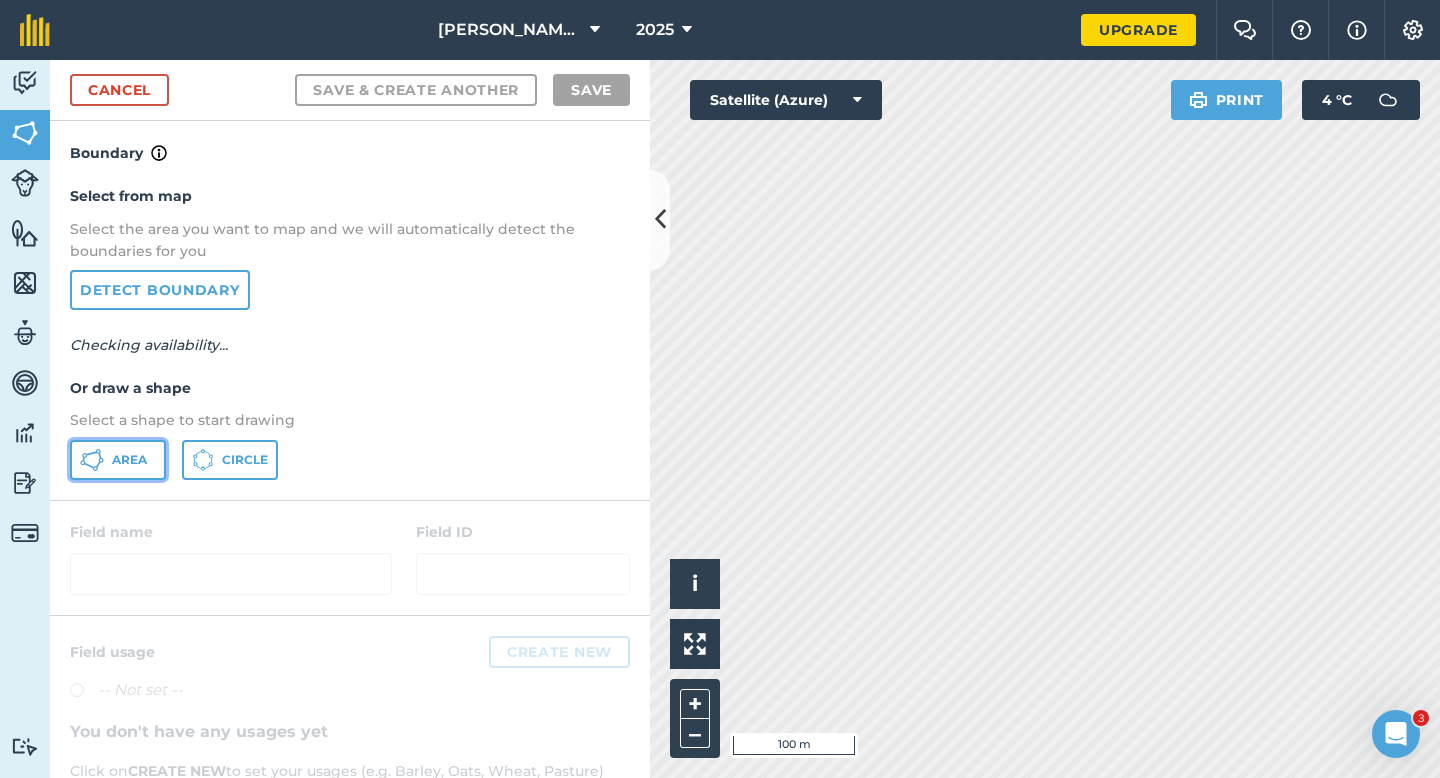 click on "Area" at bounding box center [129, 460] 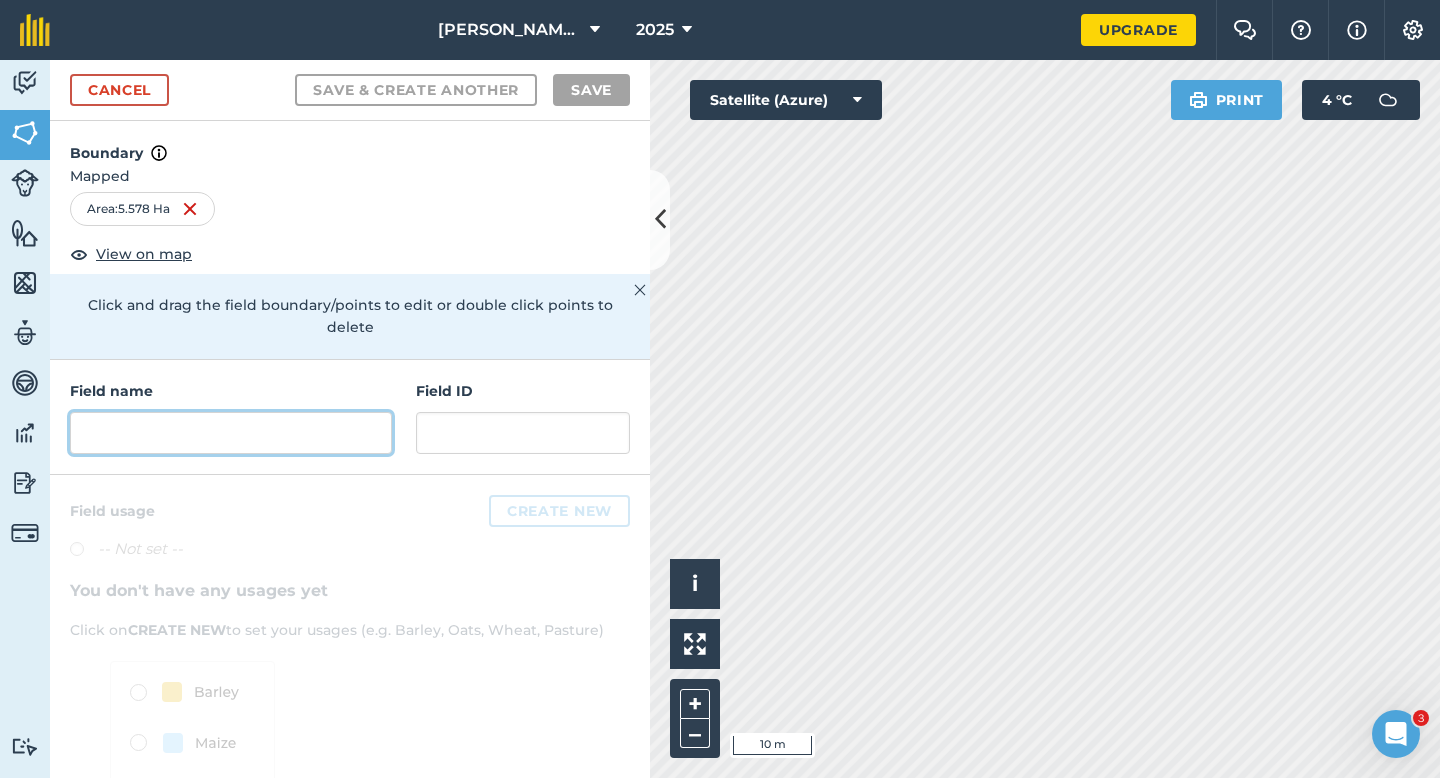 click at bounding box center (231, 433) 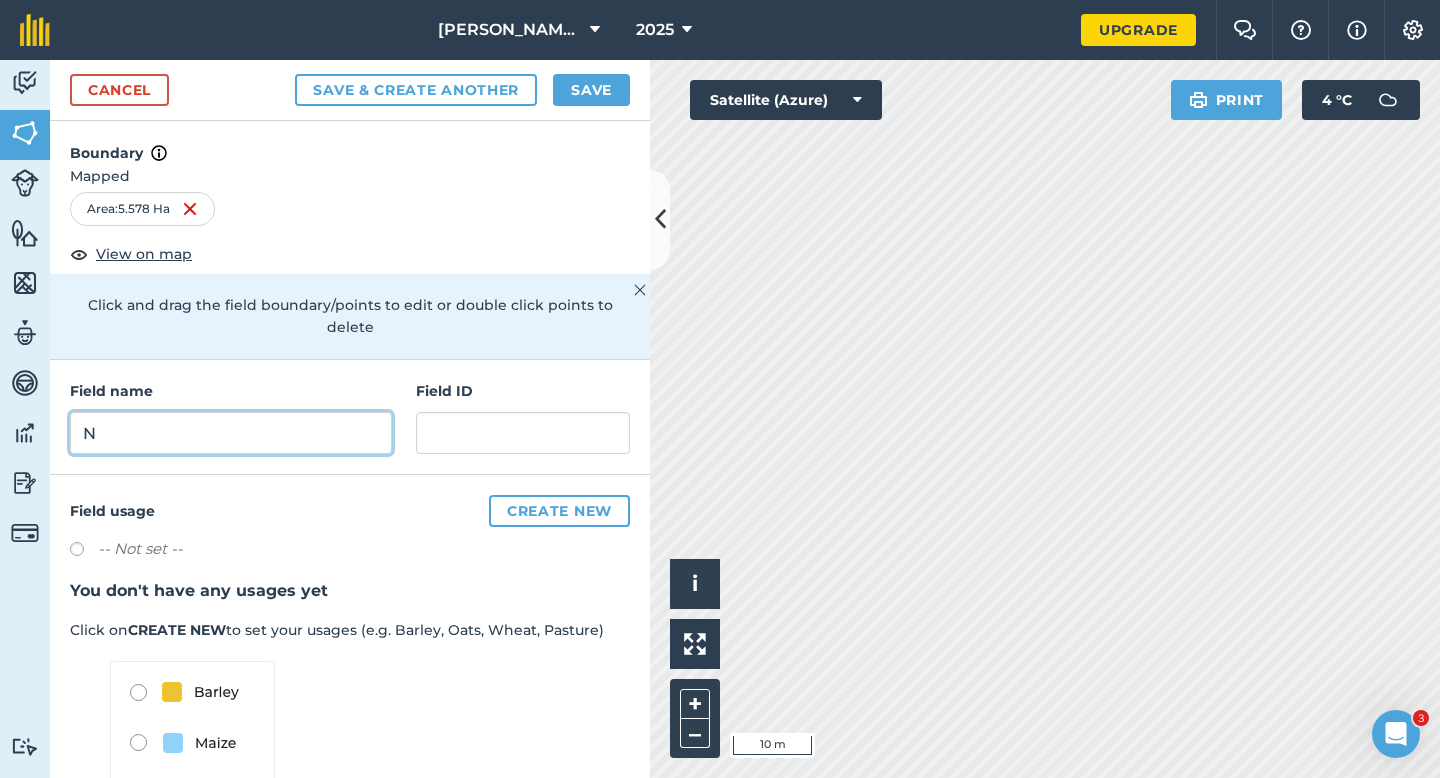 type on "N" 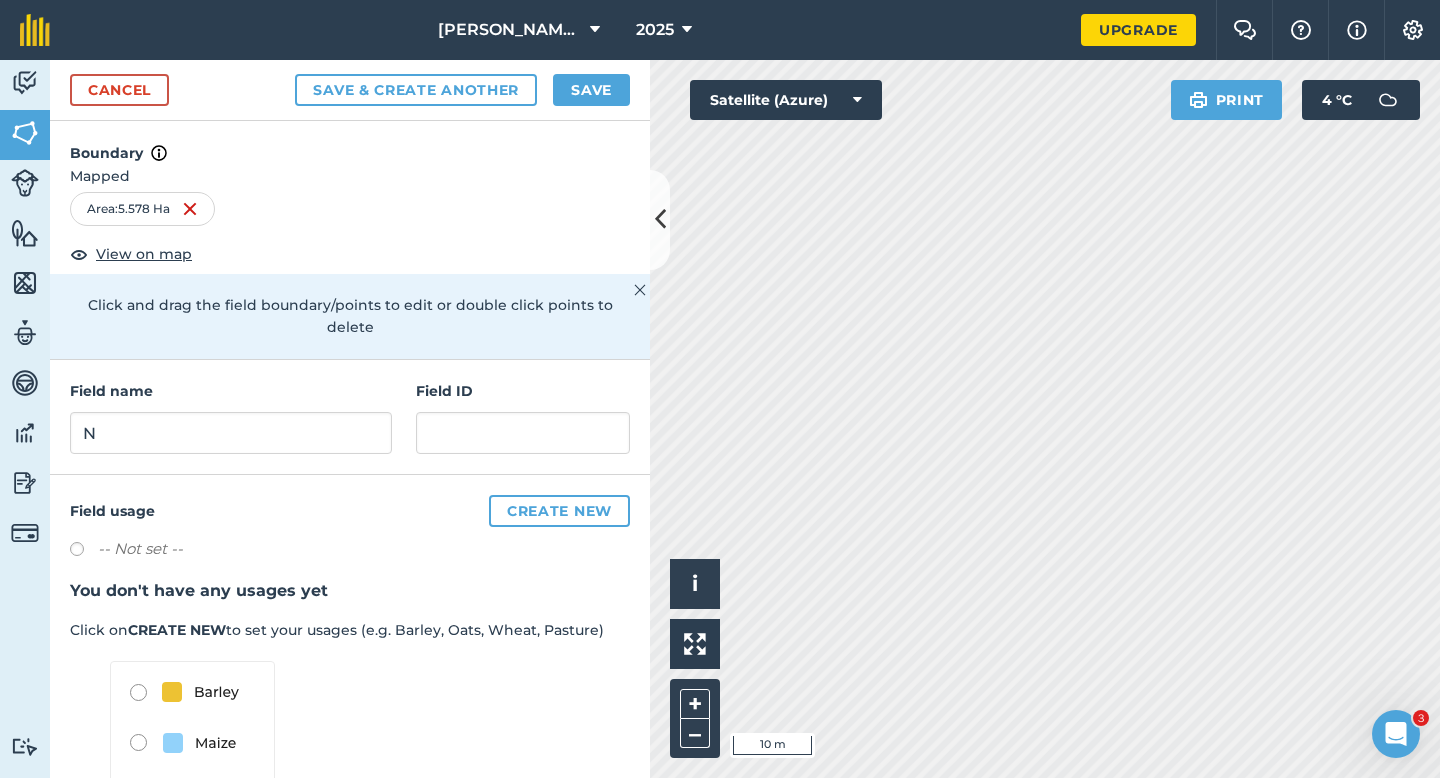click on "Cancel Save & Create Another Save" at bounding box center (350, 90) 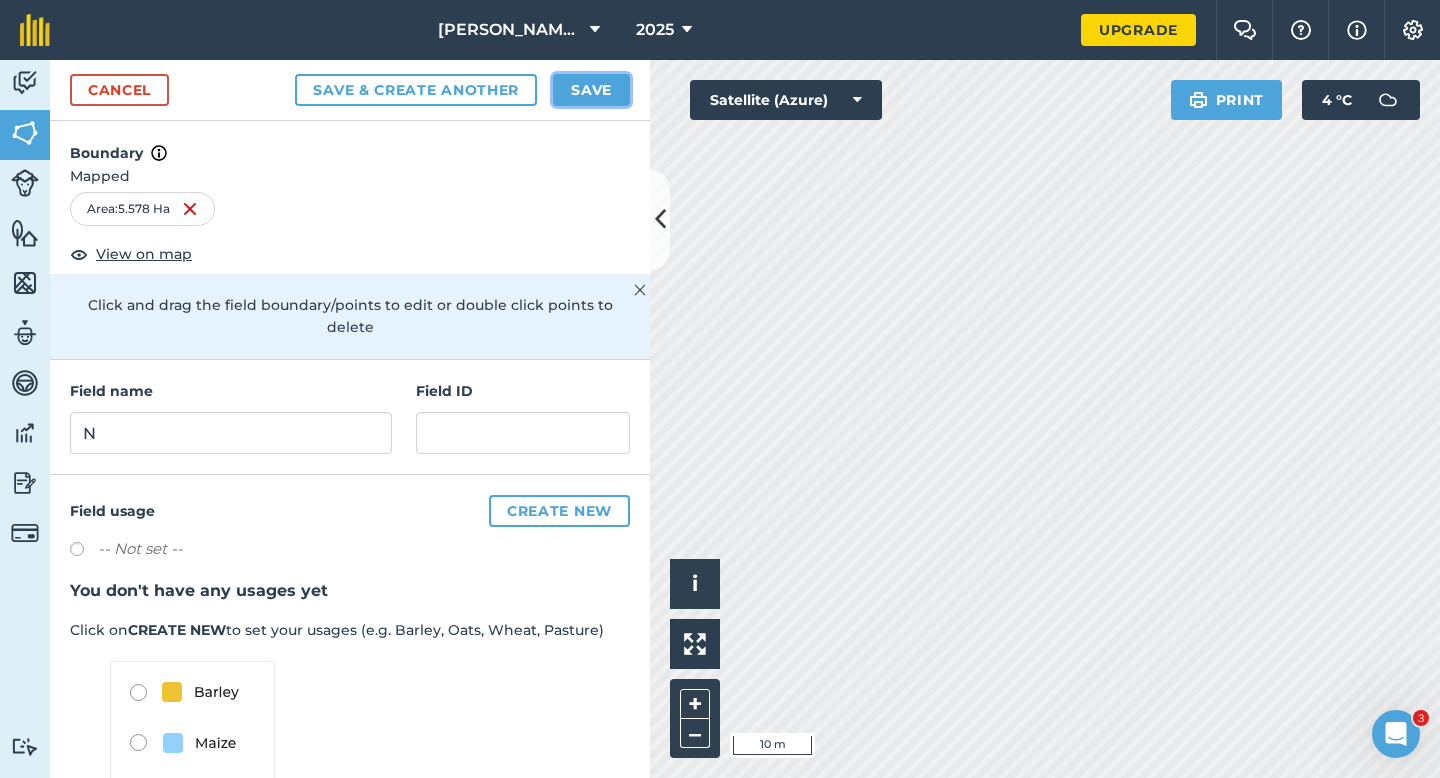 click on "Save" at bounding box center (591, 90) 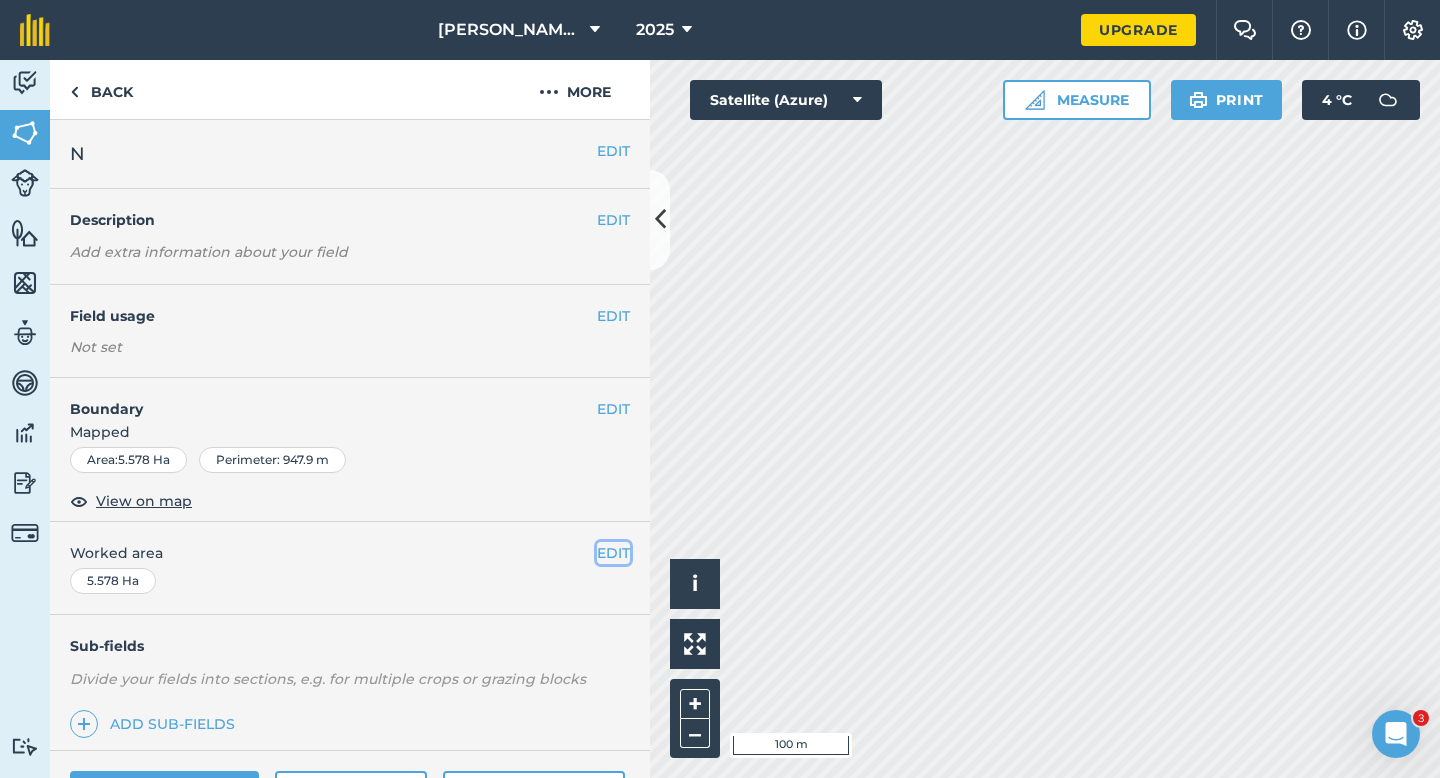 click on "EDIT" at bounding box center (613, 553) 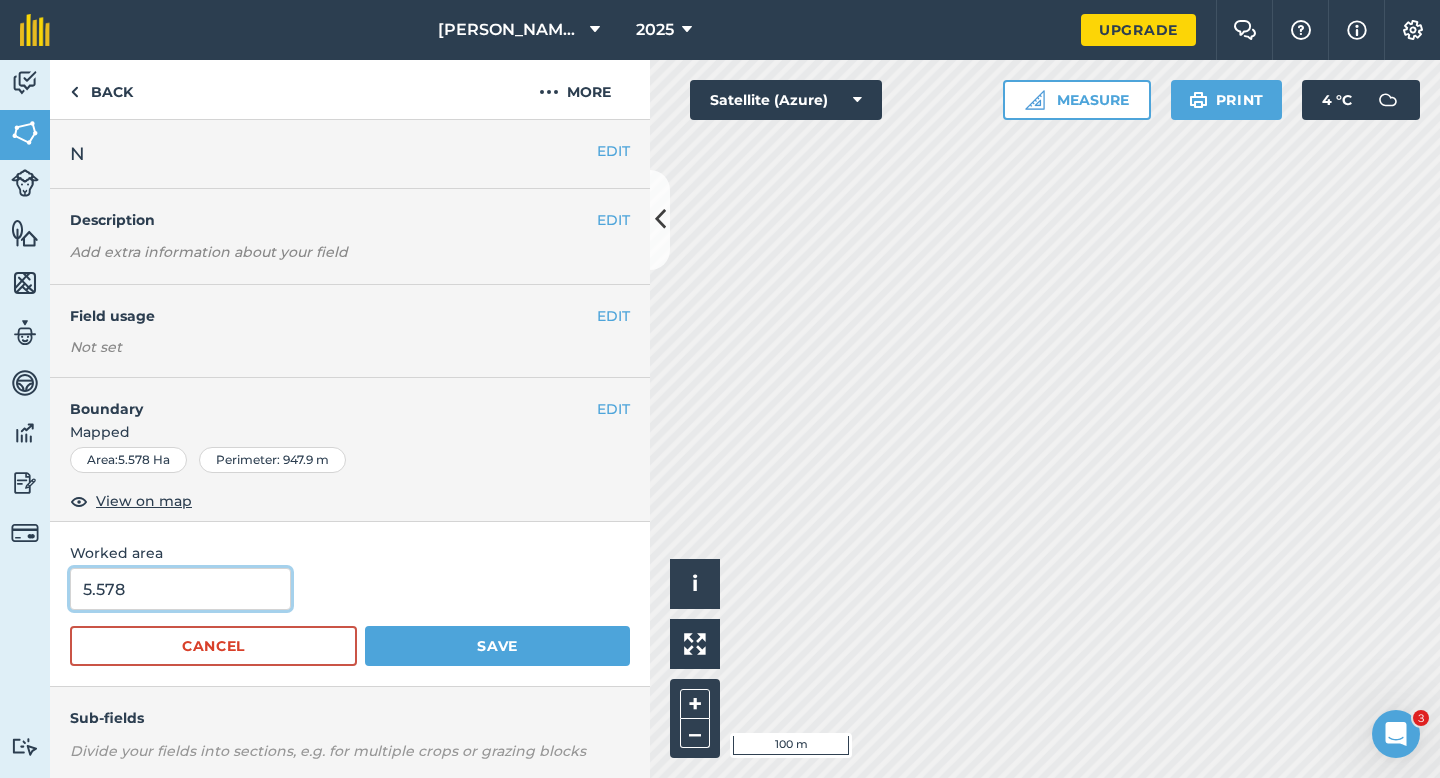click on "5.578" at bounding box center (180, 589) 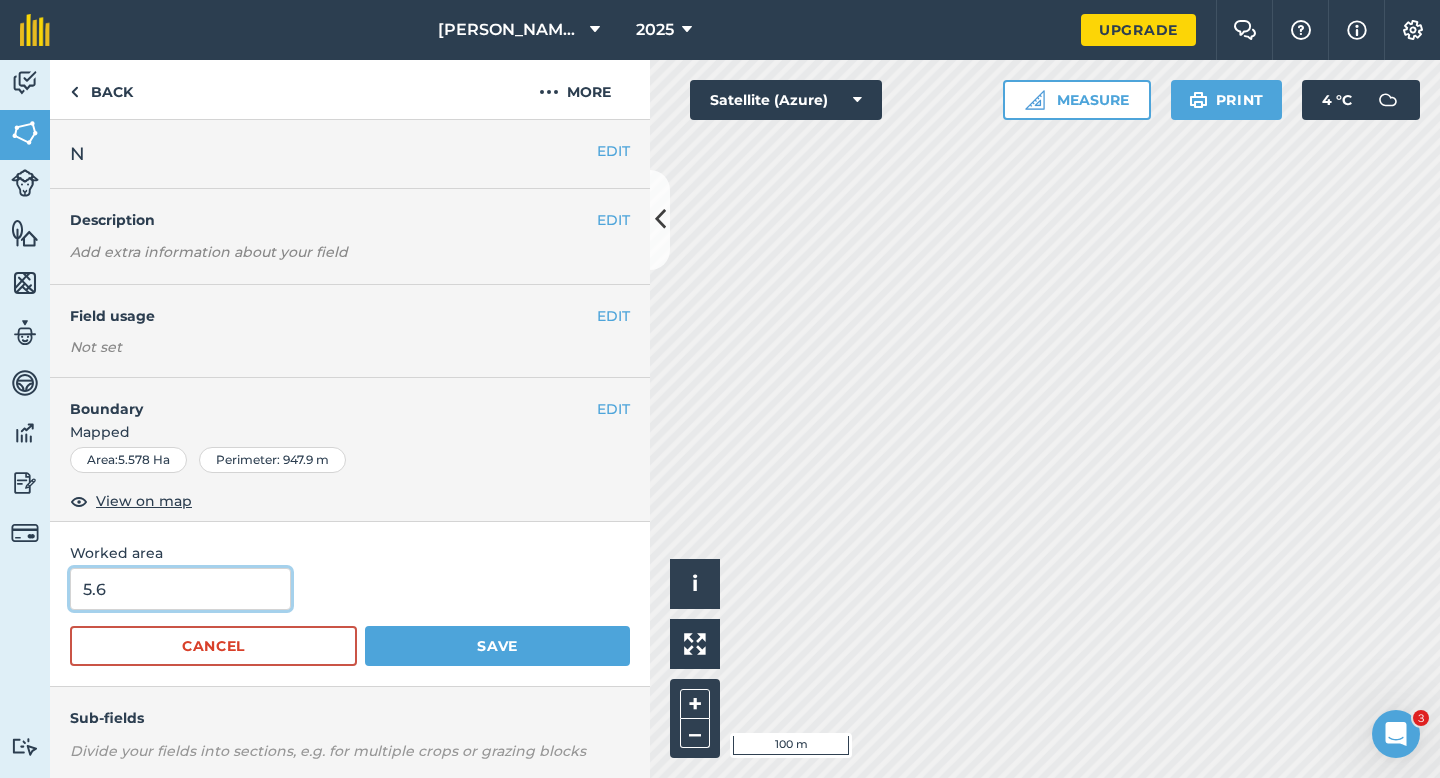type on "5.6" 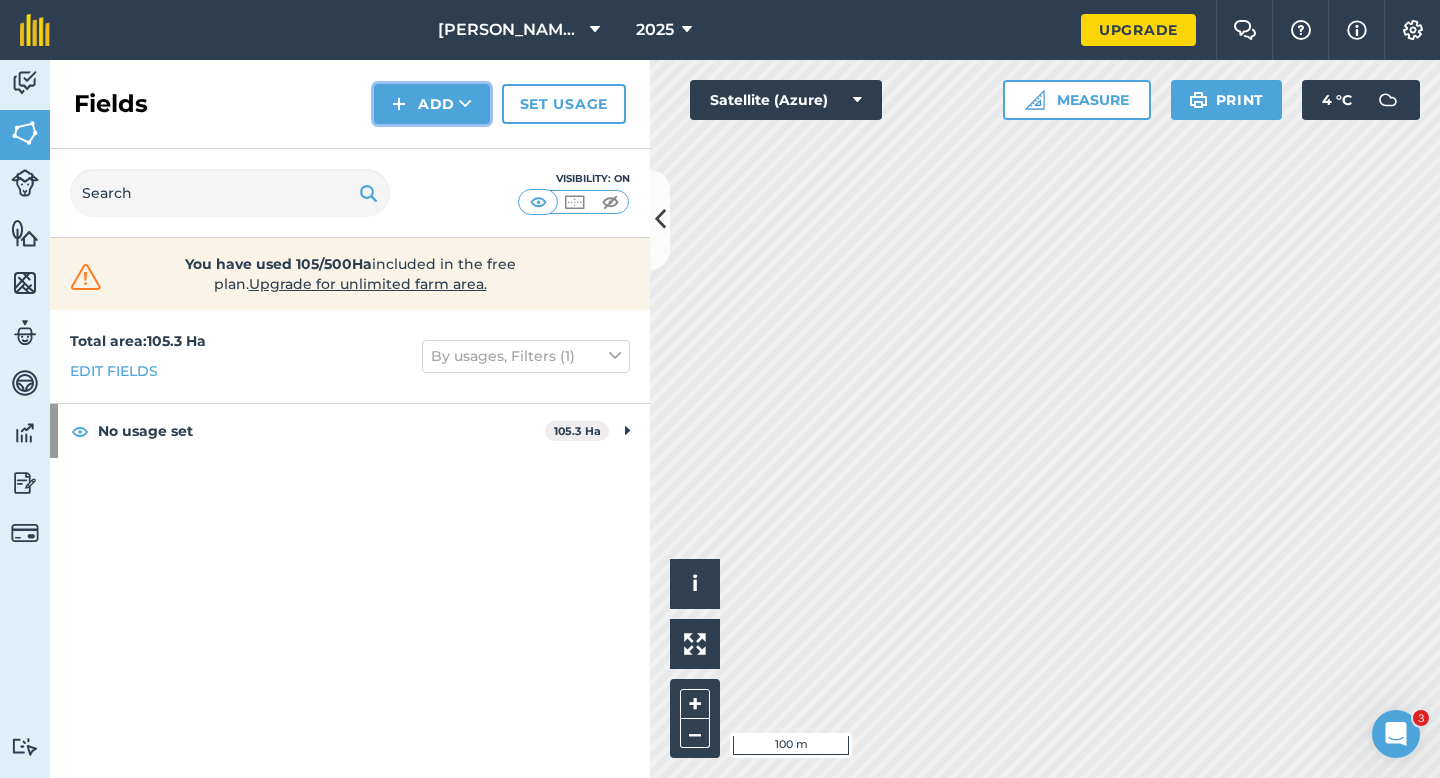 click on "Add" at bounding box center [432, 104] 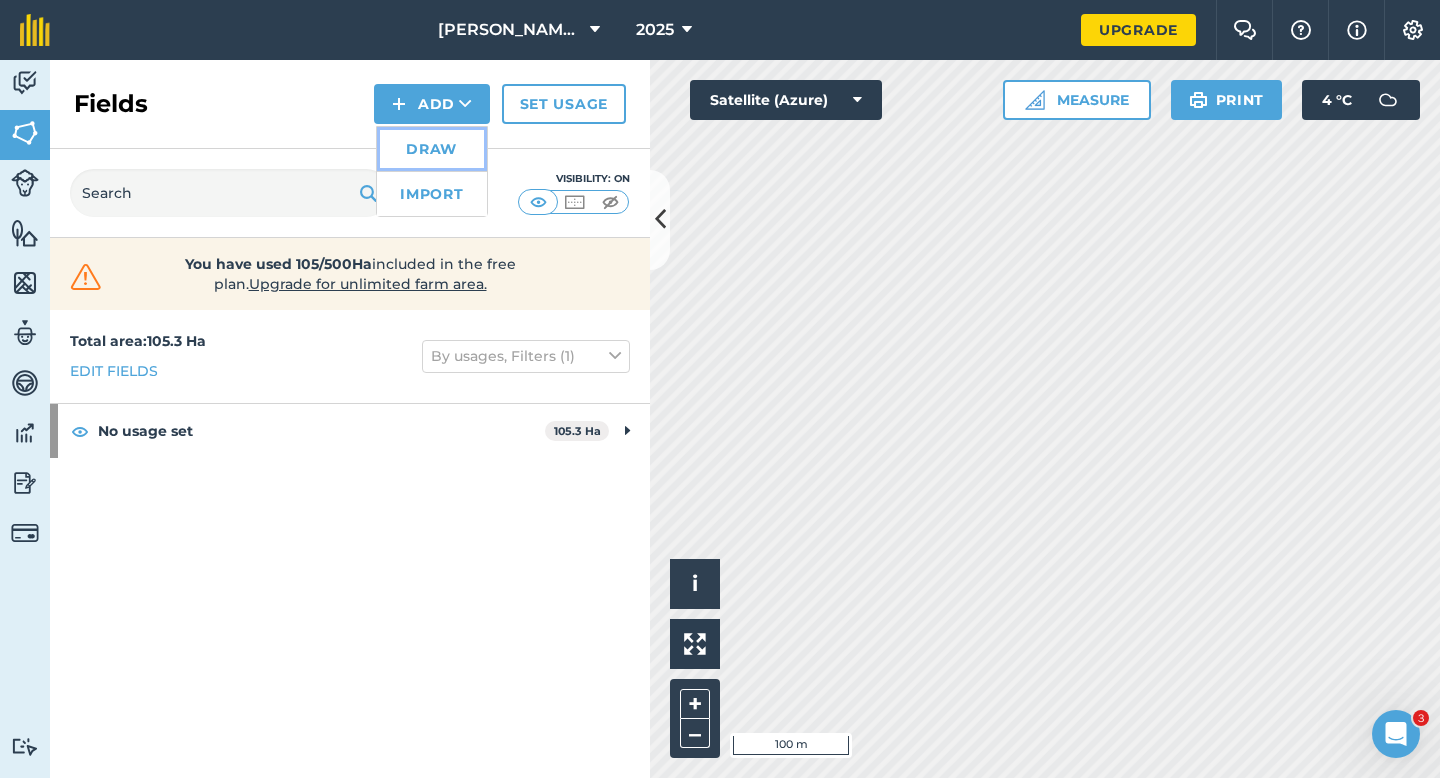 click on "Draw" at bounding box center [432, 149] 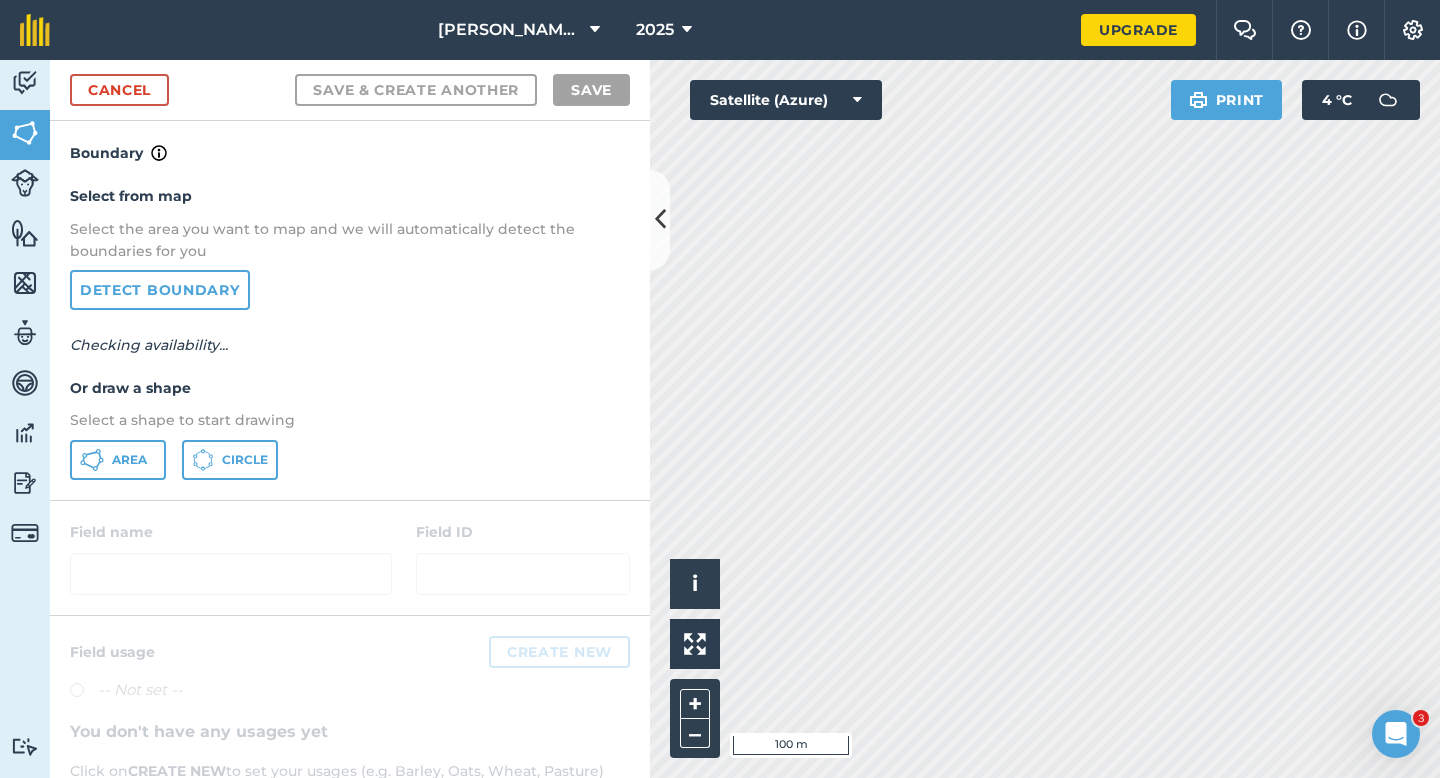 click on "Select from map Select the area you want to map and we will automatically detect the boundaries for you Detect boundary Checking availability... Or draw a shape Select a shape to start drawing Area Circle" at bounding box center [350, 332] 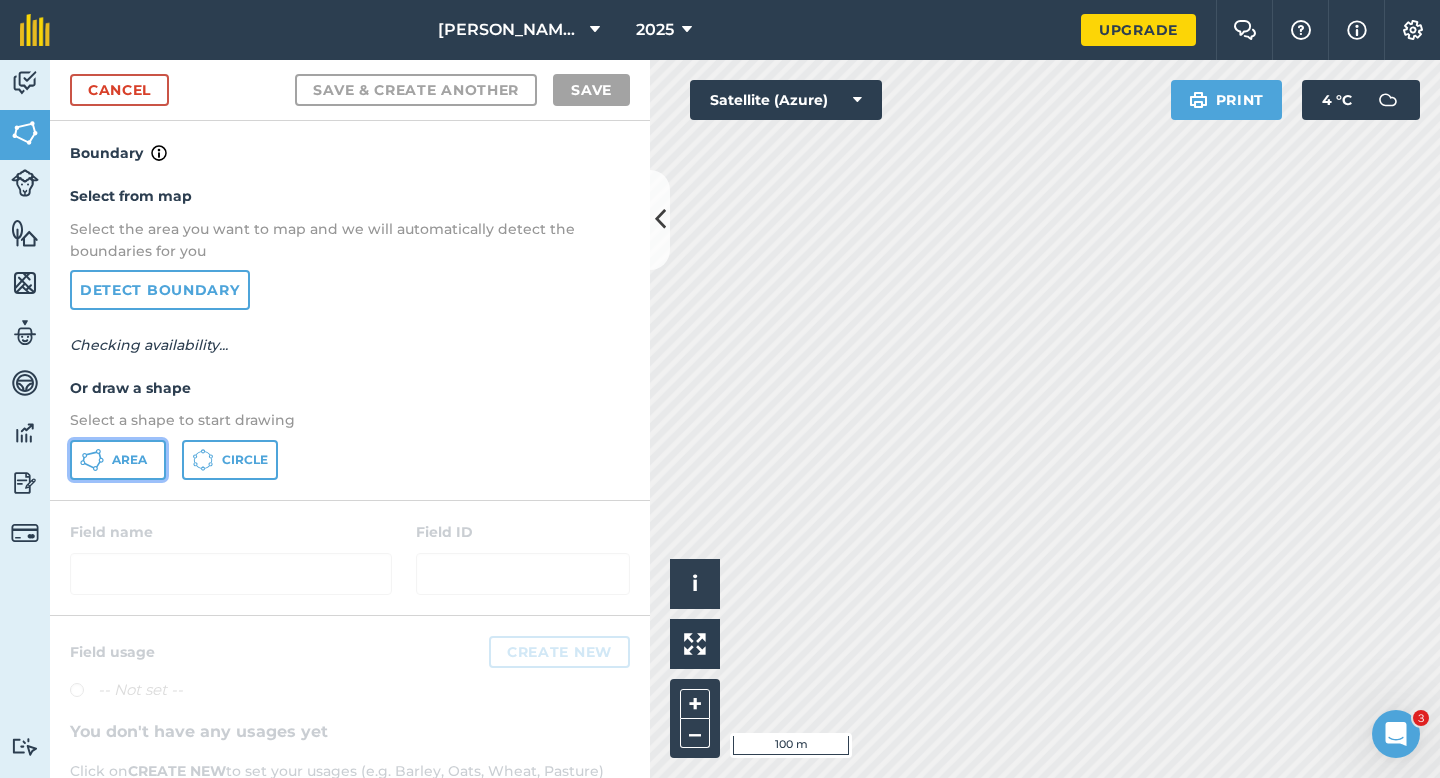 click on "Area" at bounding box center [118, 460] 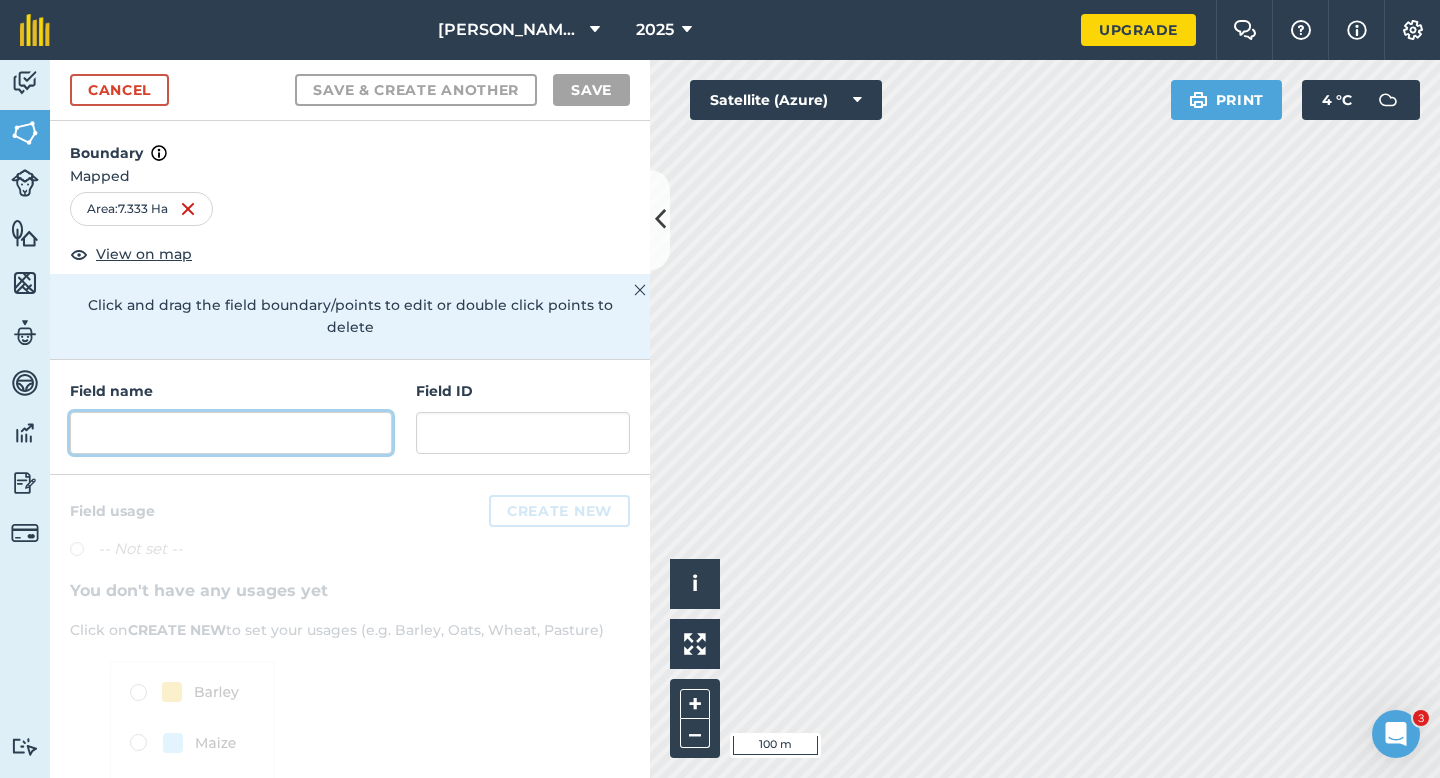 click at bounding box center [231, 433] 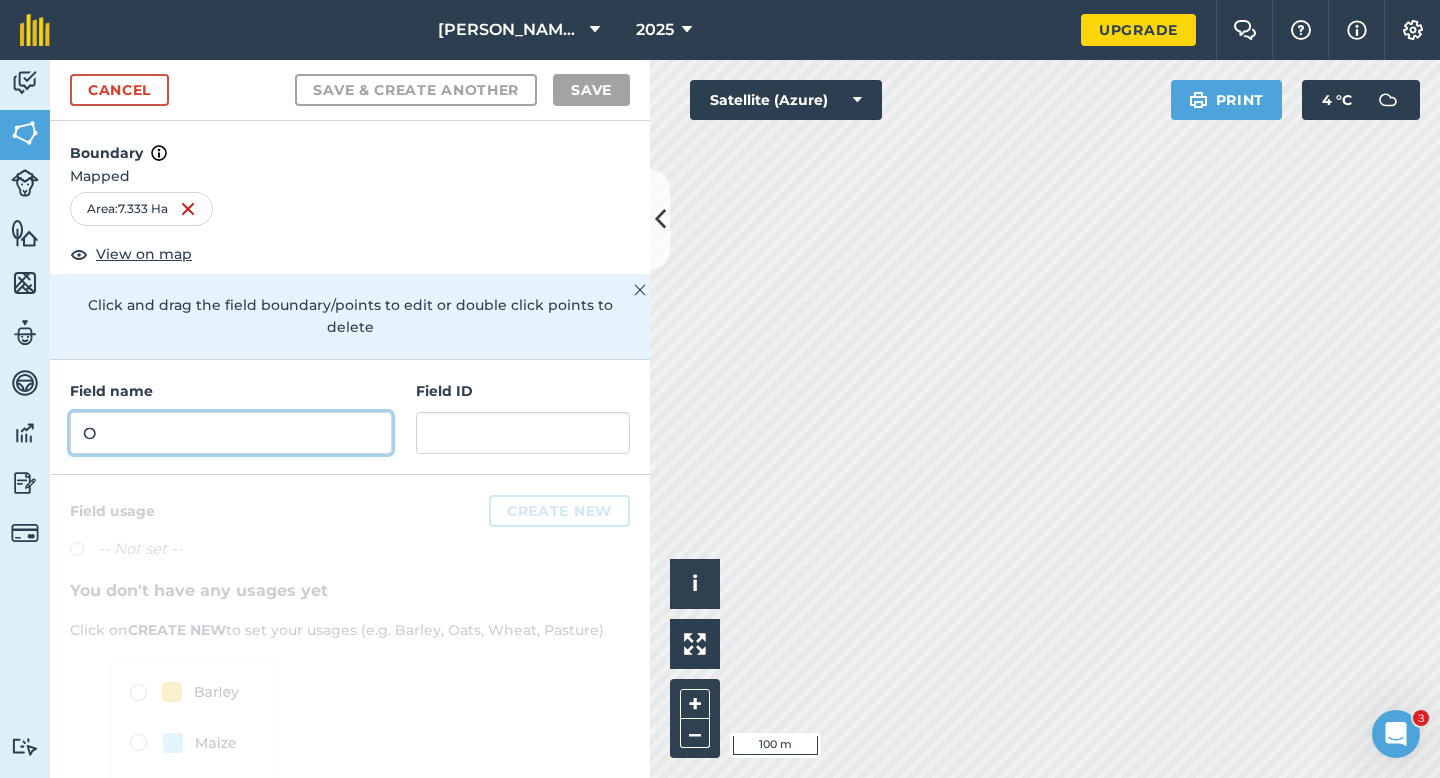 type on "O" 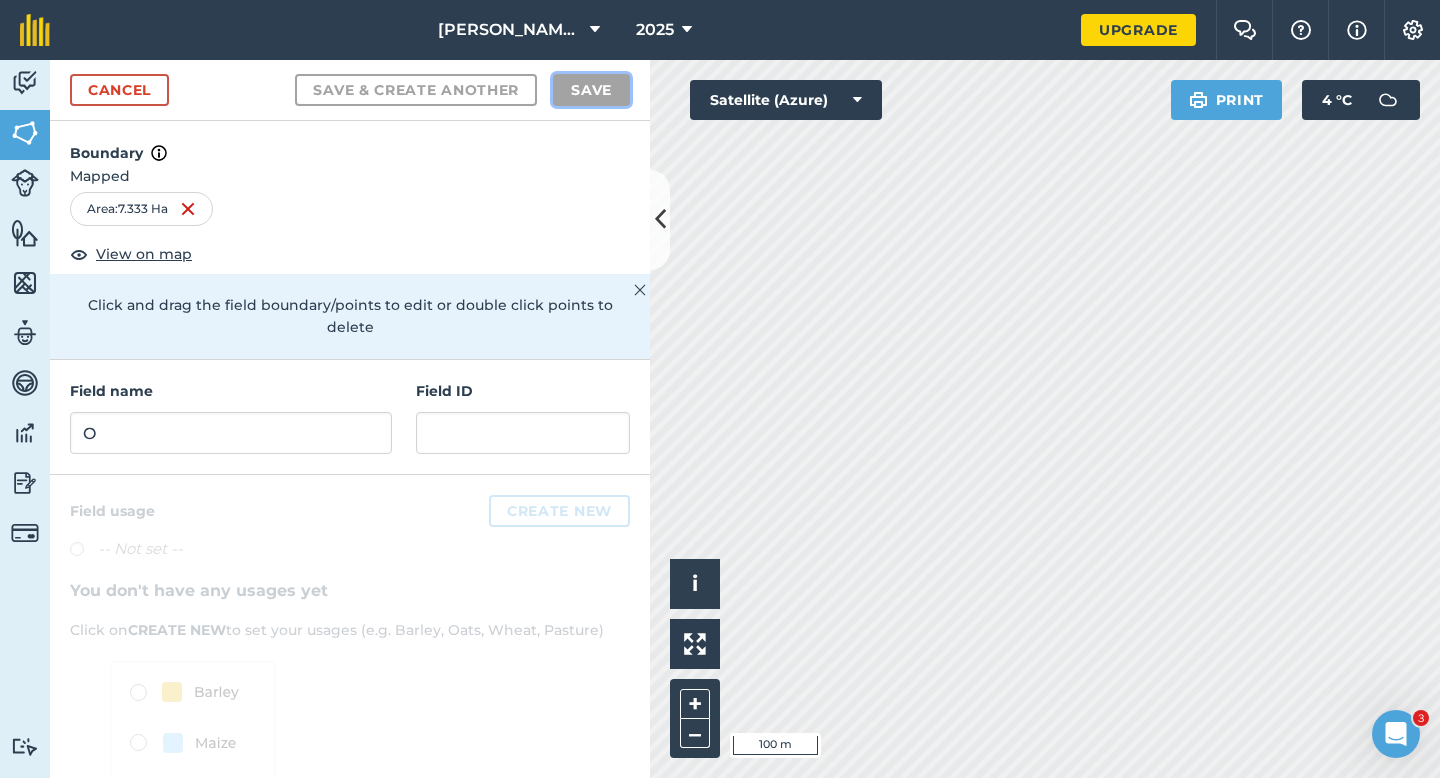 click on "Save" at bounding box center (591, 90) 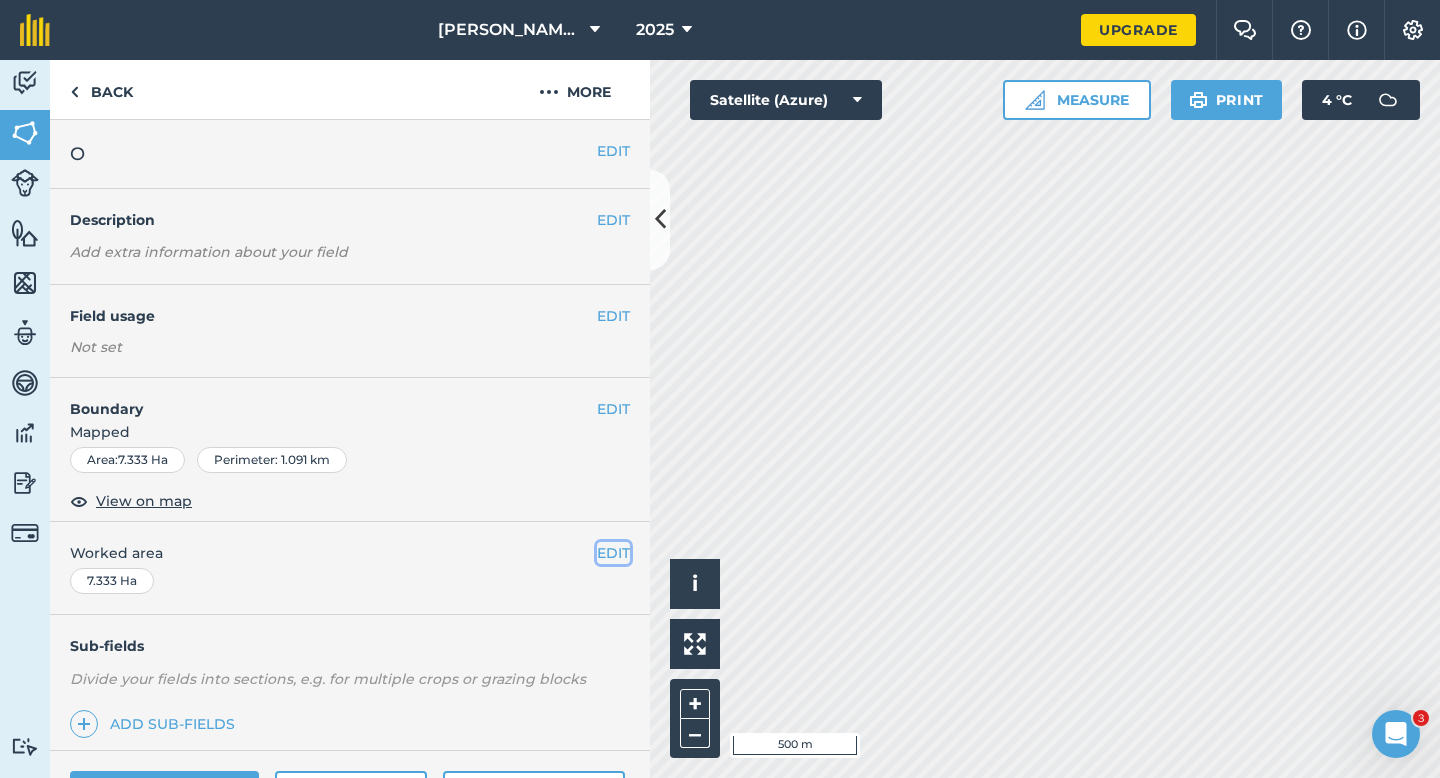 click on "EDIT" at bounding box center (613, 553) 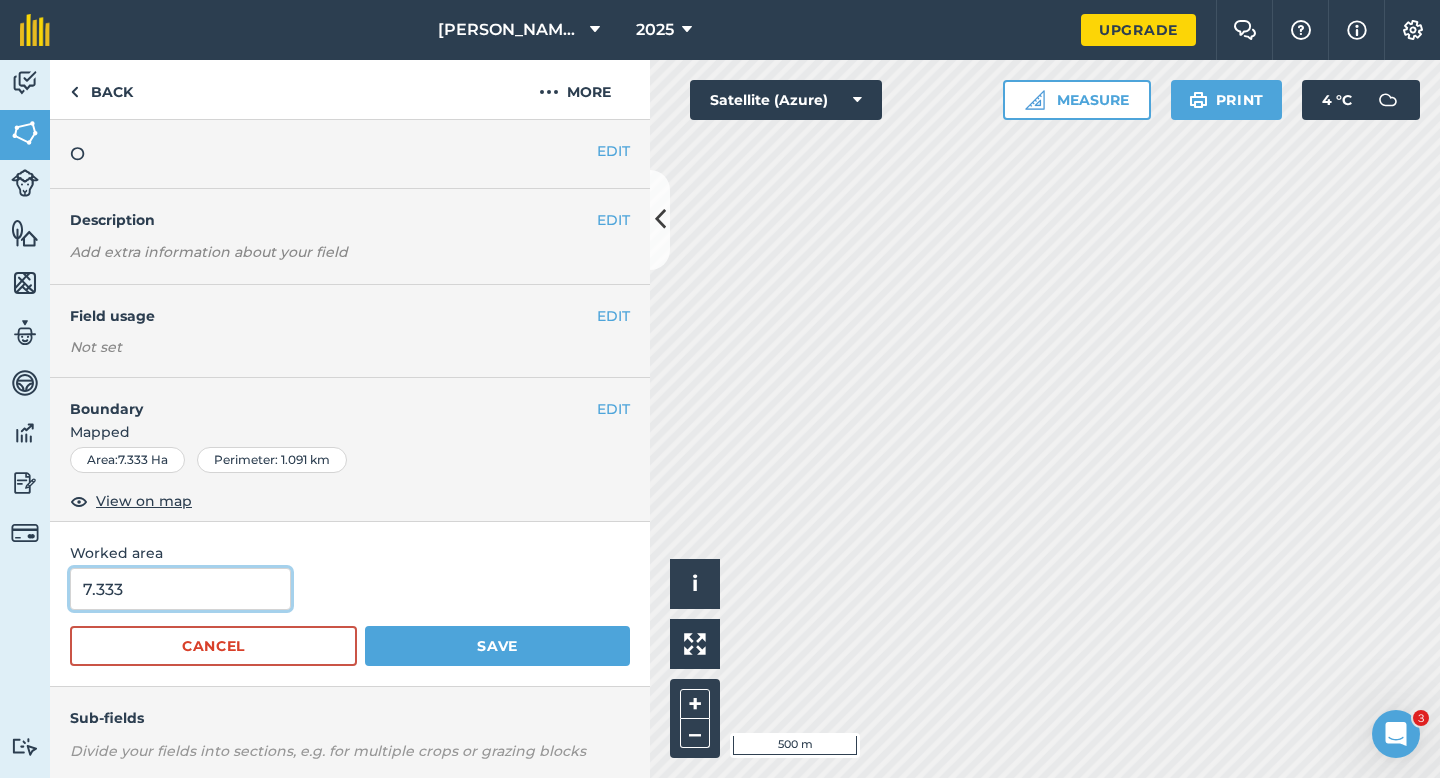 click on "7.333" at bounding box center [180, 589] 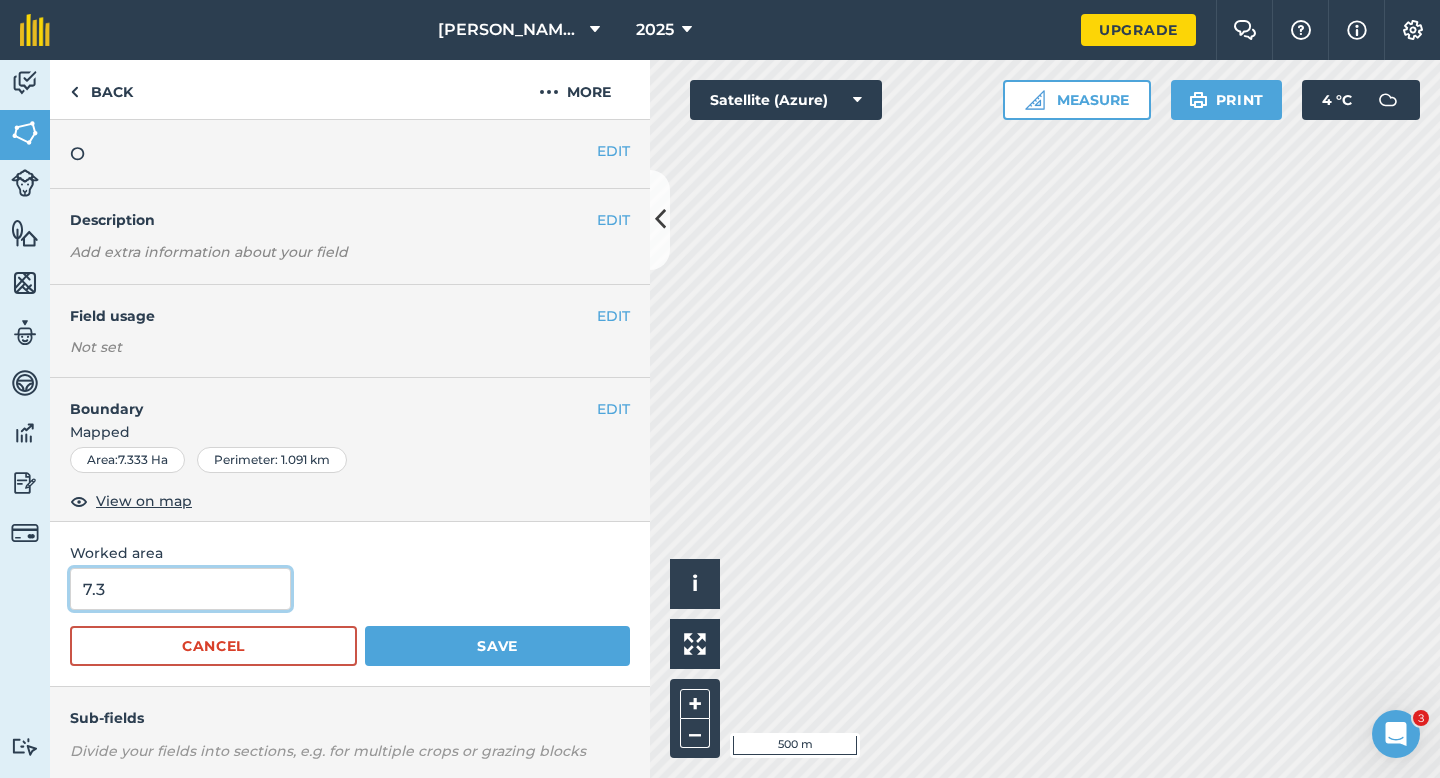 type on "7.3" 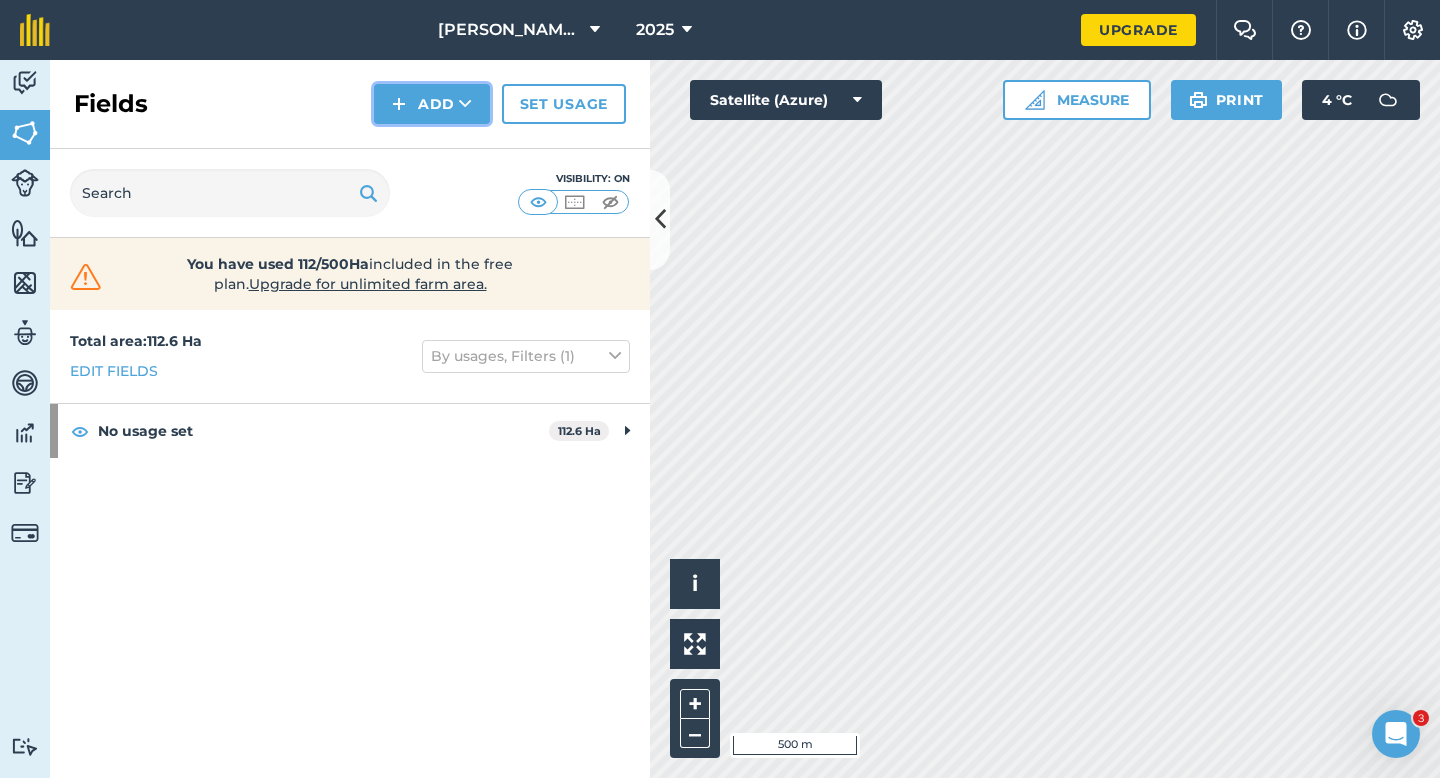 click on "Add" at bounding box center (432, 104) 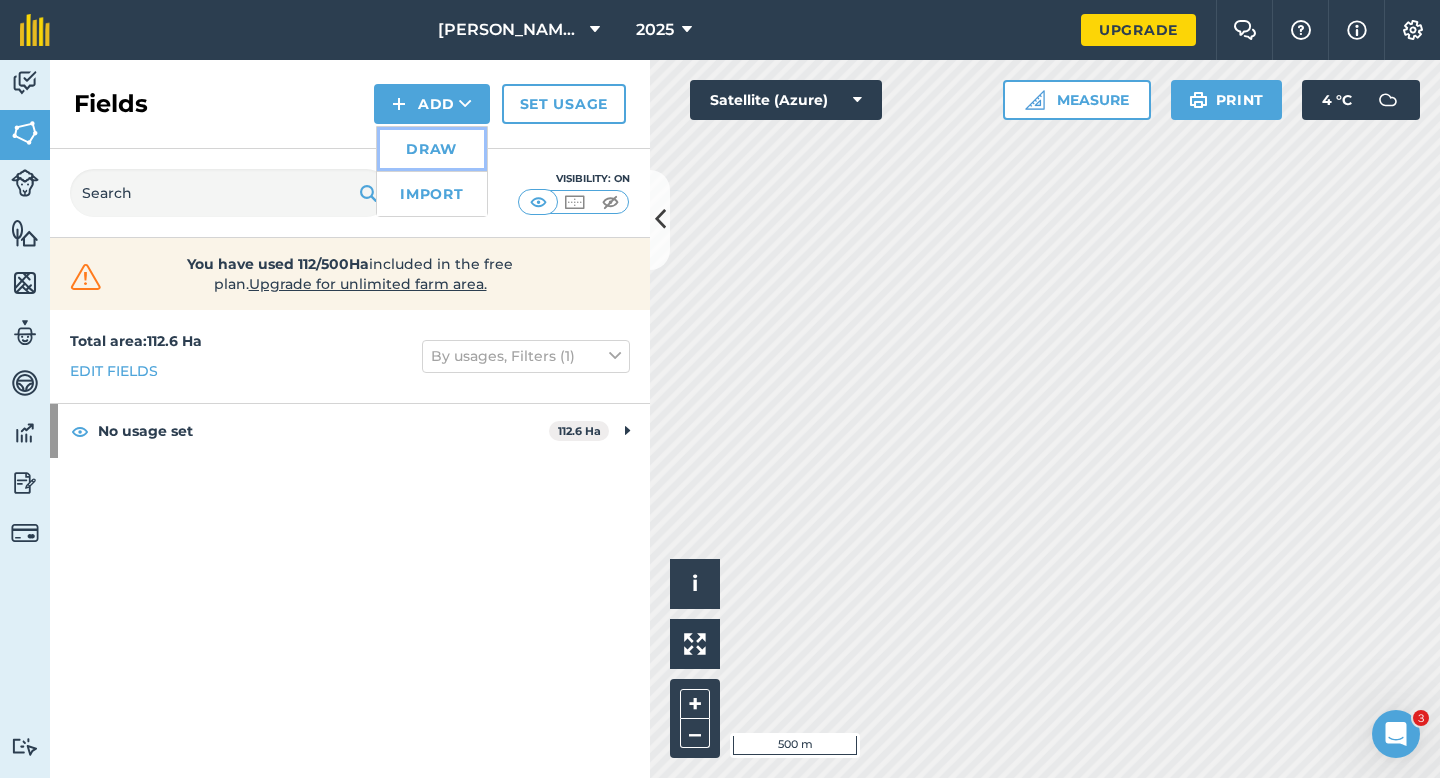 click on "Draw" at bounding box center [432, 149] 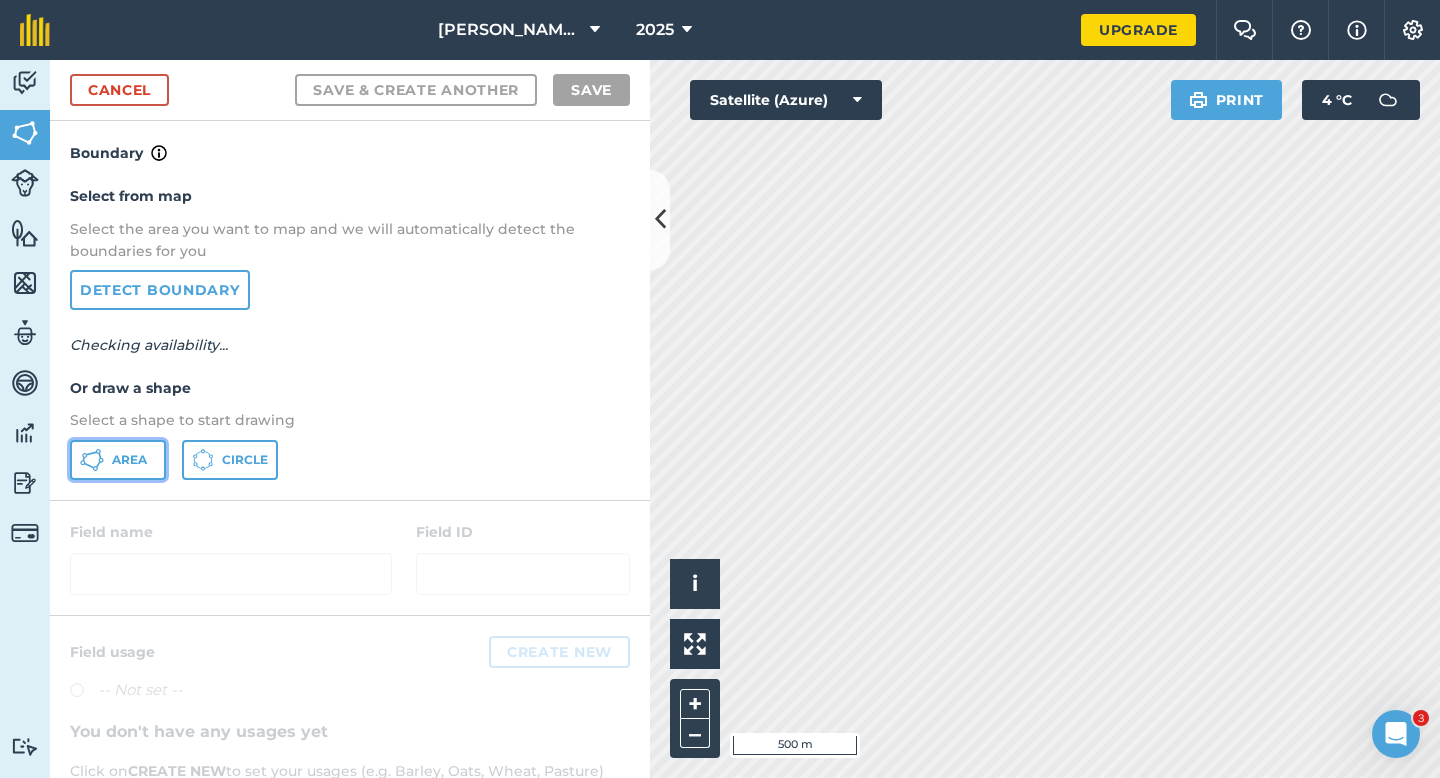 click on "Area" at bounding box center (118, 460) 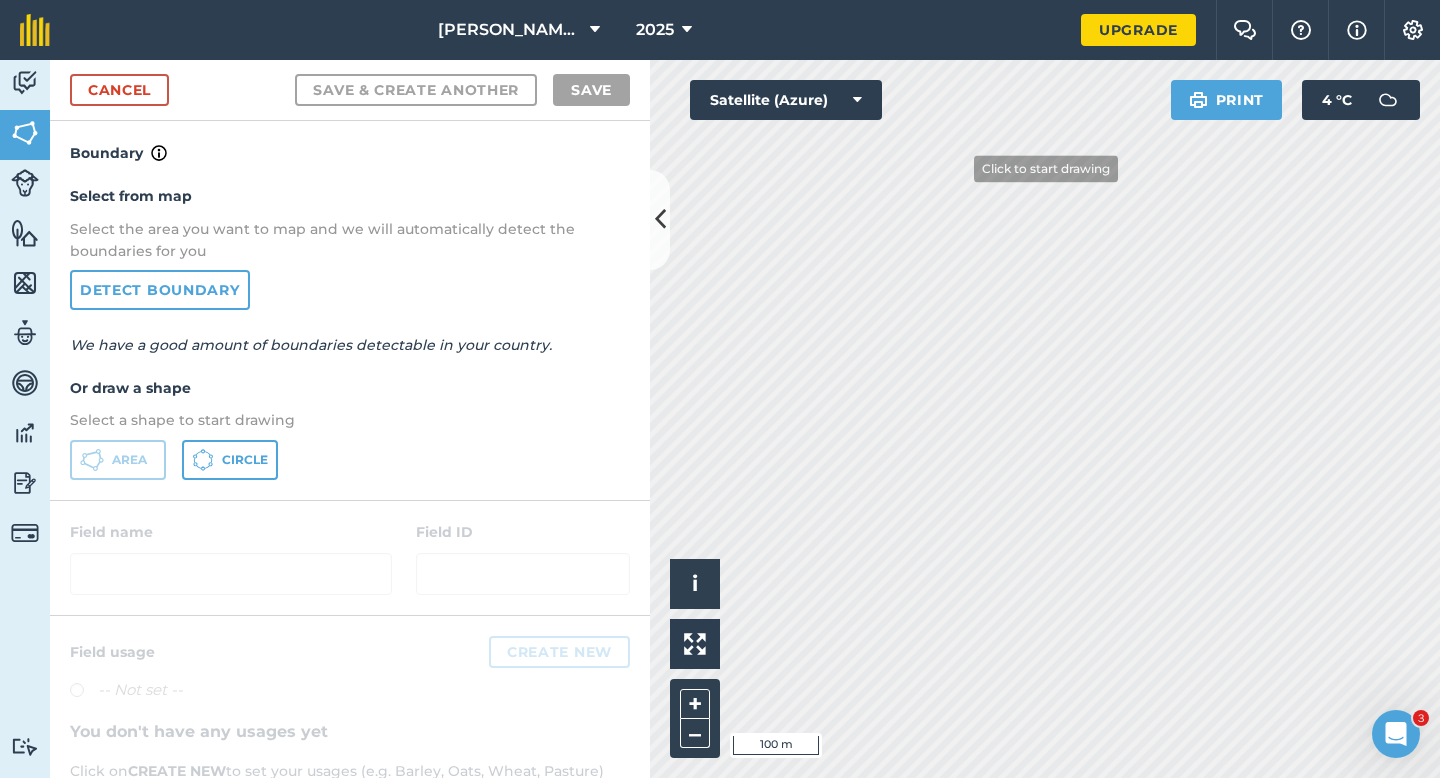 click on "[PERSON_NAME] & Sons 2025 Upgrade Farm Chat Help Info Settings Map printing is not available on our free plan Please upgrade to our Essentials, Plus or Pro plan to access this feature. Activity Fields Livestock Features Maps Team Vehicles Data Reporting Billing Tutorials Tutorials Cancel Save & Create Another Save Boundary   Select from map Select the area you want to map and we will automatically detect the boundaries for you Detect boundary We have a good amount of boundaries detectable in your country. Or draw a shape Select a shape to start drawing Area Circle Field name Field ID Field usage   Create new -- Not set -- You don't have any usages yet Click on  CREATE NEW  to set your usages (e.g. Barley, Oats, Wheat, Pasture) Click to start drawing i © 2025 TomTom, Microsoft 100 m + – Satellite (Azure) Print 4   ° C" at bounding box center [720, 389] 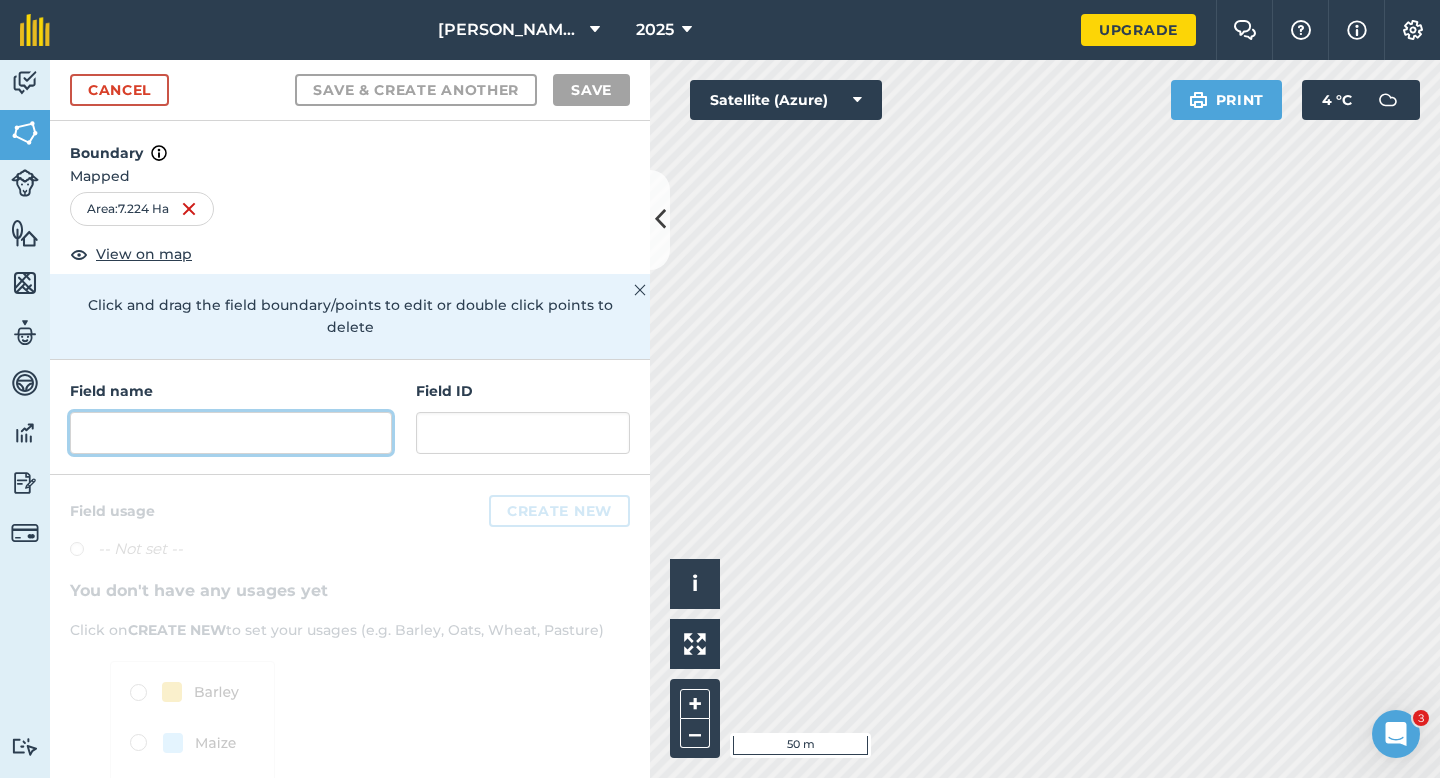 click at bounding box center (231, 433) 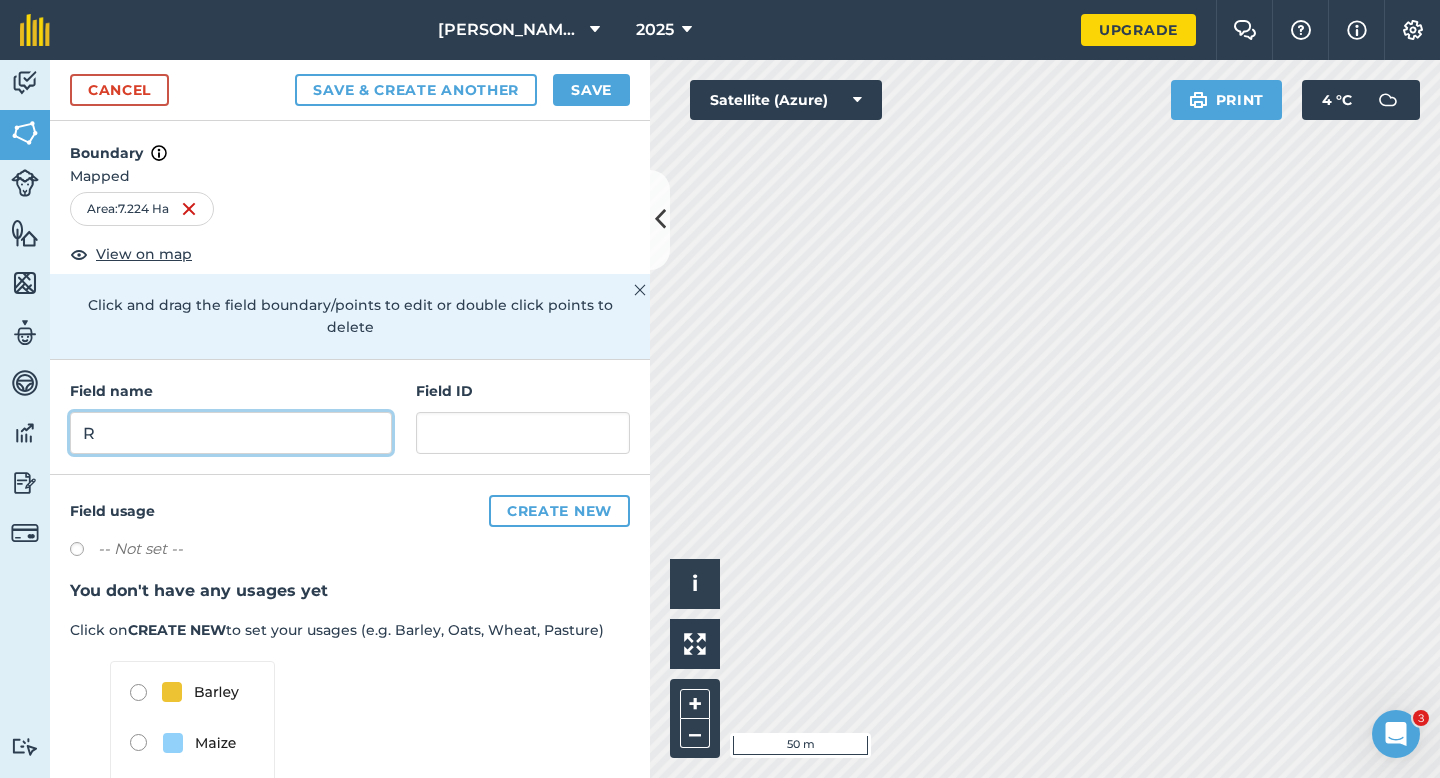 type on "R" 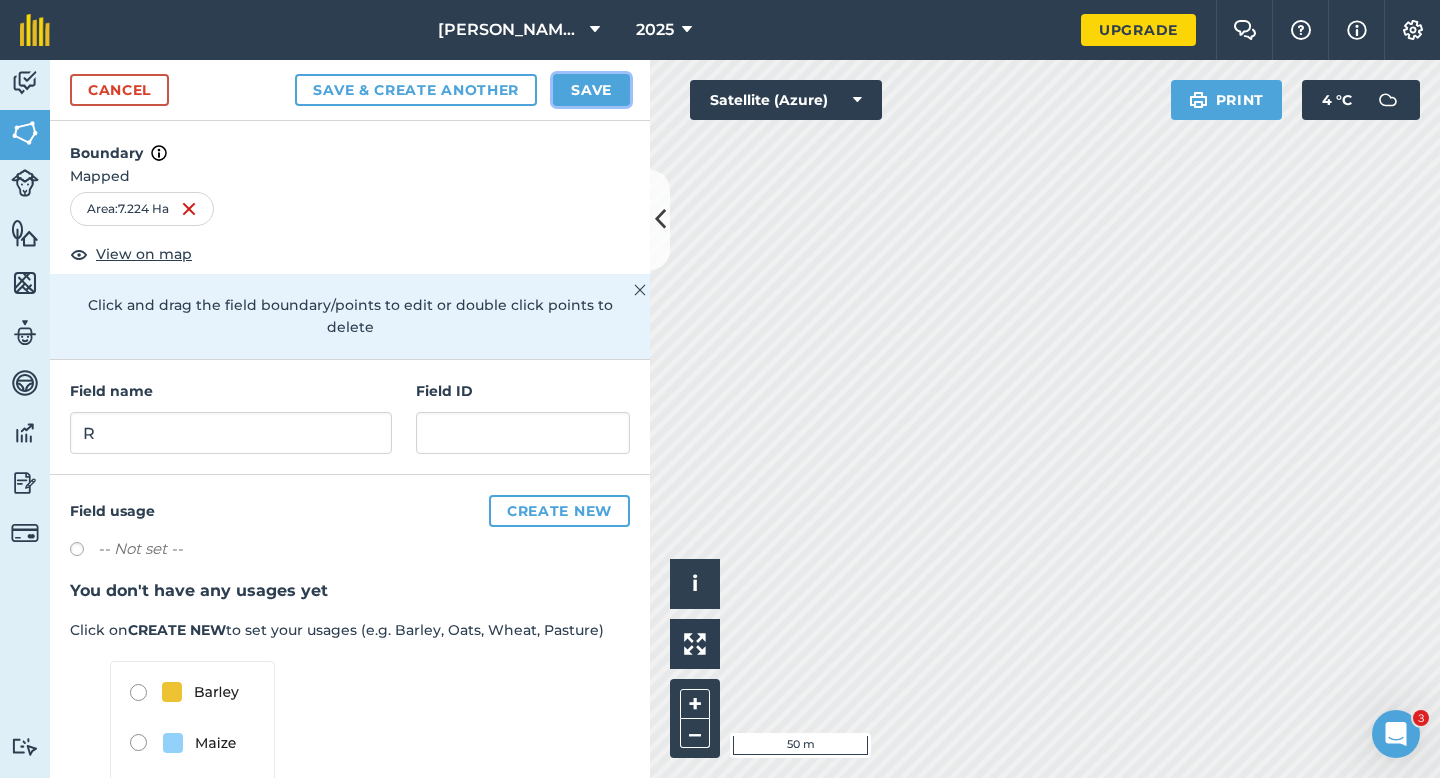 click on "Save" at bounding box center (591, 90) 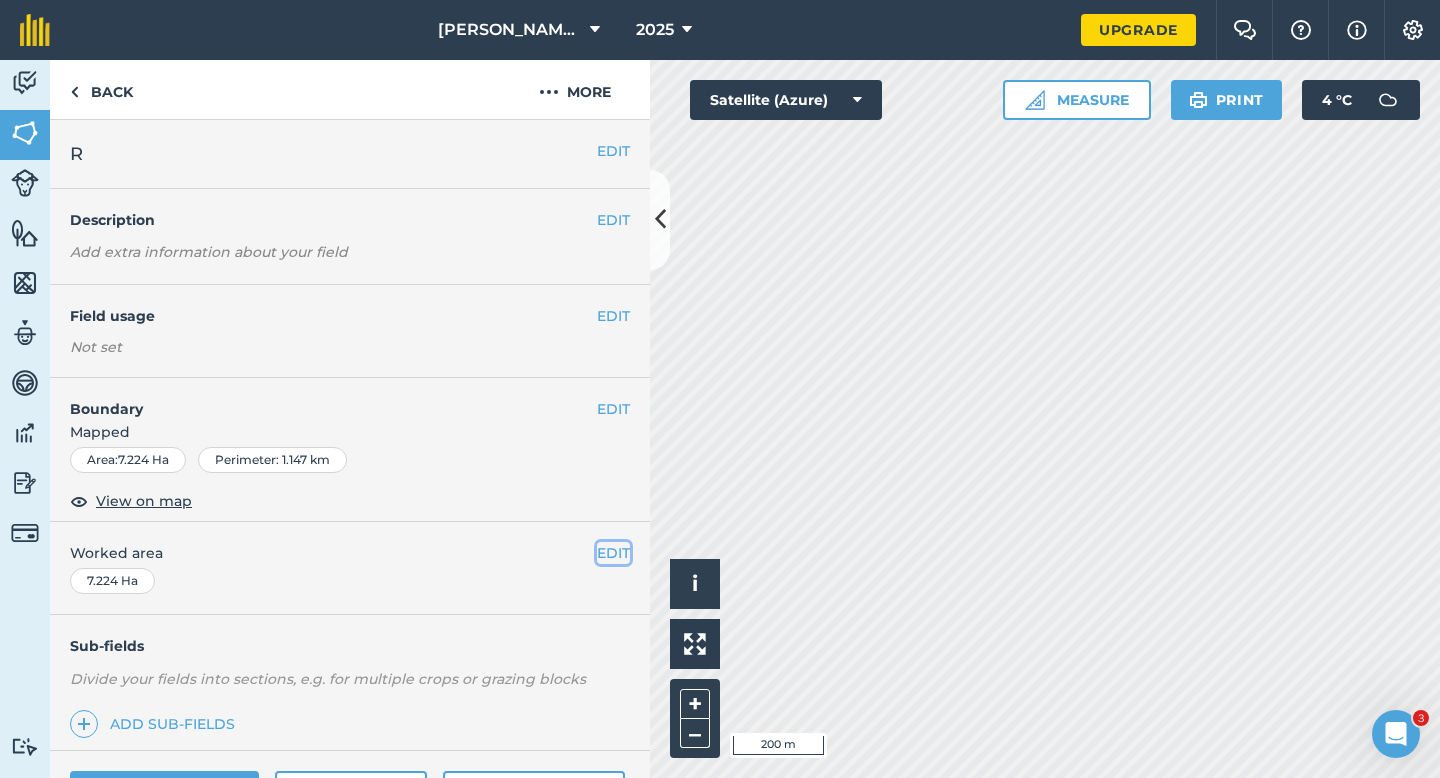 click on "EDIT" at bounding box center [613, 553] 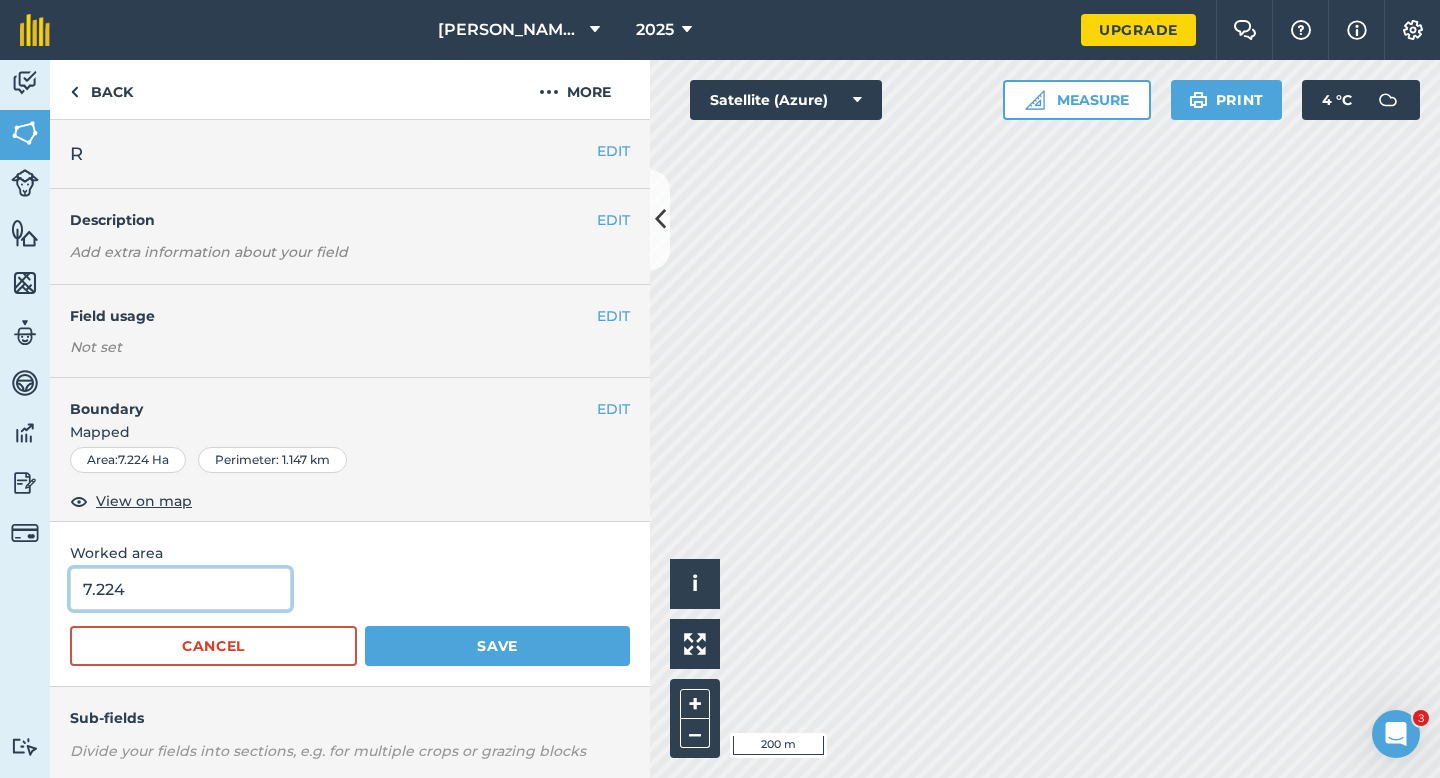 click on "7.224" at bounding box center [180, 589] 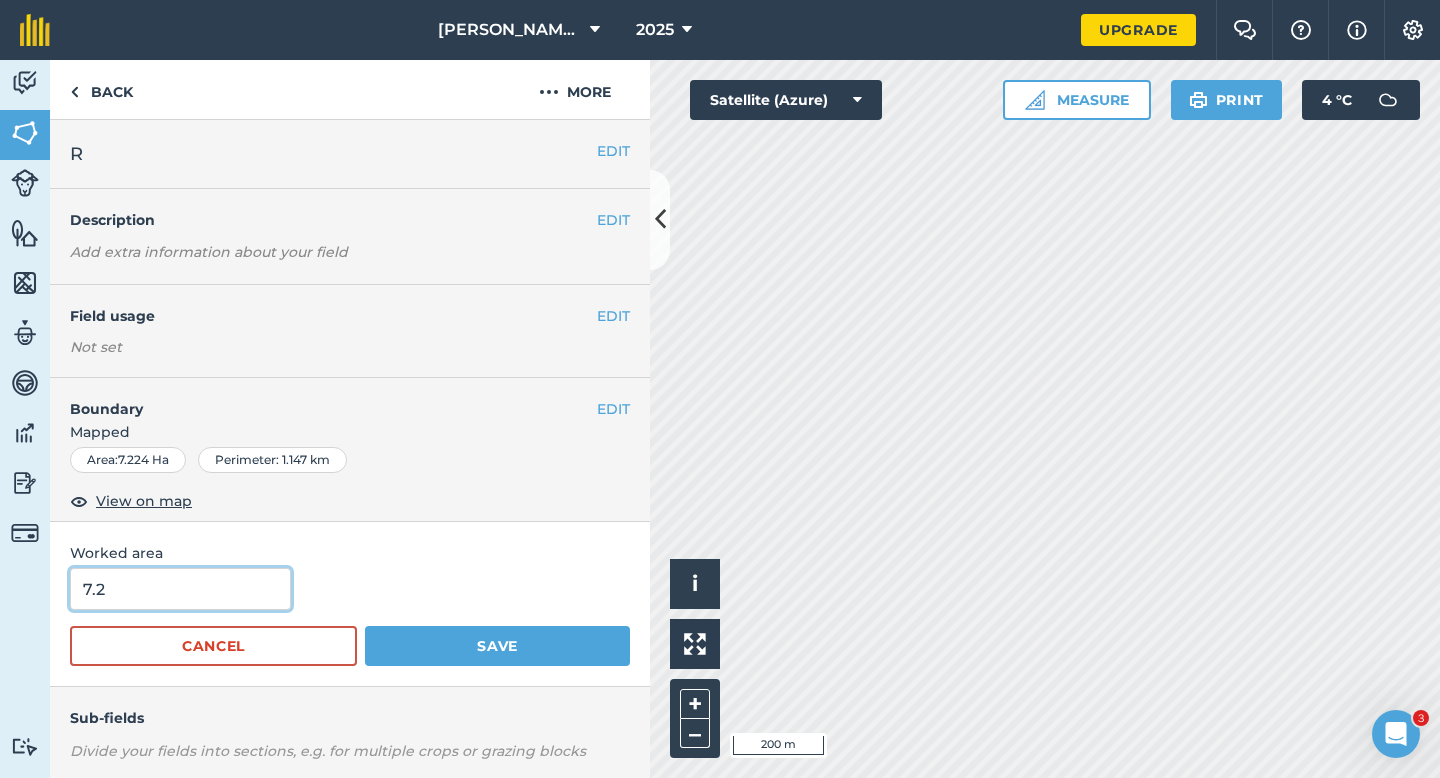 type on "7.2" 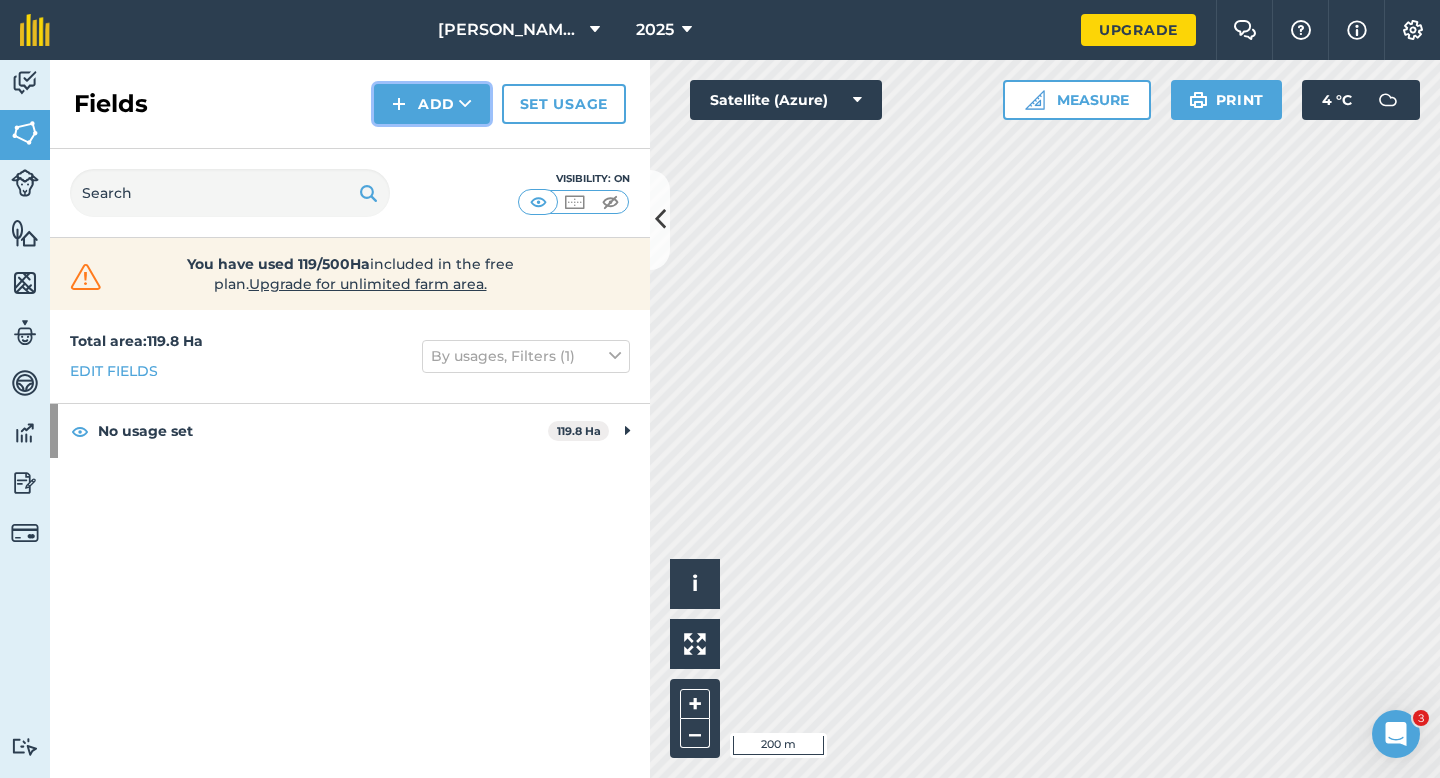 click on "Add" at bounding box center (432, 104) 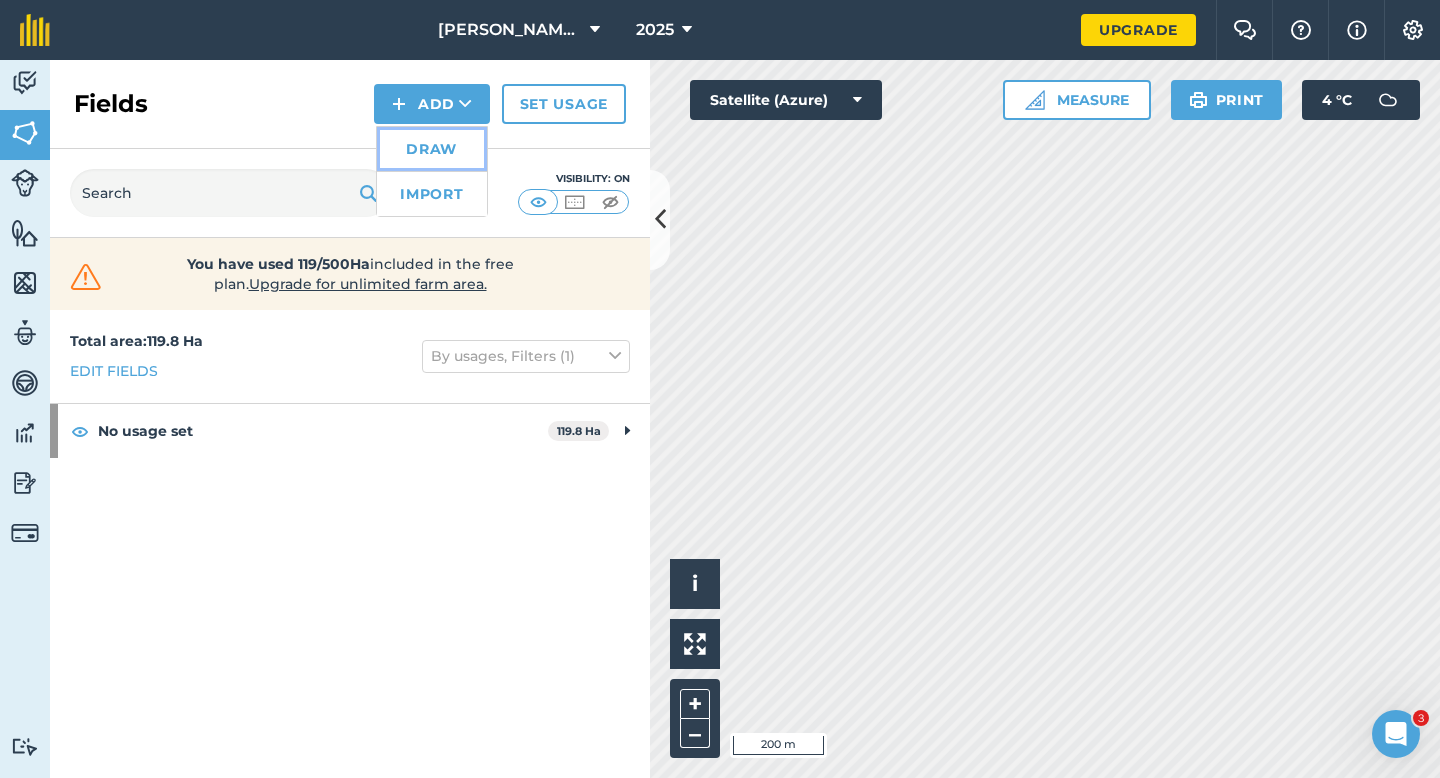 click on "Draw" at bounding box center (432, 149) 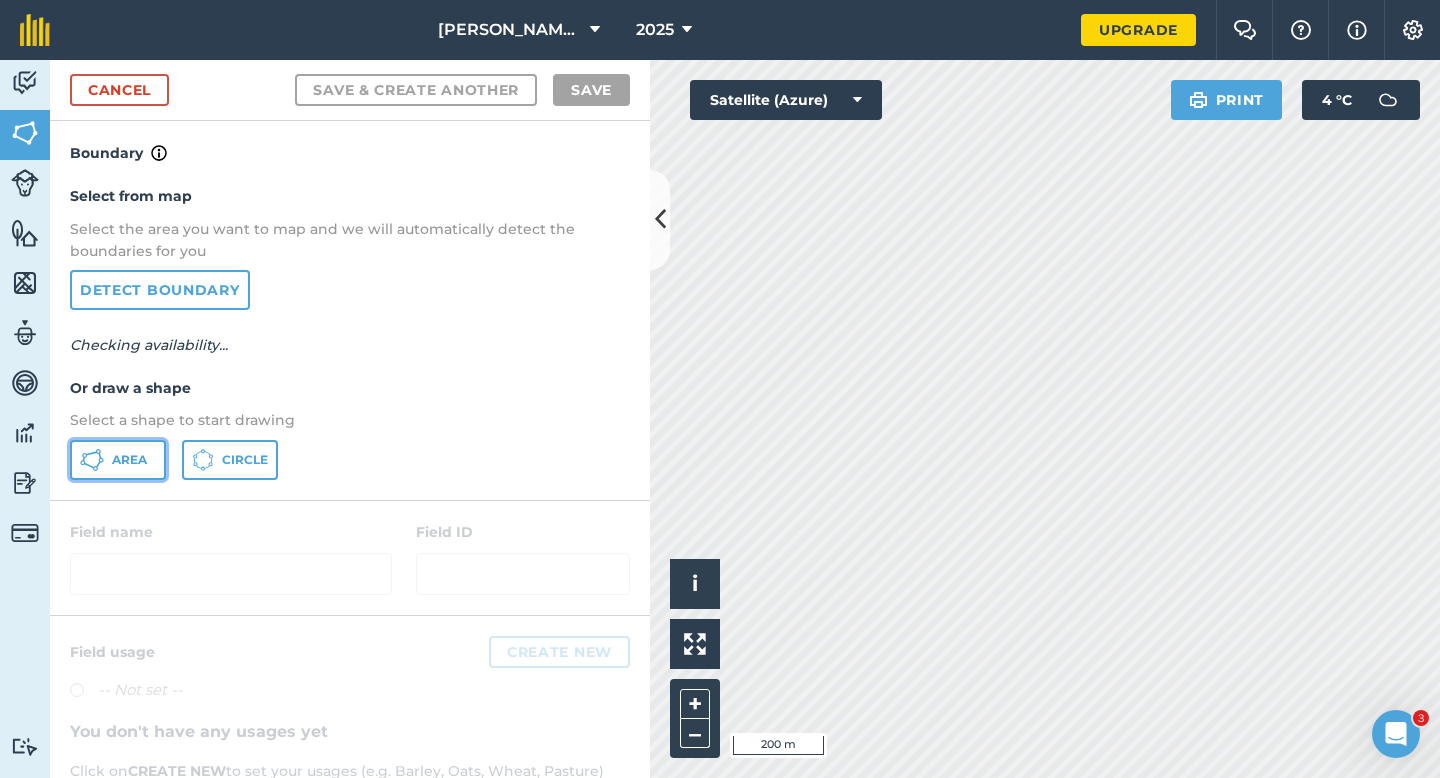 click on "Area" at bounding box center [118, 460] 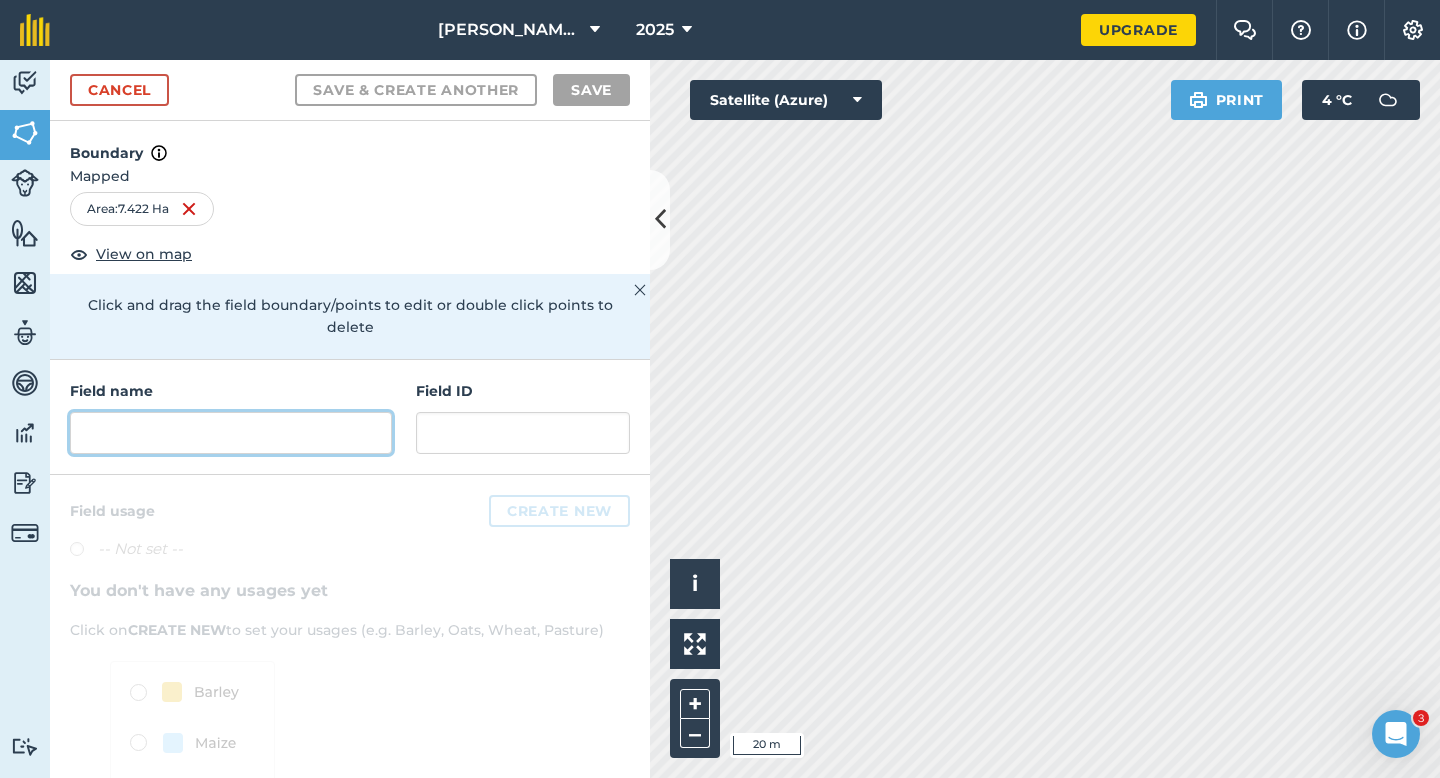 click at bounding box center [231, 433] 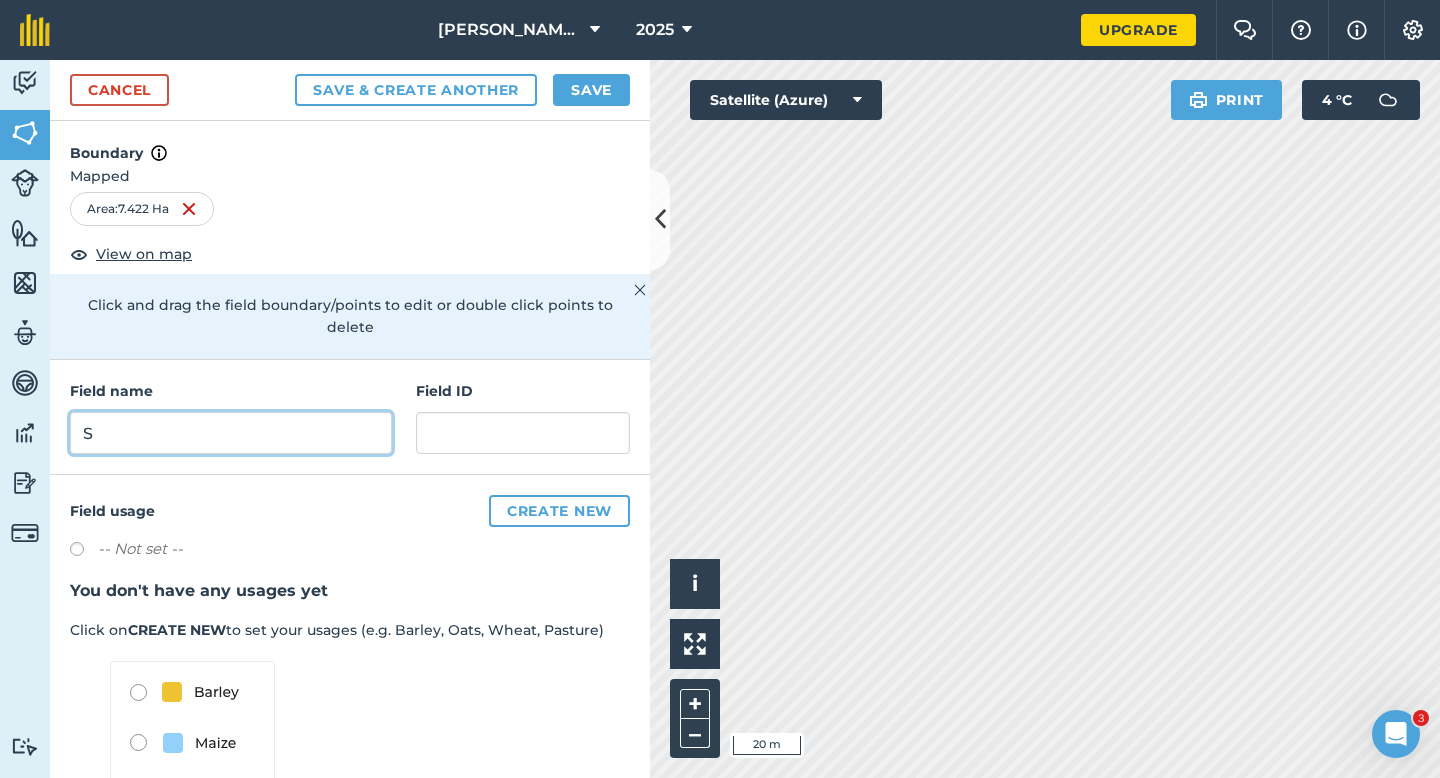 type on "S" 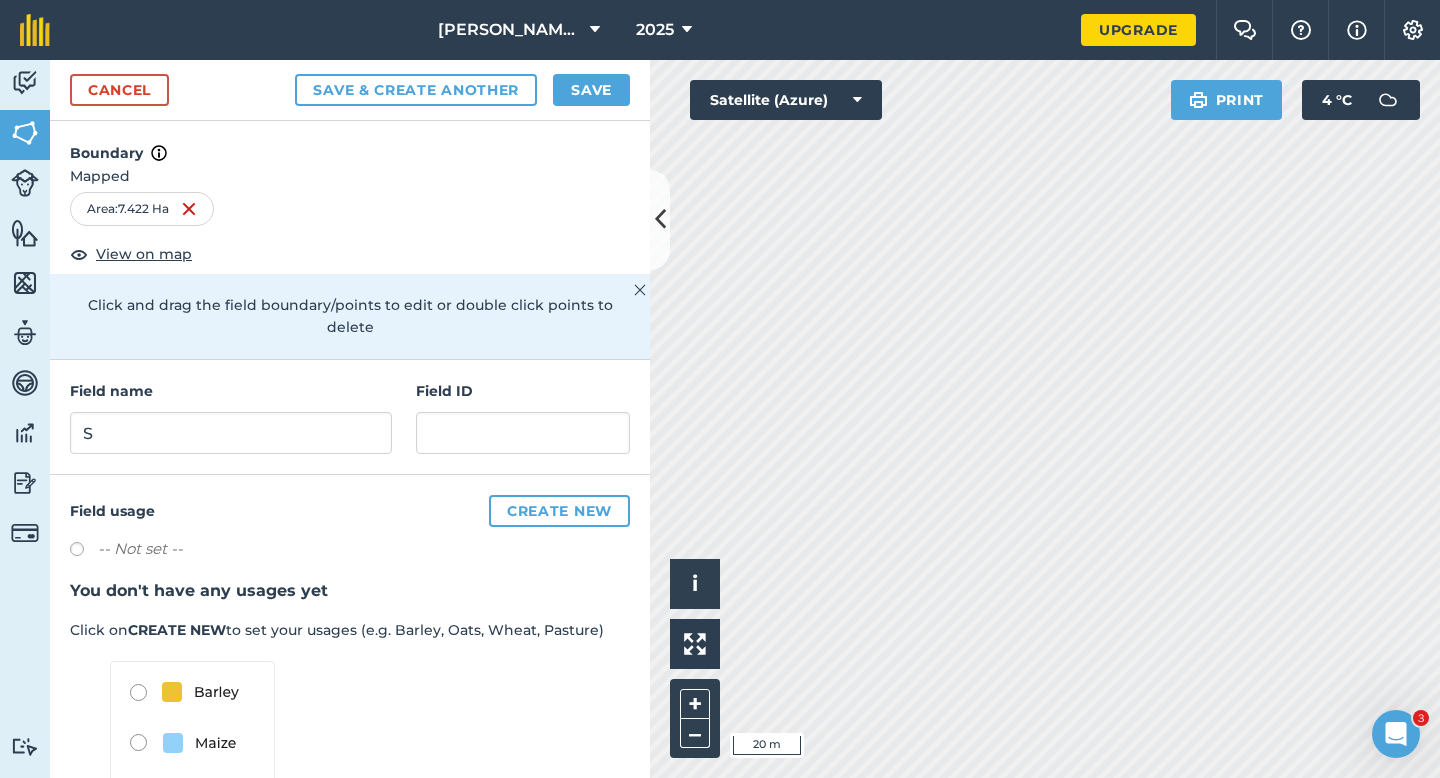 click on "Cancel Save & Create Another Save" at bounding box center (350, 90) 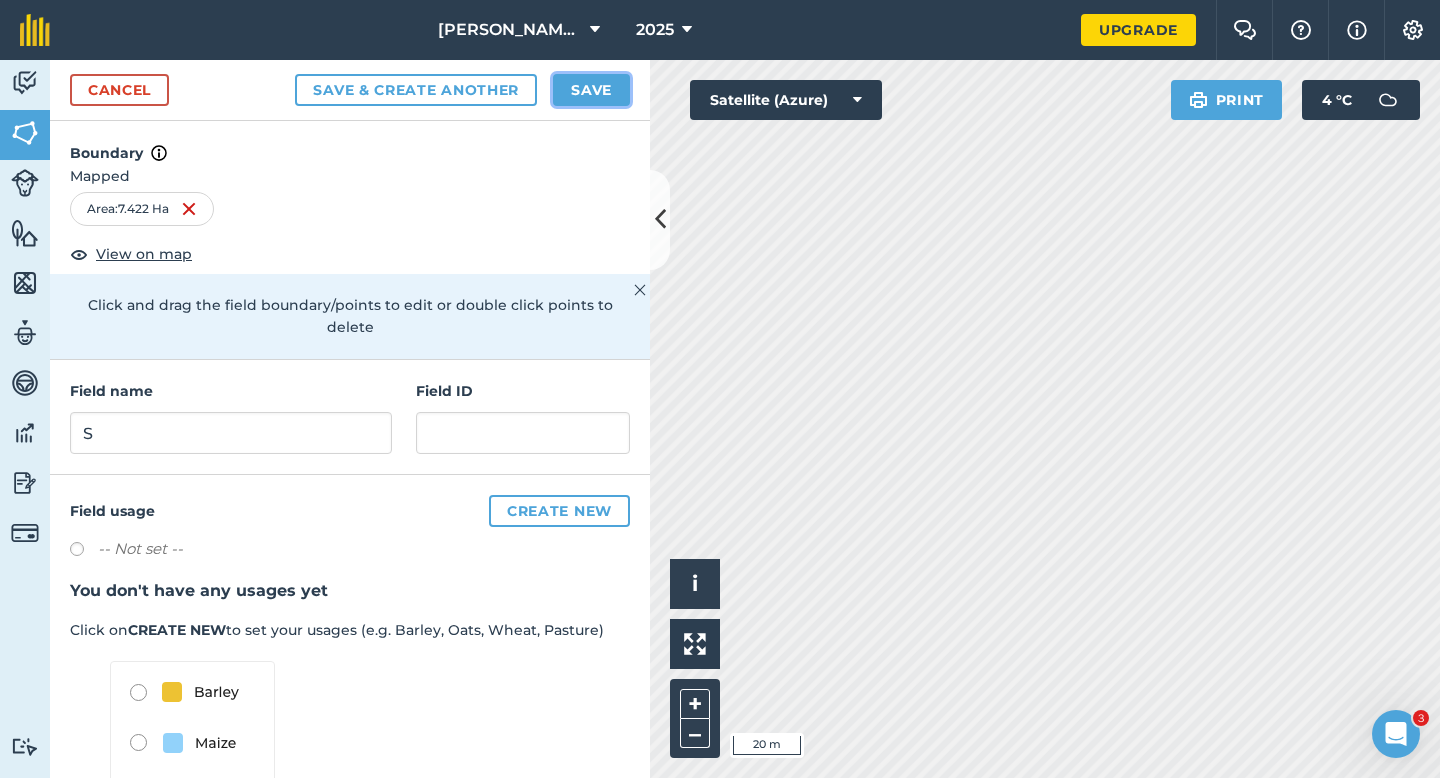 click on "Save" at bounding box center [591, 90] 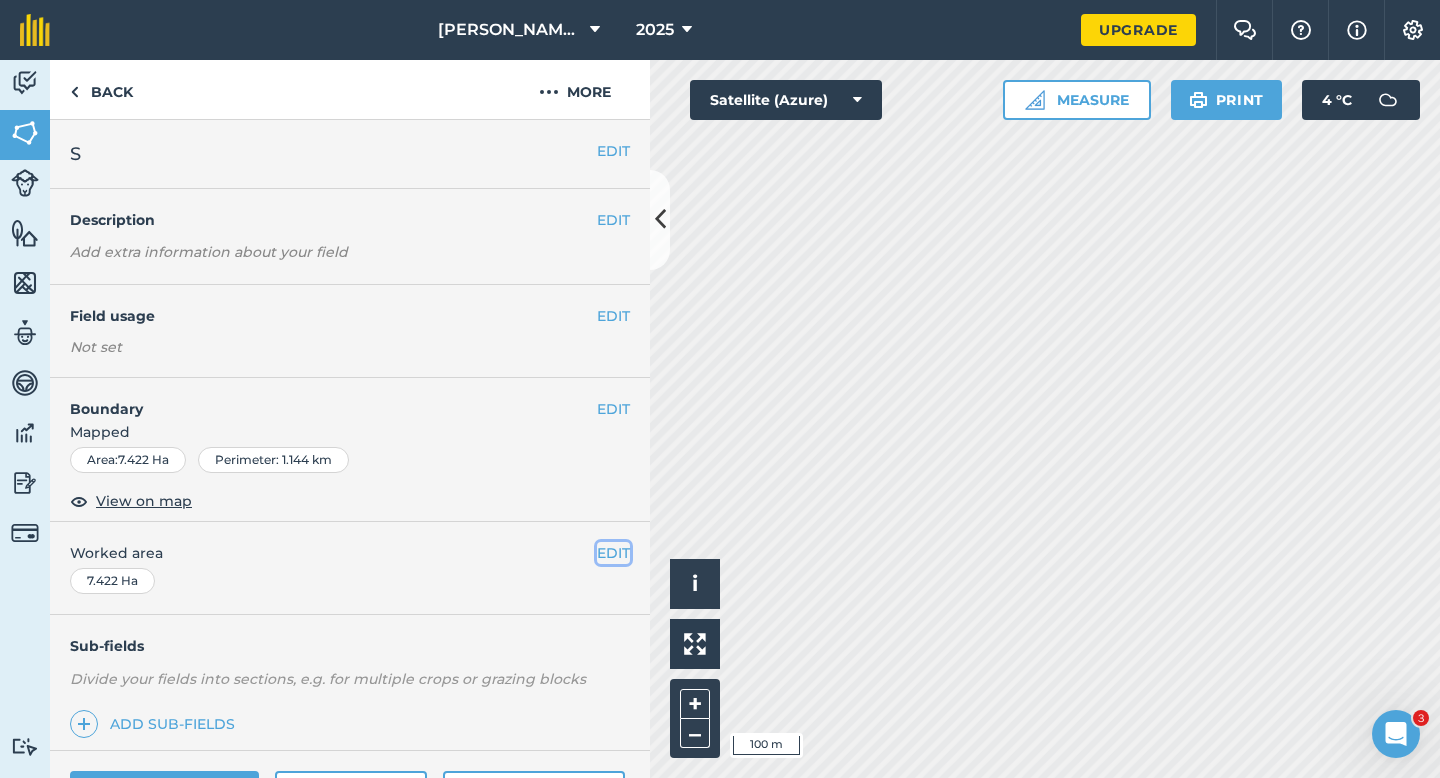 click on "EDIT" at bounding box center (613, 553) 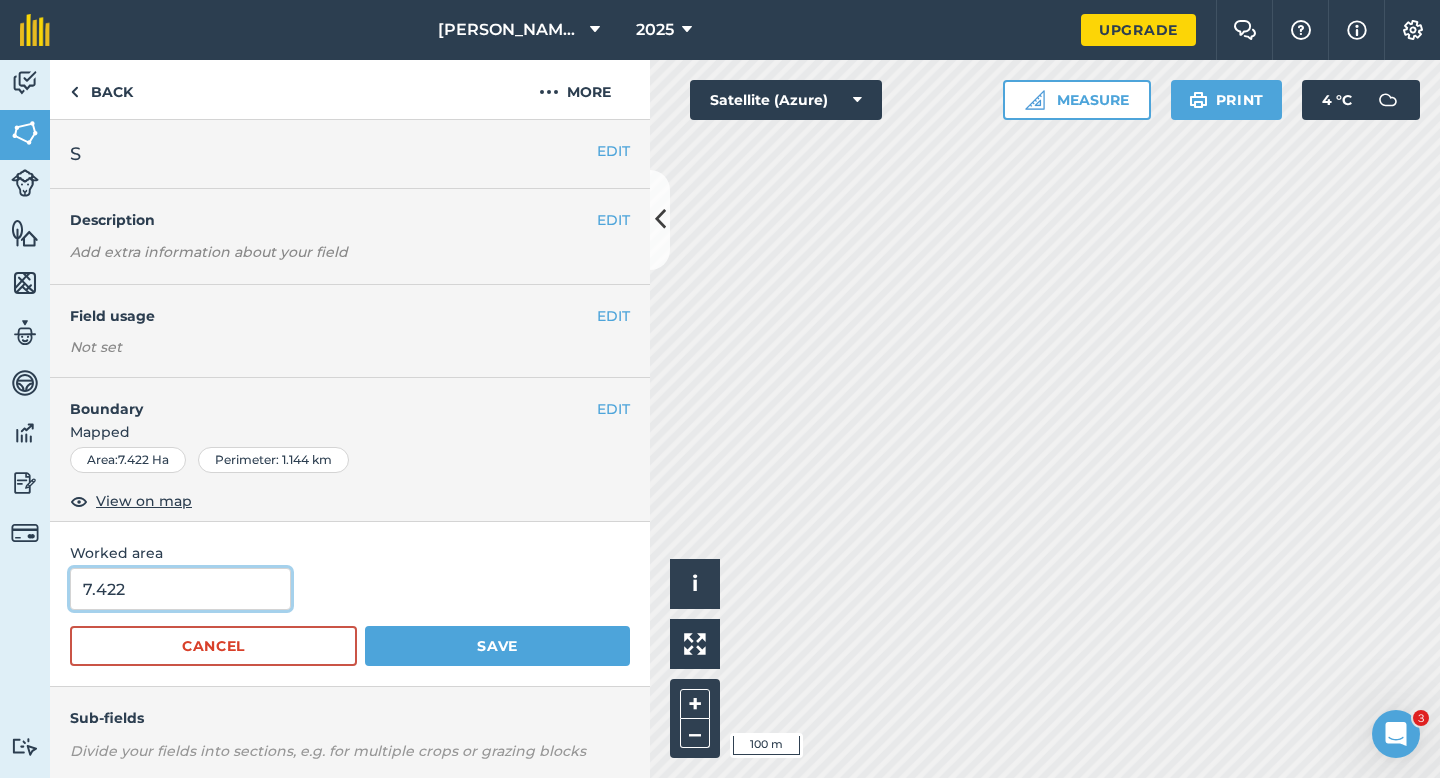 click on "7.422" at bounding box center (180, 589) 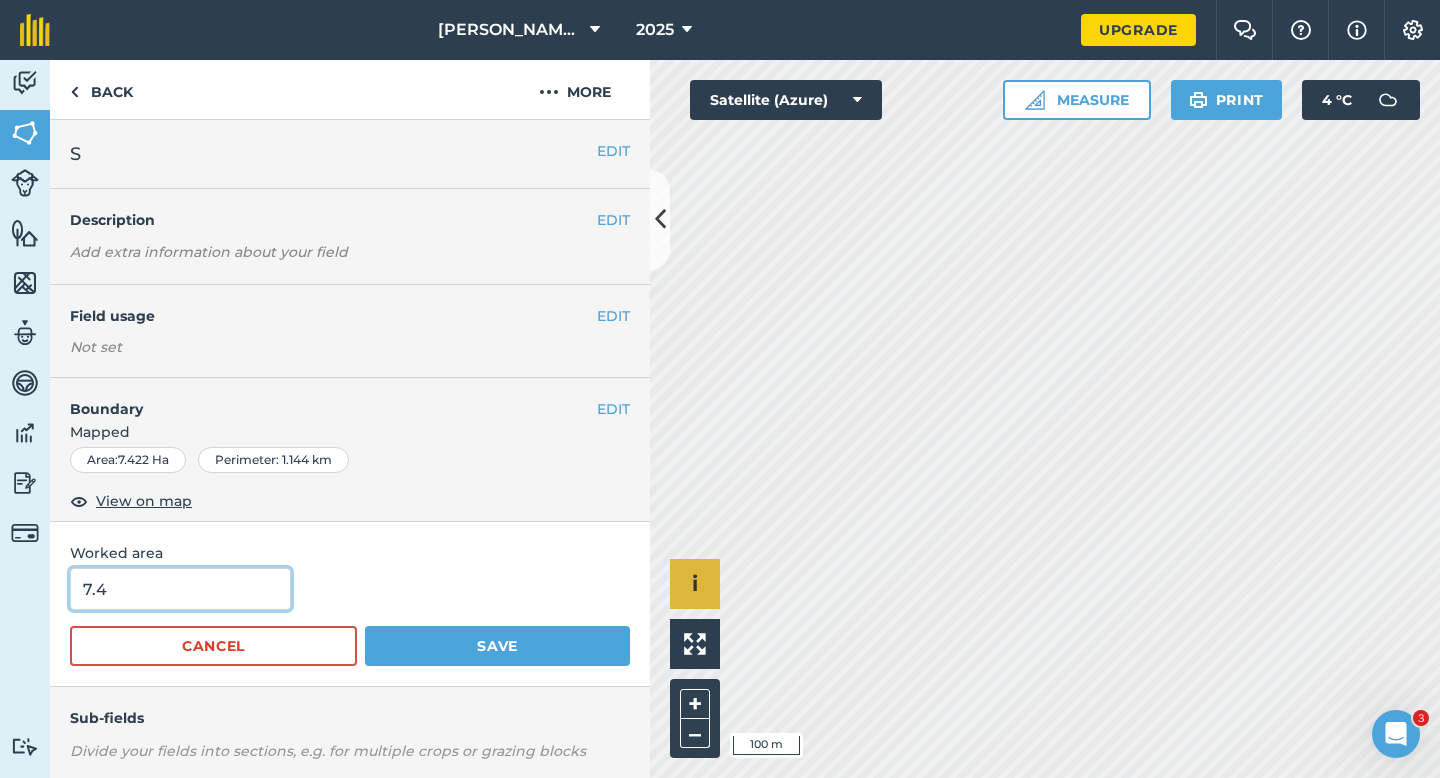 type on "7.4" 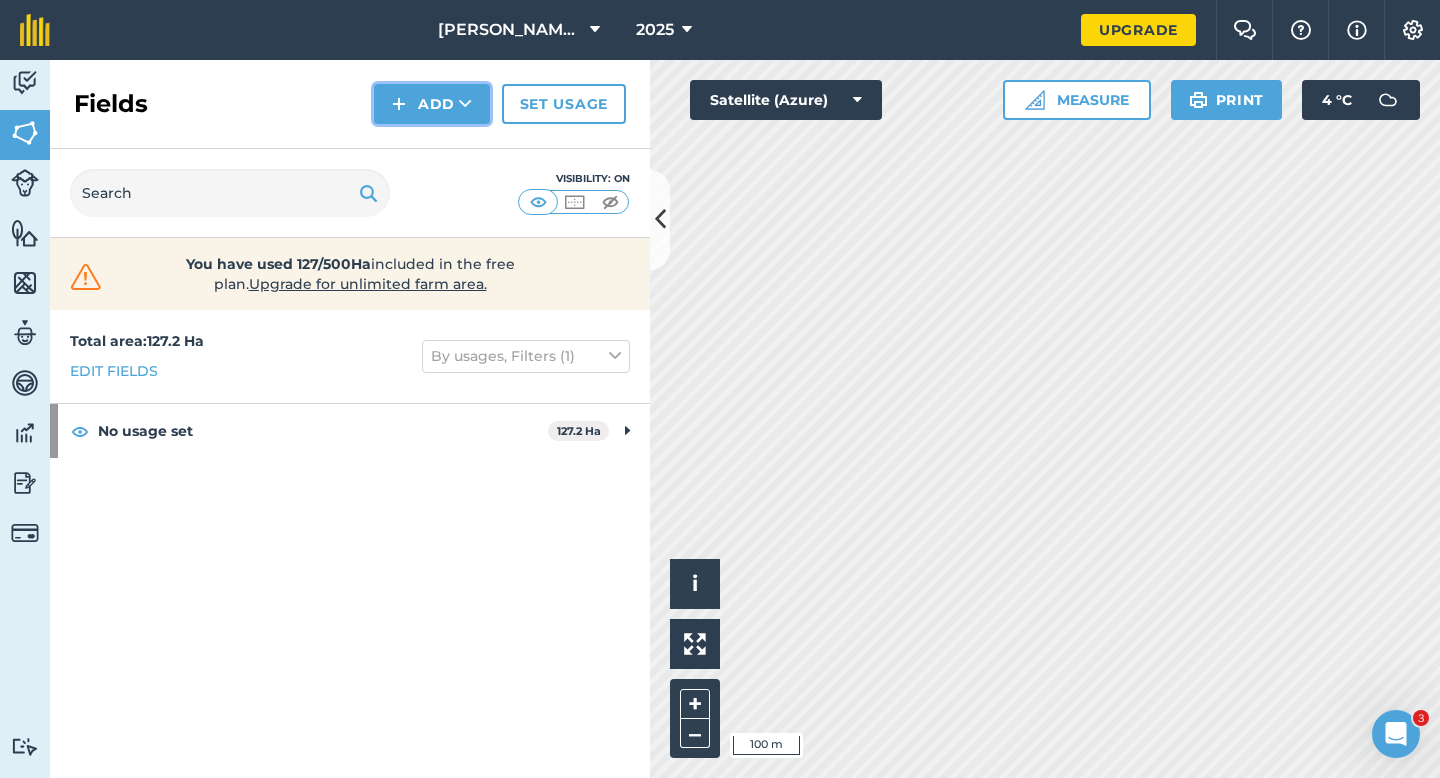 click at bounding box center [465, 104] 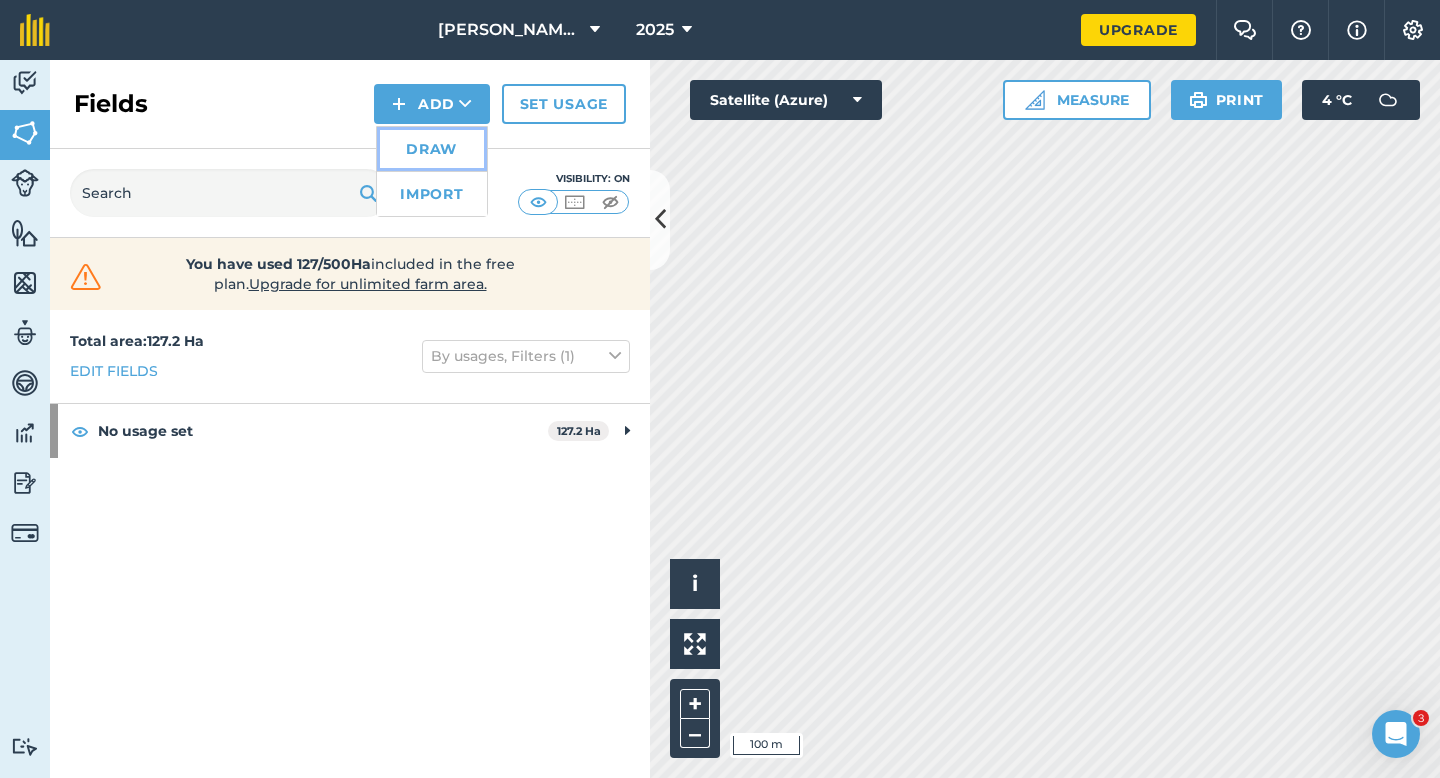click on "Draw" at bounding box center [432, 149] 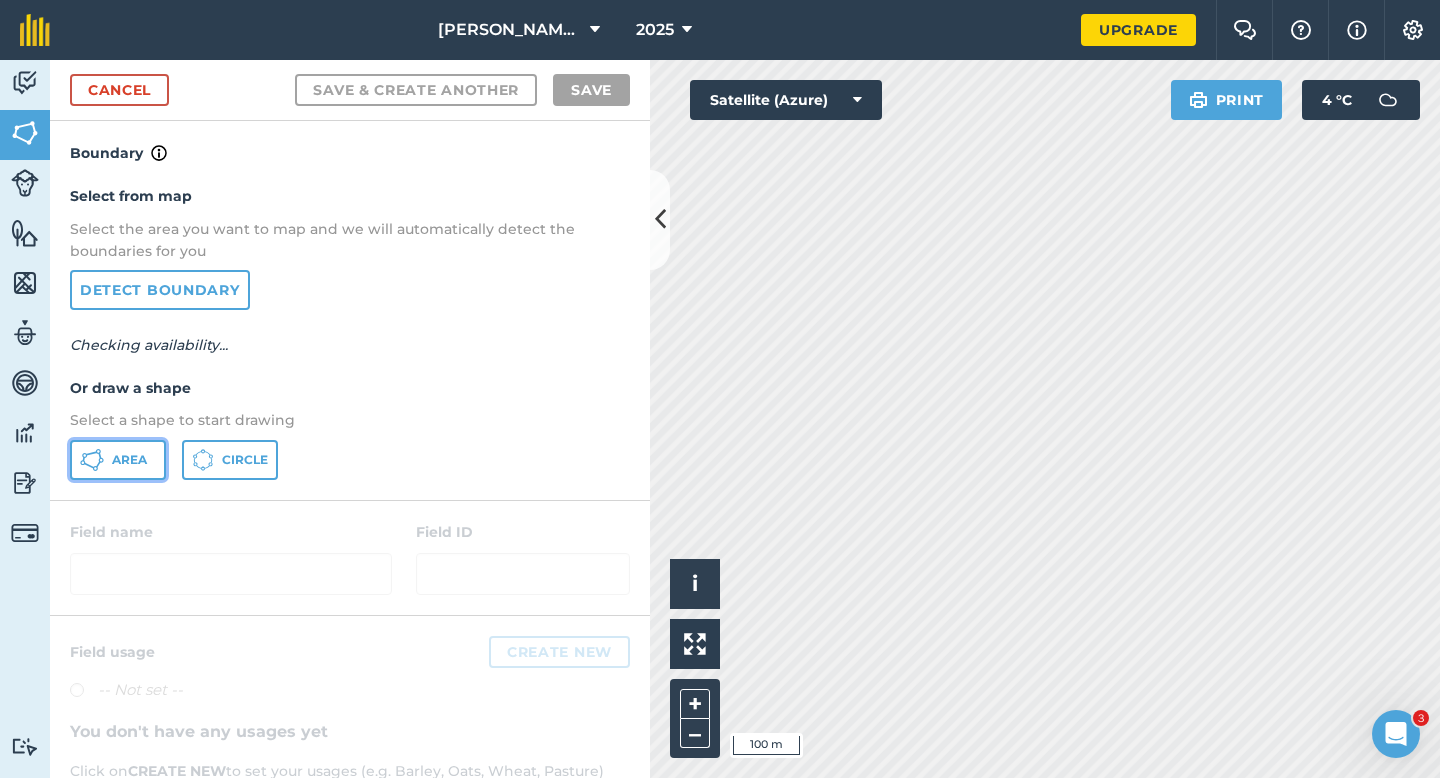 click on "Area" at bounding box center [118, 460] 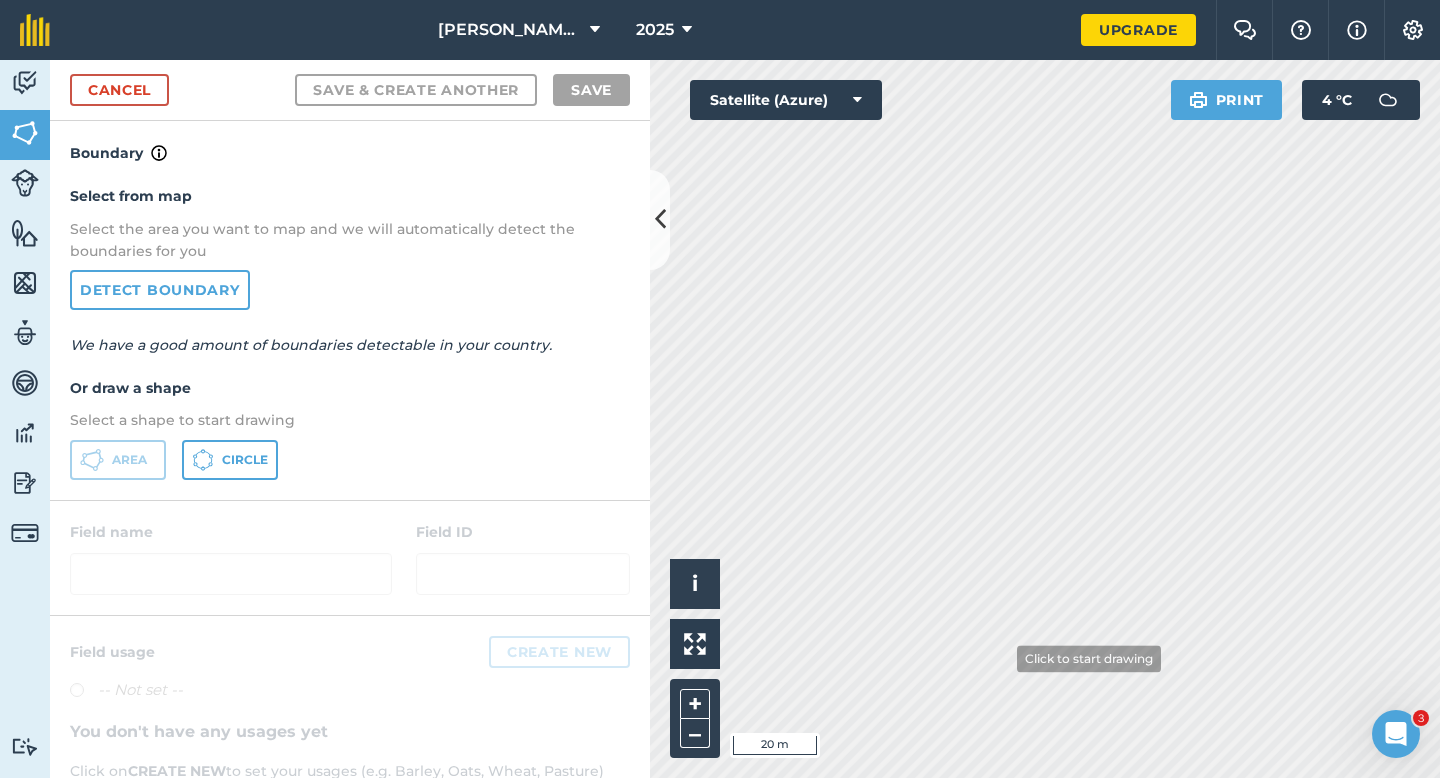 click on "Activity Fields Livestock Features Maps Team Vehicles Data Reporting Billing Tutorials Tutorials Cancel Save & Create Another Save Boundary   Select from map Select the area you want to map and we will automatically detect the boundaries for you Detect boundary We have a good amount of boundaries detectable in your country. Or draw a shape Select a shape to start drawing Area Circle Field name Field ID Field usage   Create new -- Not set -- You don't have any usages yet Click on  CREATE NEW  to set your usages (e.g. Barley, Oats, Wheat, Pasture) Click to start drawing i © 2025 TomTom, Microsoft 20 m + – Satellite (Azure) Print 4   ° C" at bounding box center (720, 419) 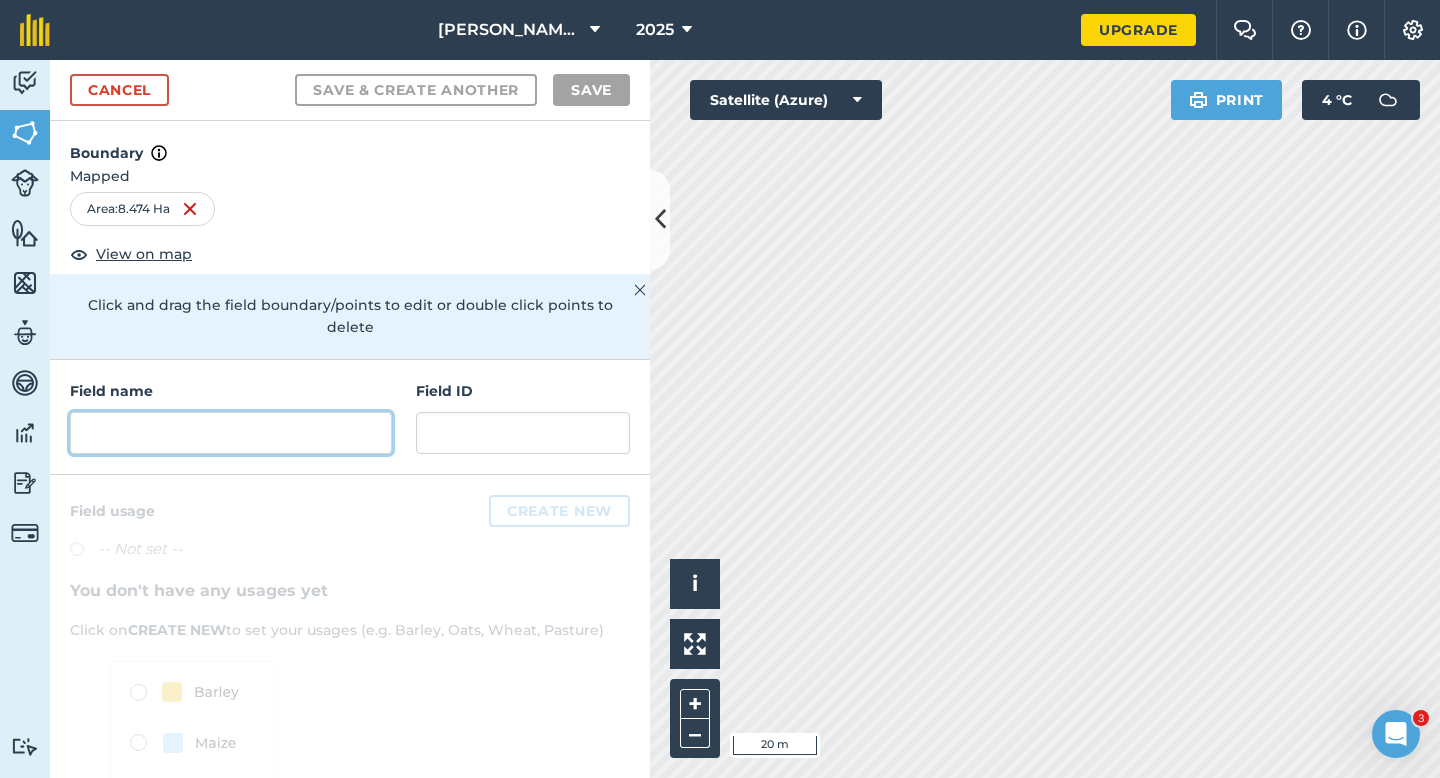 click at bounding box center (231, 433) 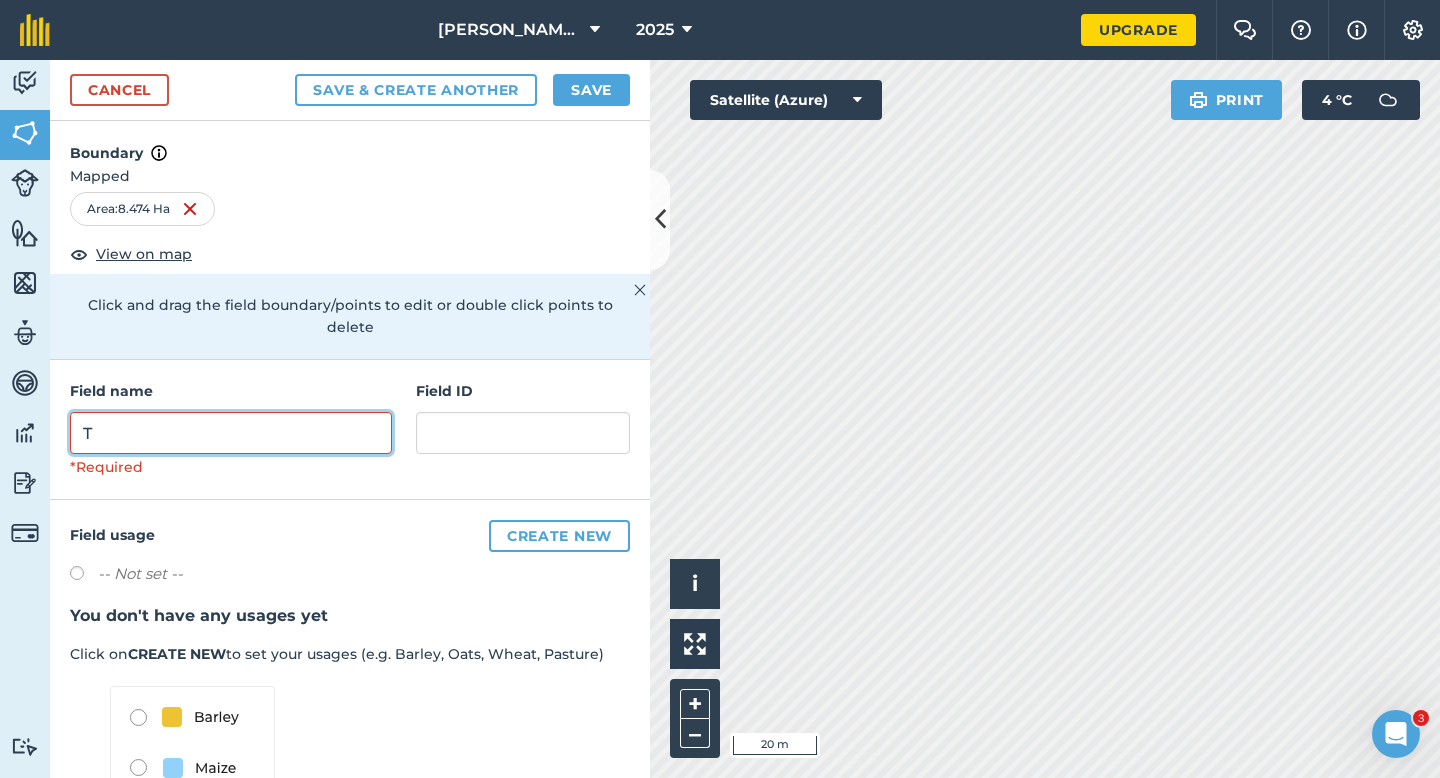type on "T" 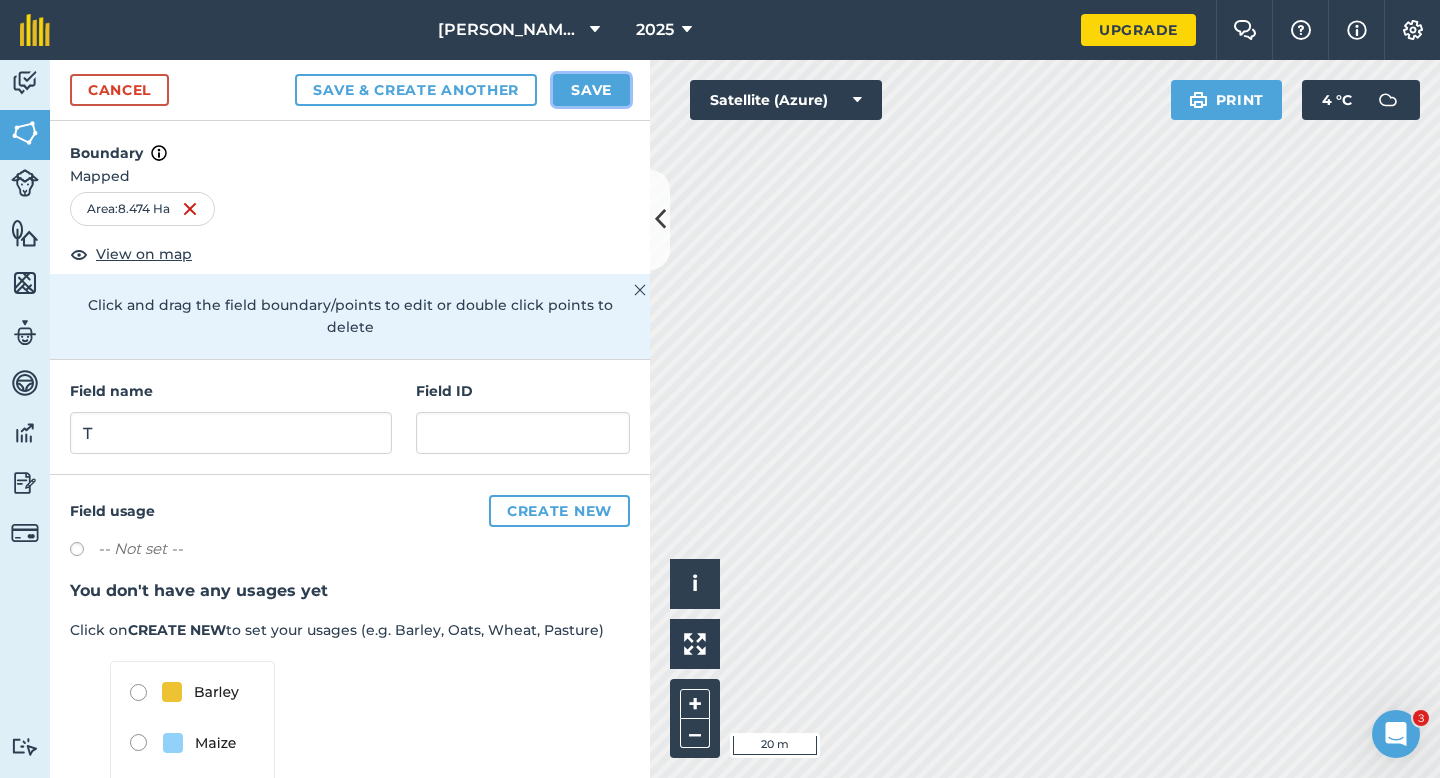 click on "Save" at bounding box center (591, 90) 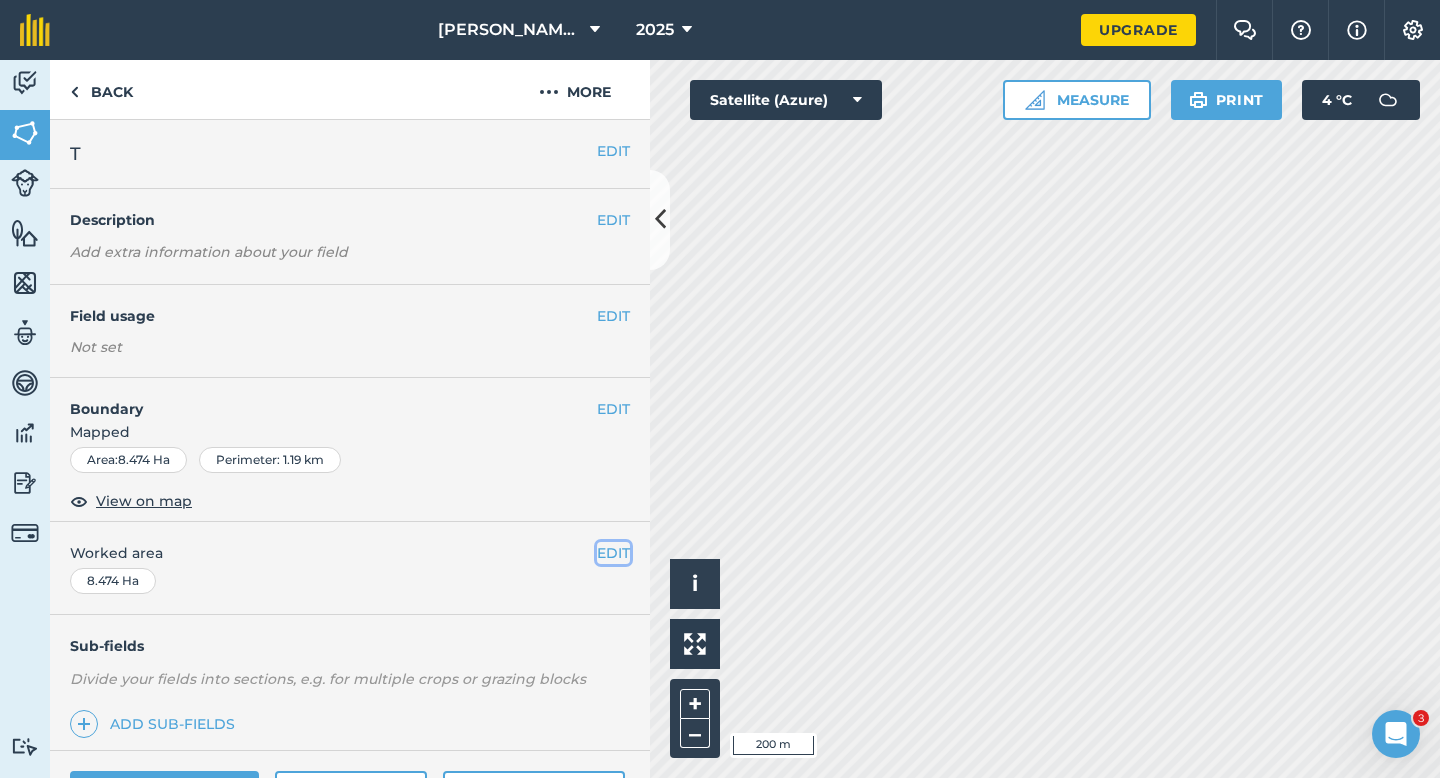 click on "EDIT" at bounding box center (613, 553) 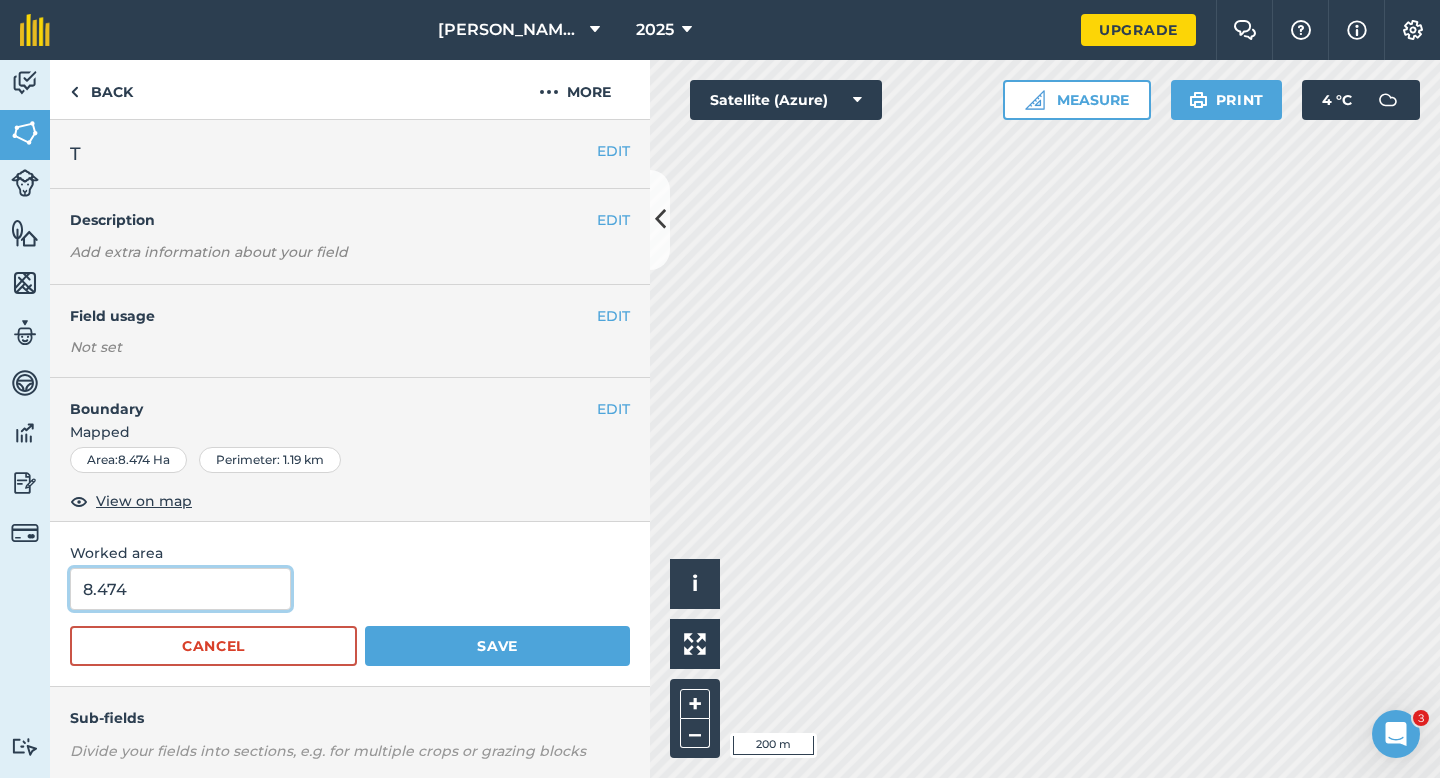 click on "8.474" at bounding box center [180, 589] 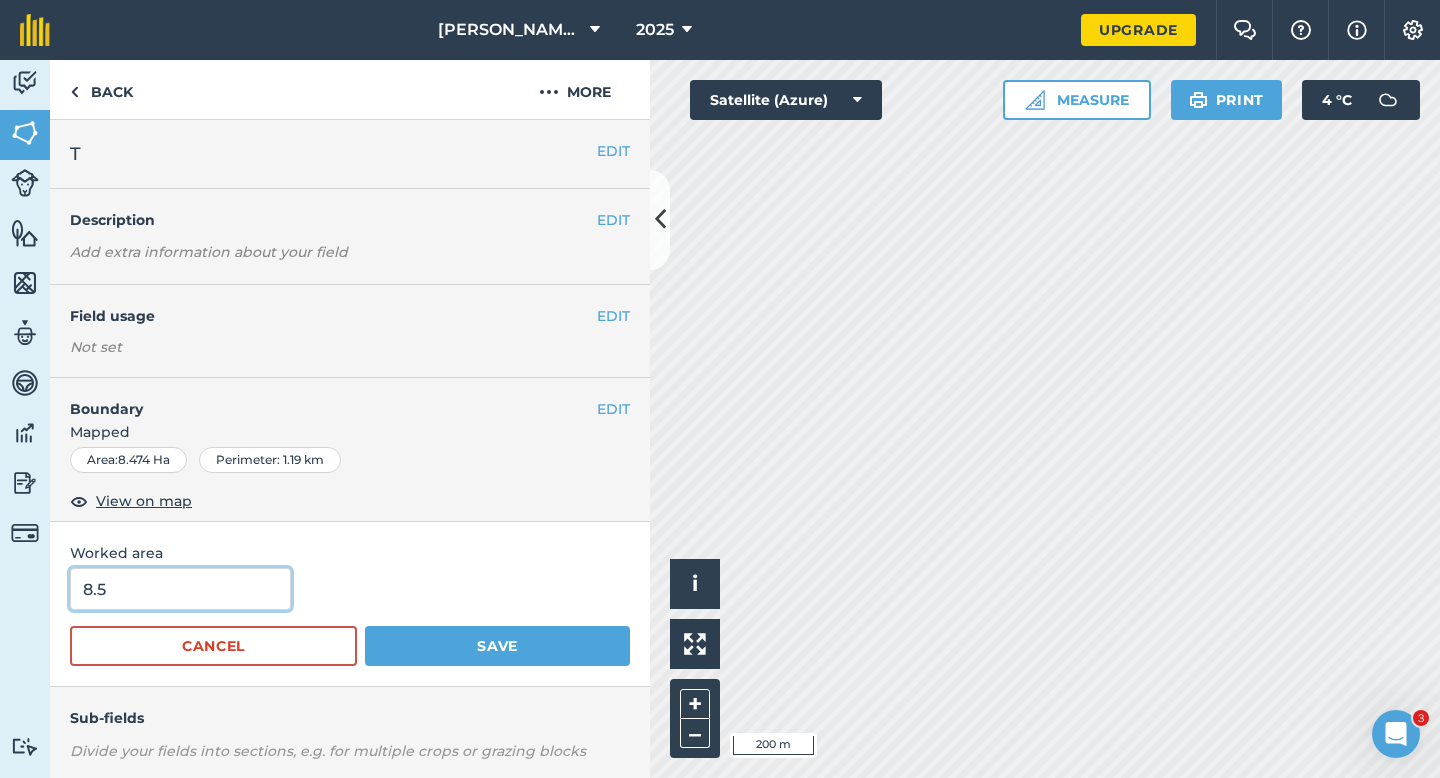 type on "8.5" 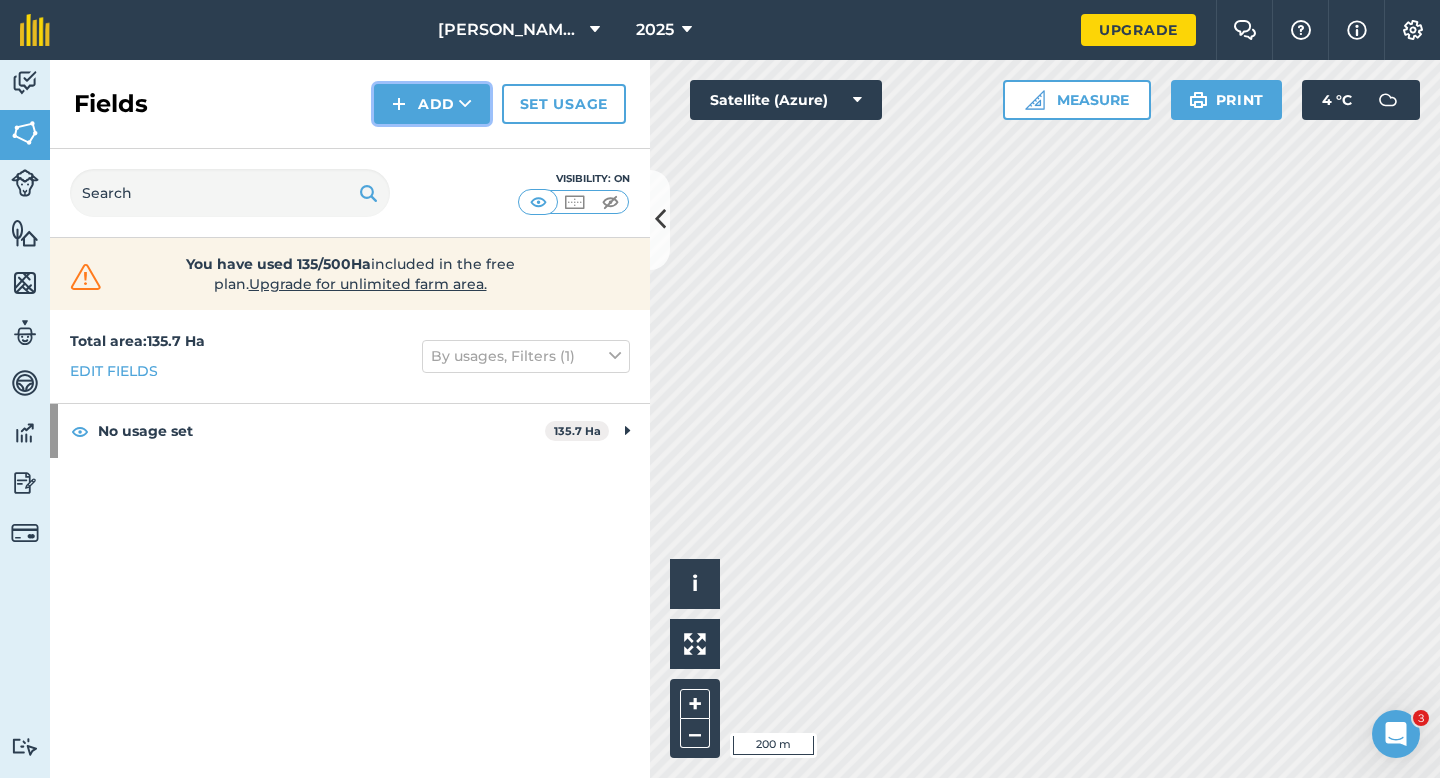 click at bounding box center [399, 104] 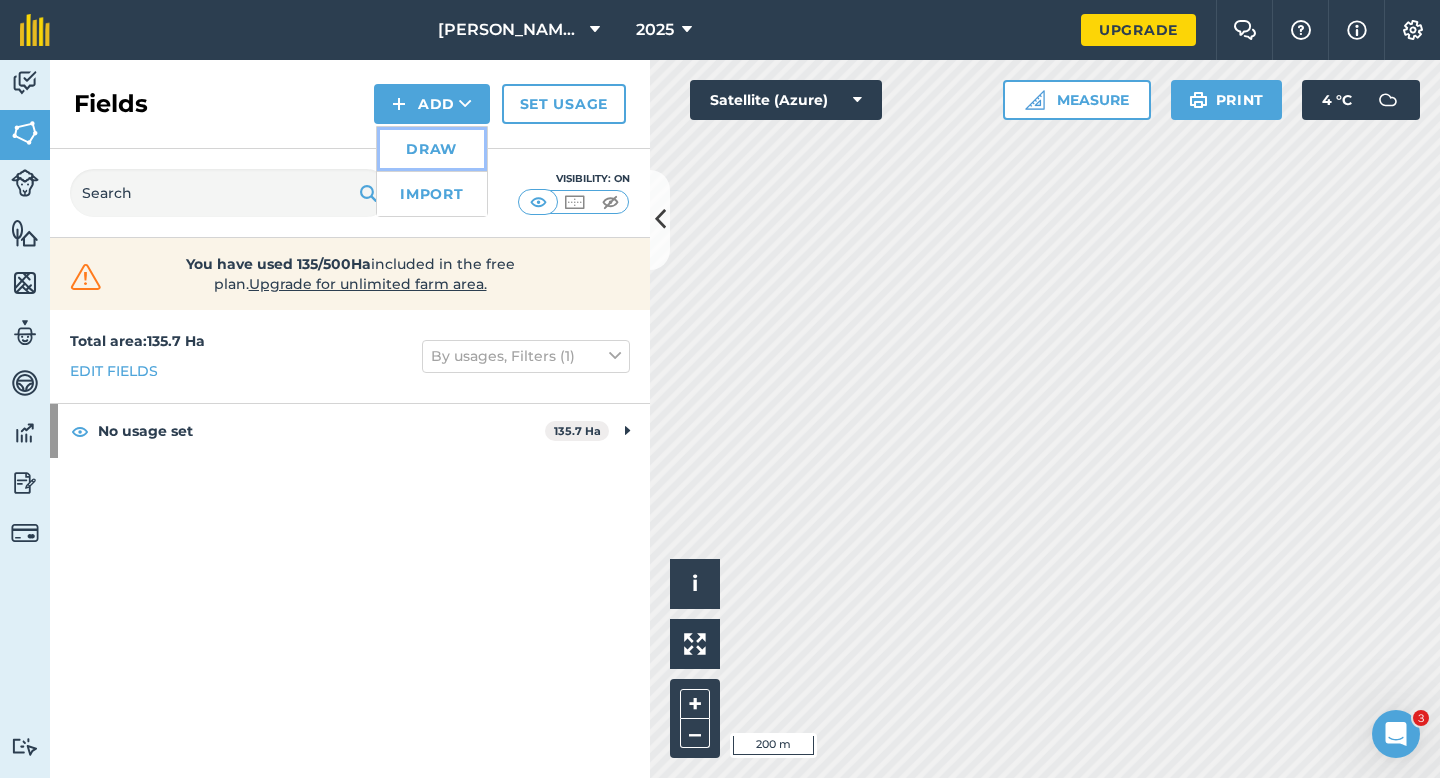 click on "Draw" at bounding box center [432, 149] 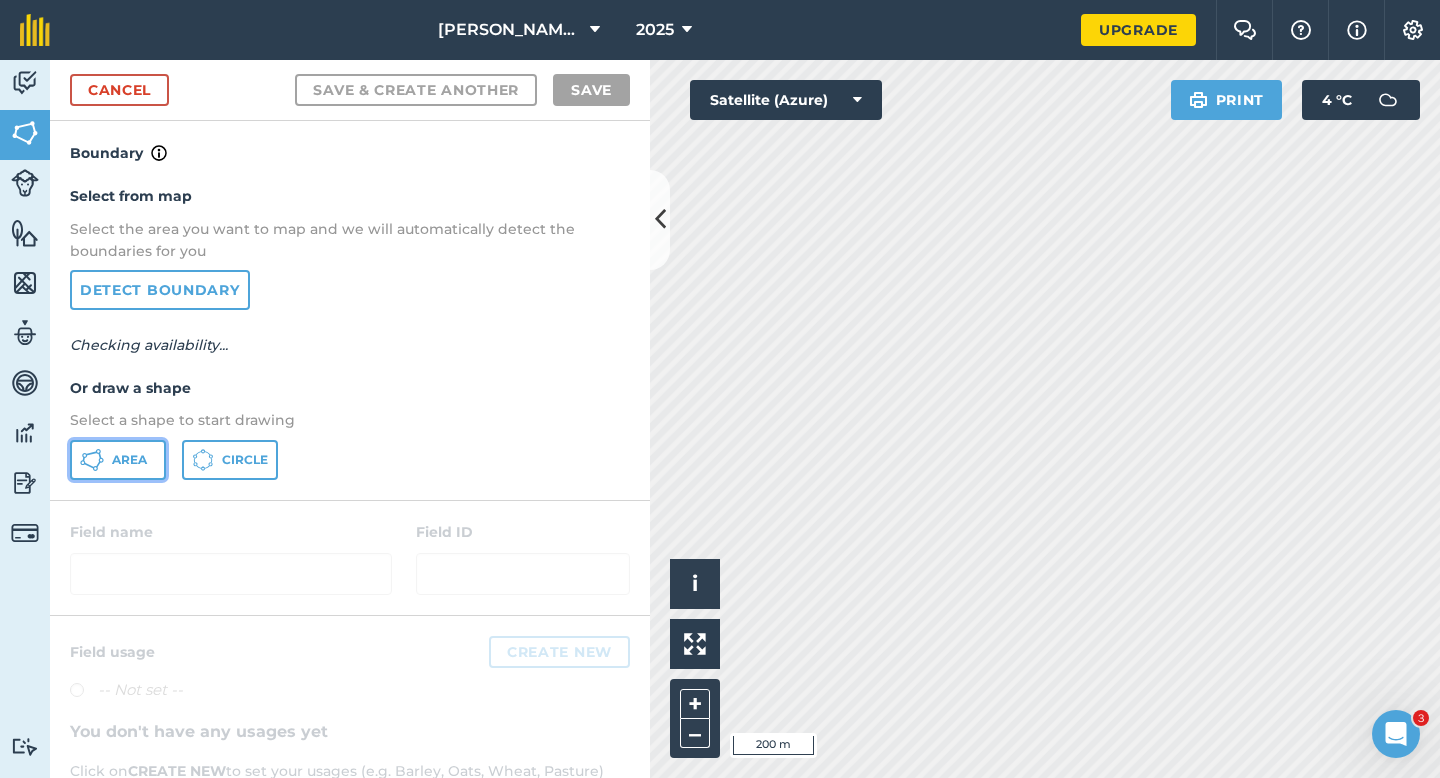 click on "Area" at bounding box center [118, 460] 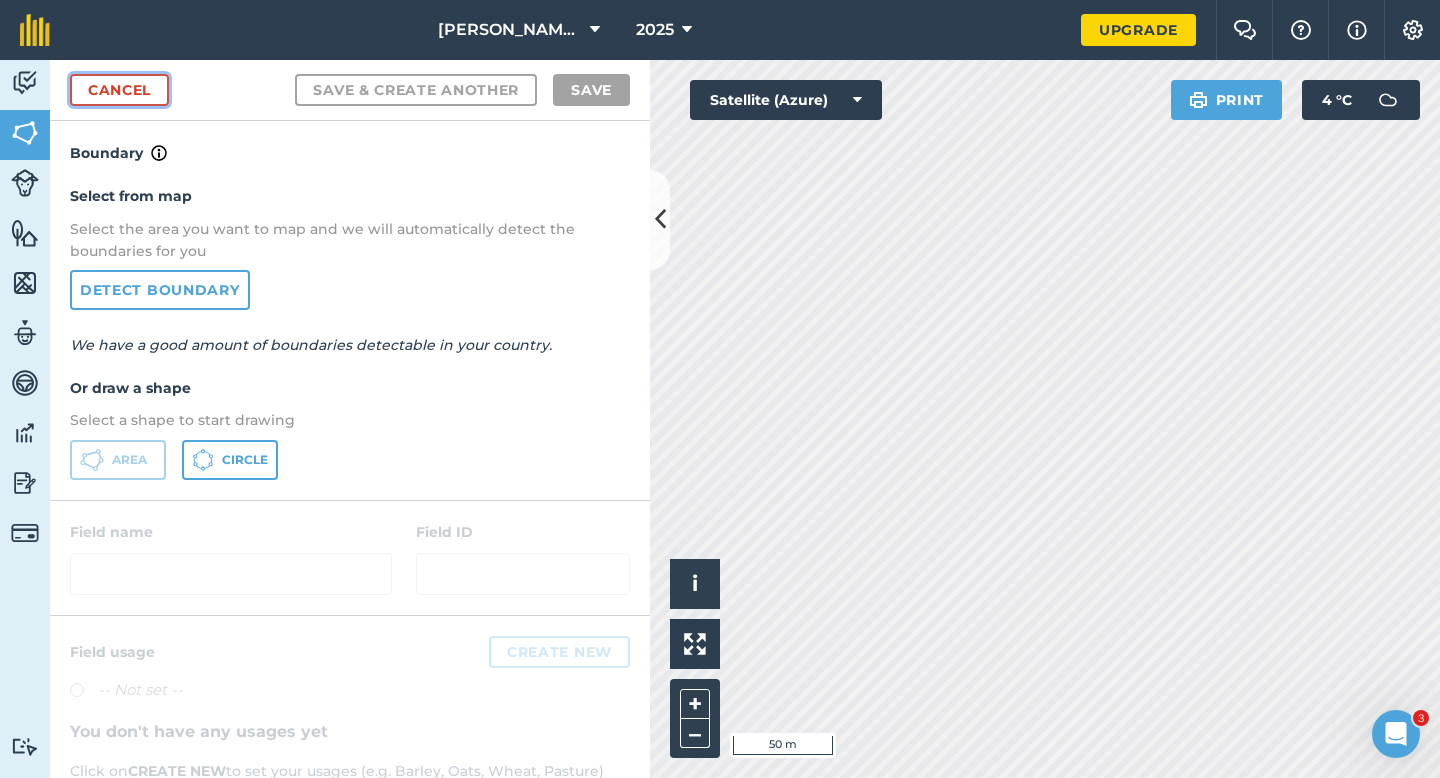 click on "Cancel" at bounding box center (119, 90) 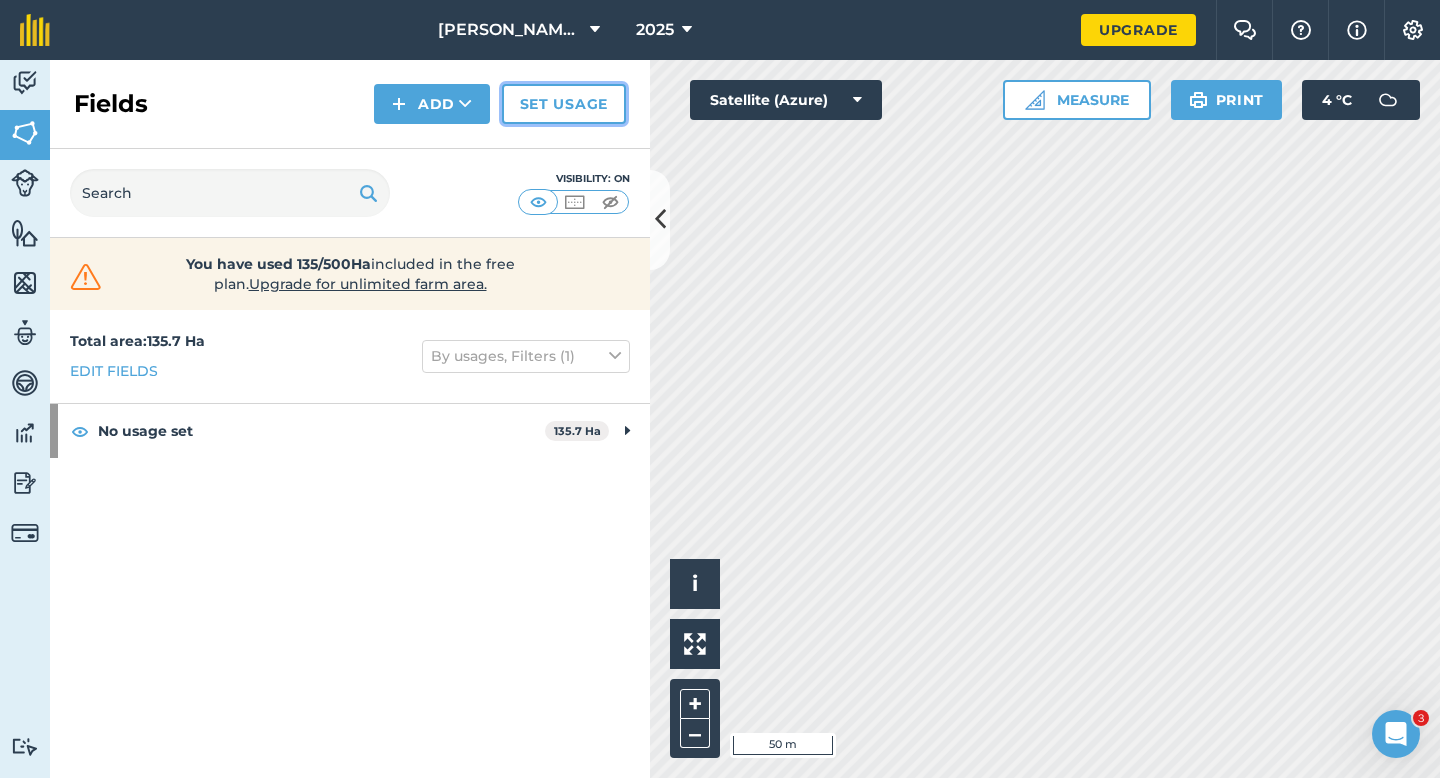 click on "Set usage" at bounding box center [564, 104] 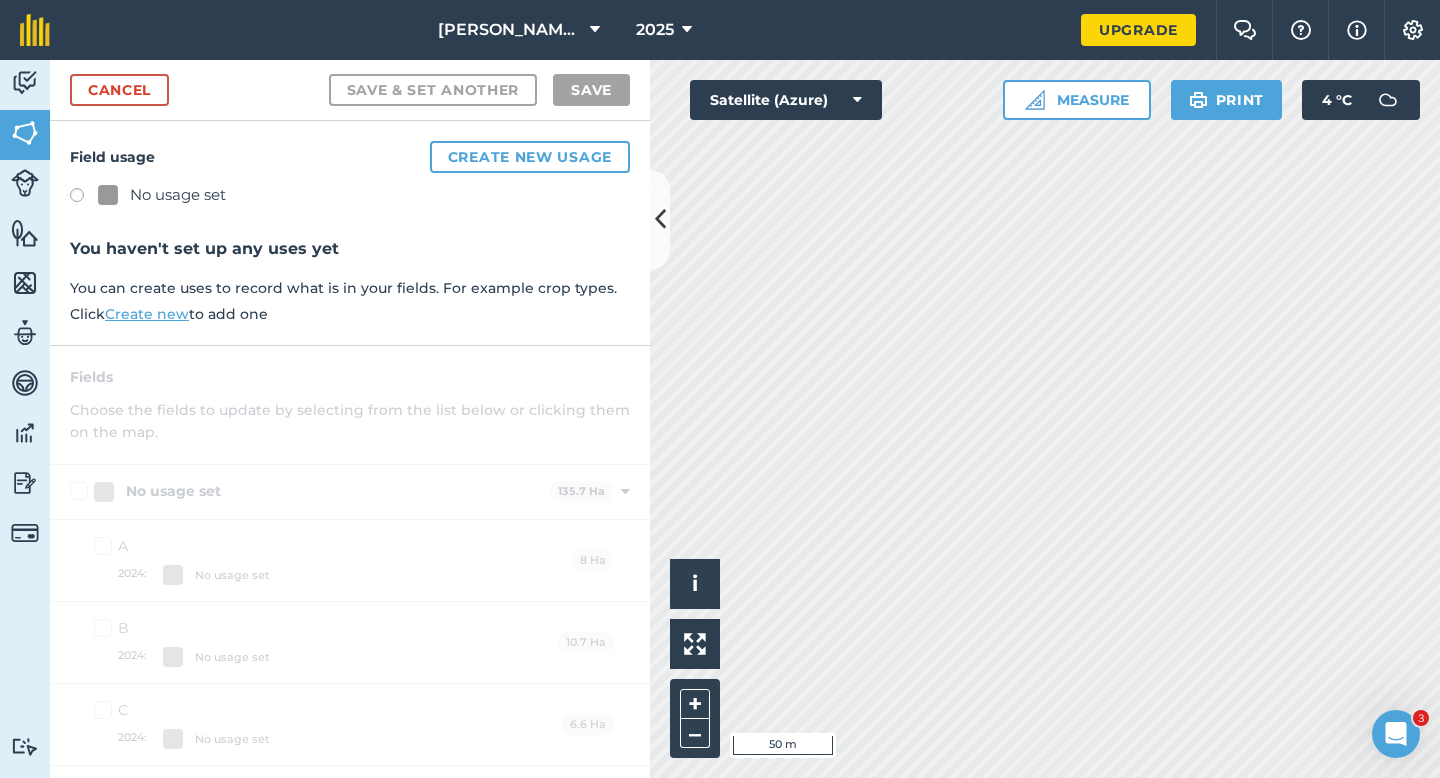 click on "Cancel Save & set another Save" at bounding box center (350, 90) 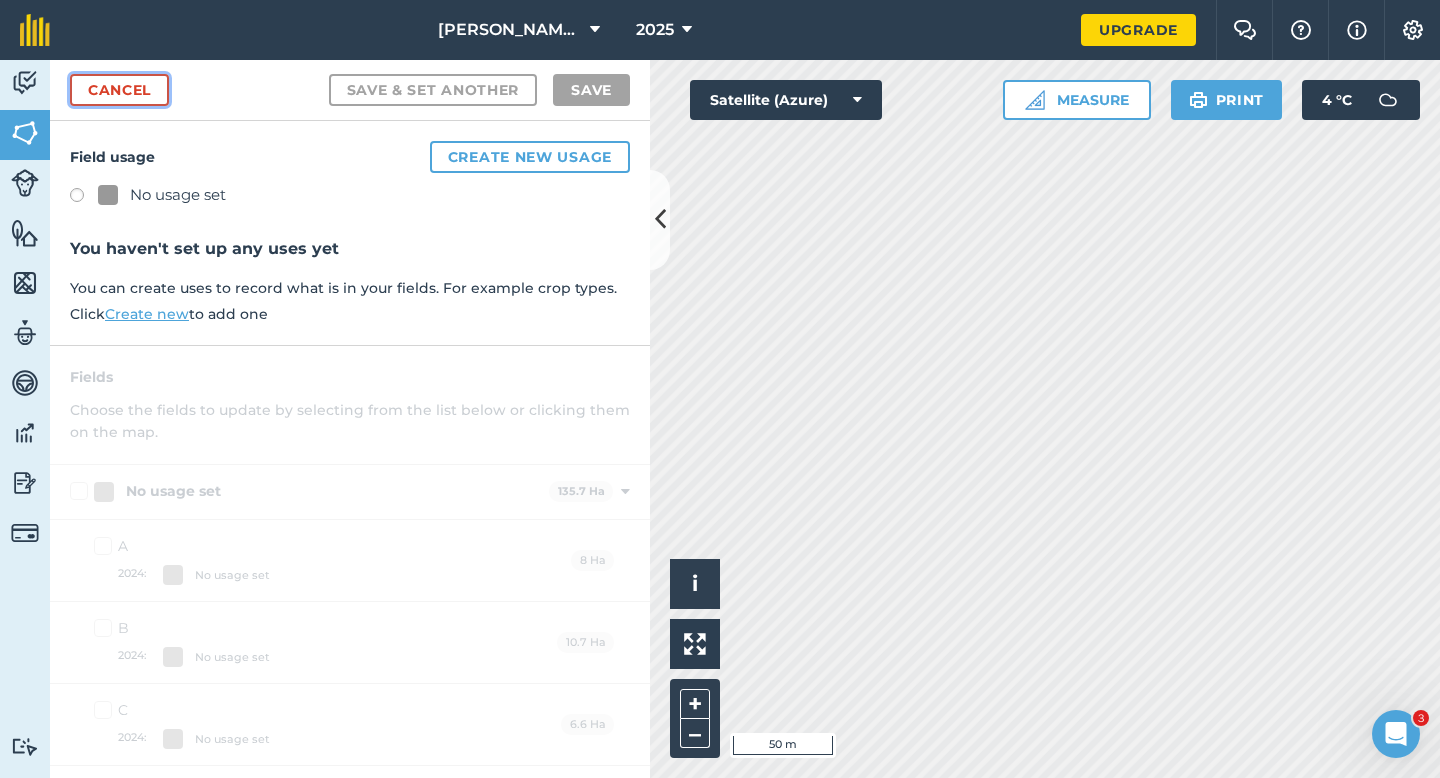 click on "Cancel" at bounding box center [119, 90] 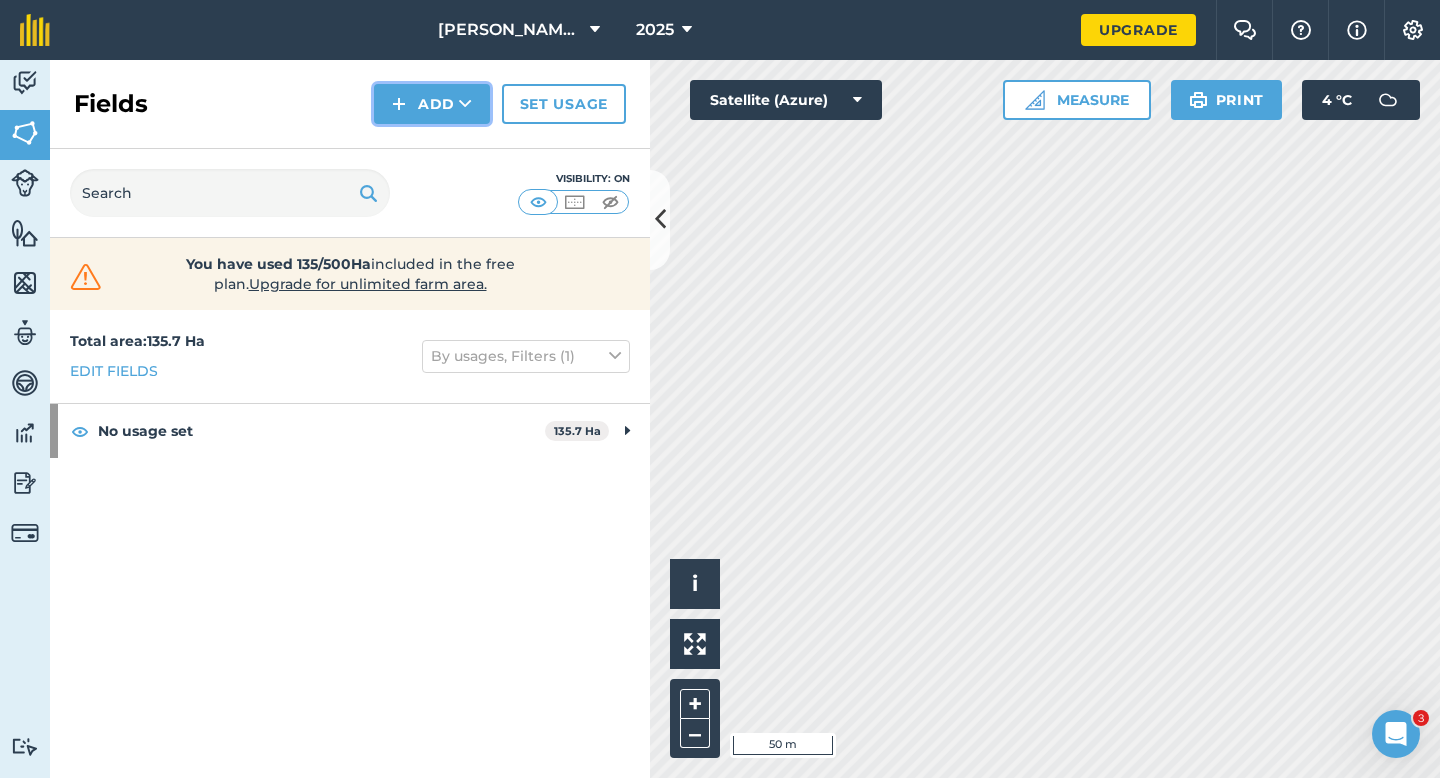 click on "Add" at bounding box center [432, 104] 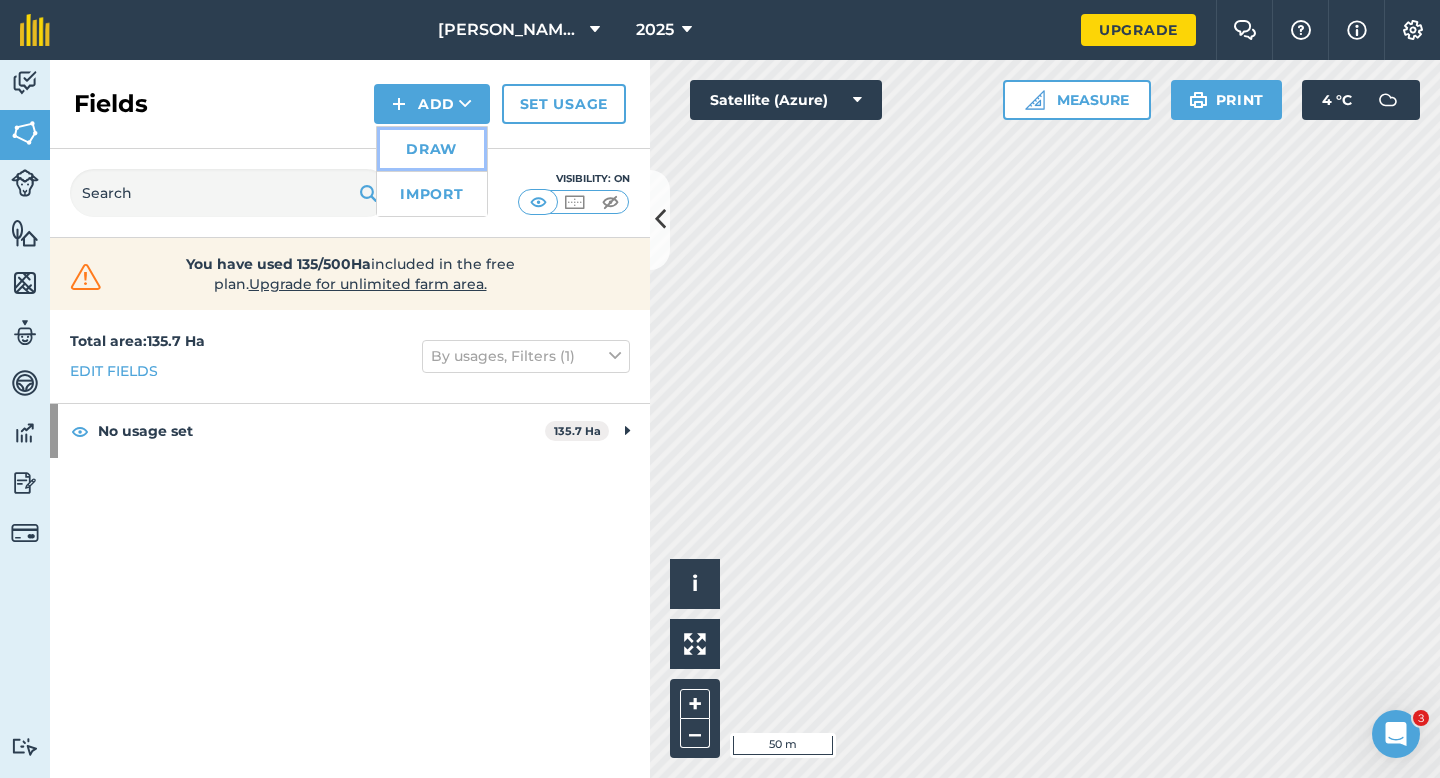 click on "Draw" at bounding box center (432, 149) 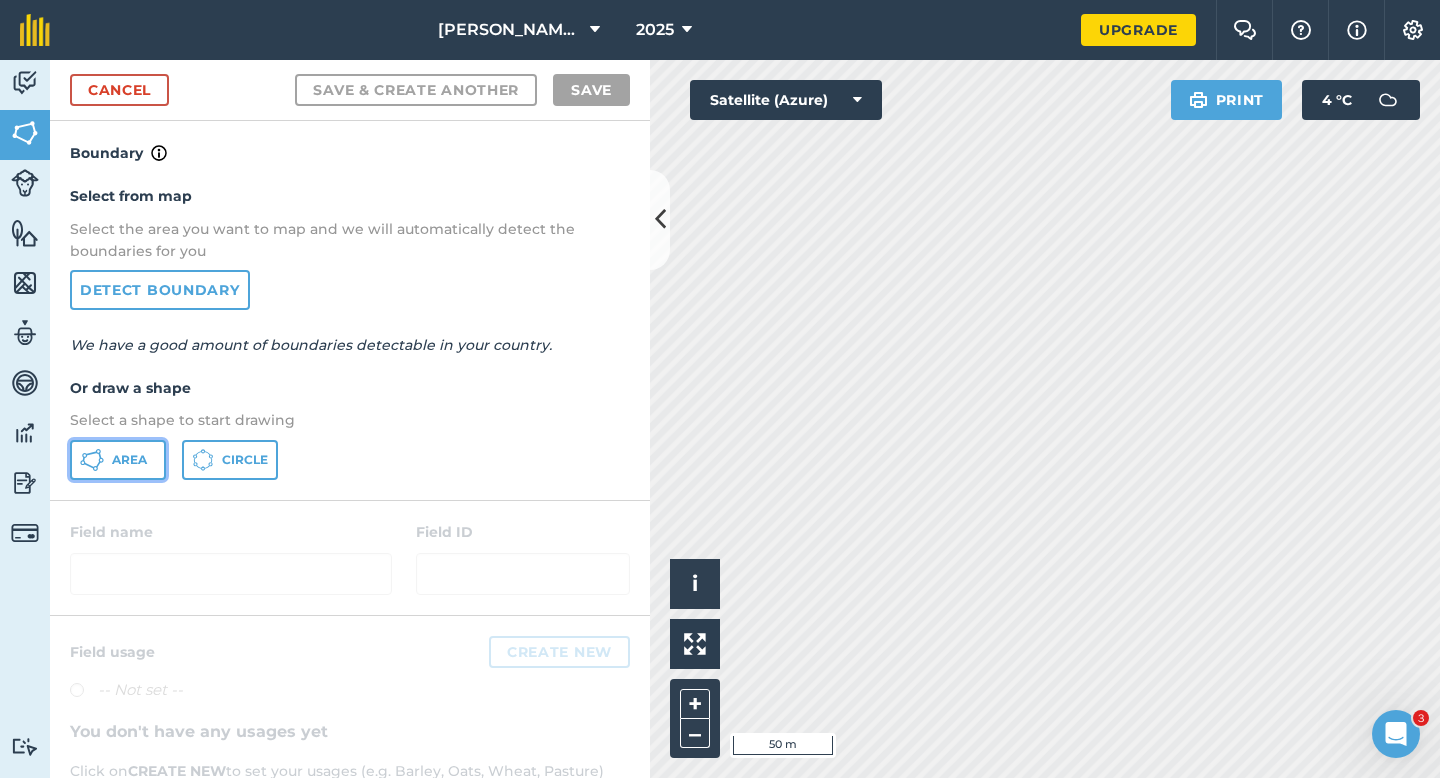 click on "Area" at bounding box center (118, 460) 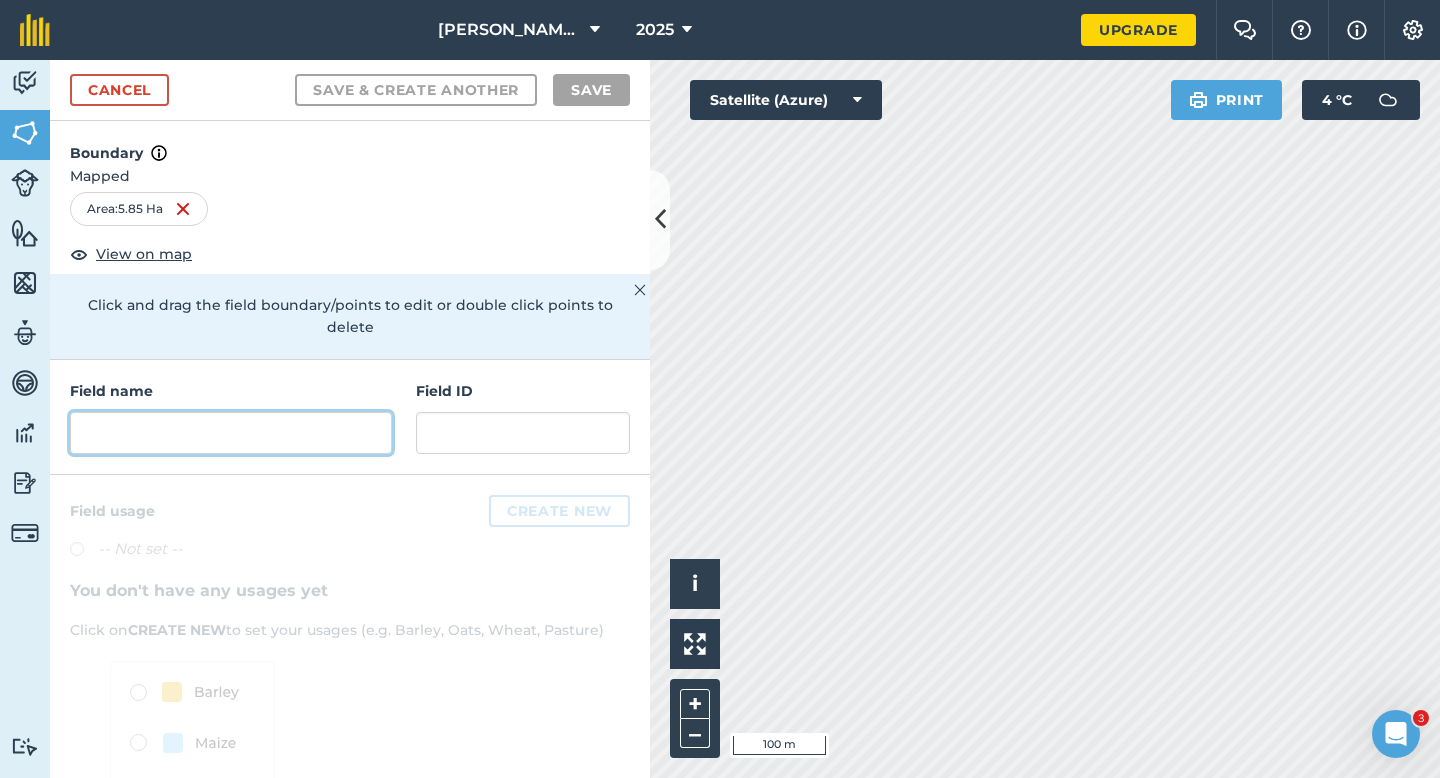 click at bounding box center (231, 433) 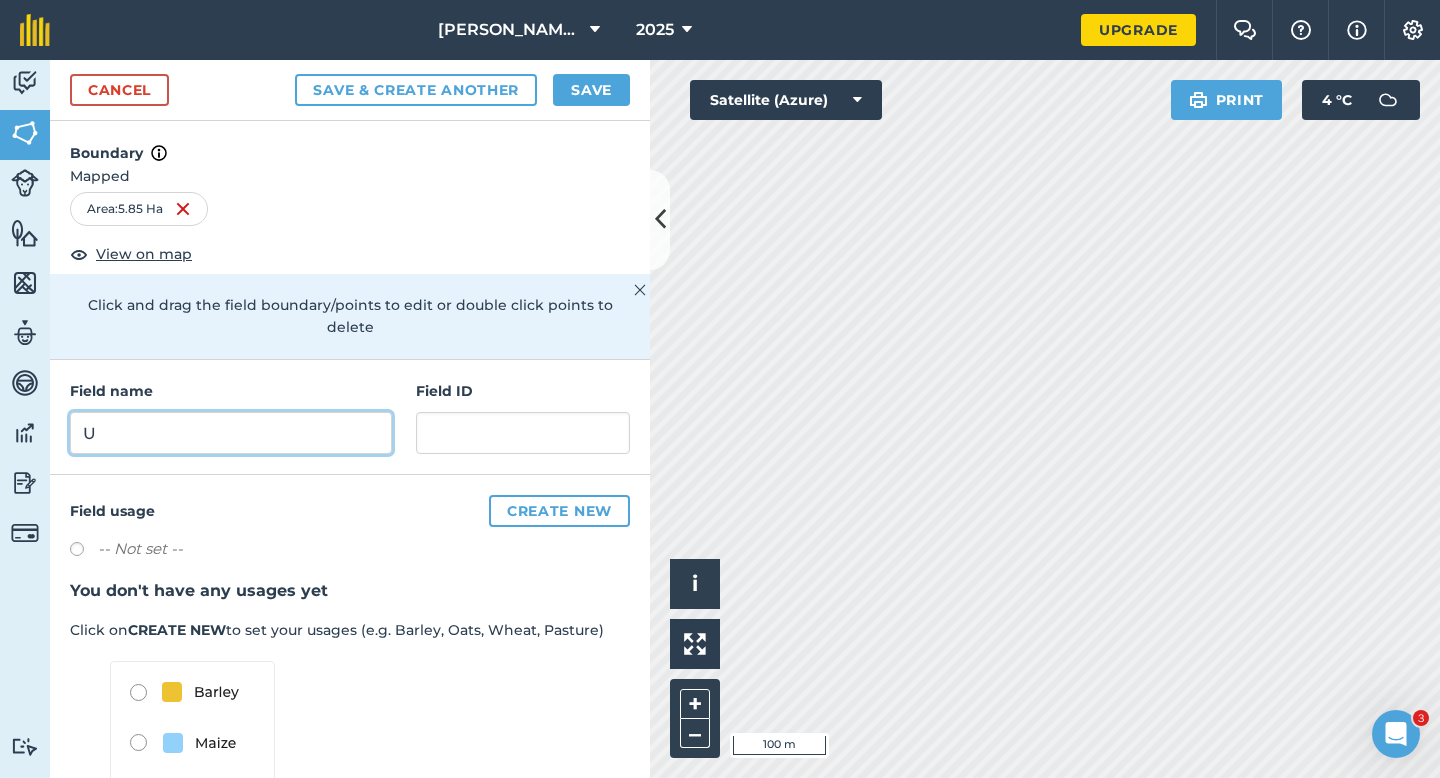 type on "U" 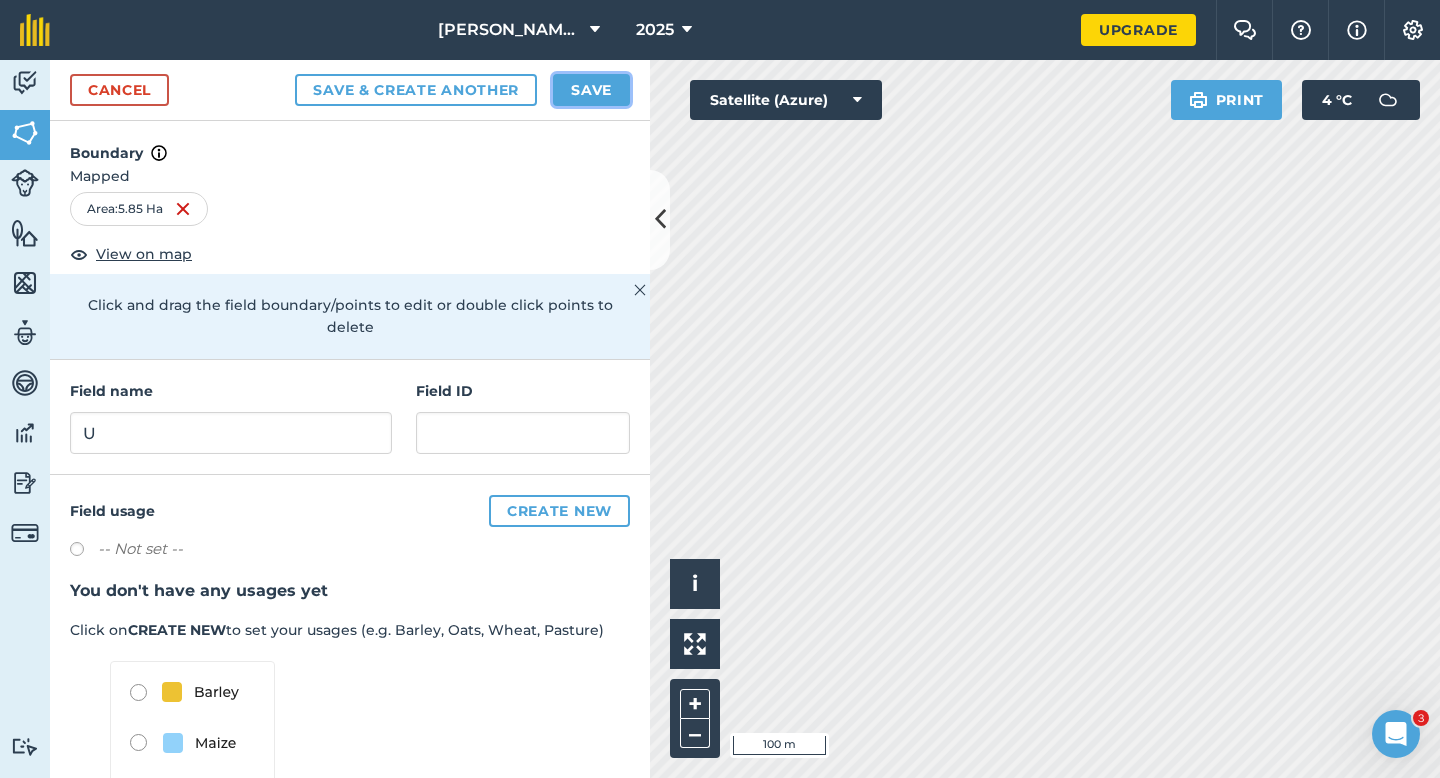 click on "Save" at bounding box center (591, 90) 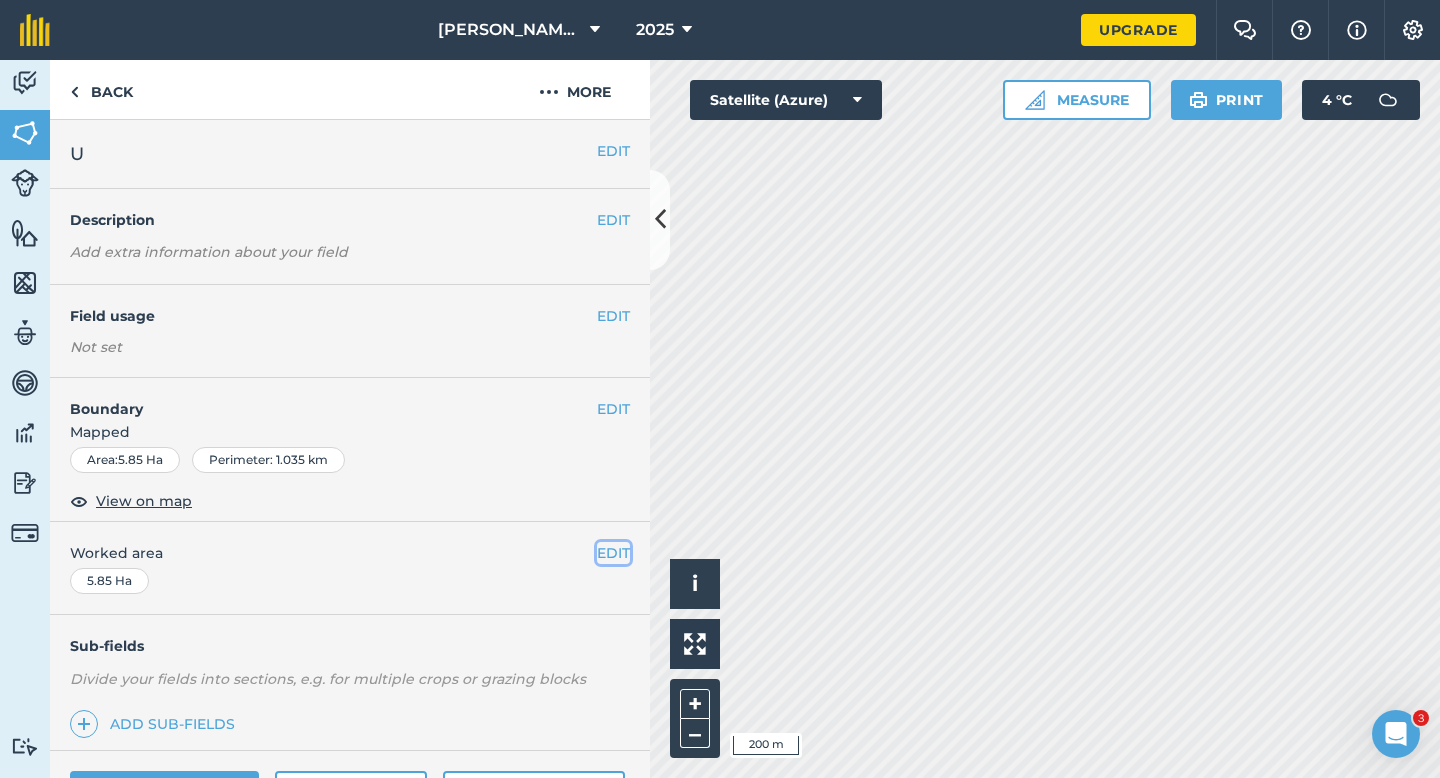 click on "EDIT" at bounding box center (613, 553) 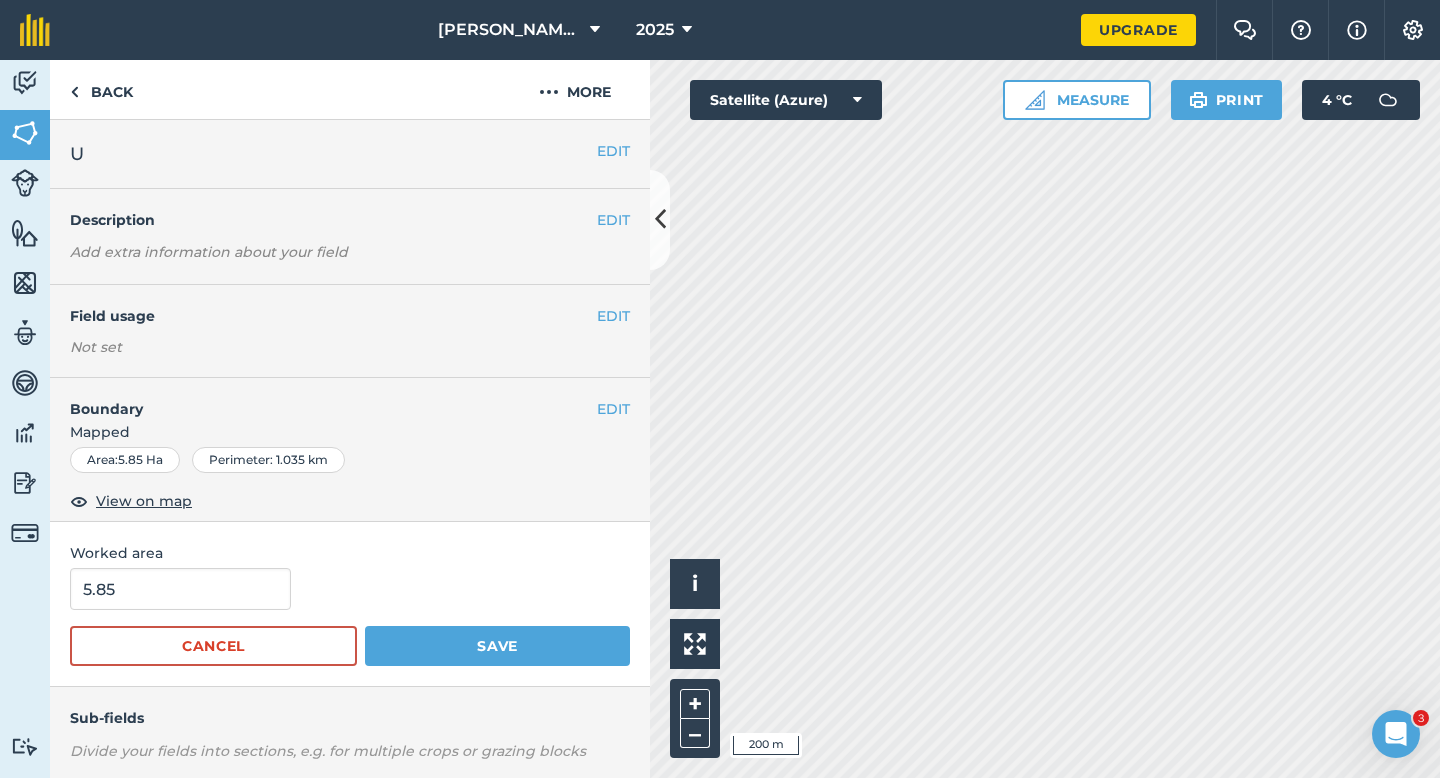click on "5.85 Cancel Save" at bounding box center [350, 617] 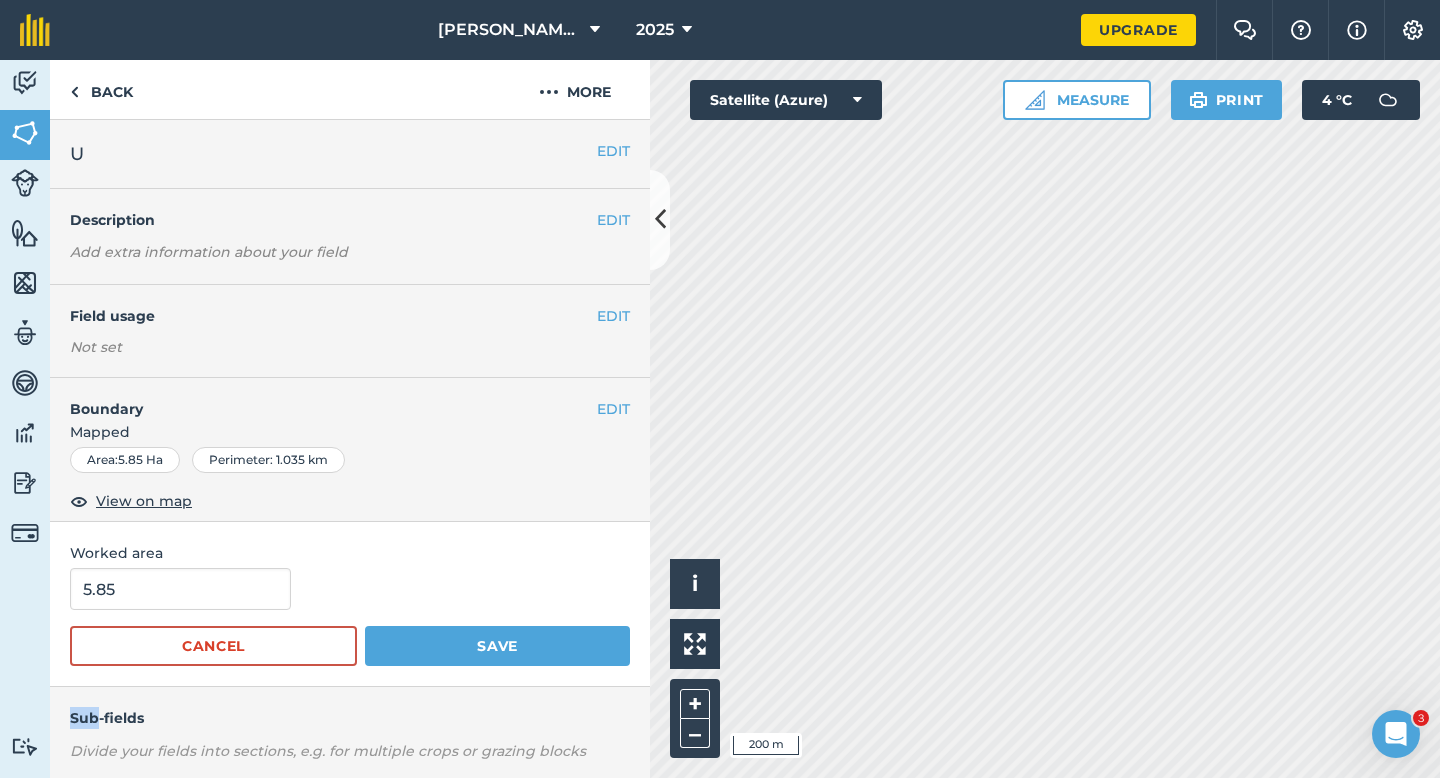 click on "5.85 Cancel Save" at bounding box center [350, 617] 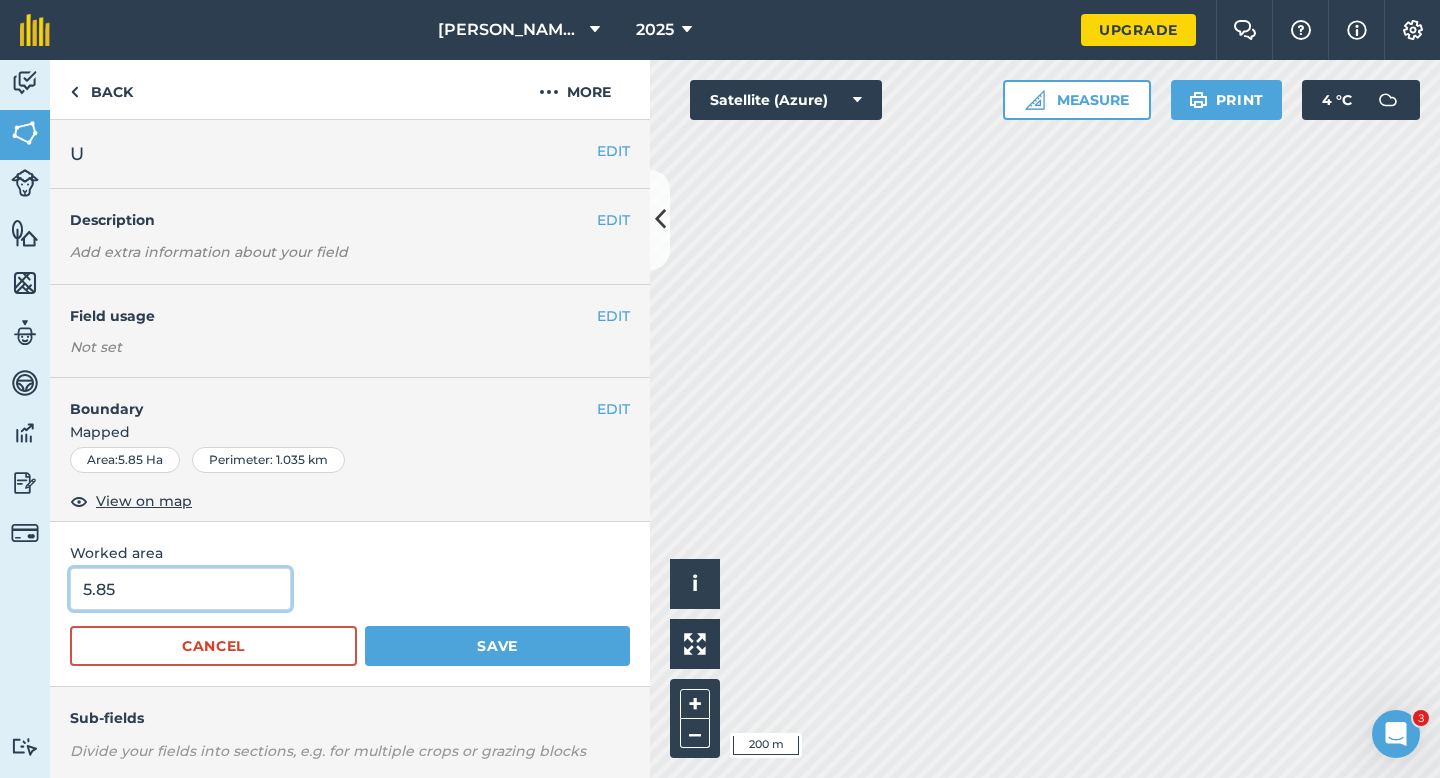 click on "5.85" at bounding box center (180, 589) 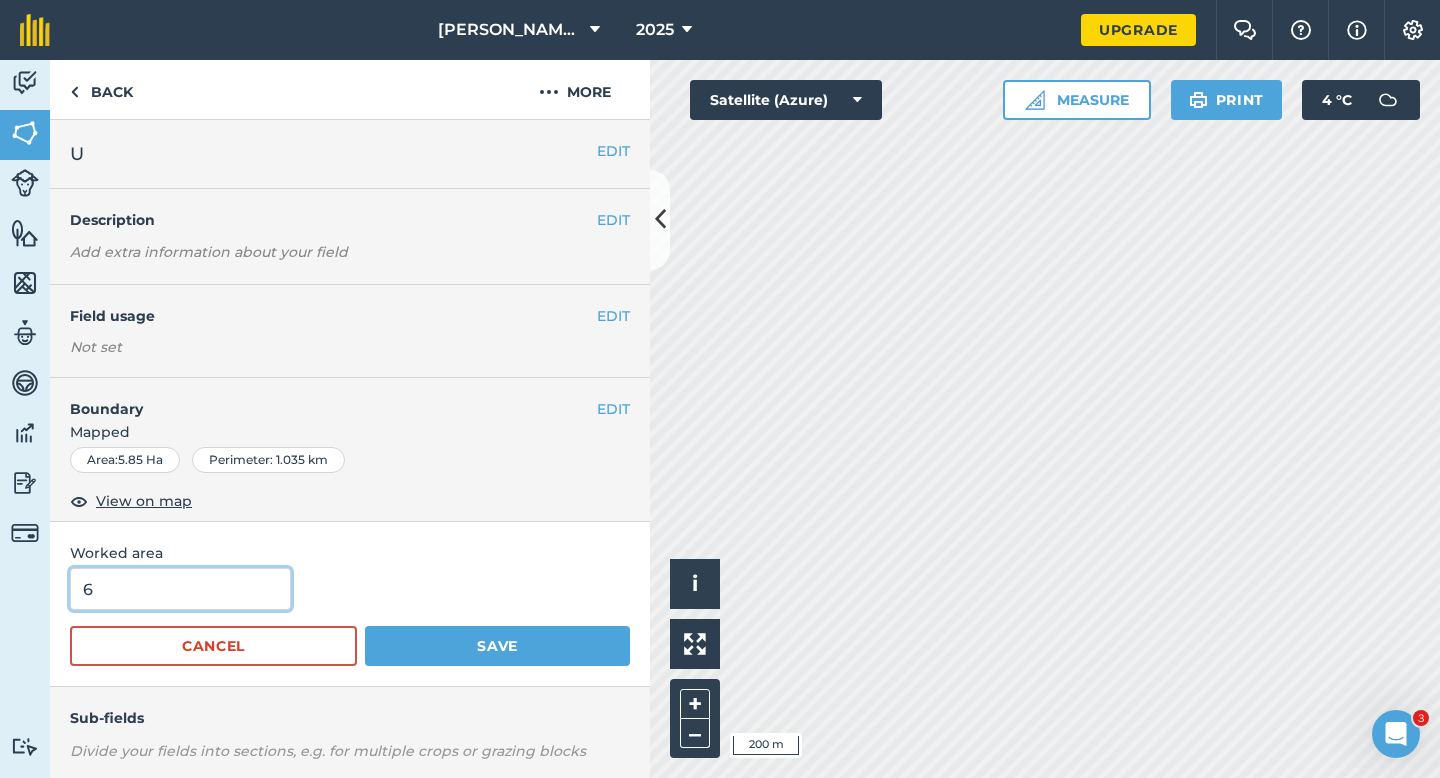 click on "Save" at bounding box center (497, 646) 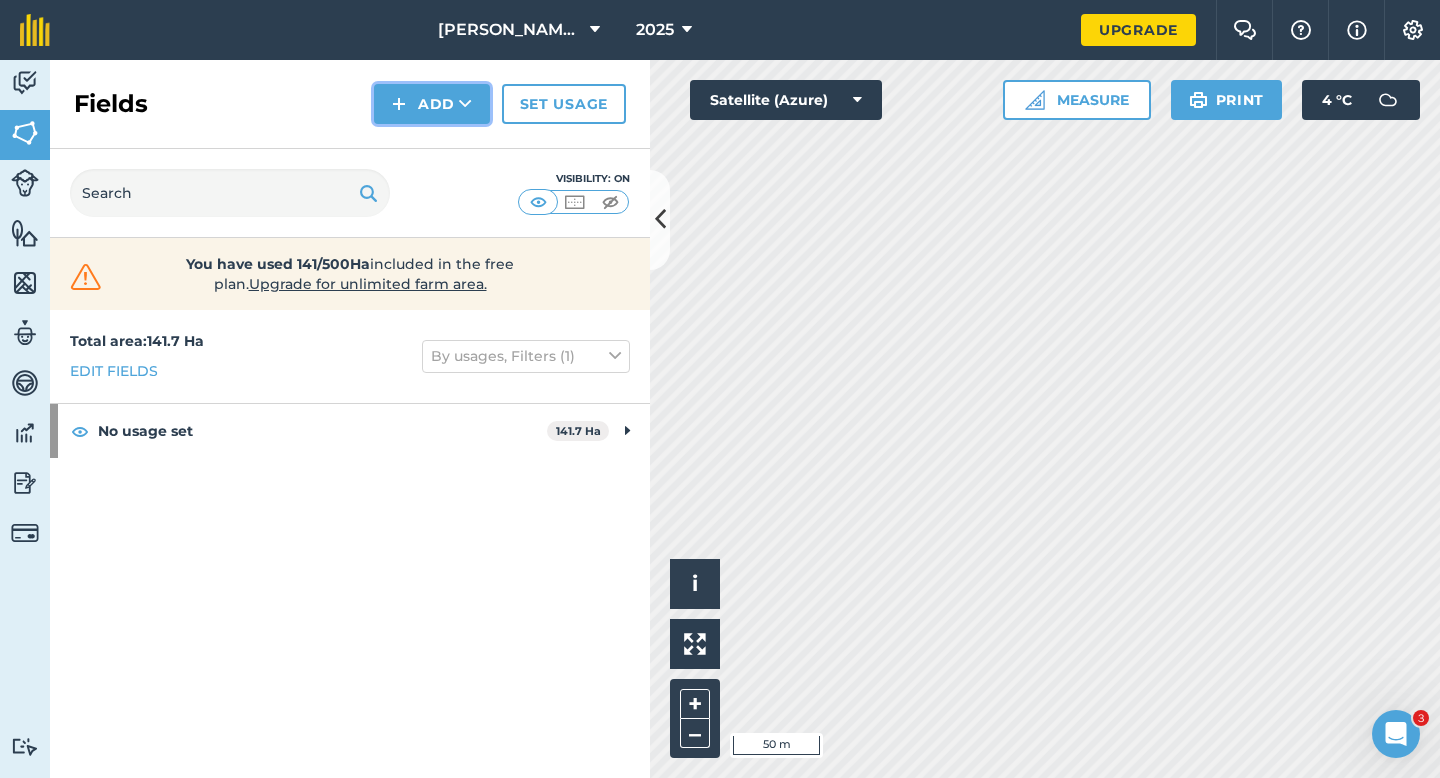 click on "Add" at bounding box center (432, 104) 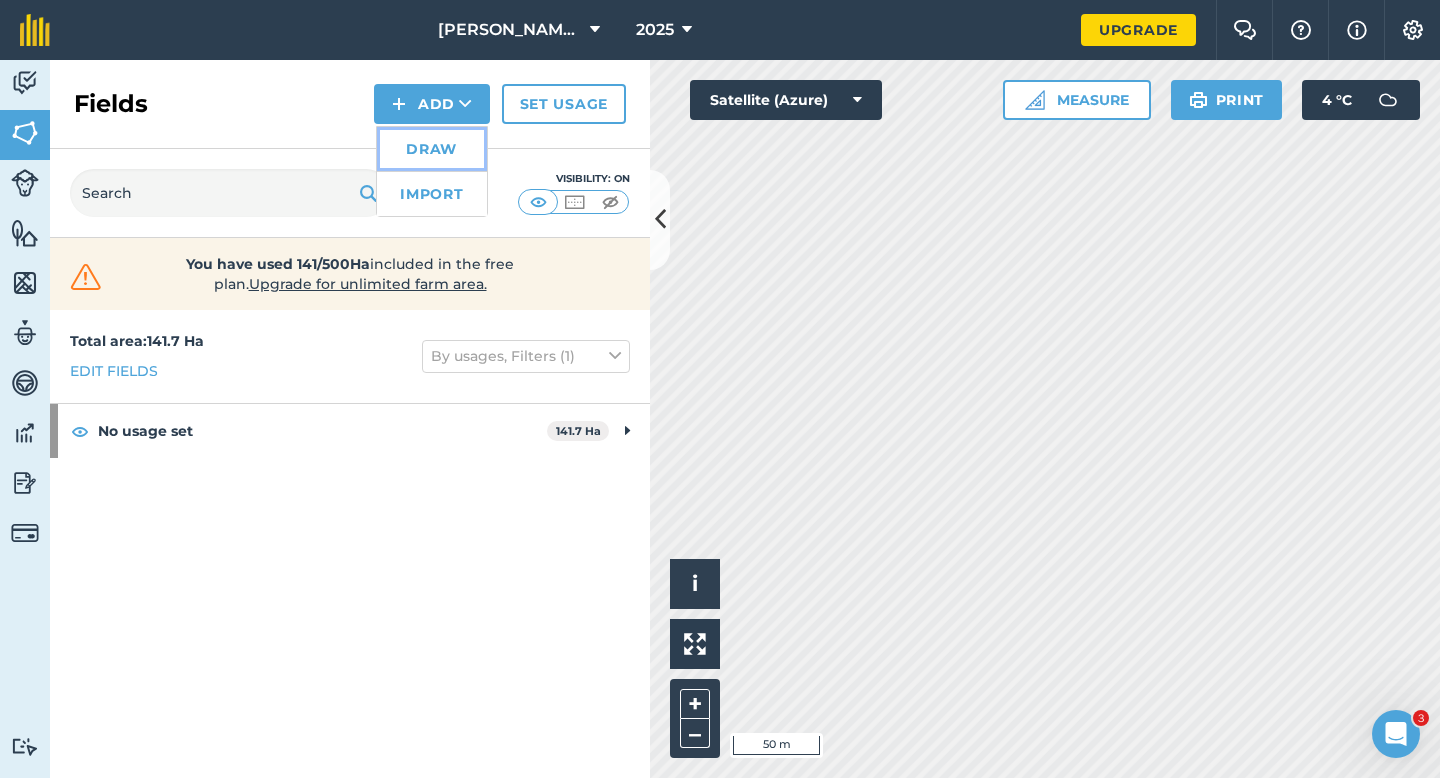 click on "Draw" at bounding box center [432, 149] 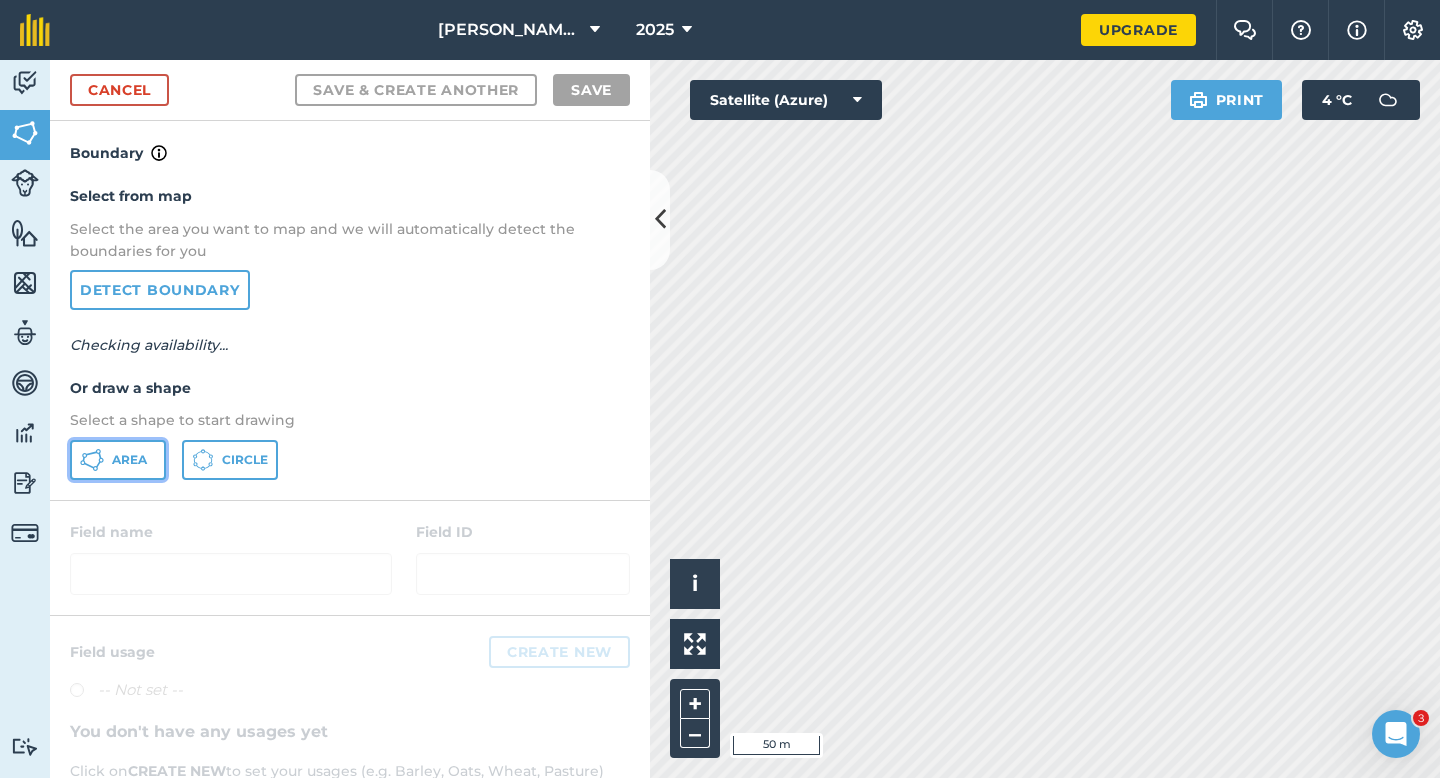 click on "Area" at bounding box center (118, 460) 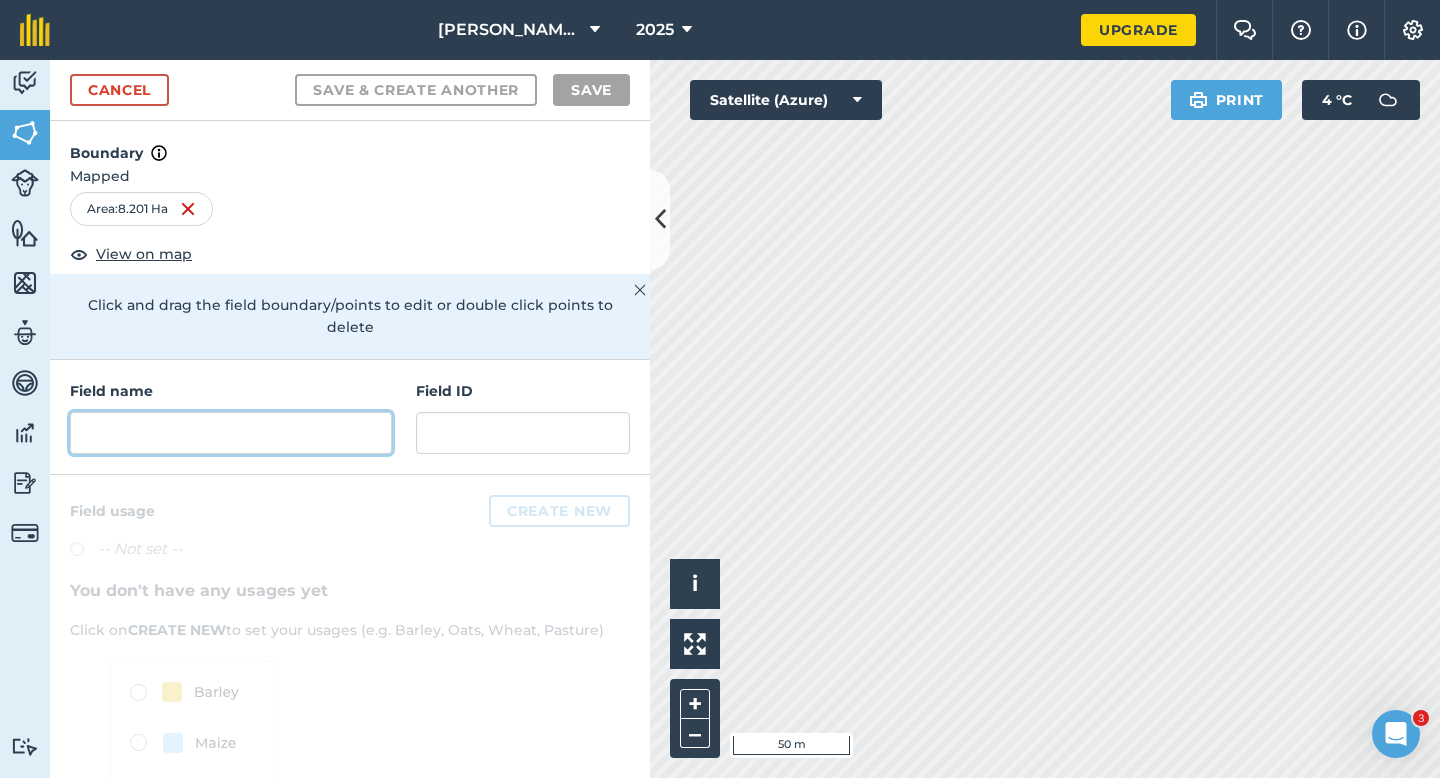 click at bounding box center (231, 433) 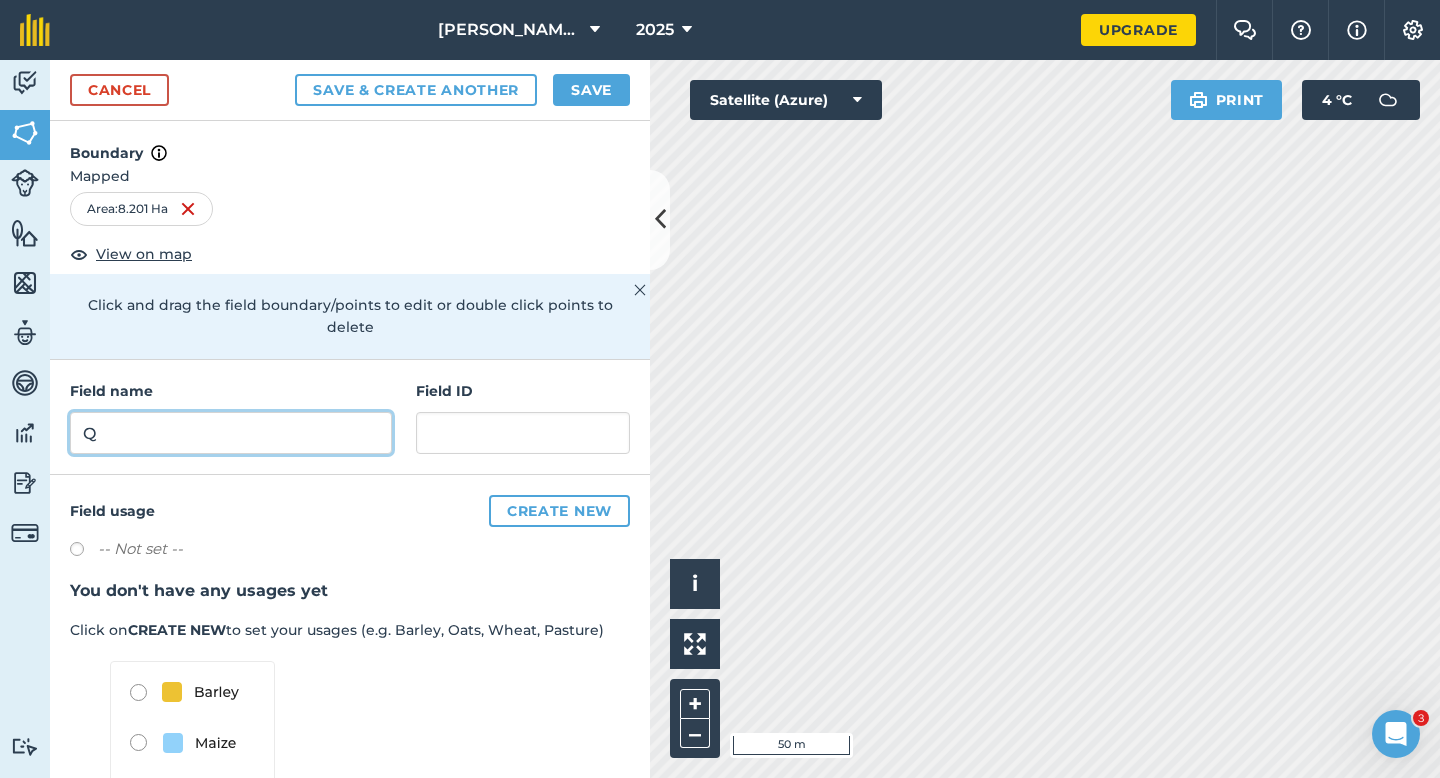type on "Q" 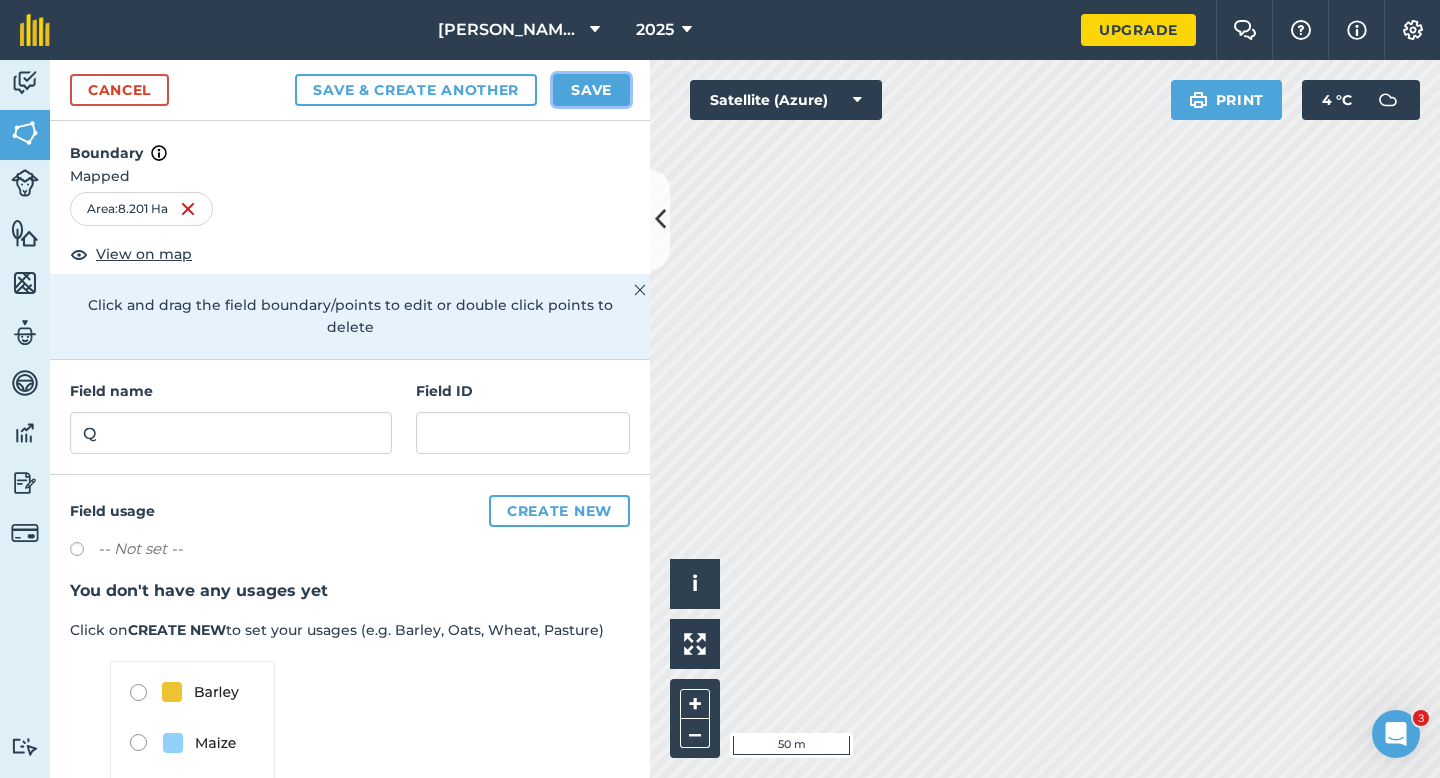 click on "Save" at bounding box center [591, 90] 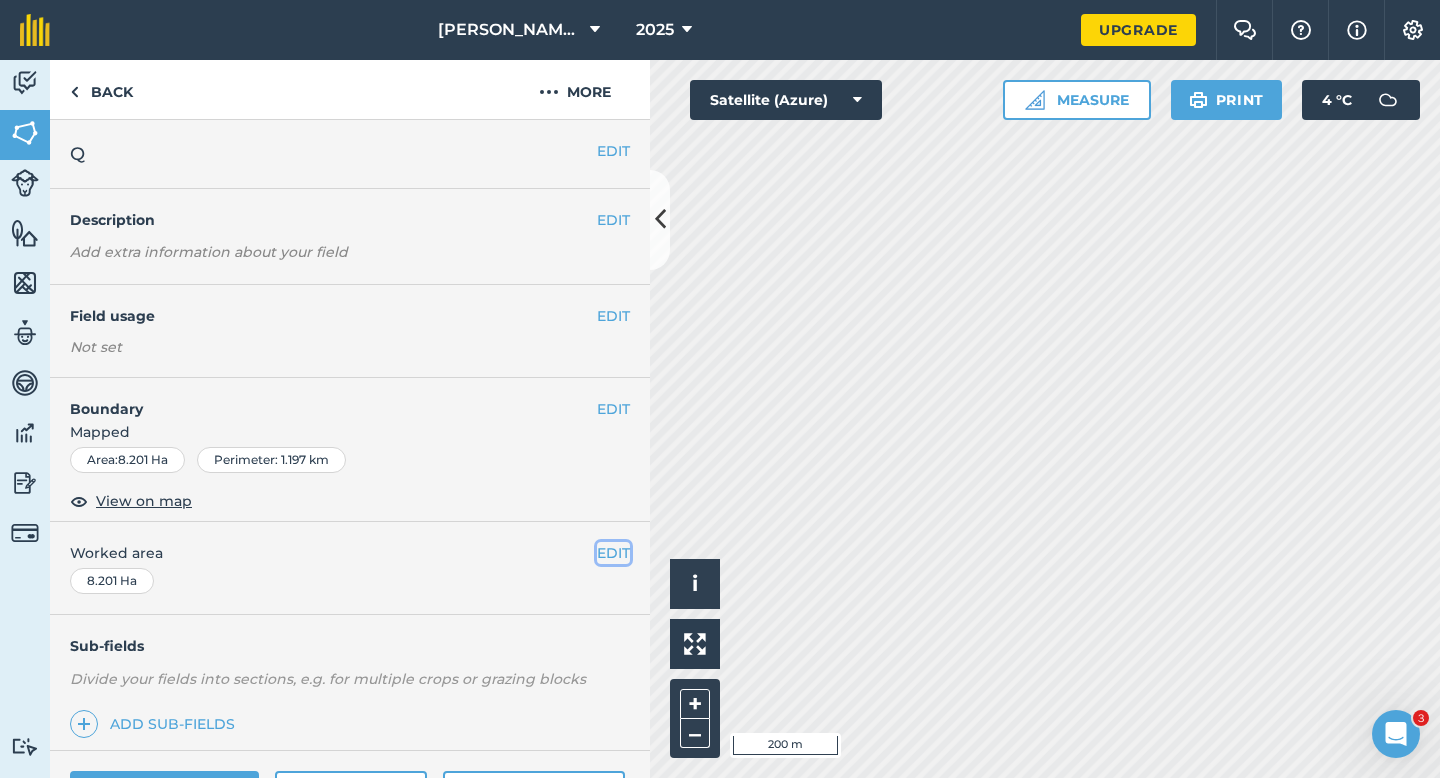 click on "EDIT" at bounding box center [613, 553] 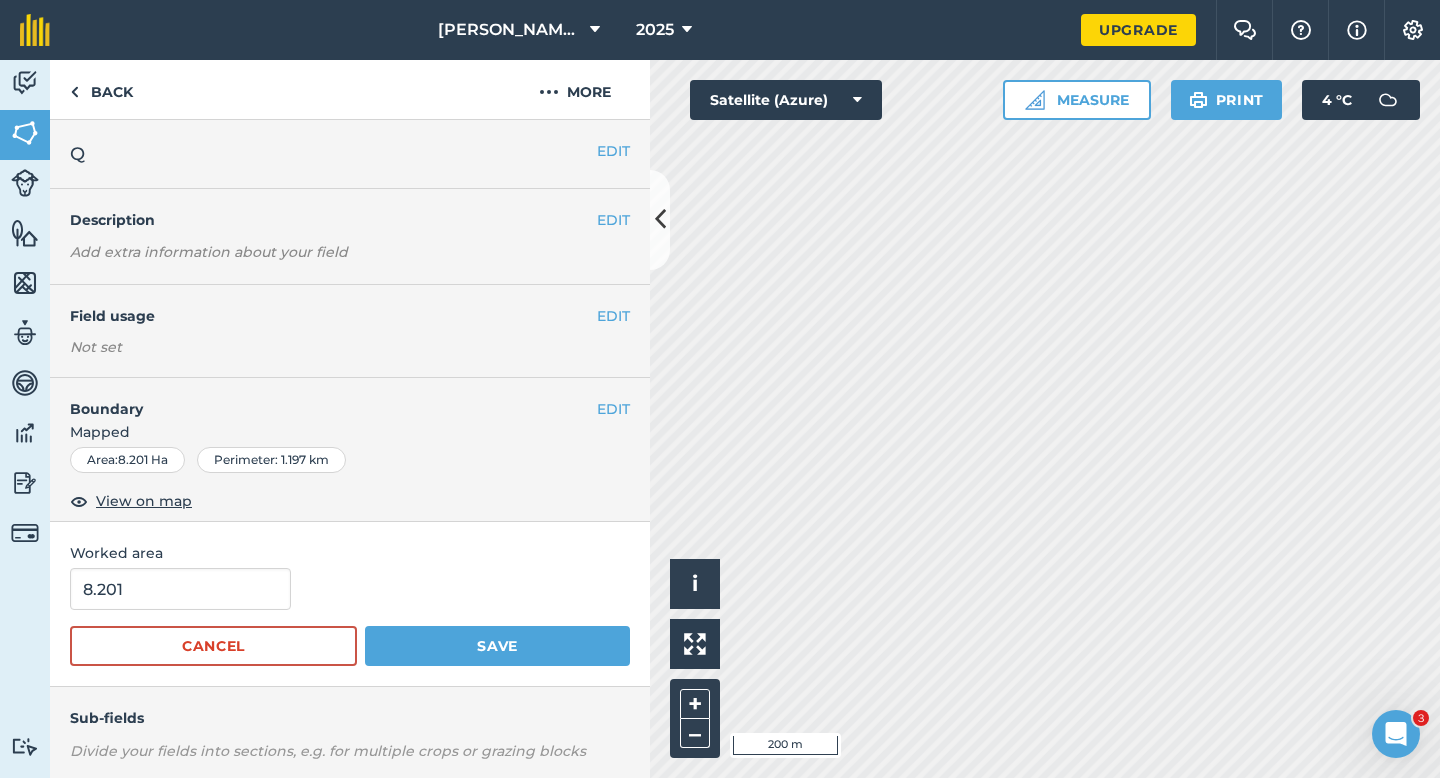 click on "8.201" at bounding box center (350, 589) 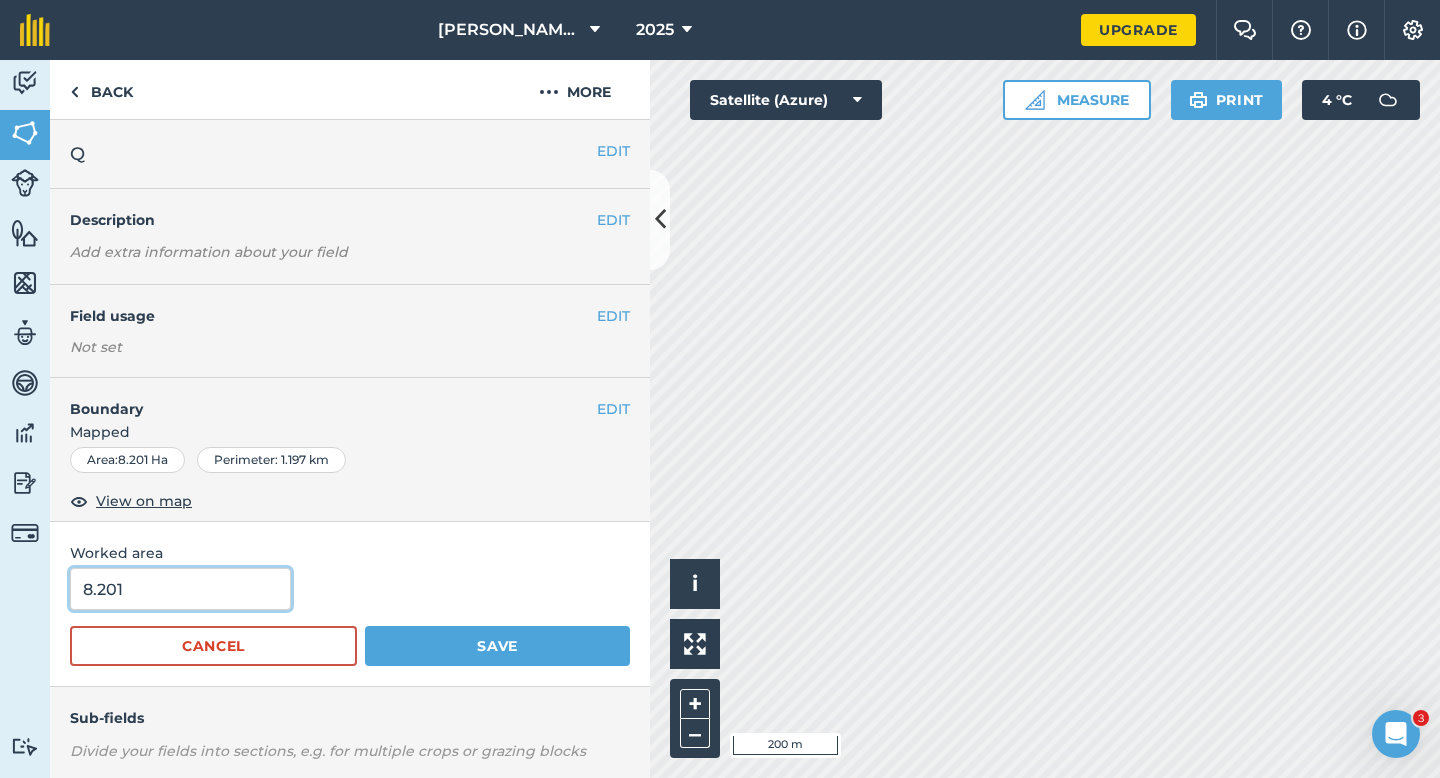 click on "8.201" at bounding box center [180, 589] 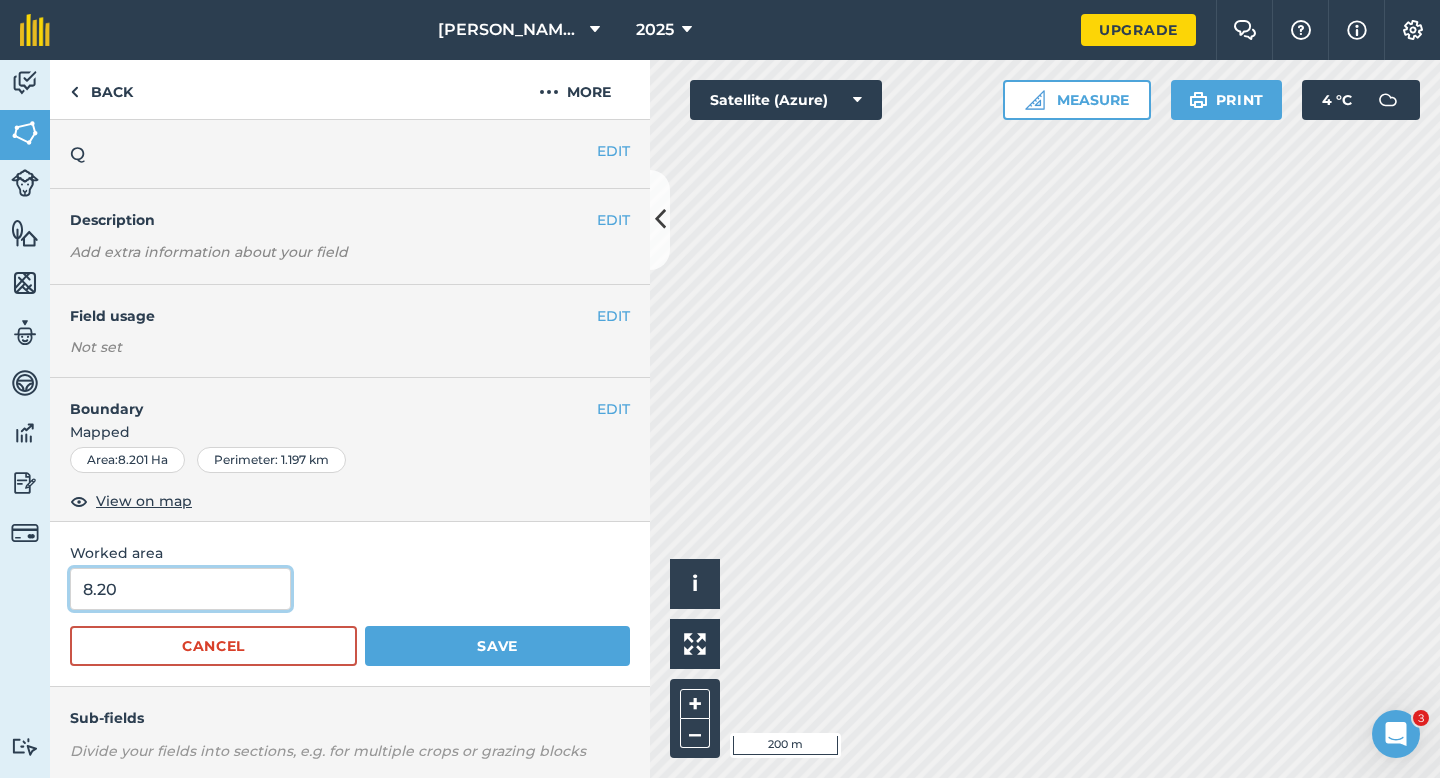 type on "8.2" 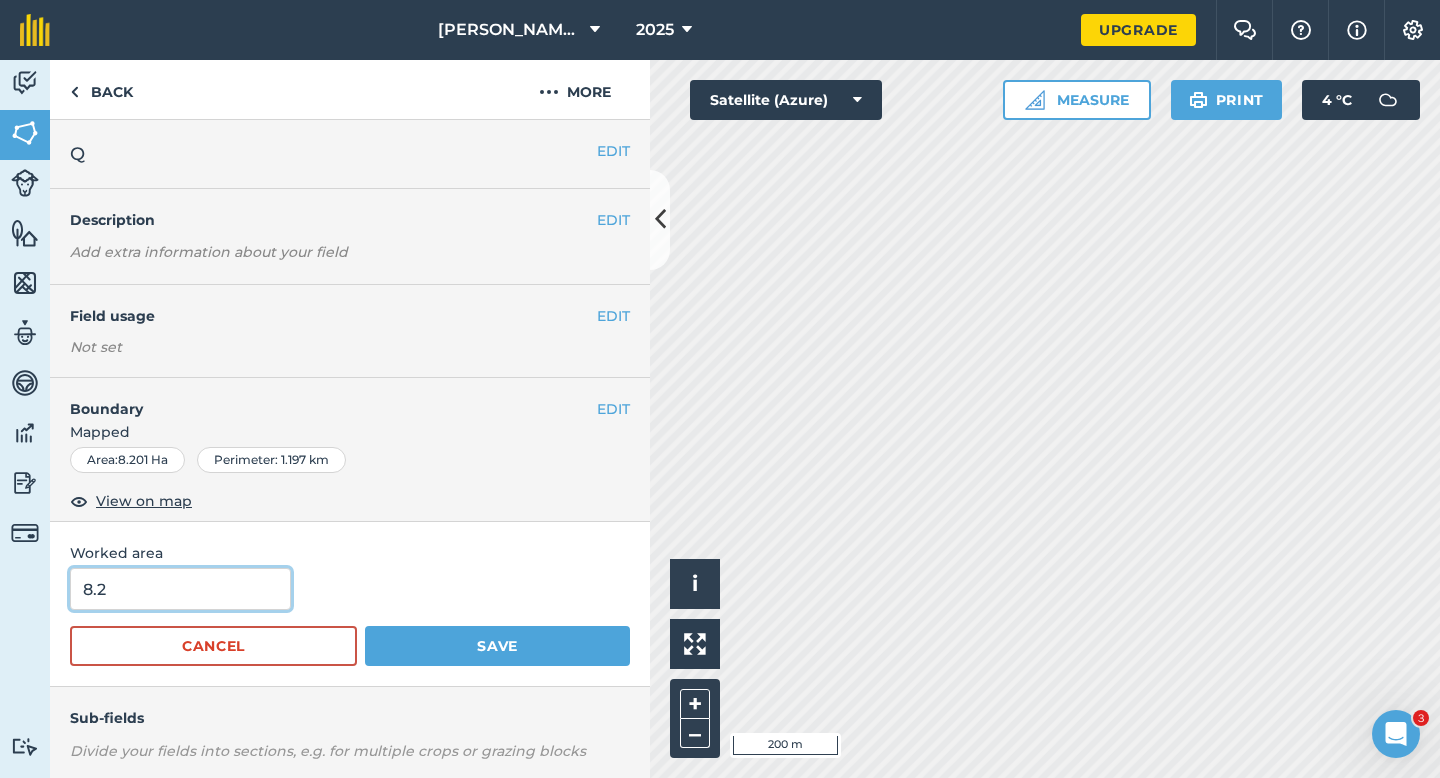 click on "Save" at bounding box center [497, 646] 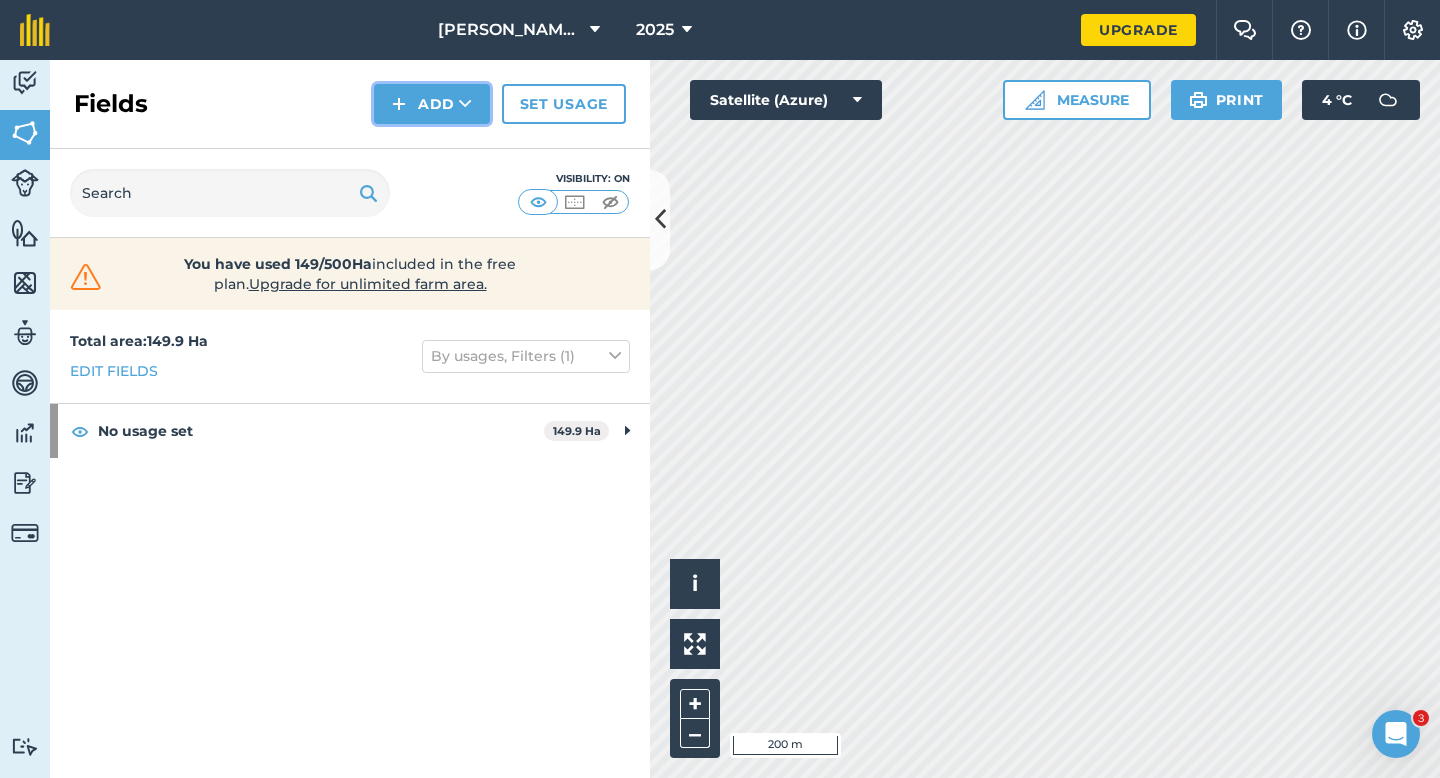 click on "Add" at bounding box center [432, 104] 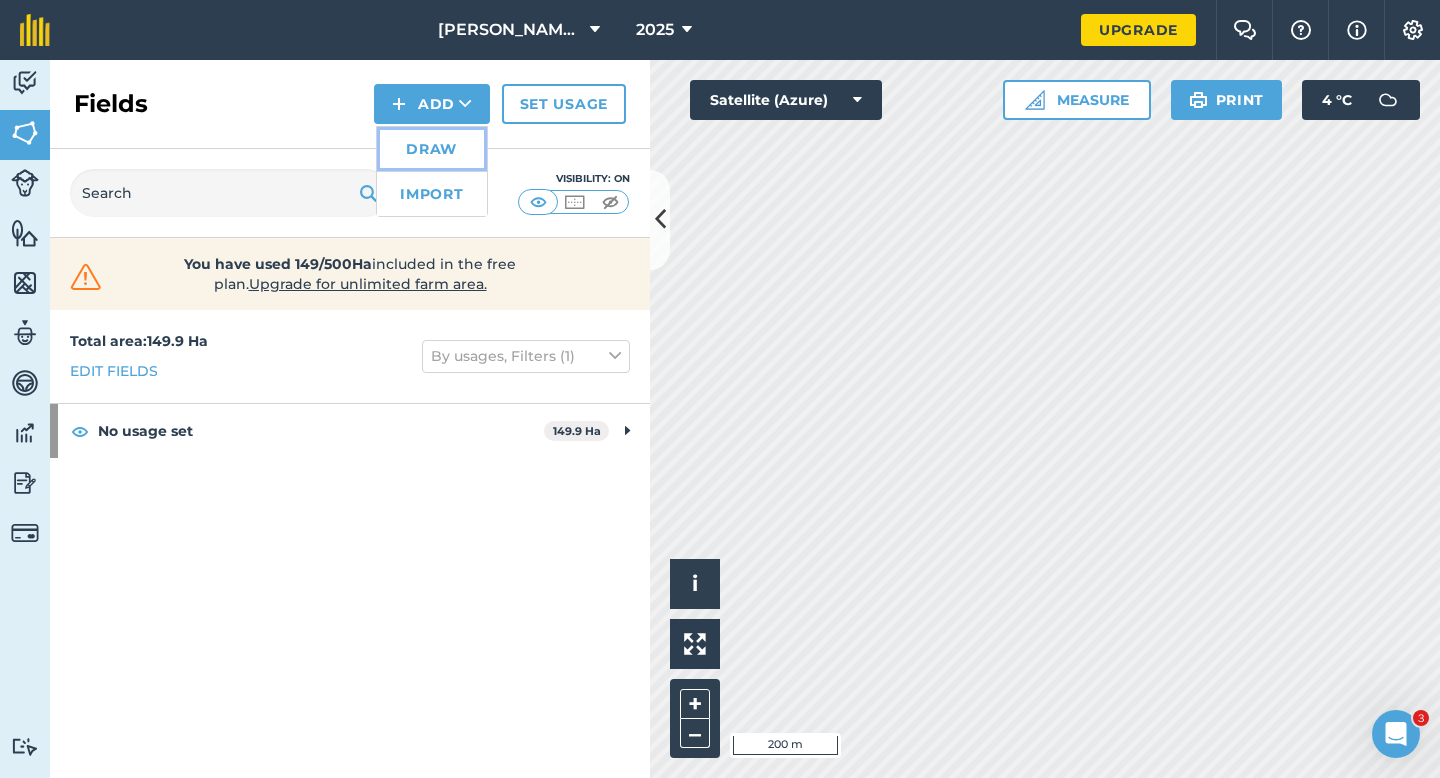 click on "Draw" at bounding box center [432, 149] 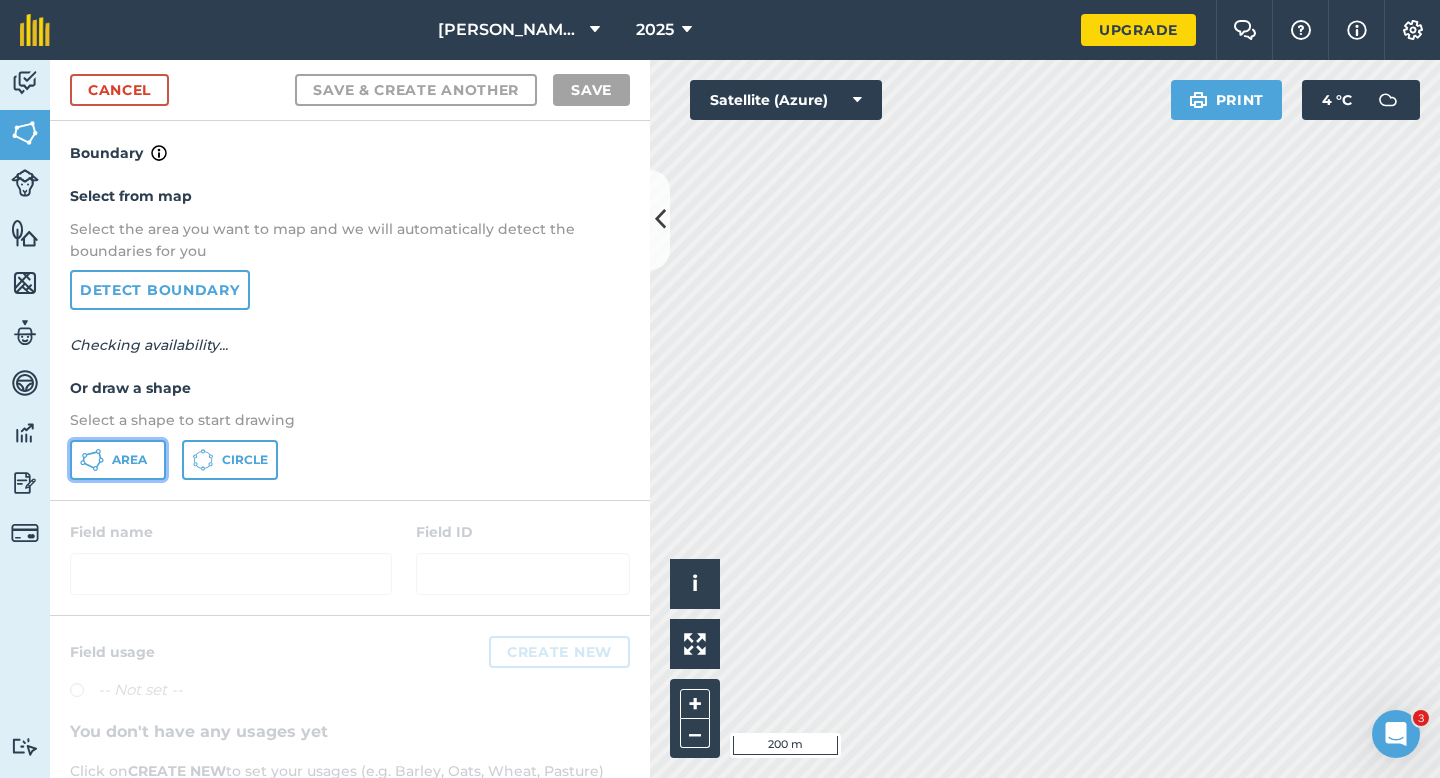 click on "Area" at bounding box center [118, 460] 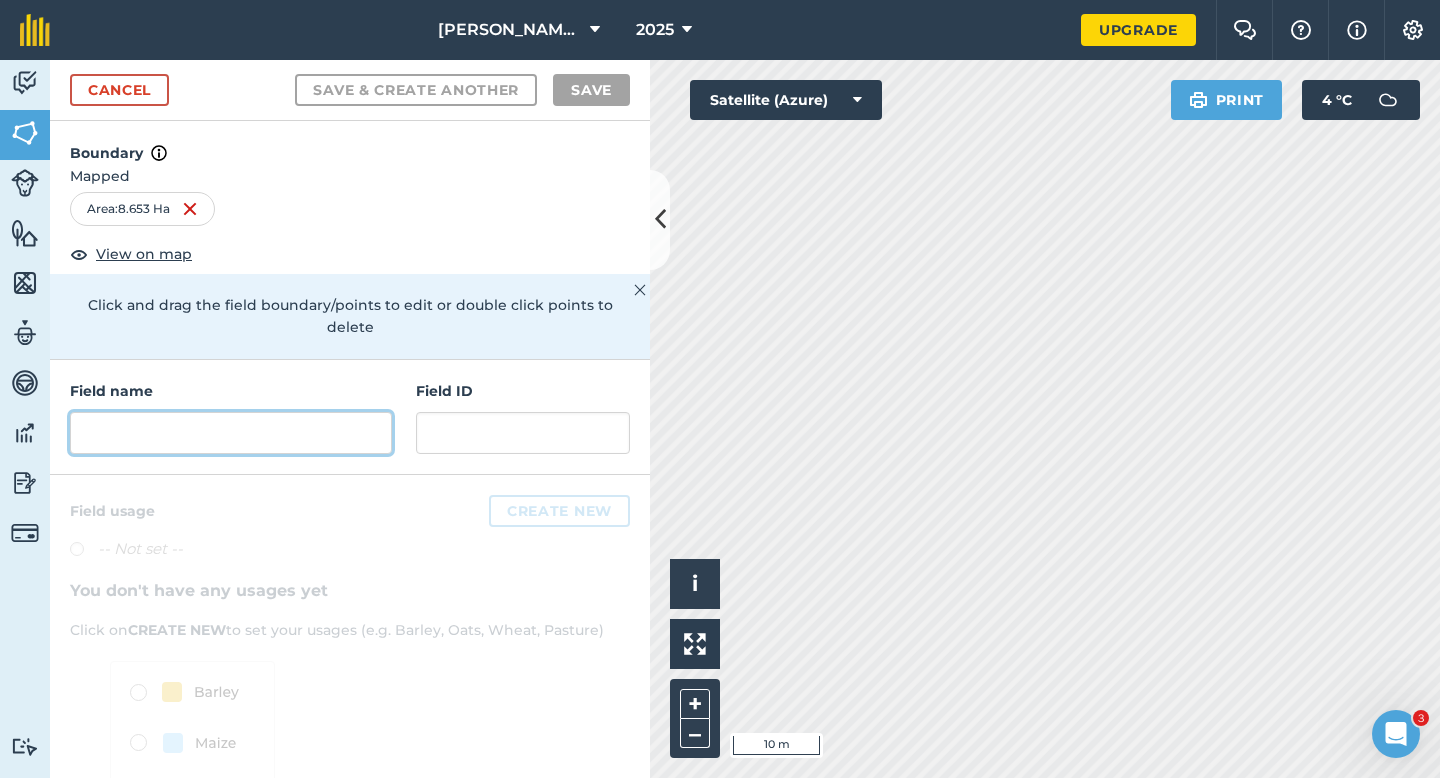click at bounding box center [231, 433] 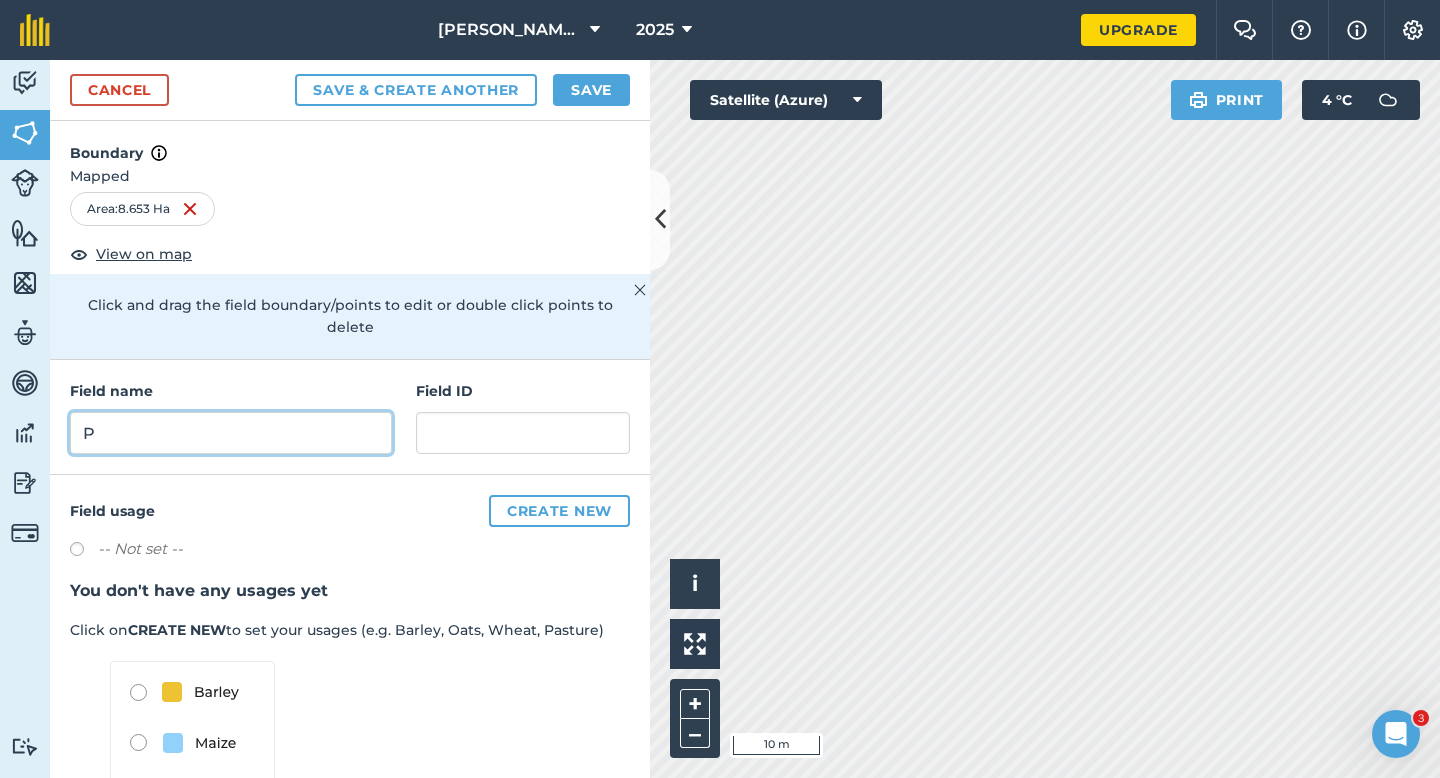type on "P" 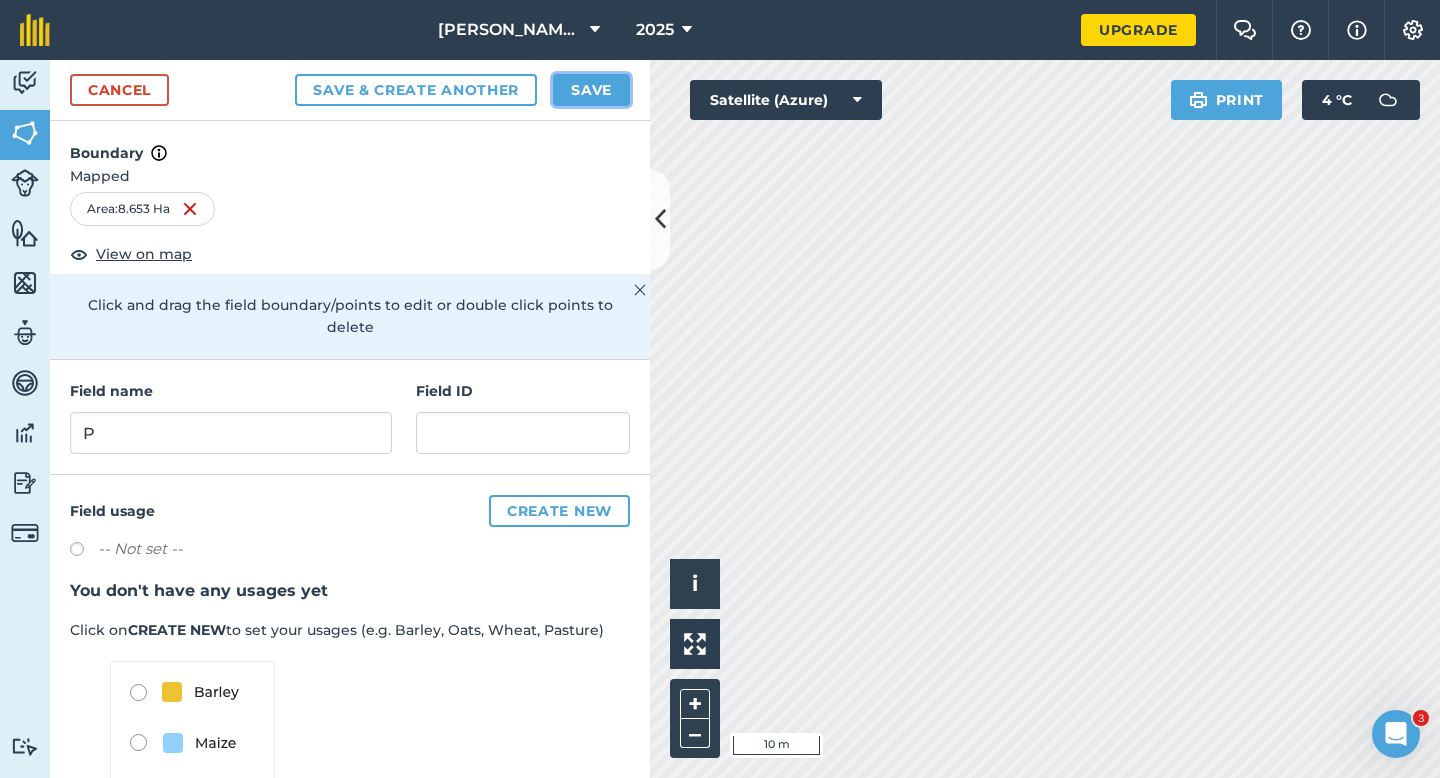 click on "Save" at bounding box center (591, 90) 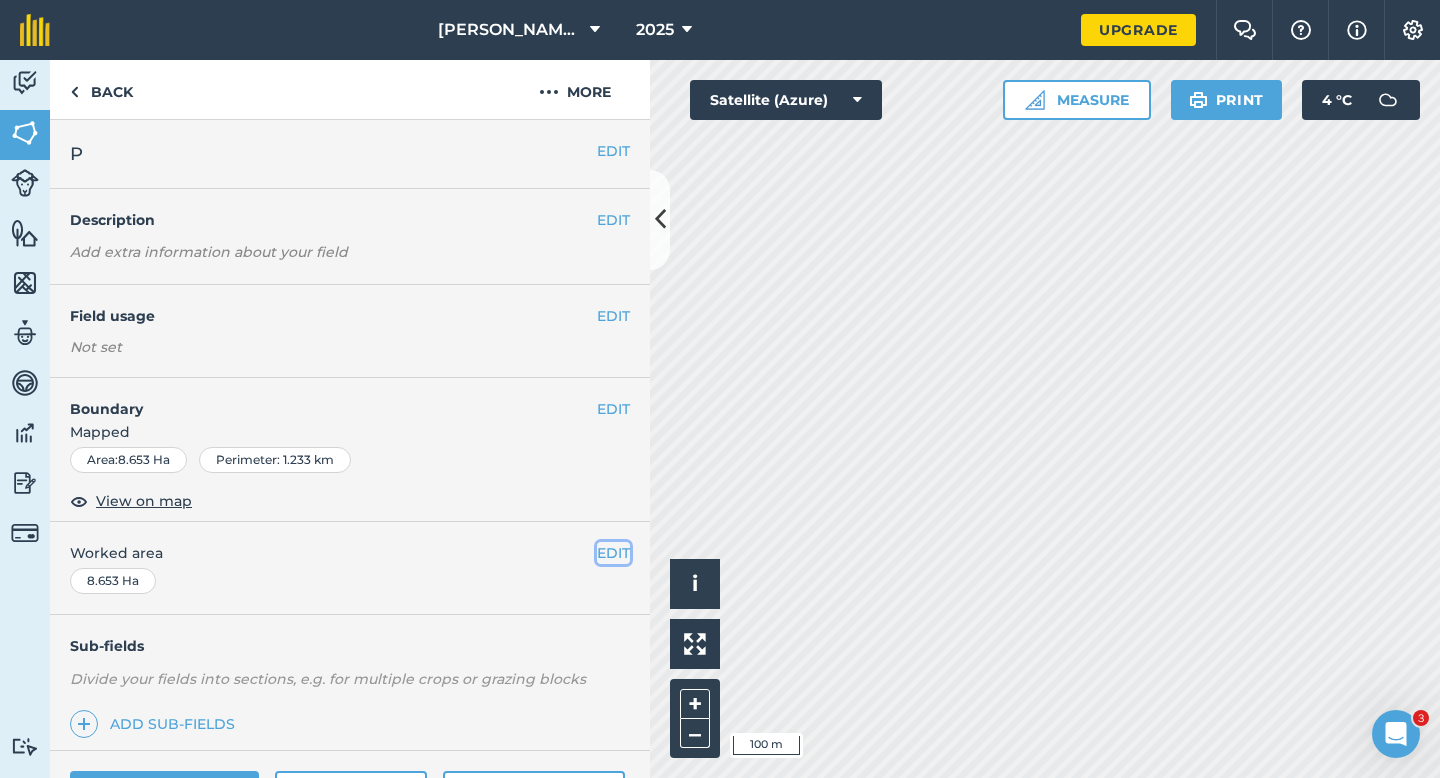 click on "EDIT" at bounding box center [613, 553] 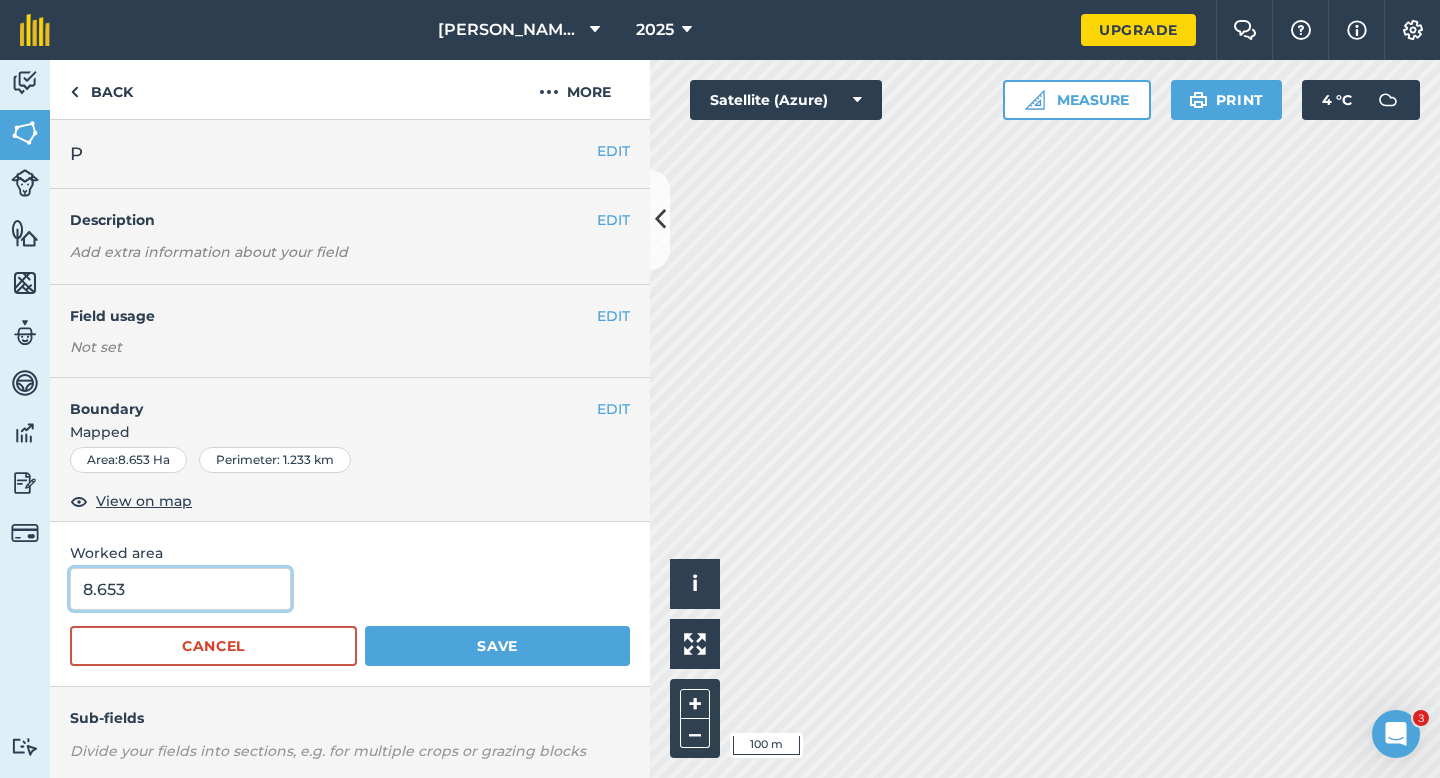 click on "8.653" at bounding box center (180, 589) 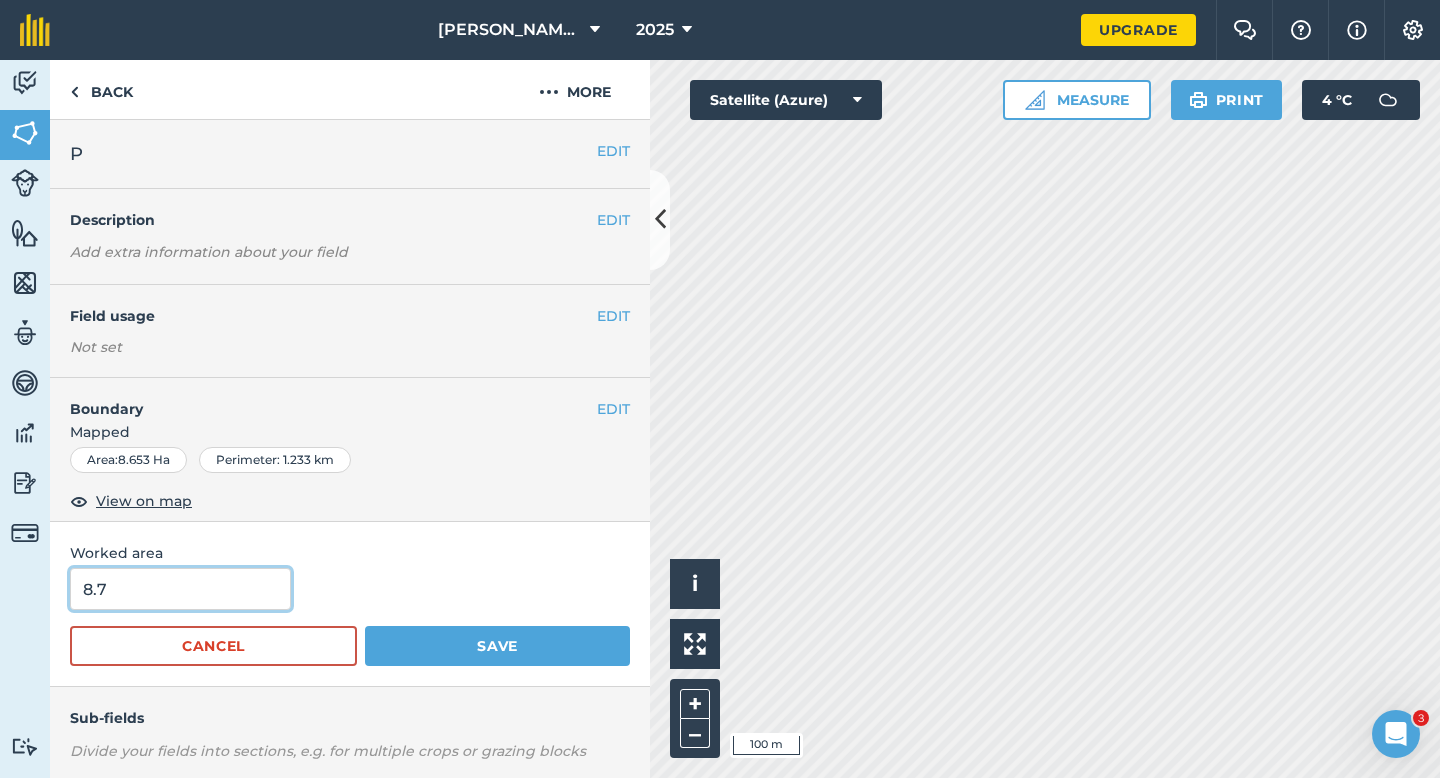 type on "8.7" 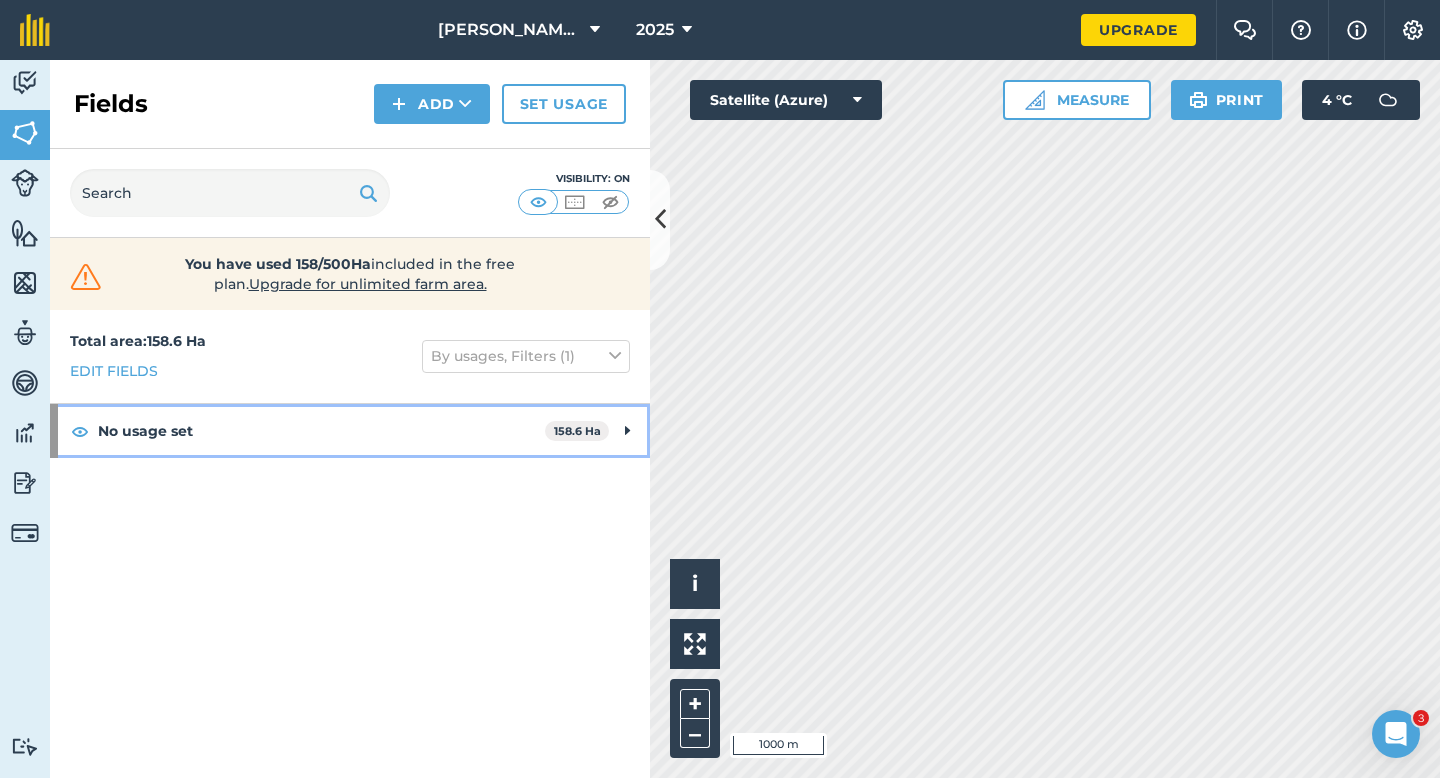 click on "No usage set 158.6   Ha" at bounding box center [350, 431] 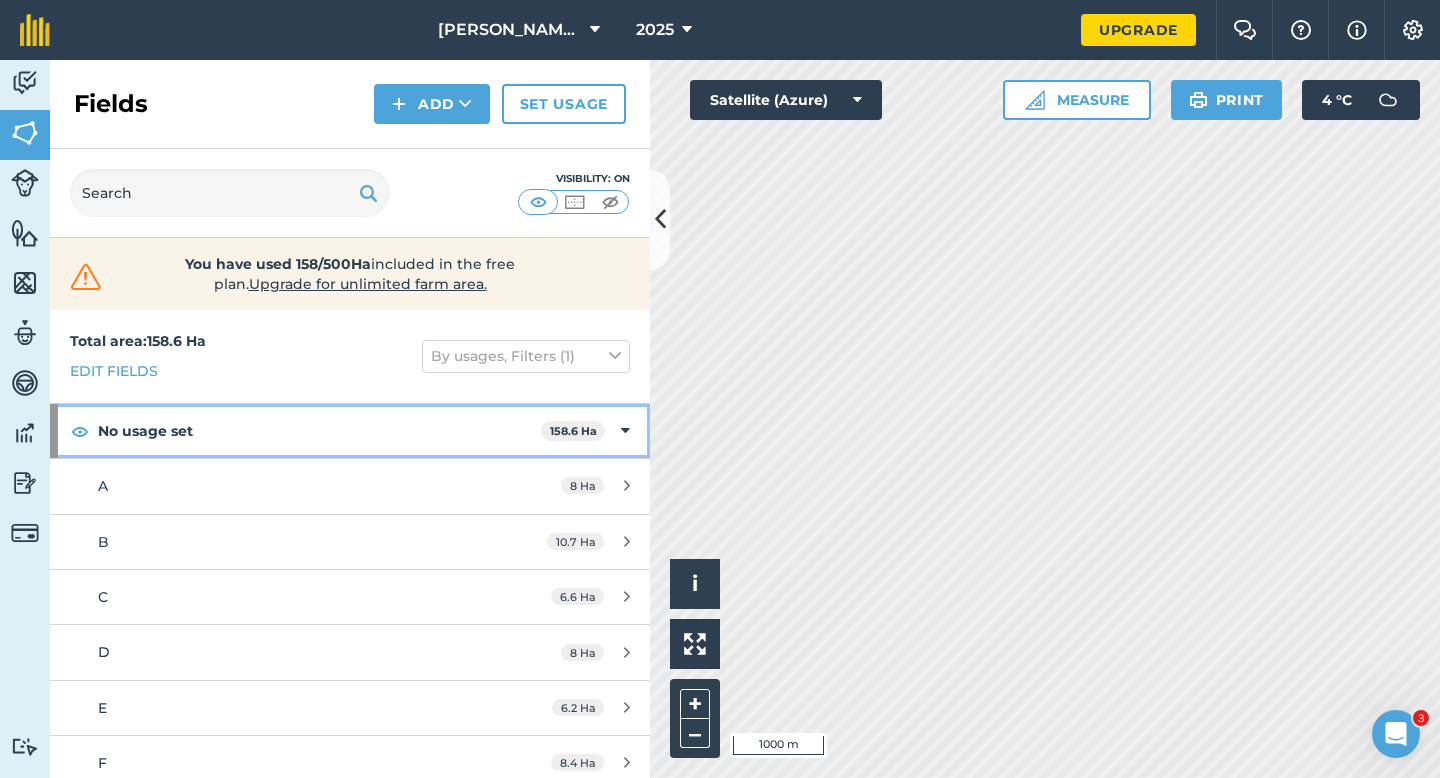 click on "No usage set 158.6   Ha" at bounding box center (350, 431) 